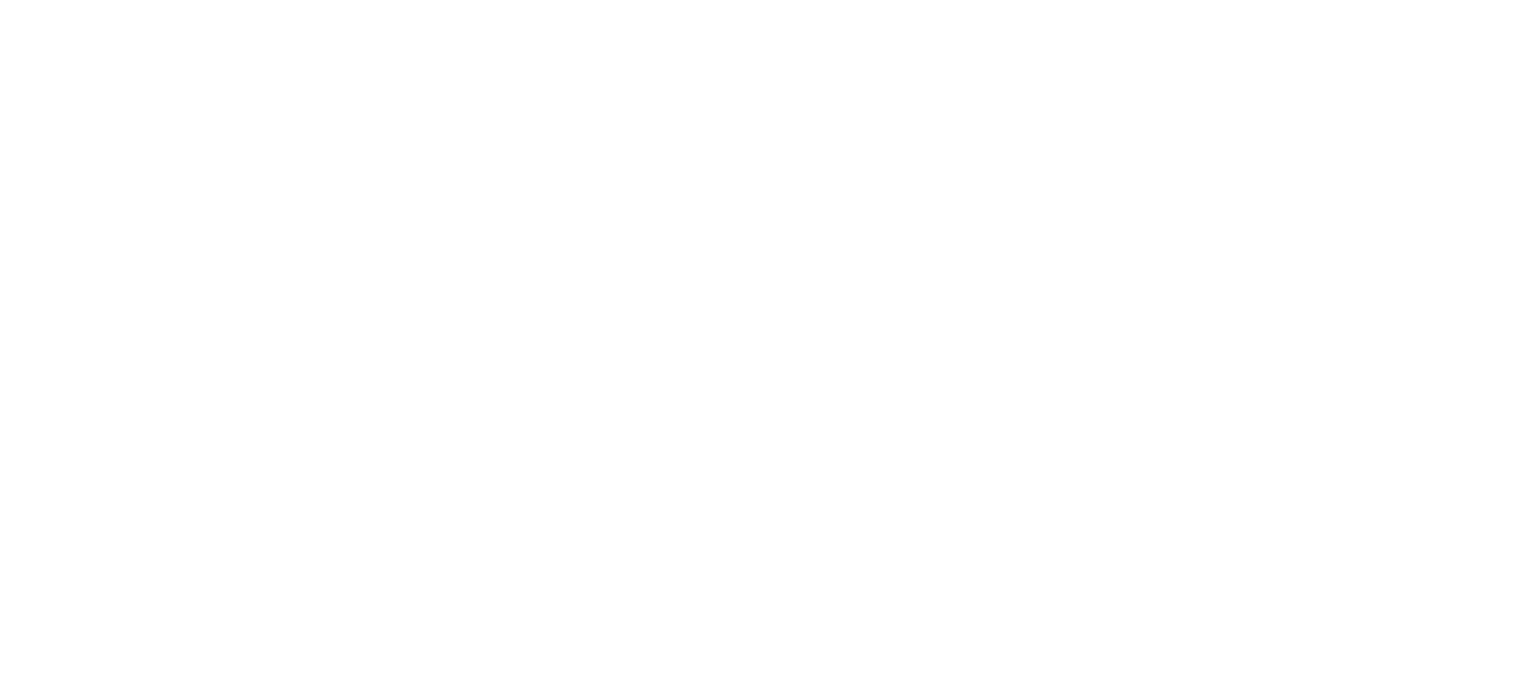 scroll, scrollTop: 0, scrollLeft: 0, axis: both 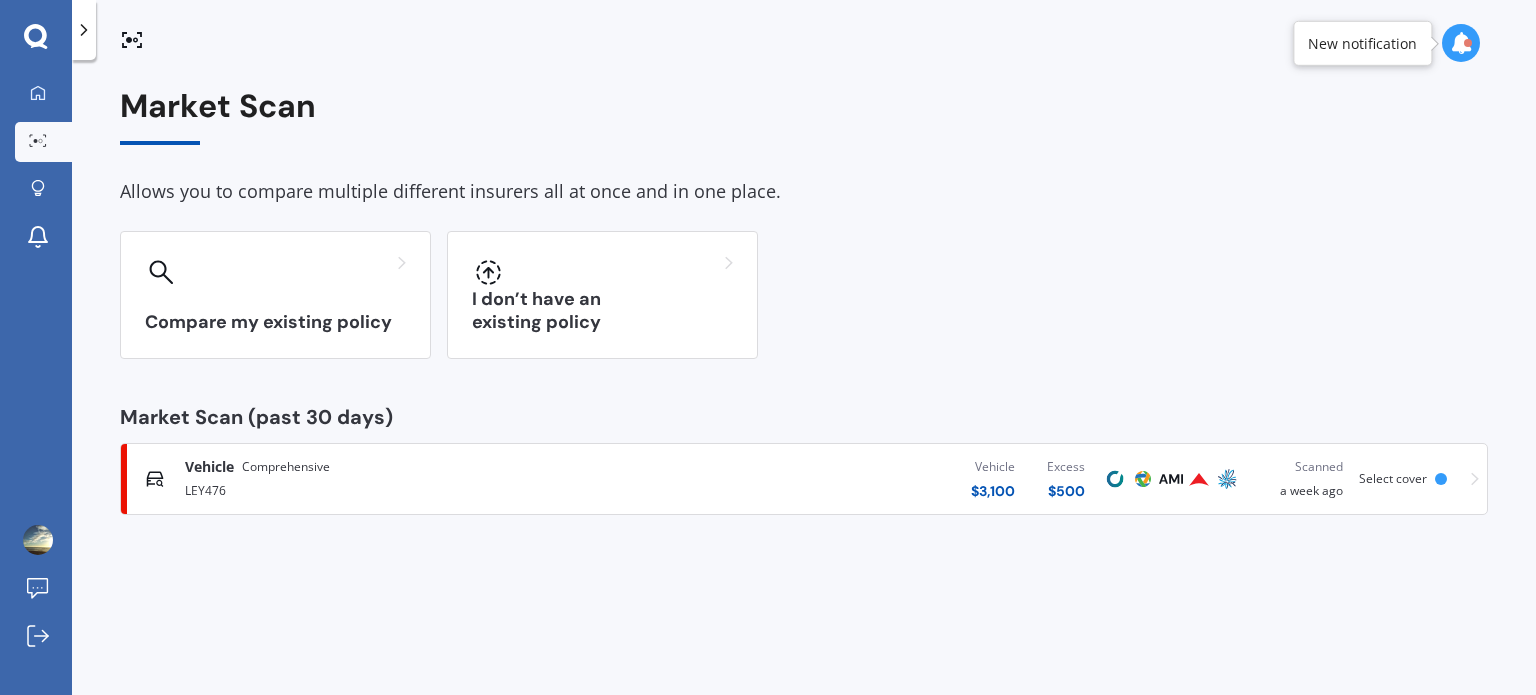 click on "Vehicle Comprehensive LEY476 Vehicle $ 3,100 Excess $ 500 Scanned a week ago Select cover" at bounding box center (804, 479) 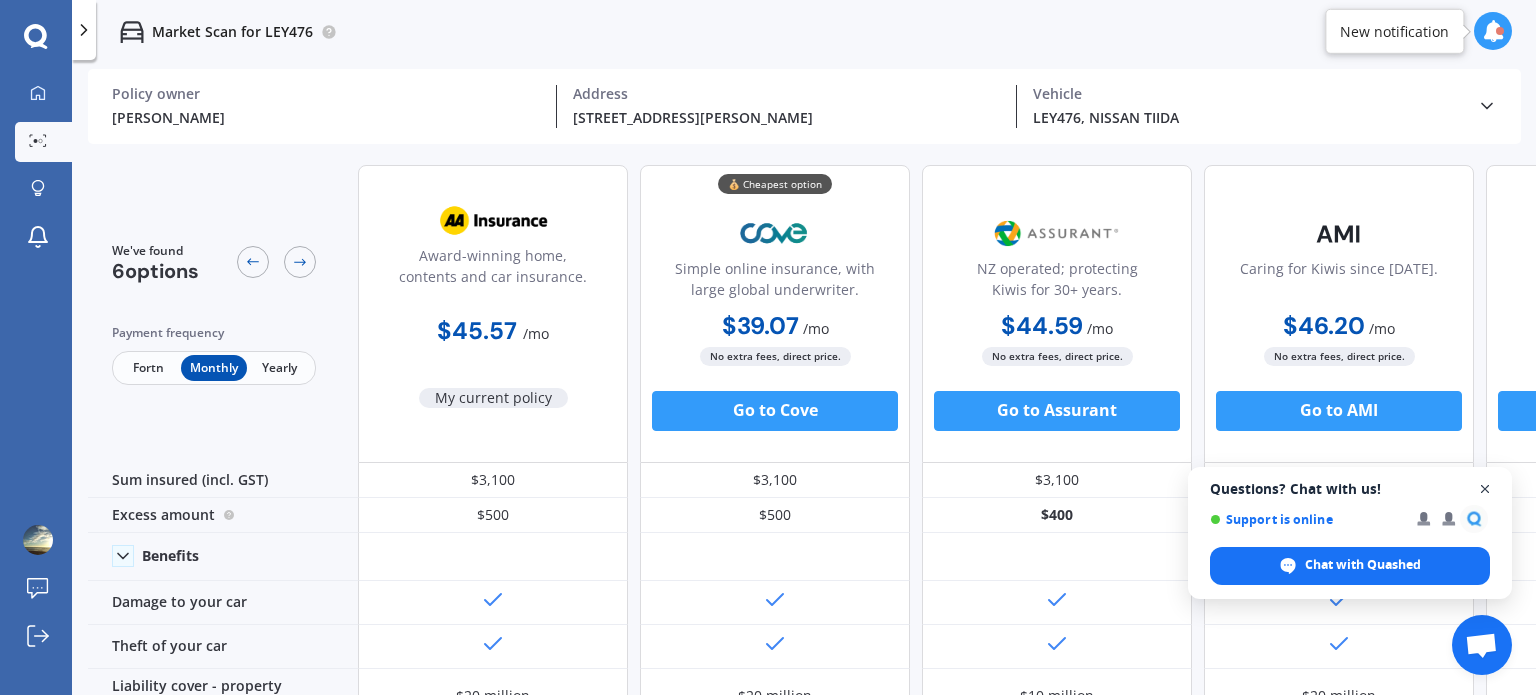 click at bounding box center [1485, 489] 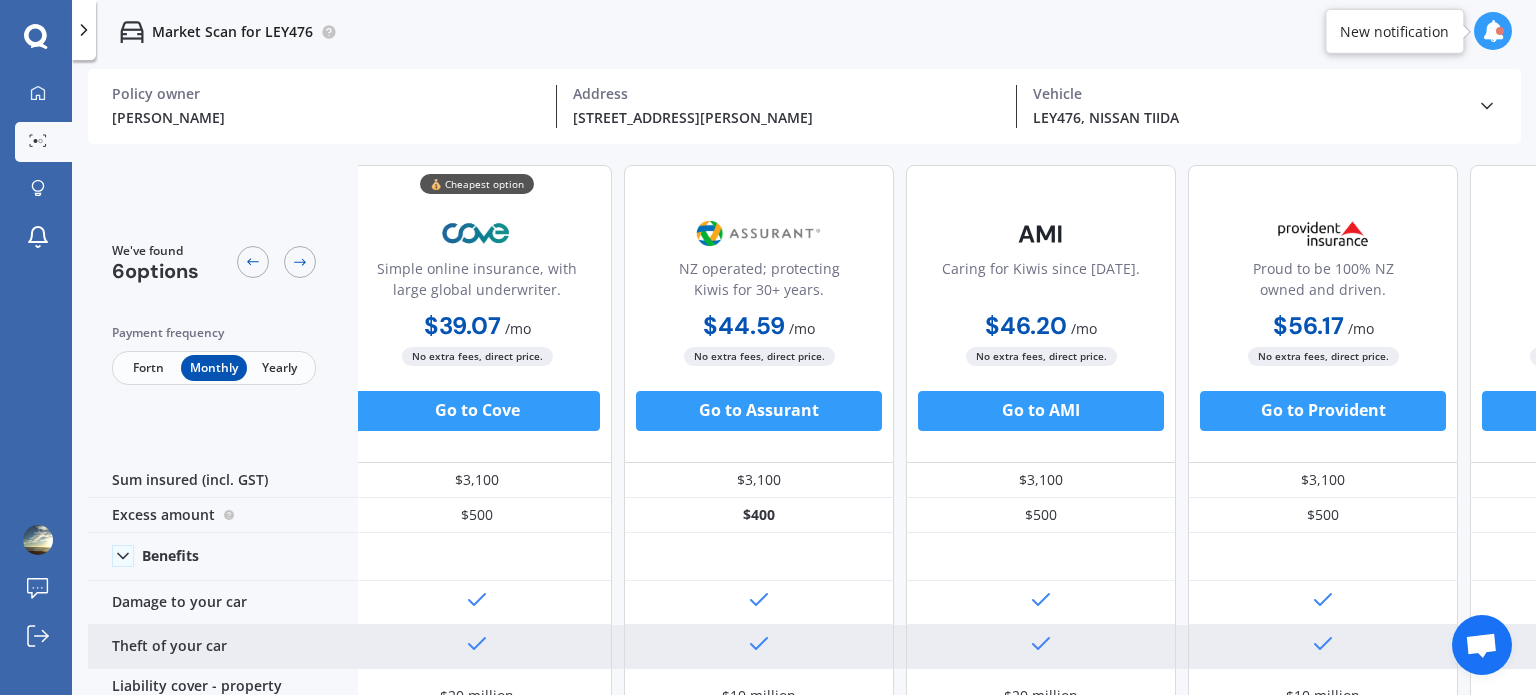 scroll, scrollTop: 0, scrollLeft: 321, axis: horizontal 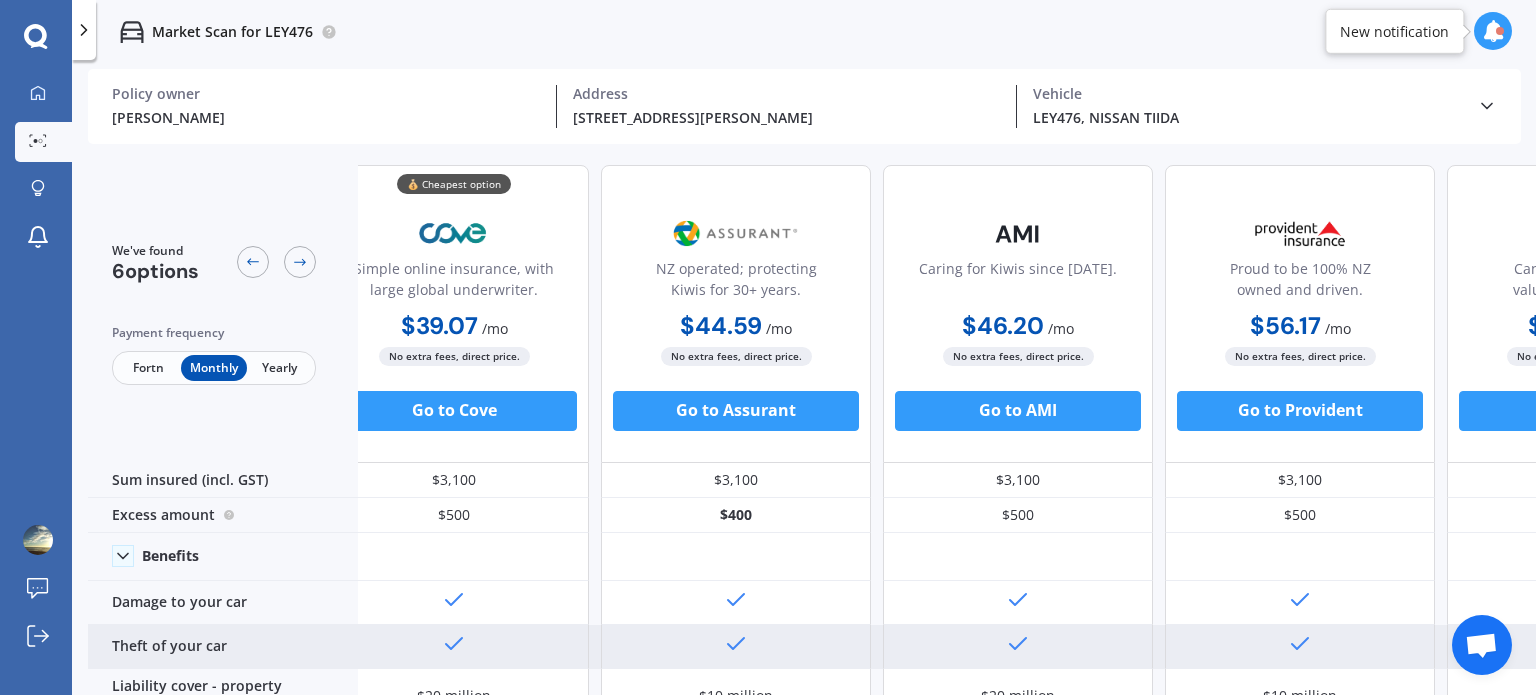click at bounding box center (1300, 647) 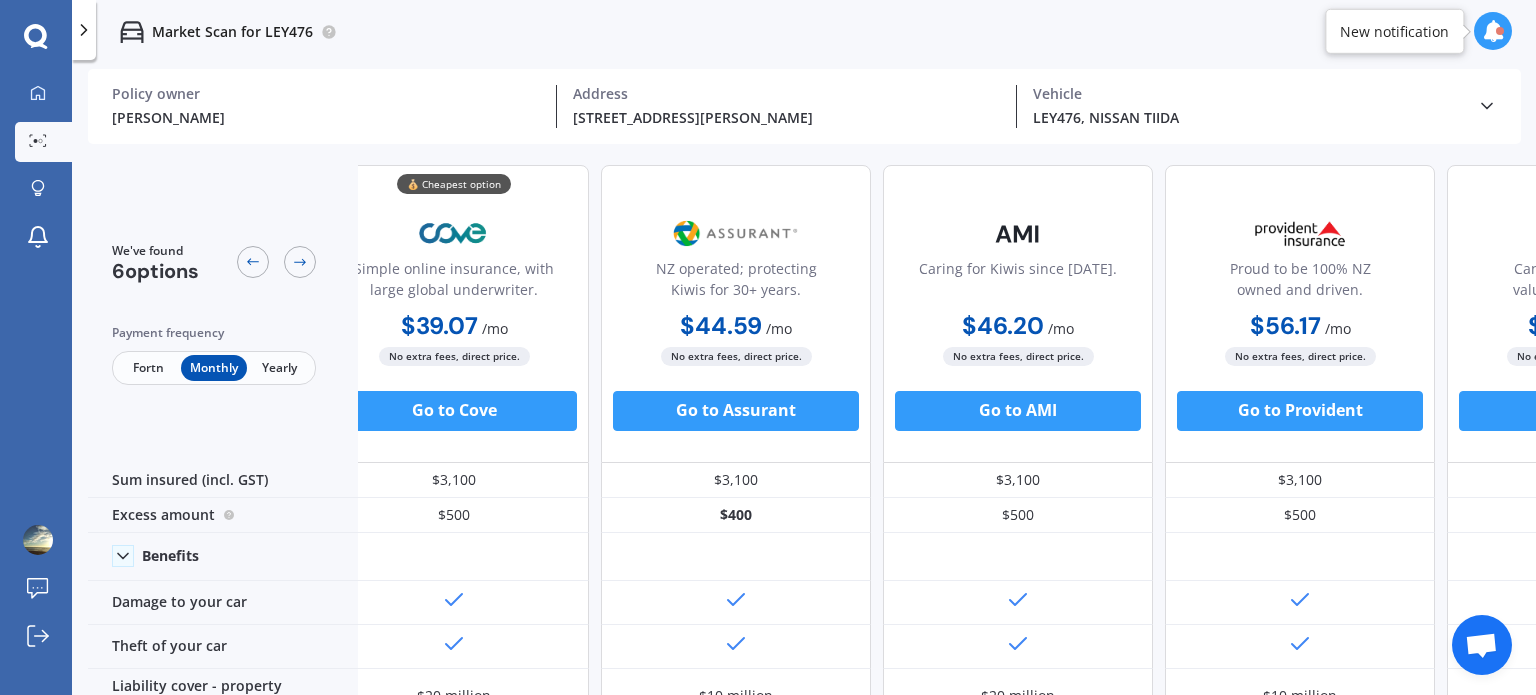 scroll, scrollTop: 68, scrollLeft: 321, axis: both 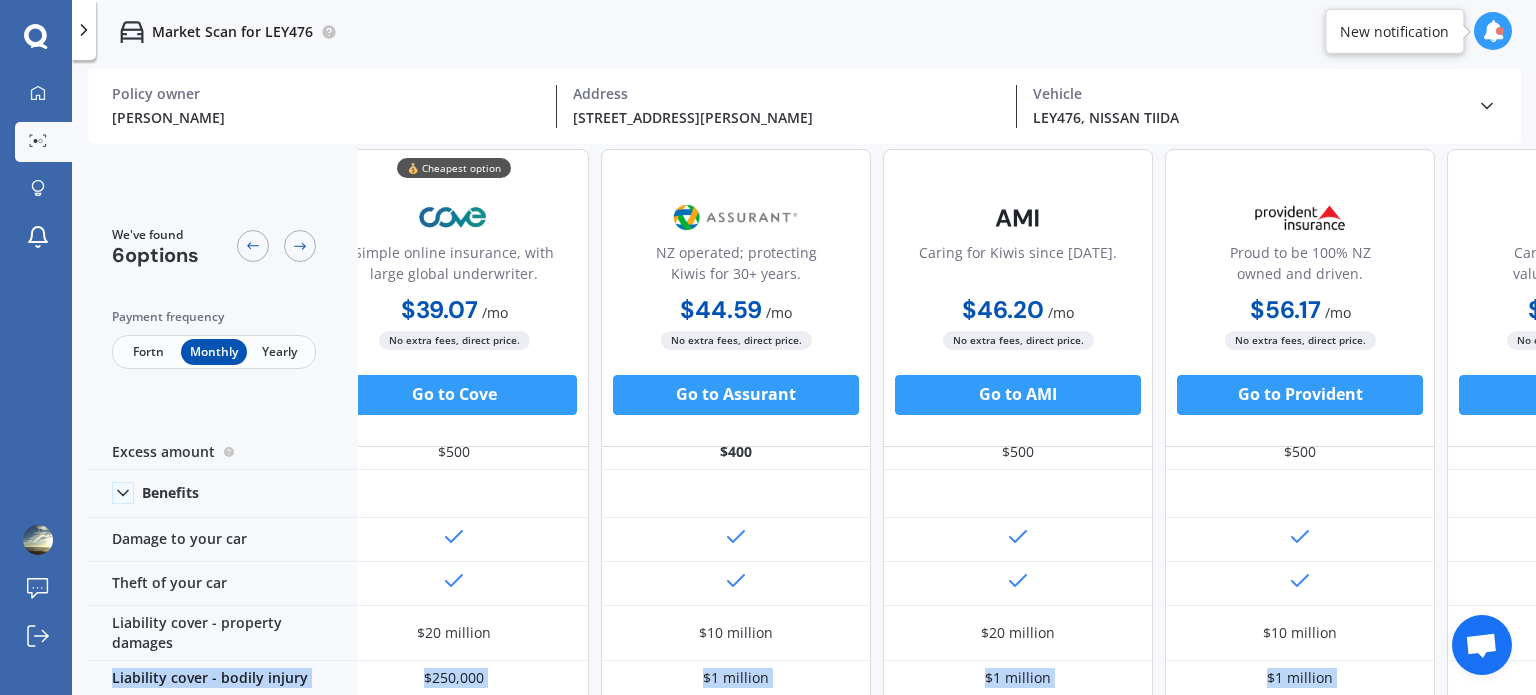 drag, startPoint x: 1375, startPoint y: 685, endPoint x: 1462, endPoint y: 671, distance: 88.11924 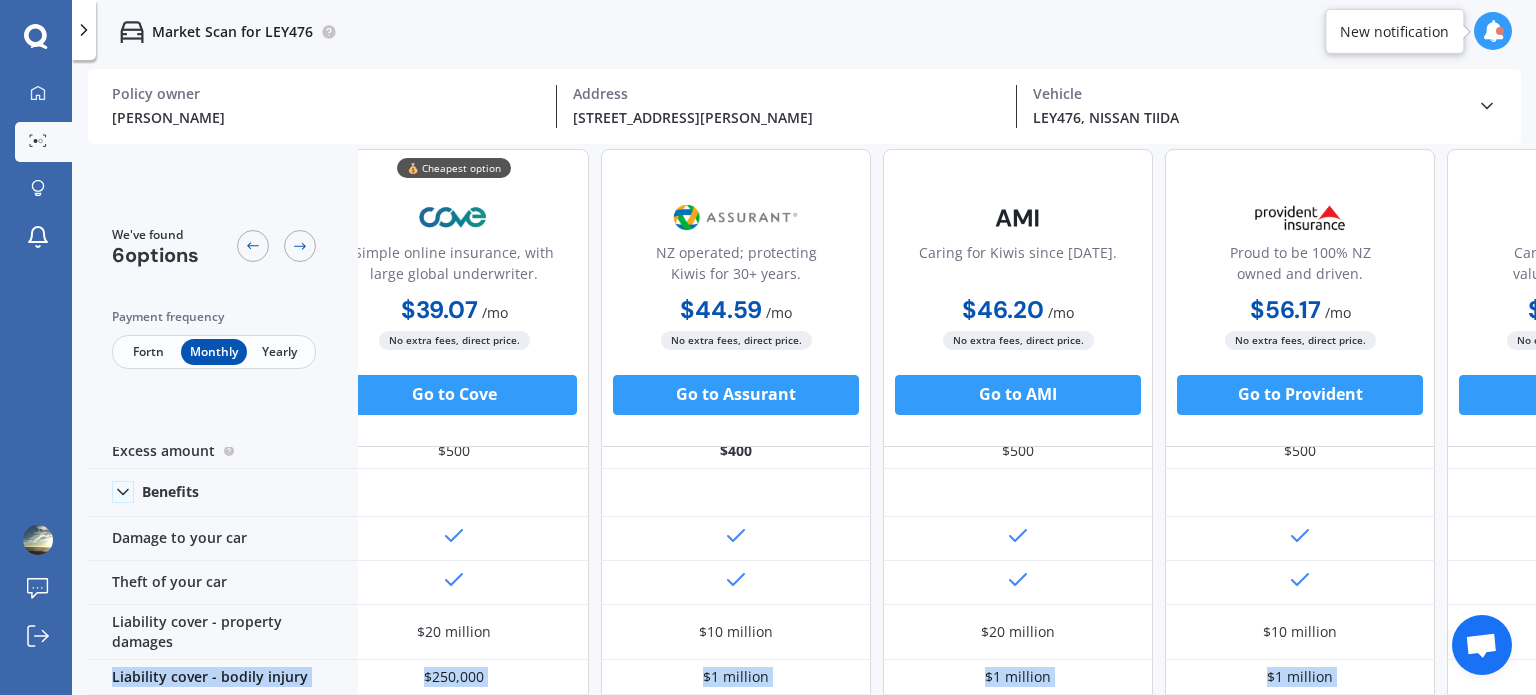 click on "Sum insured (incl. GST) $3,100 $3,100 $3,100 $3,100 $3,100 $3,100 Excess amount $500 $500 $400 $500 $500 $500 Benefits Damage to your car Theft of your car Liability cover - property damages $20 million $20 million $10 million $20 million $10 million $20 million Liability cover - bodily injury $250,000 $250,000 $1 million $1 million $1 million $1 million Lost keys & locks replacement Covered (up to $1,000) Covered (up to $1,000) Covered (excess free <$500) Covered (up to $300) Stolen / duplicated keys & locks Covered (excess free <$1,000) Covered (up to $1,000) Covered (up to $500) Covered (excess free <$500) Covered (up to $300) Covered (up to $1,000) Trailer cover Covered (up to $1,000) Covered (up to $1,000) Covered (up to $1,000) Option $<1/month Option $<8/month Covered (up to $1,000) Child car seats Covered (if kept in car) Emergency towing, storage & transport Covered (up to $1,000) Covered (up to $1,000) Accommodation costs Covered (up to $500) Covered (up to $1,000) Covered (up to $500) Death cover" at bounding box center [742, 1014] 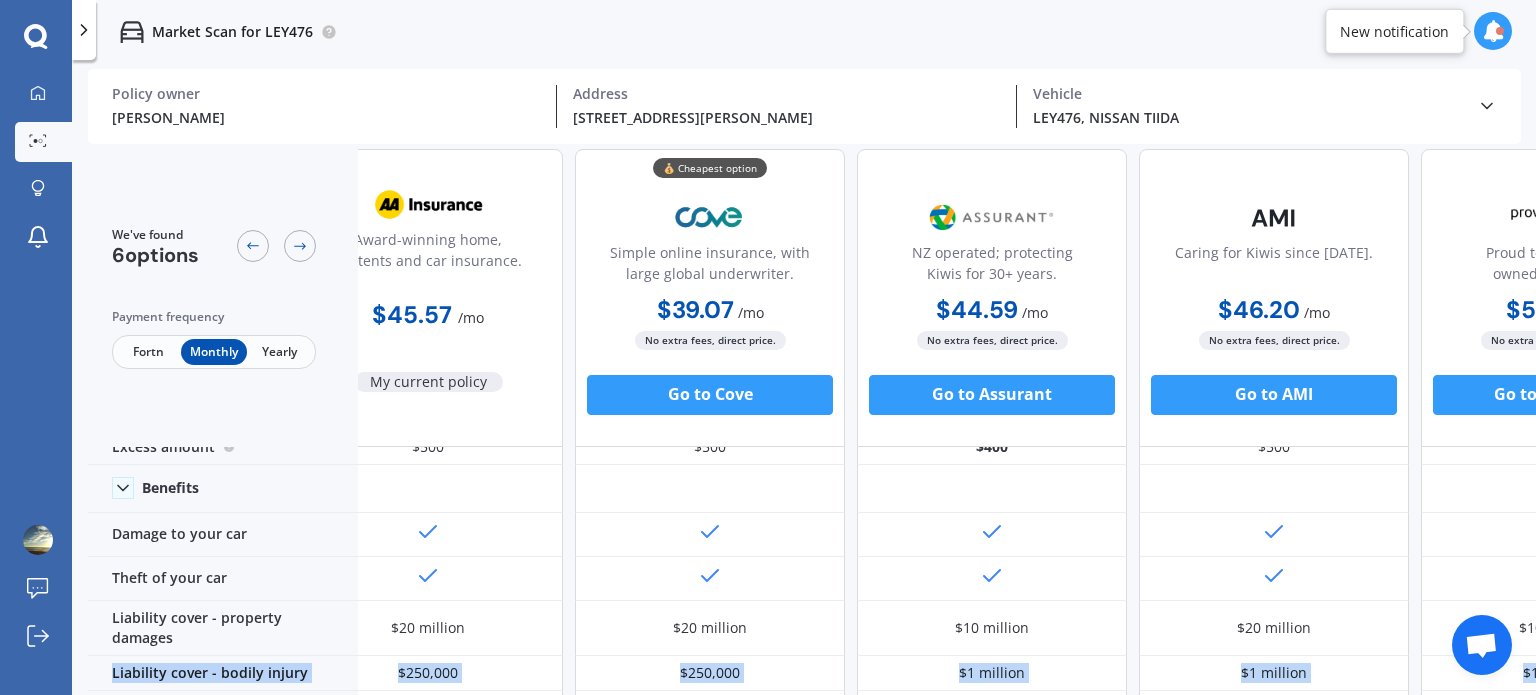 scroll, scrollTop: 68, scrollLeft: 0, axis: vertical 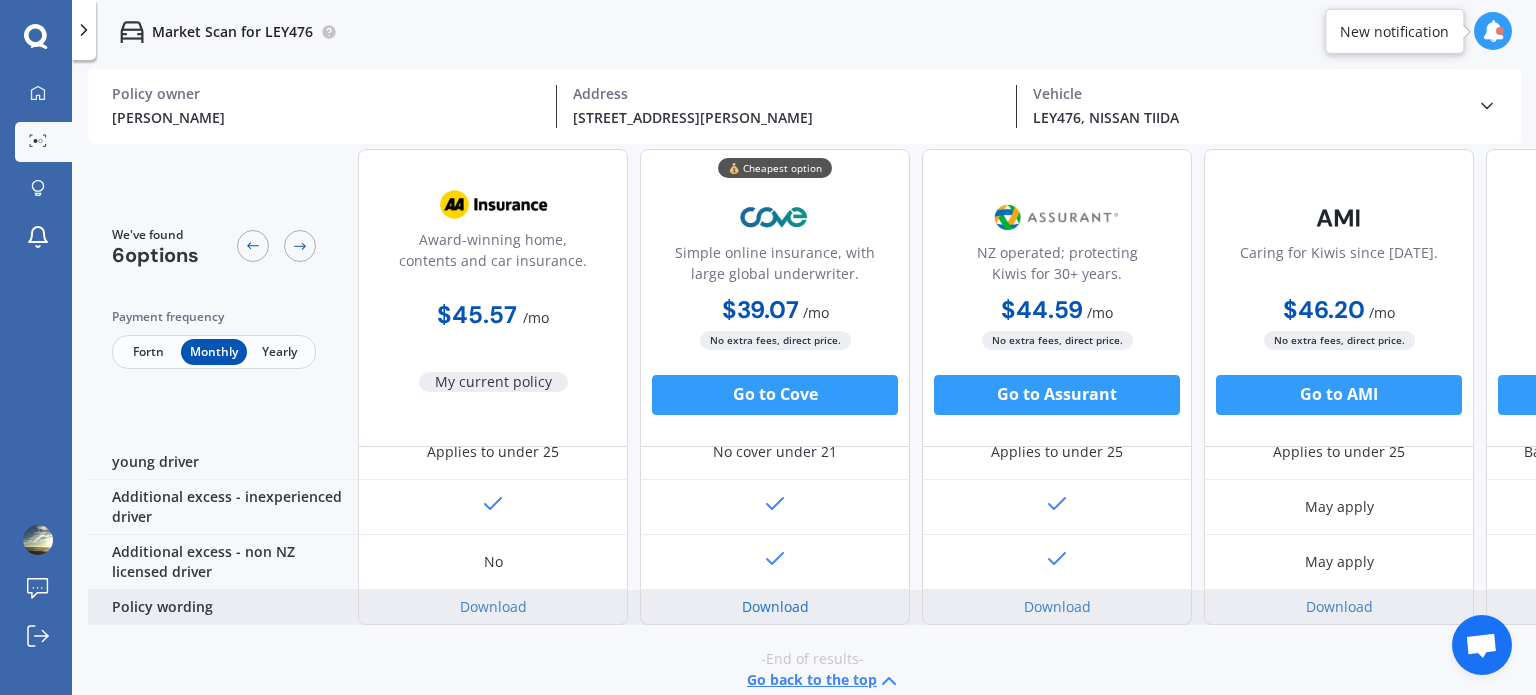 click on "Download" at bounding box center (775, 606) 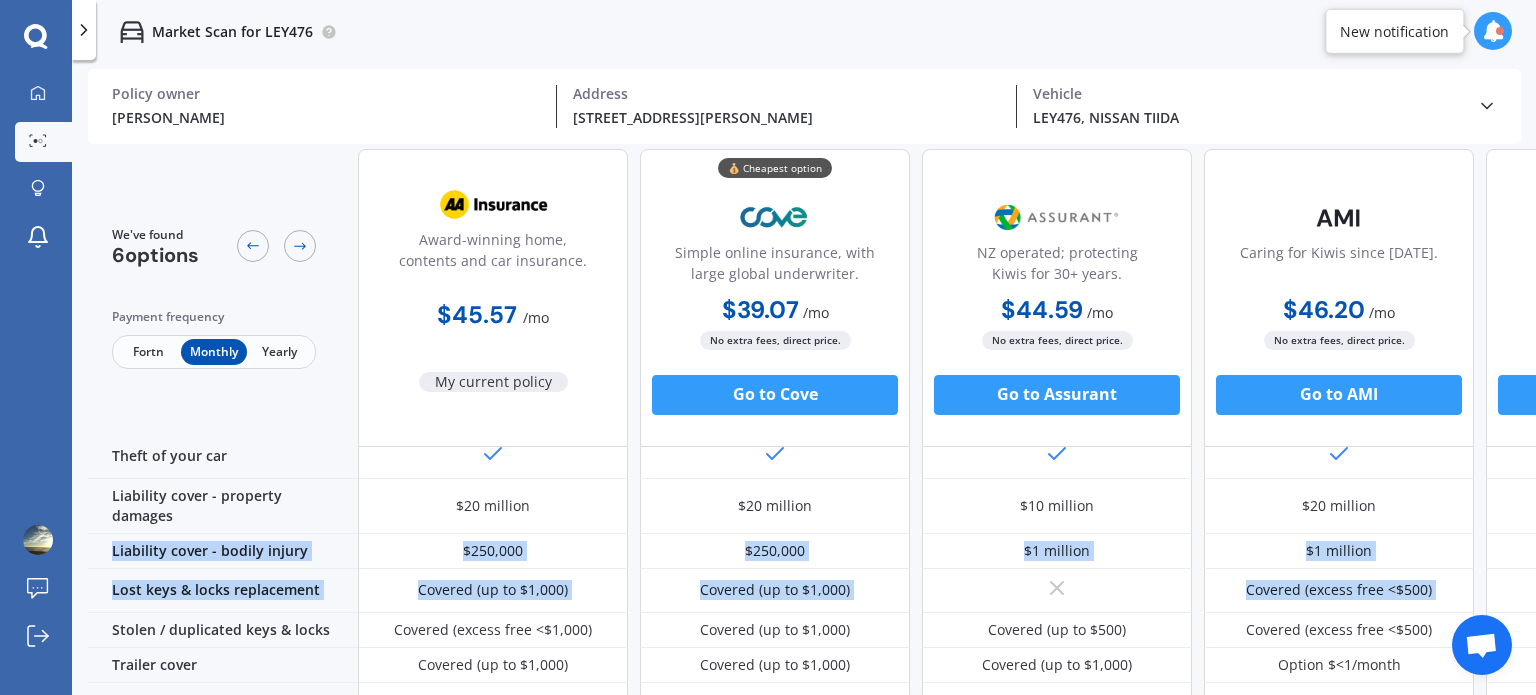 scroll, scrollTop: 0, scrollLeft: 0, axis: both 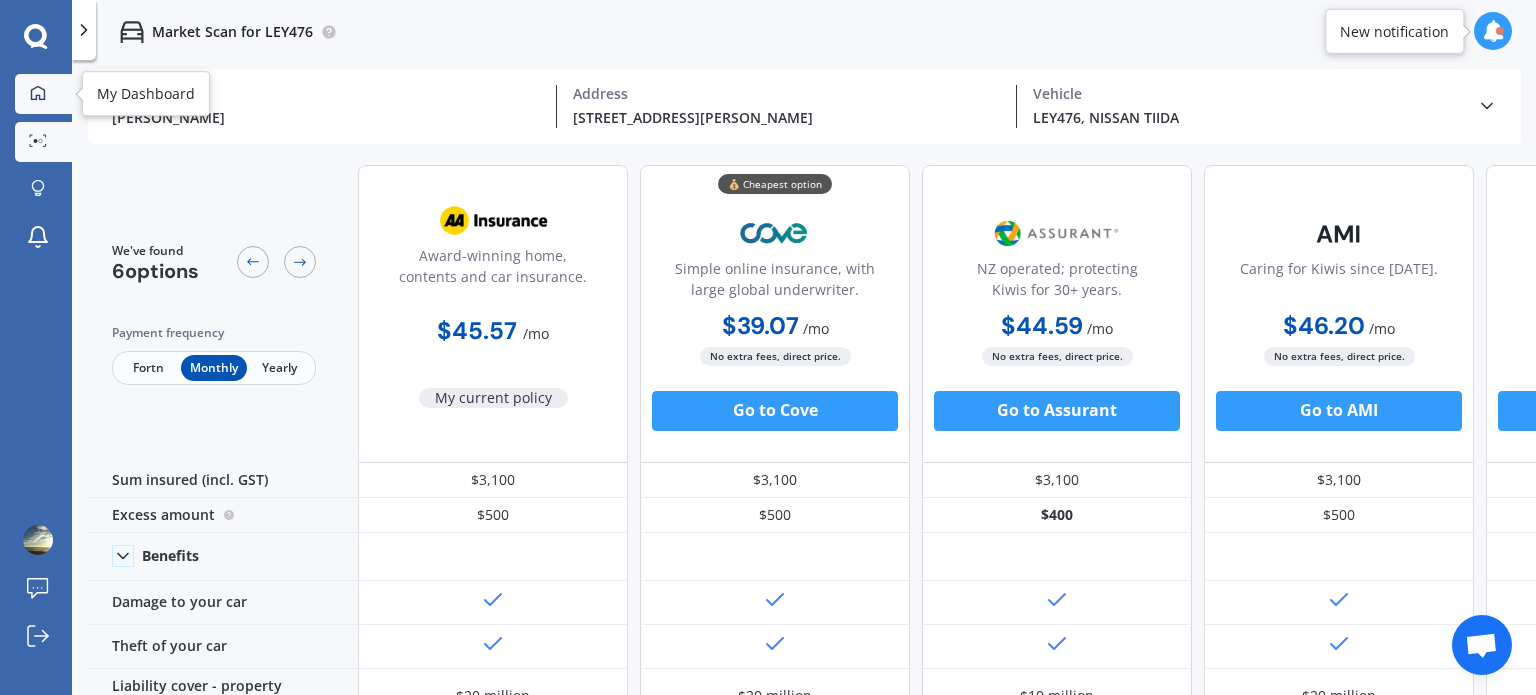 click 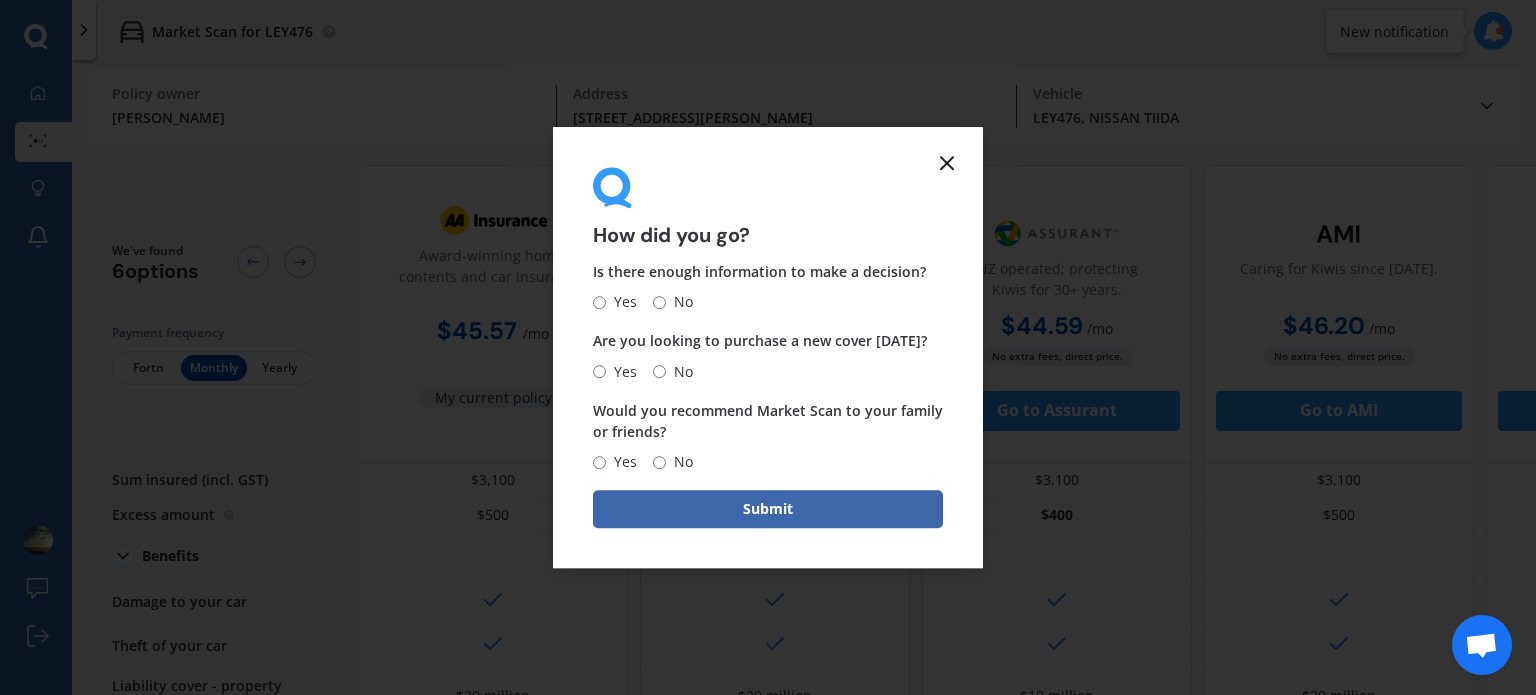 click 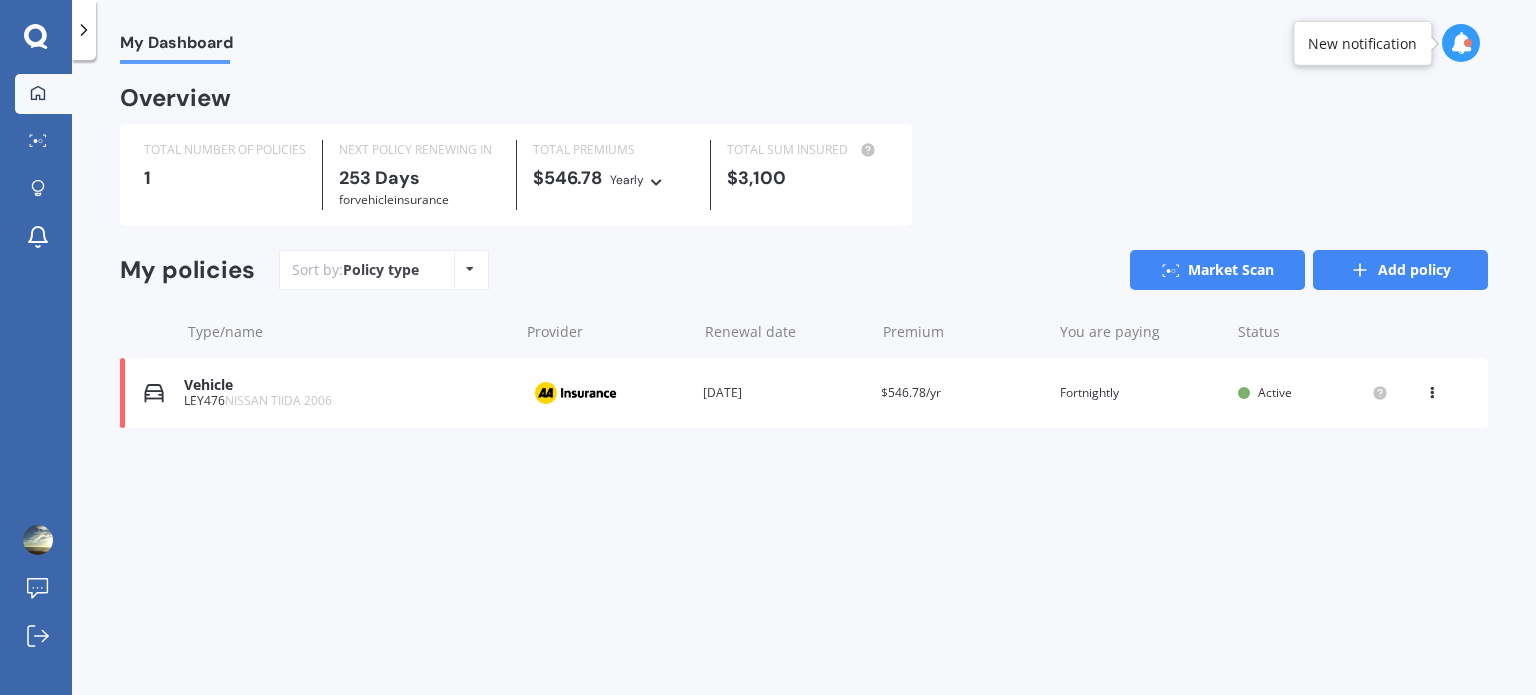 click on "Add policy" at bounding box center [1400, 270] 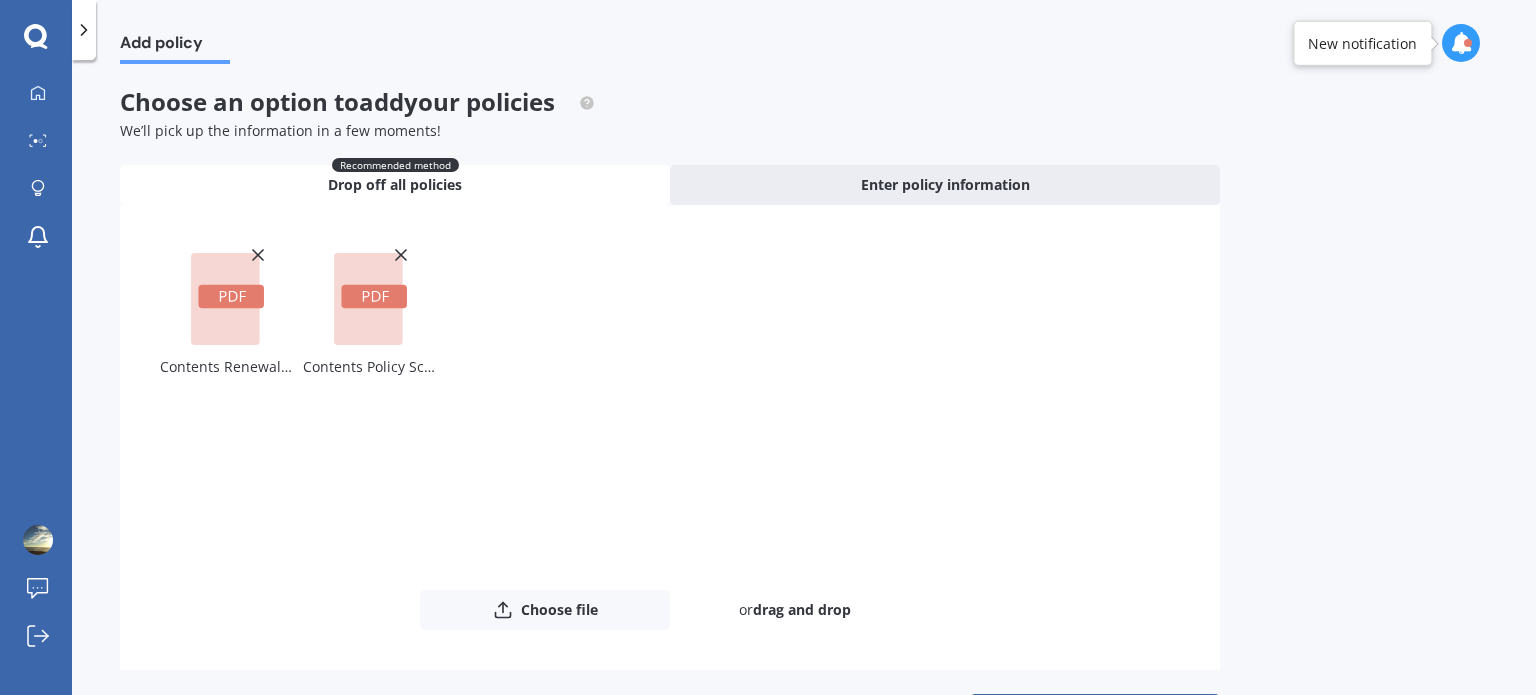 click on "Add policy Choose an option   to  add  your policies We’ll pick up the information in a few moments! Recommended method Drop off all policies Enter policy information Uploading Contents Renewal Letter AHM004173288.pdf Contents Policy Schedule AHM004173288.pdf Choose file or  drag and drop The file name   already exists, would you like to replace it? Confirm Cancel Upload" at bounding box center [804, 381] 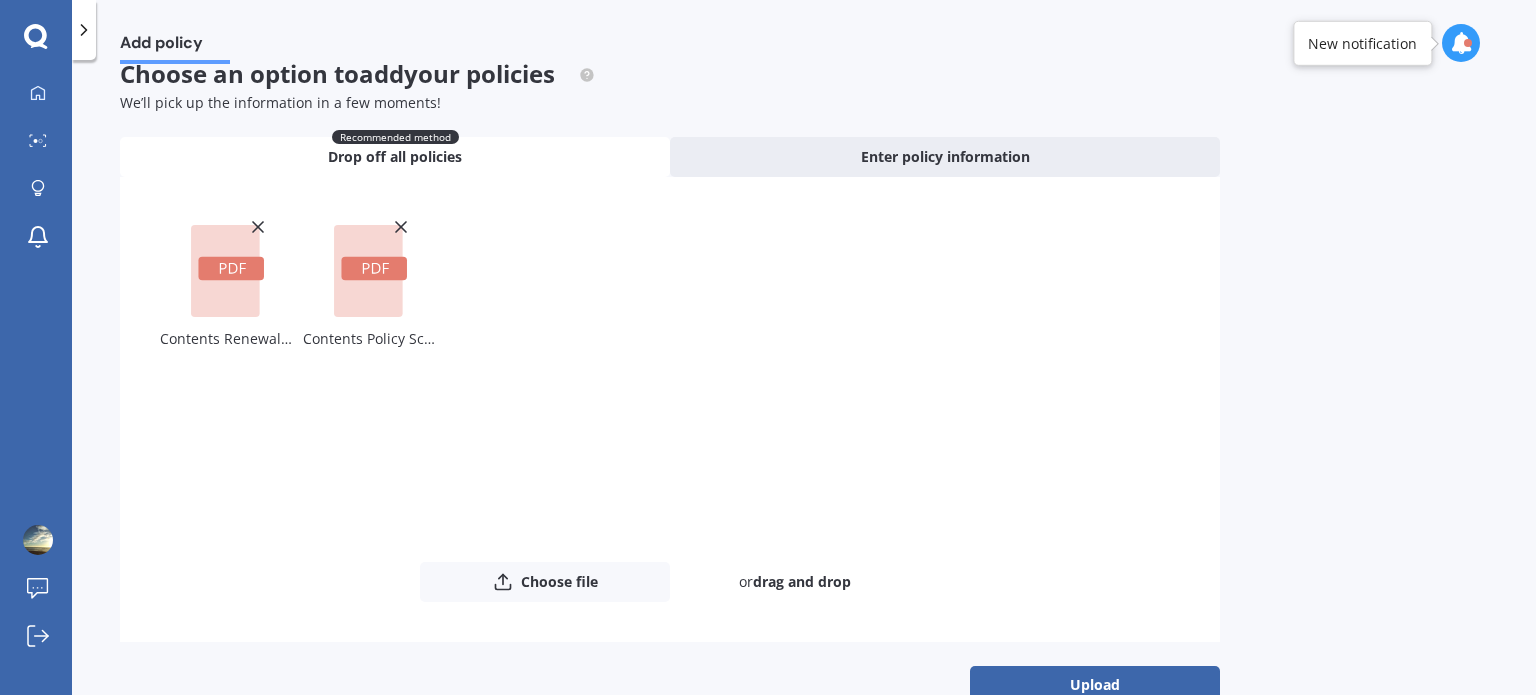 scroll, scrollTop: 72, scrollLeft: 0, axis: vertical 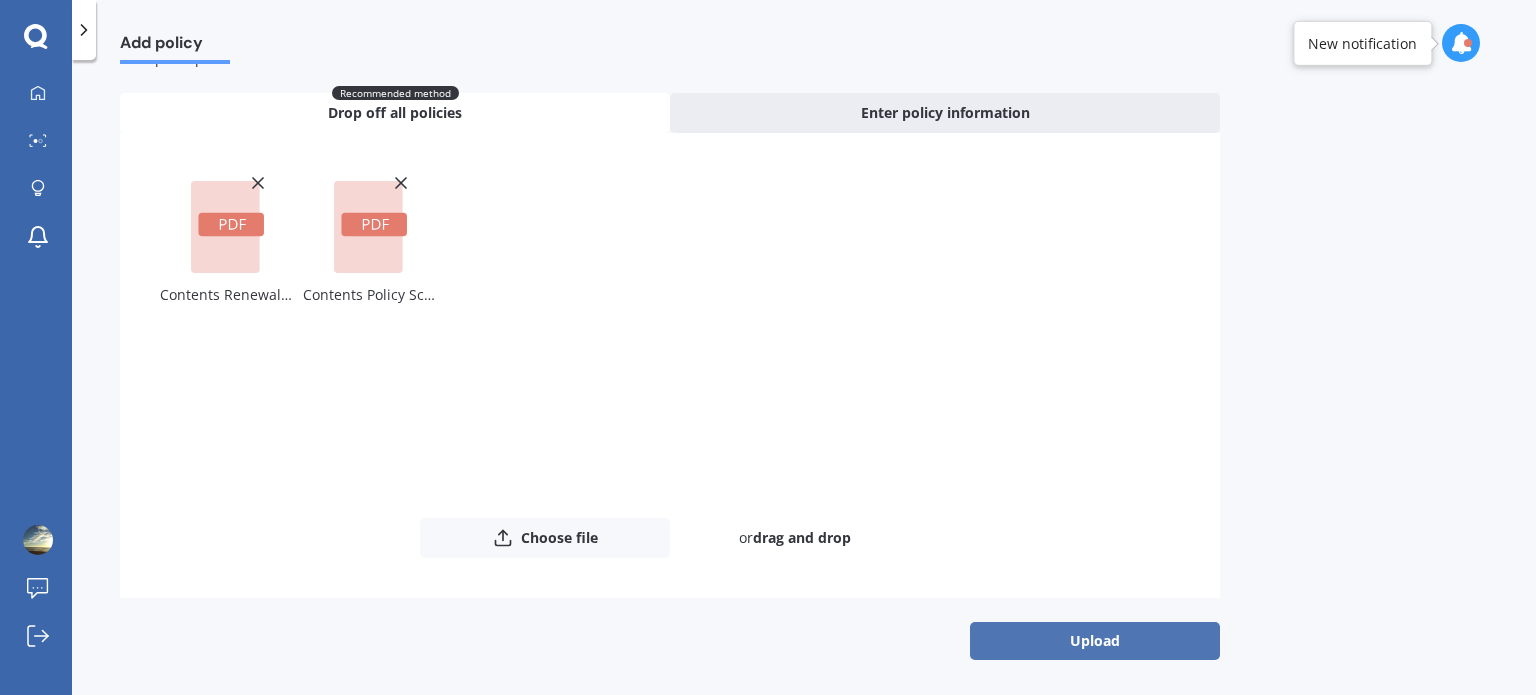 click on "Upload" at bounding box center [1095, 641] 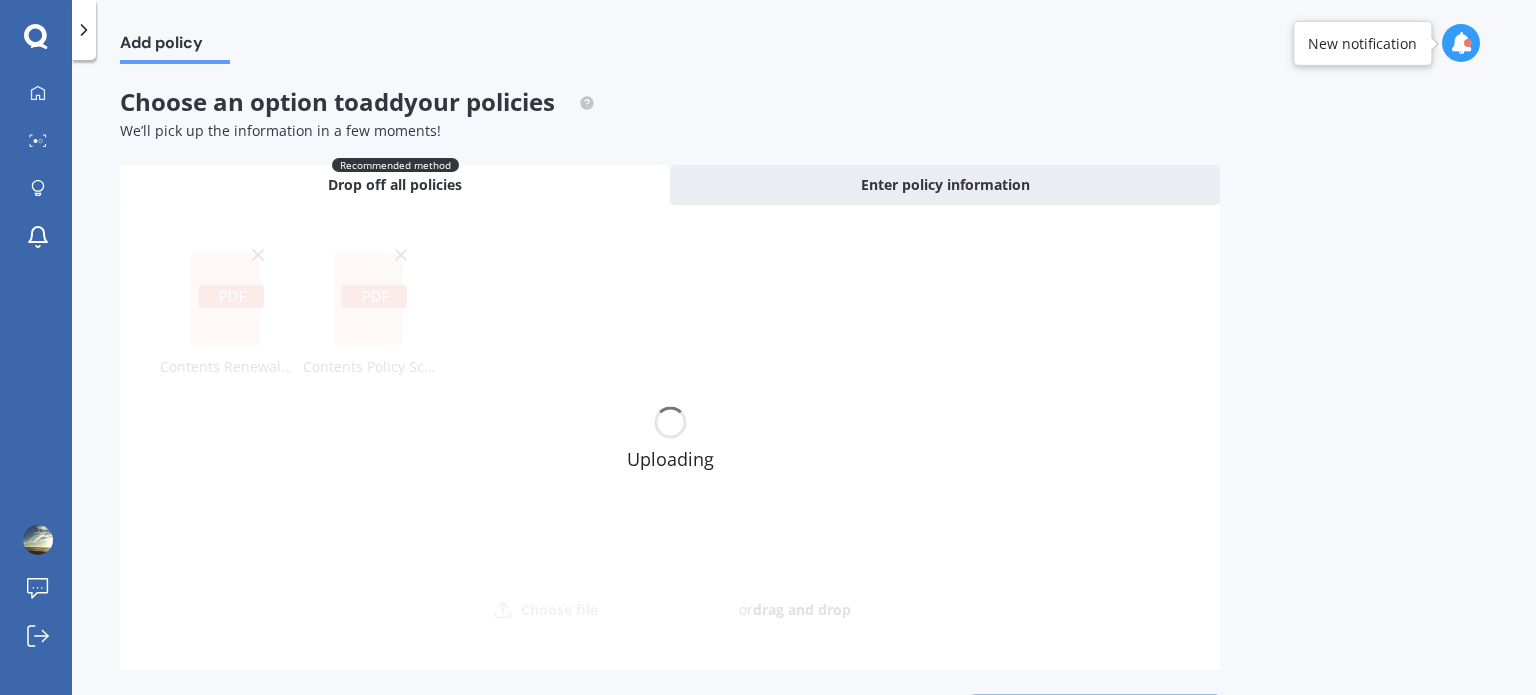 scroll, scrollTop: 0, scrollLeft: 0, axis: both 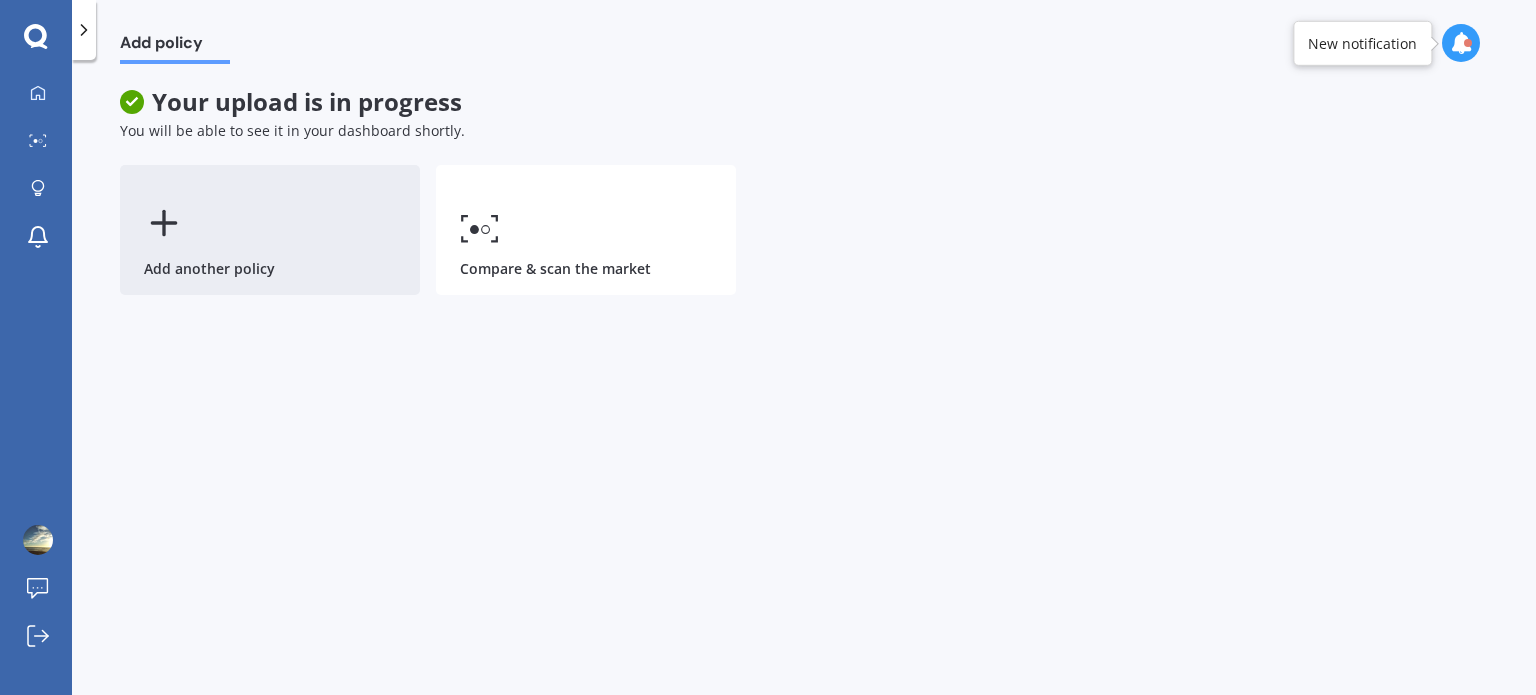 click on "Add another policy" at bounding box center (270, 230) 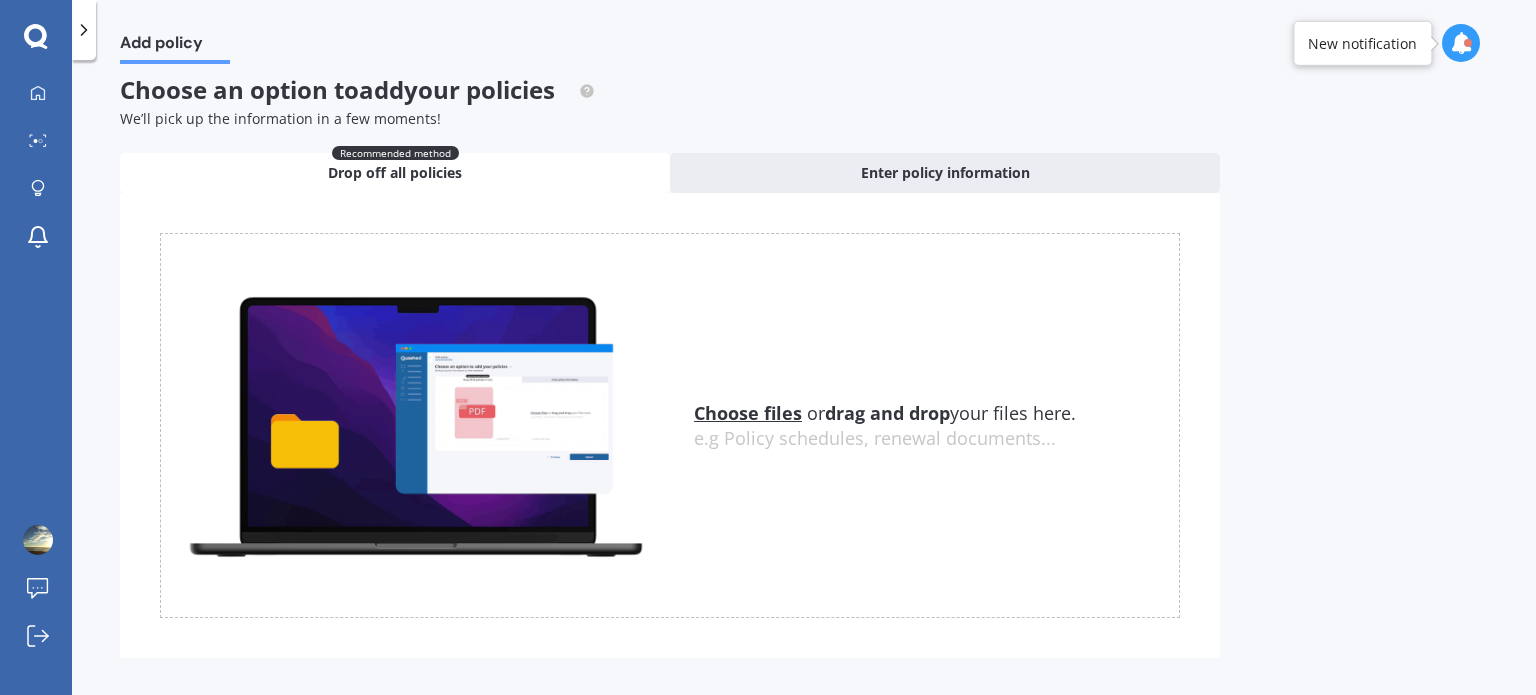 scroll, scrollTop: 34, scrollLeft: 0, axis: vertical 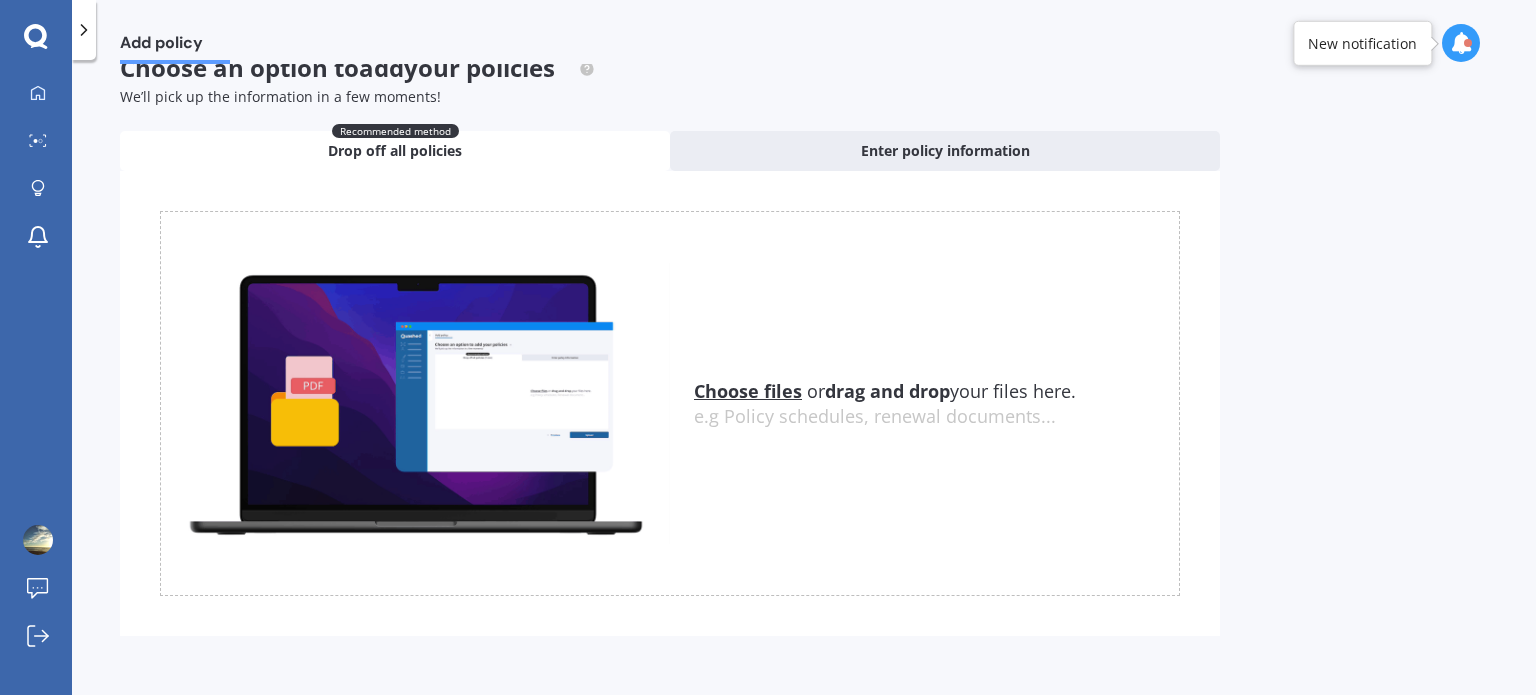 click on "Choose files" at bounding box center (748, 391) 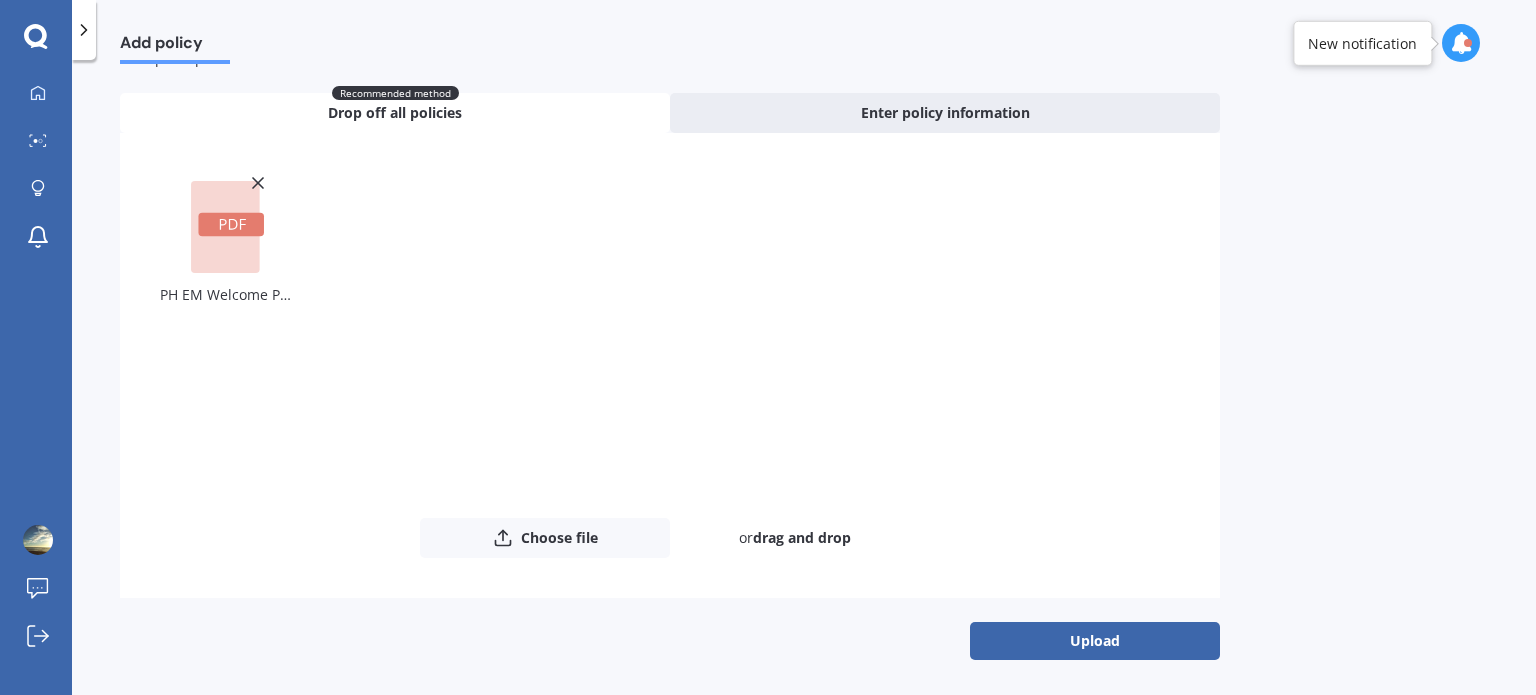 scroll, scrollTop: 72, scrollLeft: 0, axis: vertical 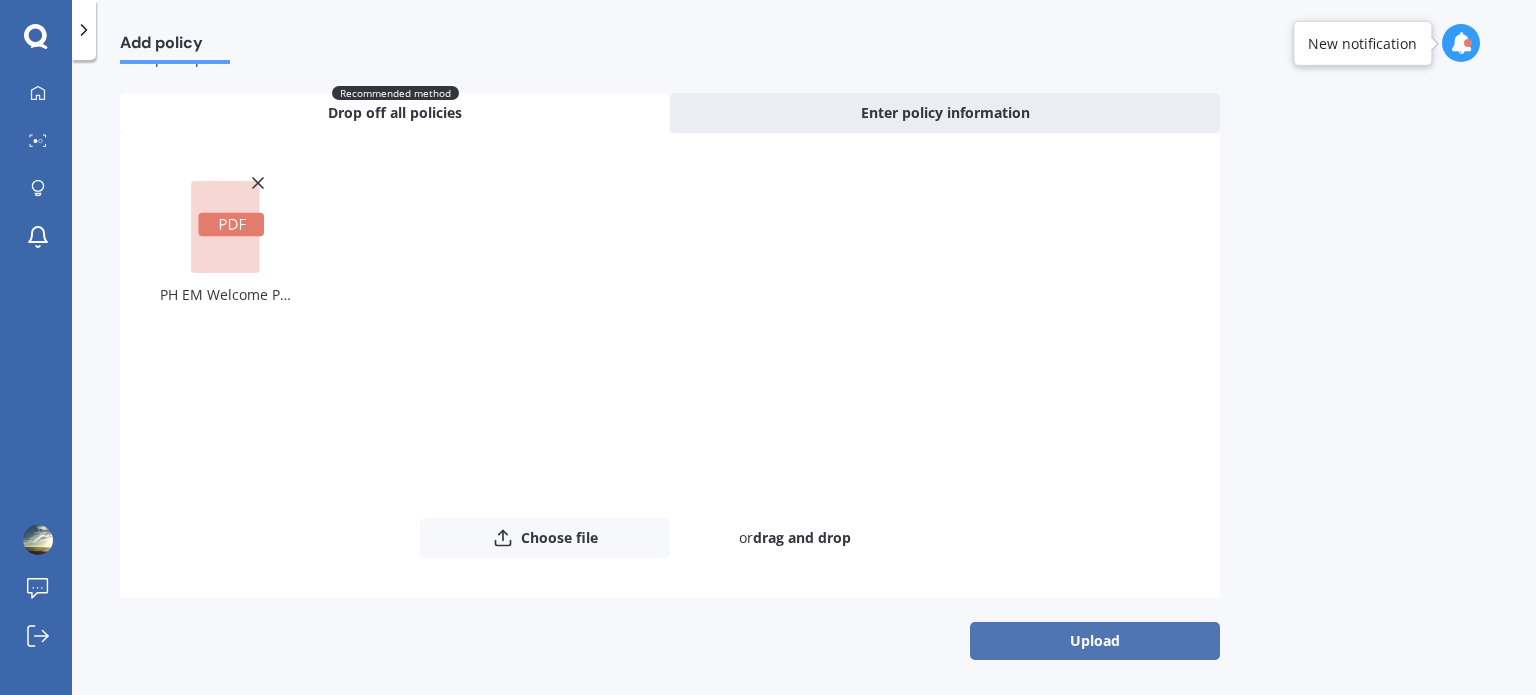 click on "Upload" at bounding box center [1095, 641] 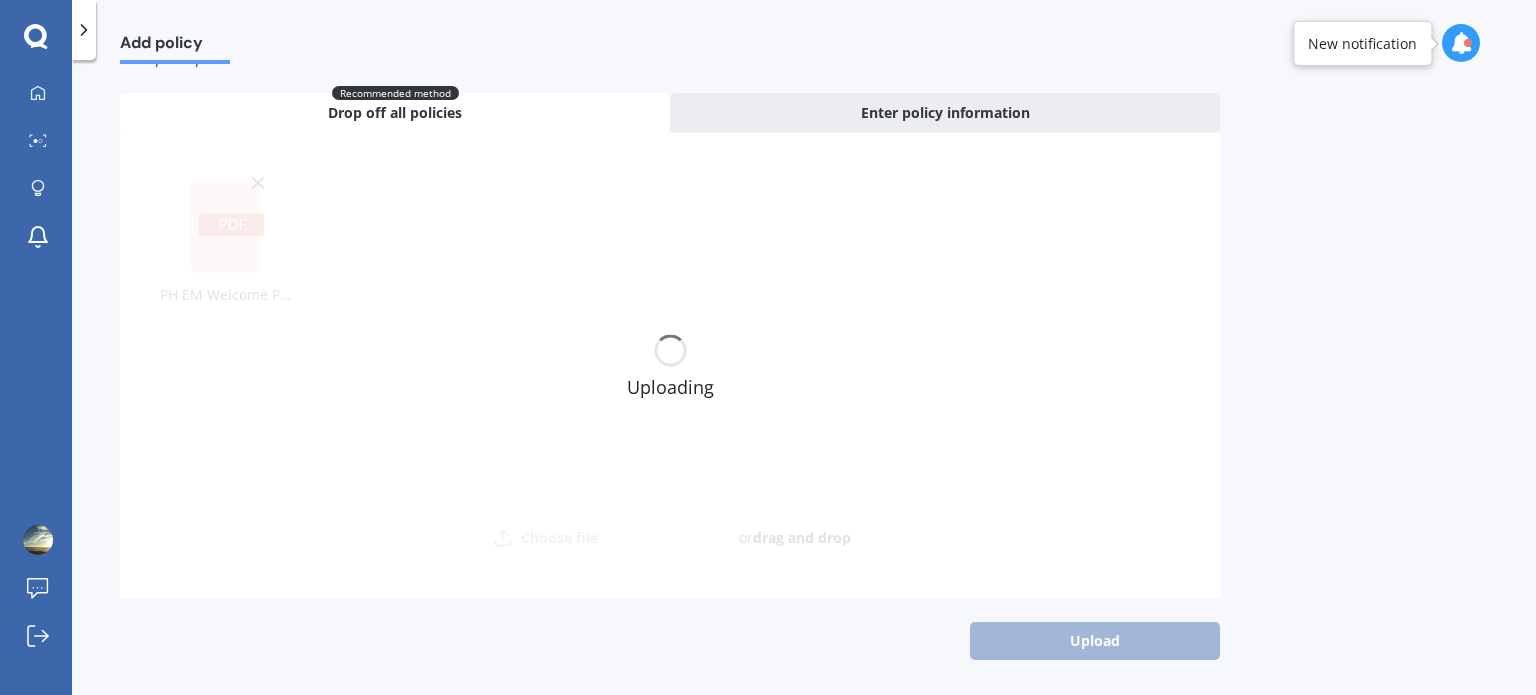 scroll, scrollTop: 0, scrollLeft: 0, axis: both 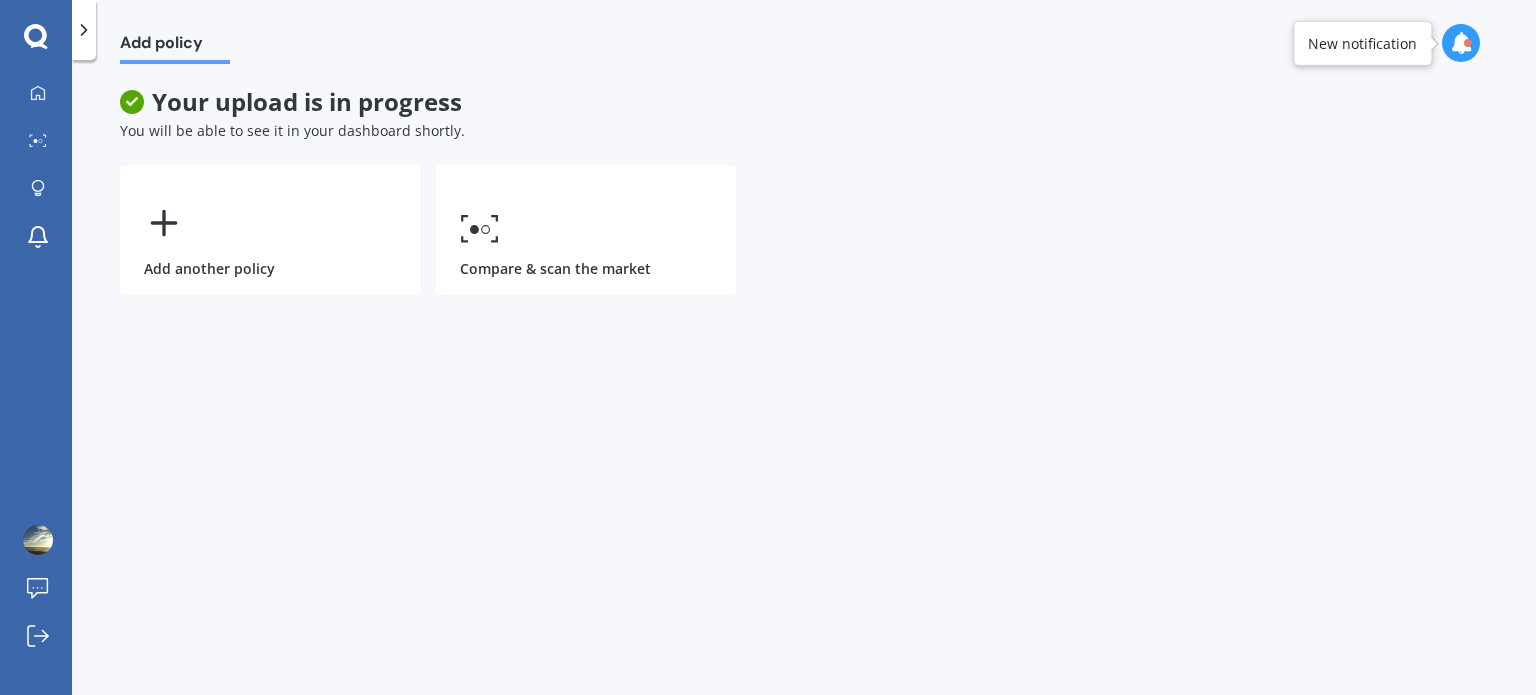 click at bounding box center [84, 30] 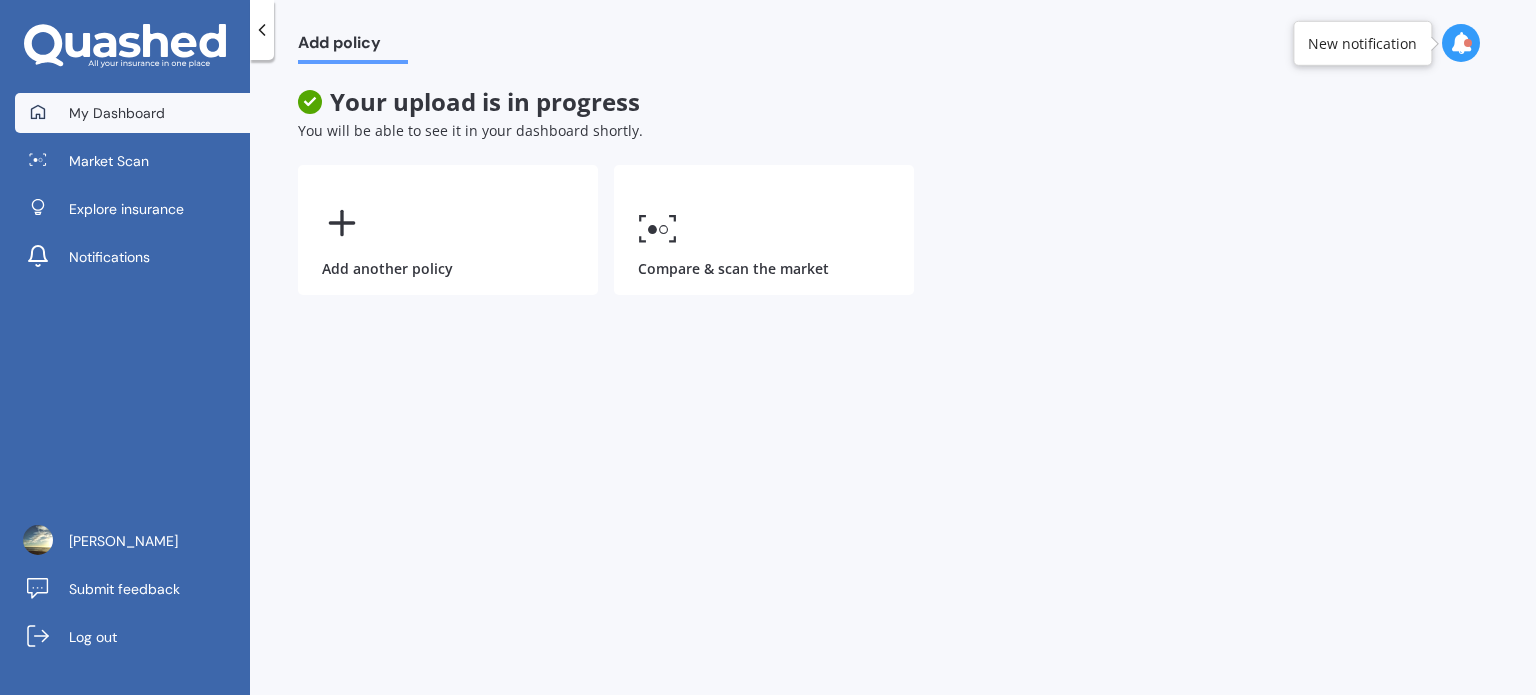 click on "My Dashboard" at bounding box center [132, 113] 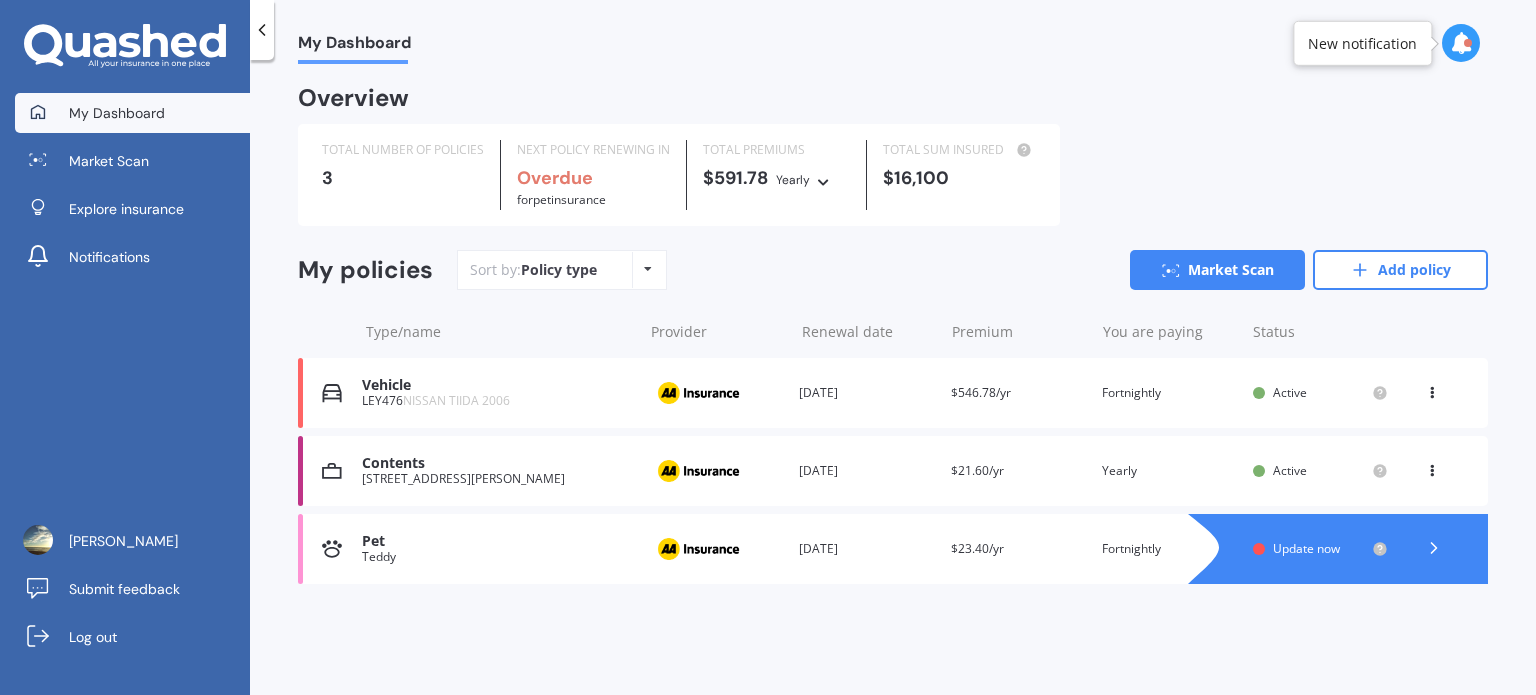 click 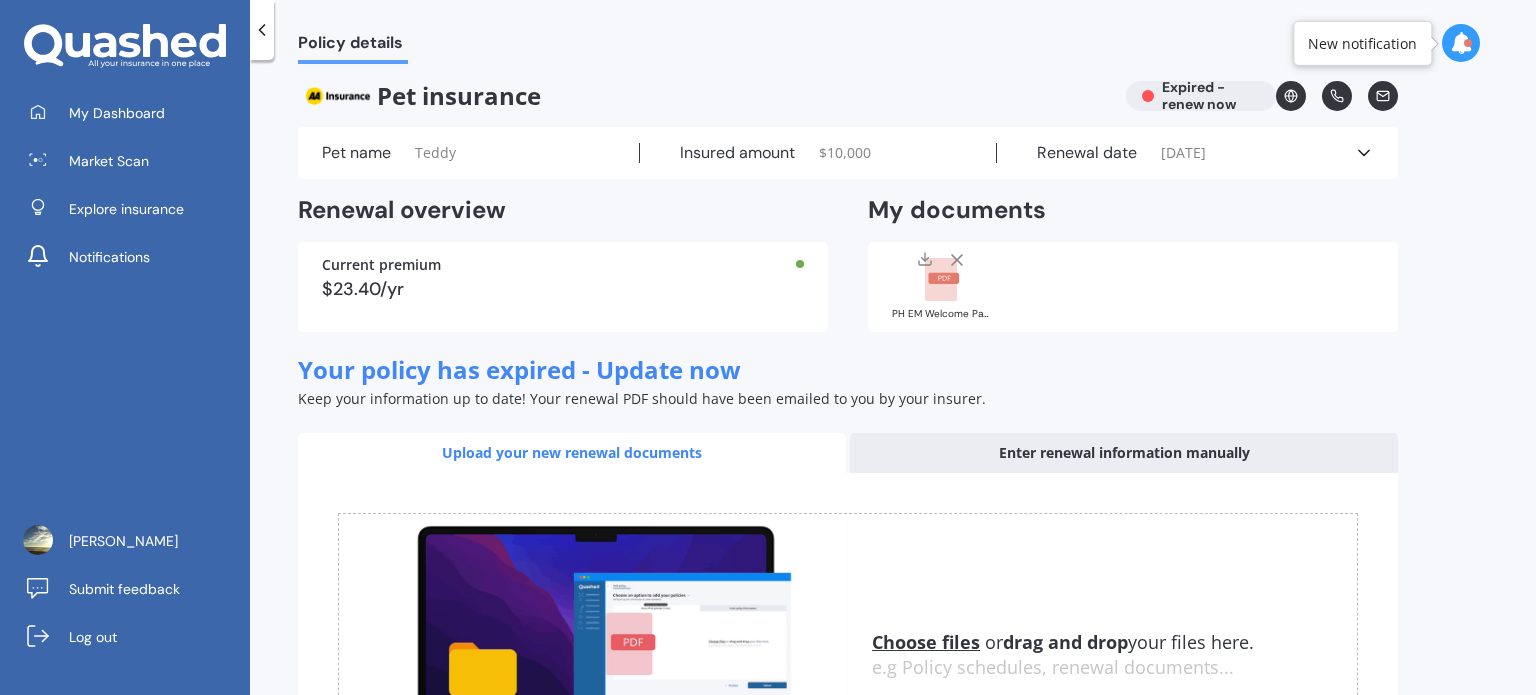 scroll, scrollTop: 0, scrollLeft: 0, axis: both 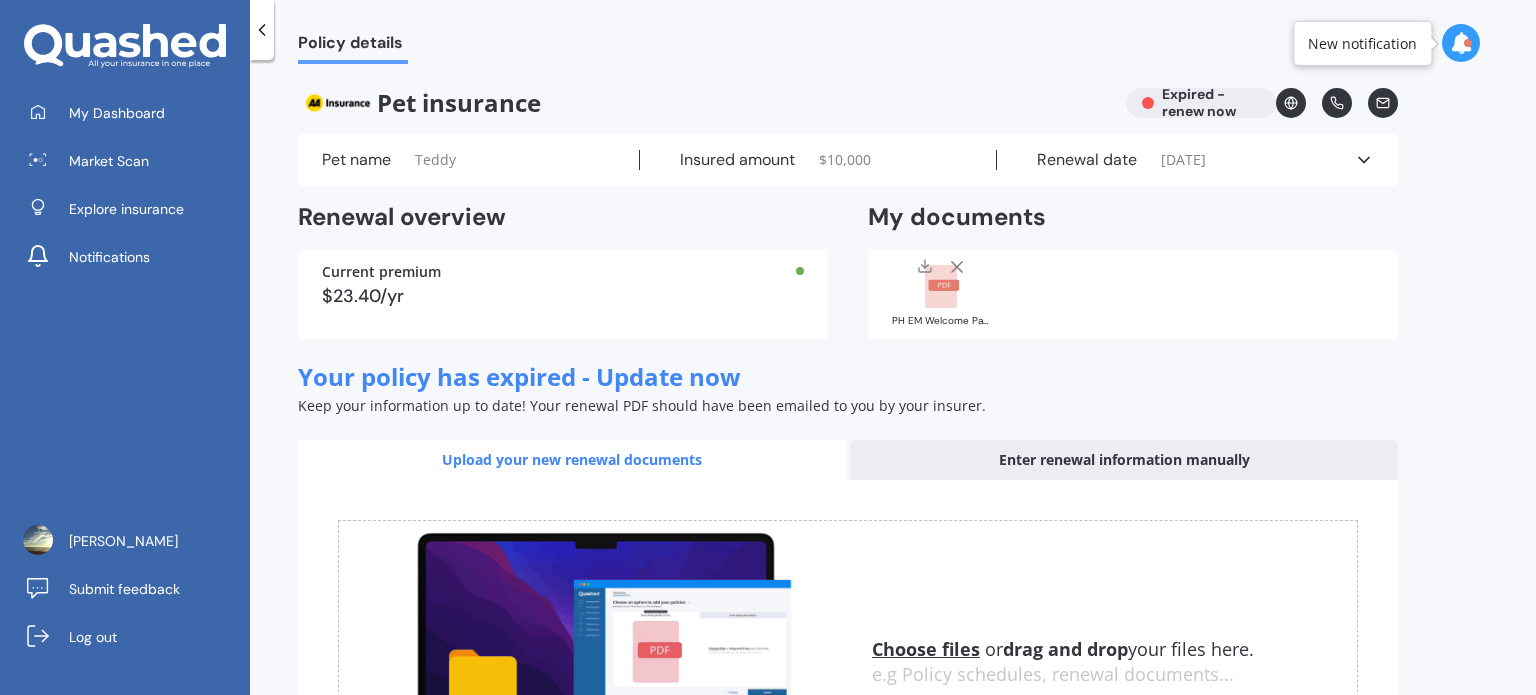 click on "Enter renewal information manually" at bounding box center (1124, 460) 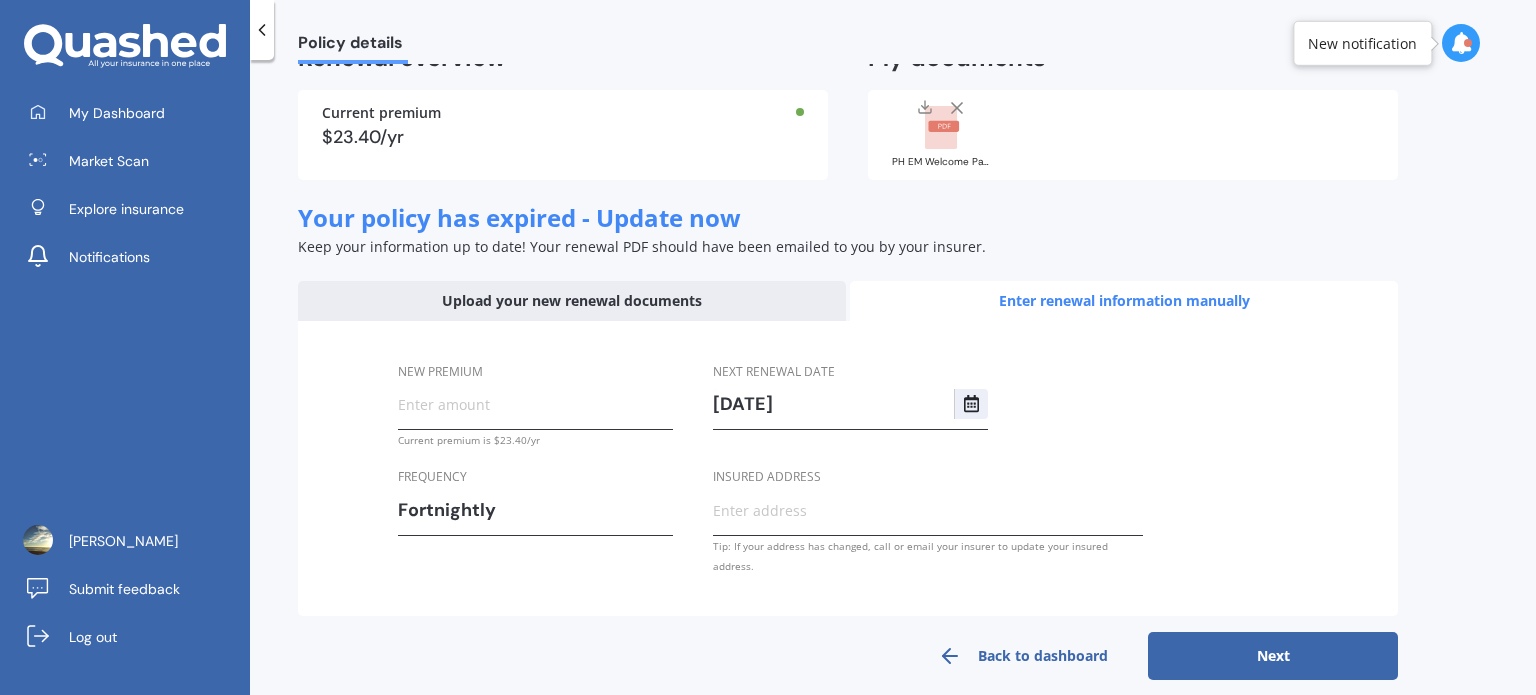 scroll, scrollTop: 160, scrollLeft: 0, axis: vertical 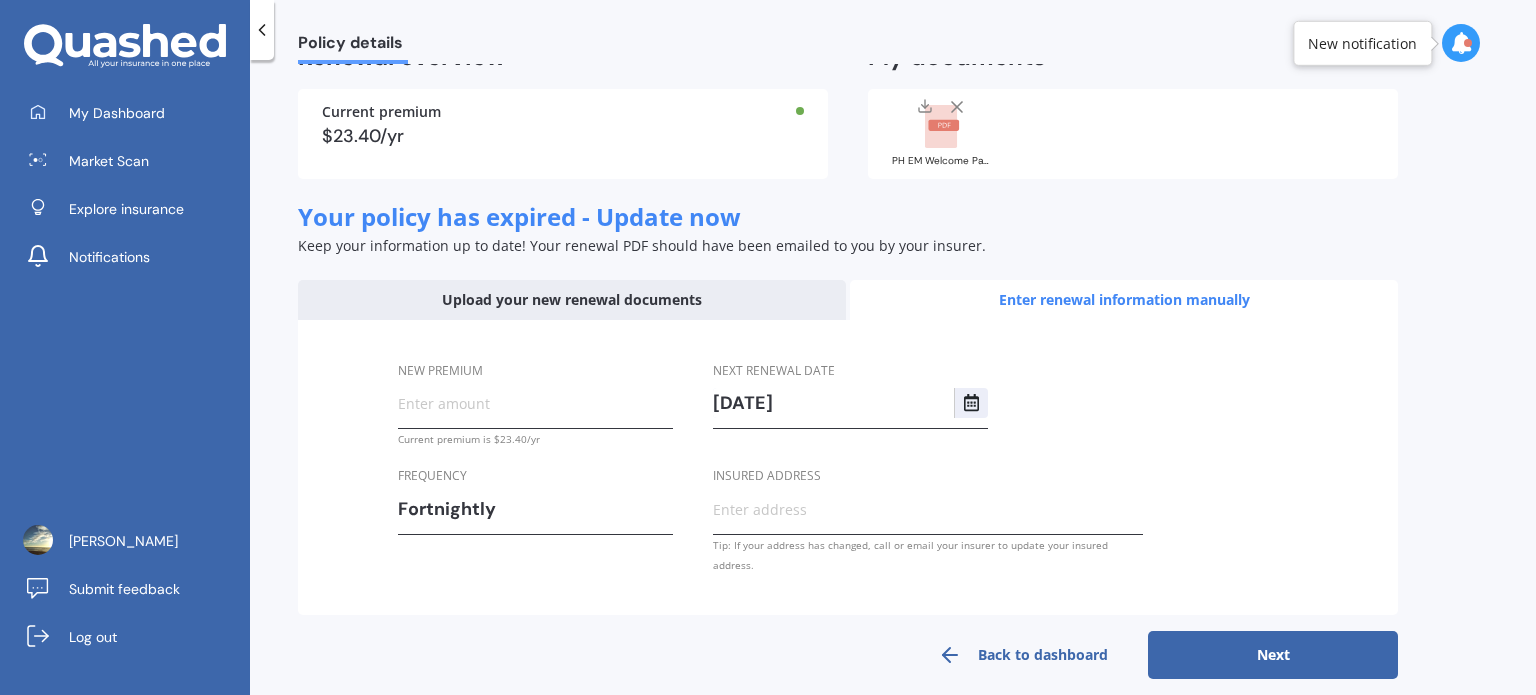 click on "Back to dashboard" at bounding box center [1023, 655] 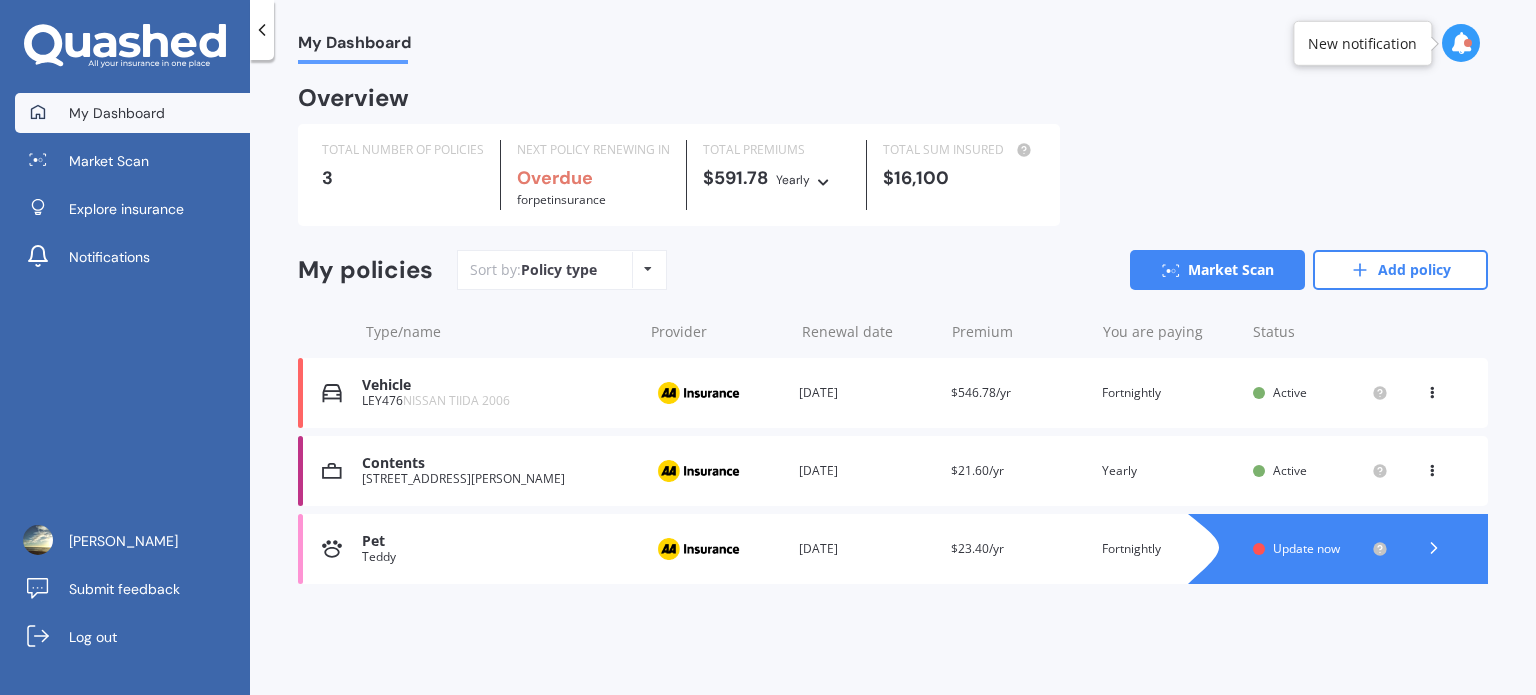 scroll, scrollTop: 0, scrollLeft: 0, axis: both 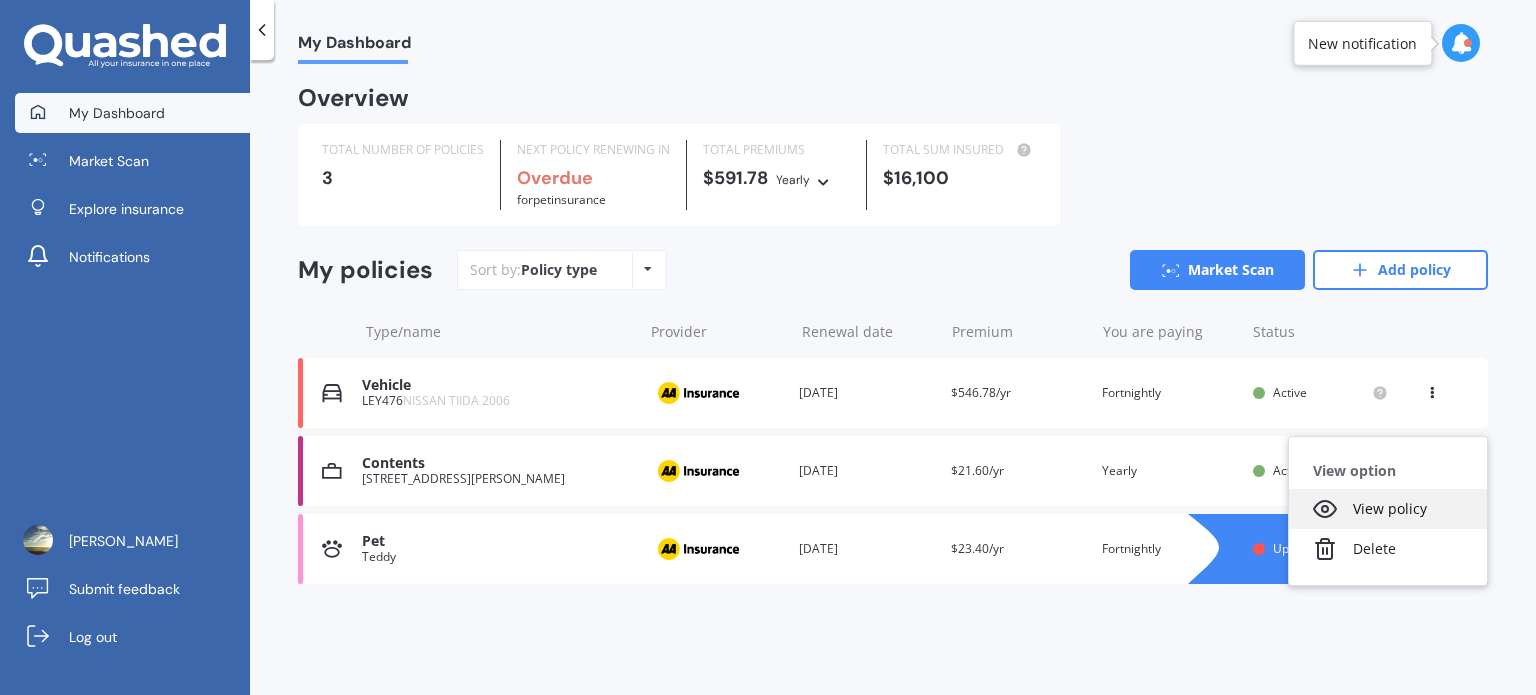 click on "View policy" at bounding box center [1388, 509] 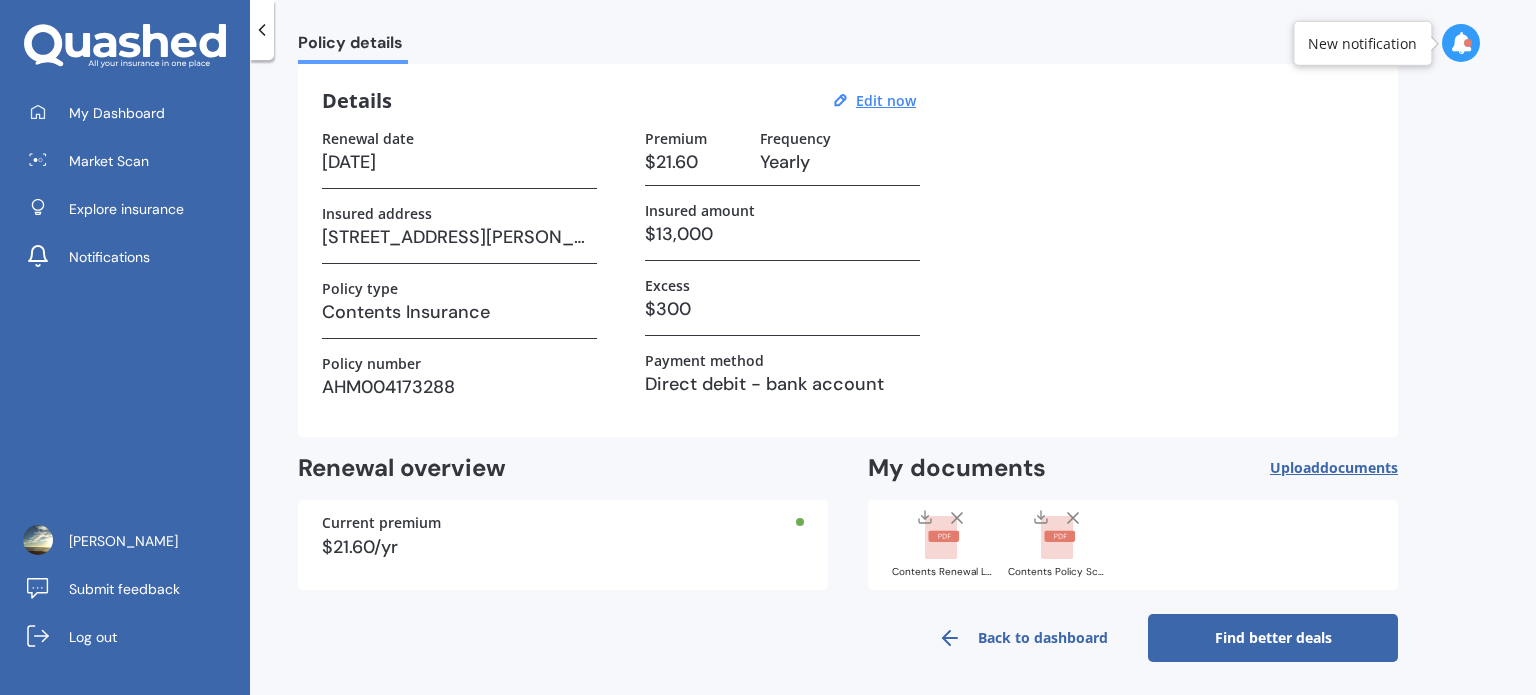 scroll, scrollTop: 72, scrollLeft: 0, axis: vertical 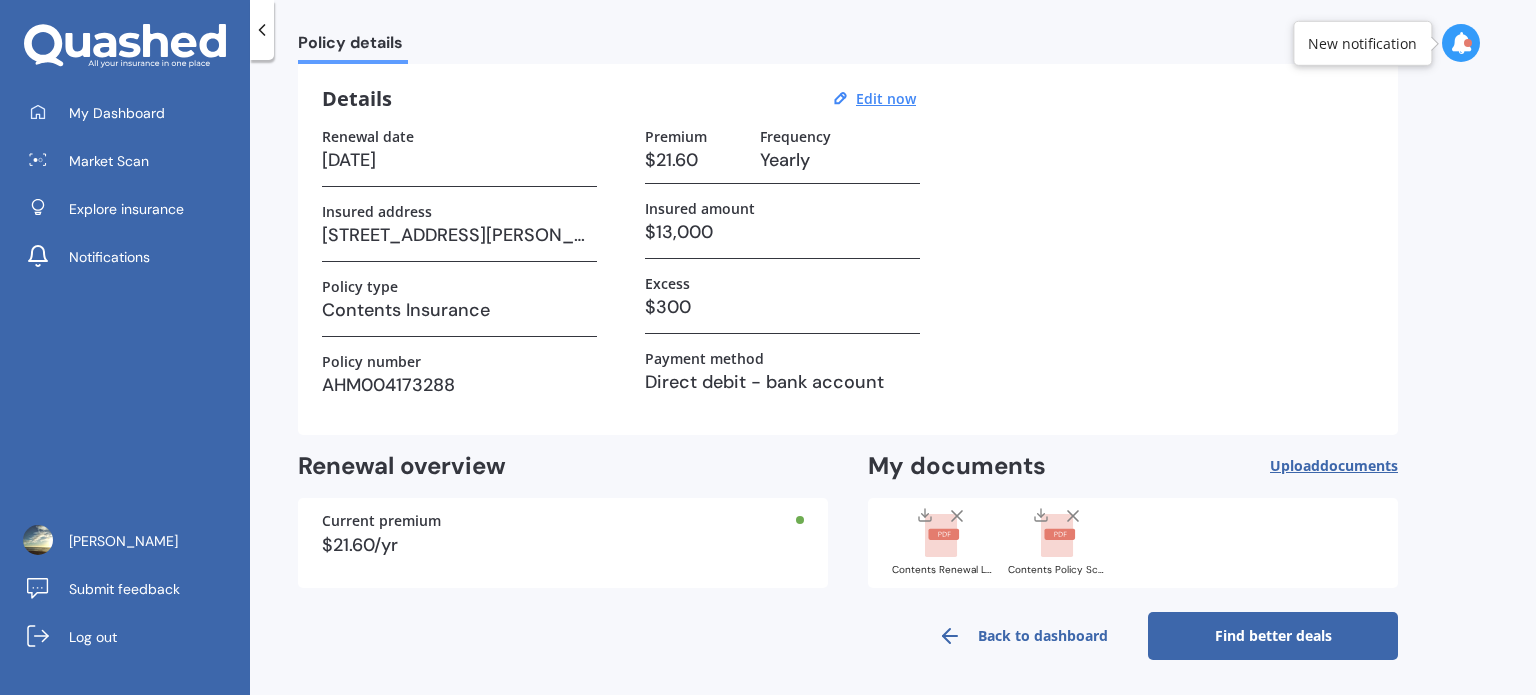 click on "Find better deals" at bounding box center (1273, 636) 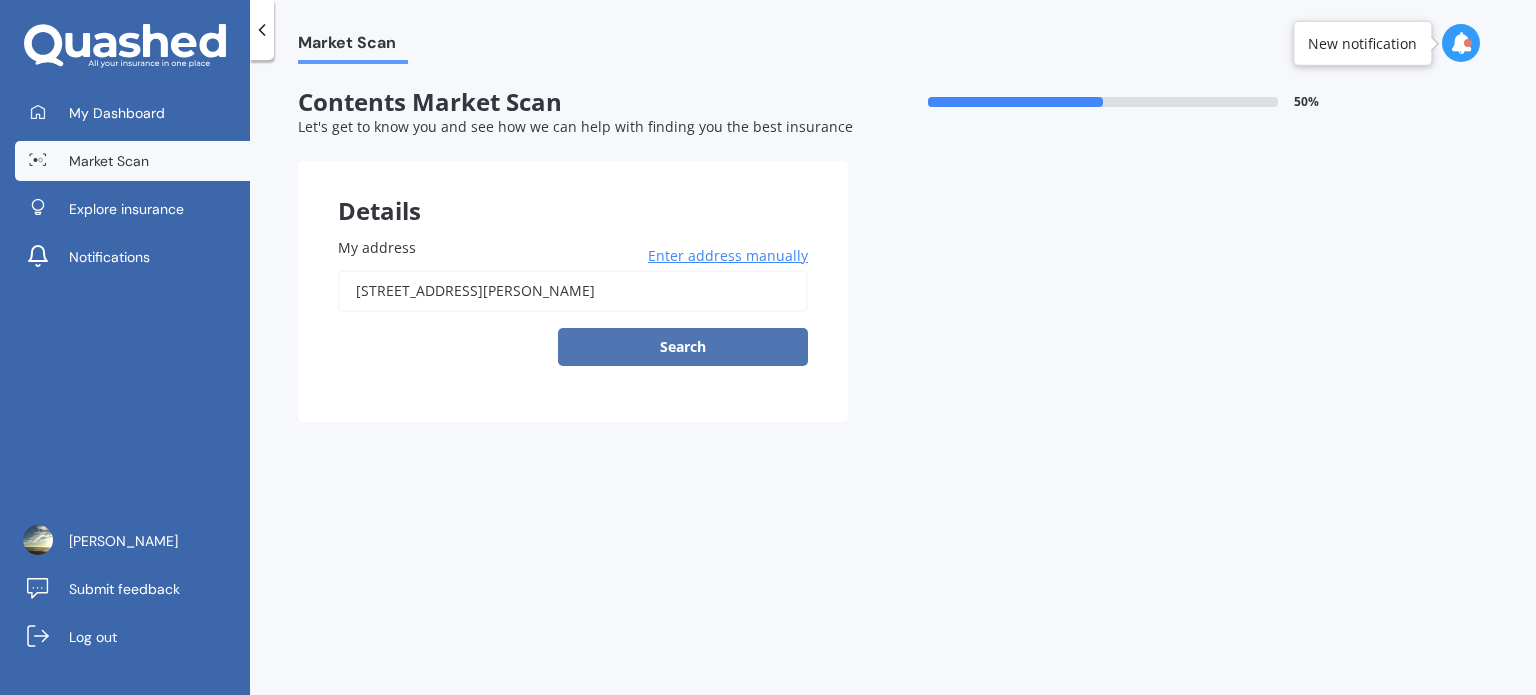 click on "Search" at bounding box center [683, 347] 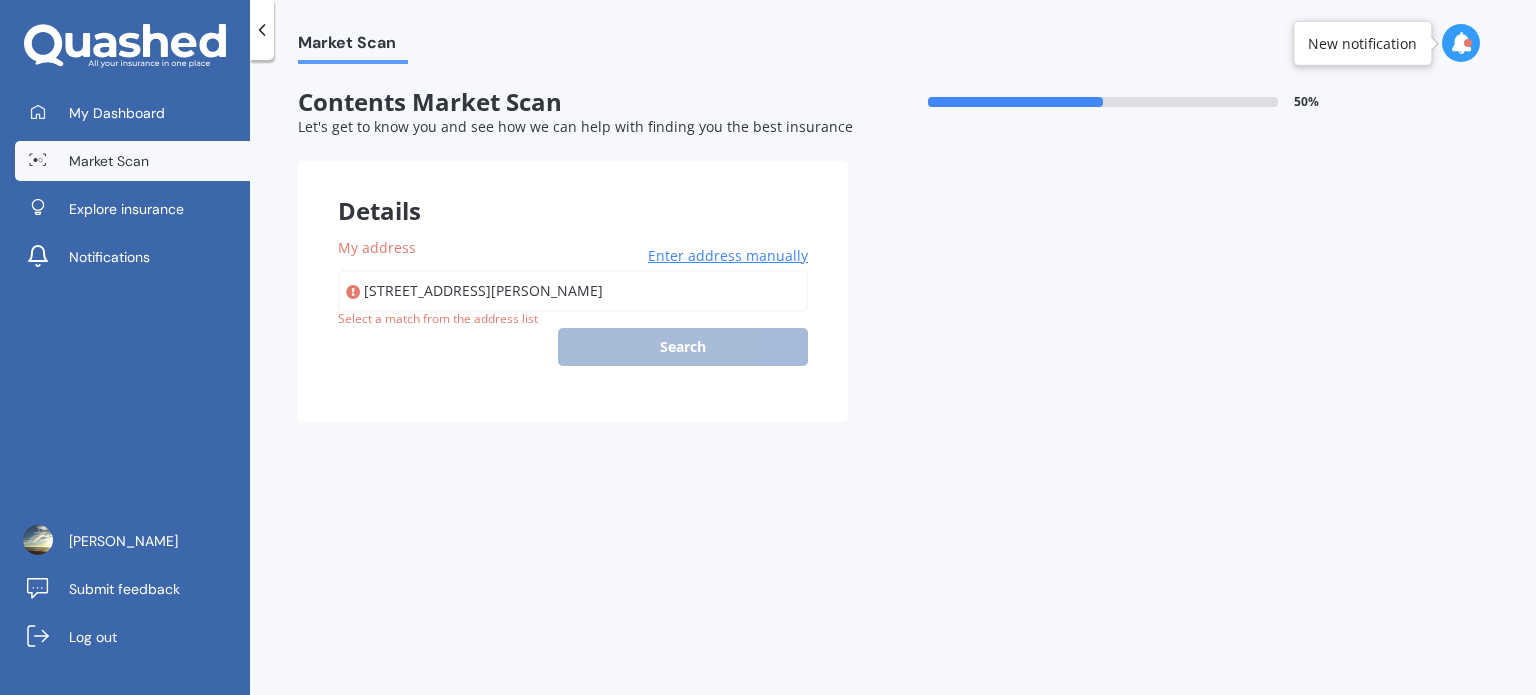 click on "[STREET_ADDRESS][PERSON_NAME]" at bounding box center (573, 291) 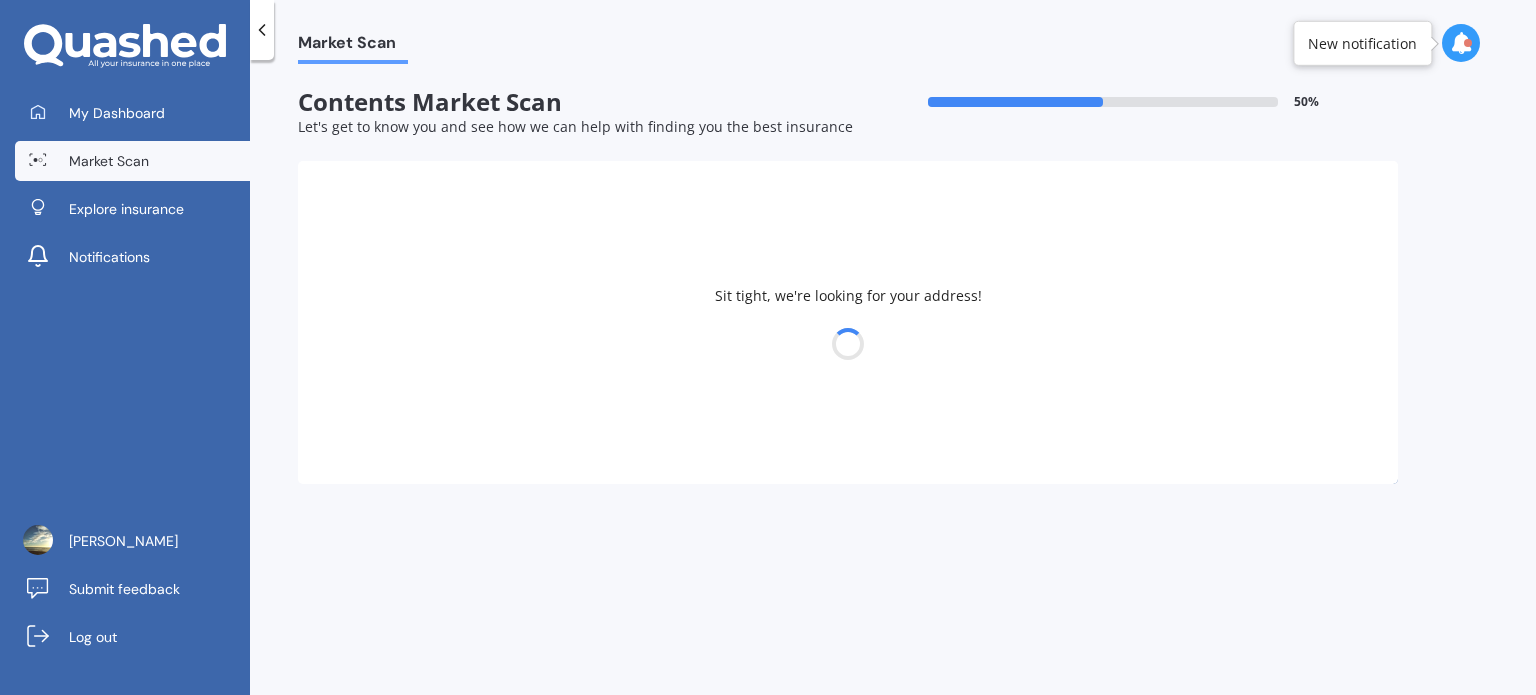 select on "01" 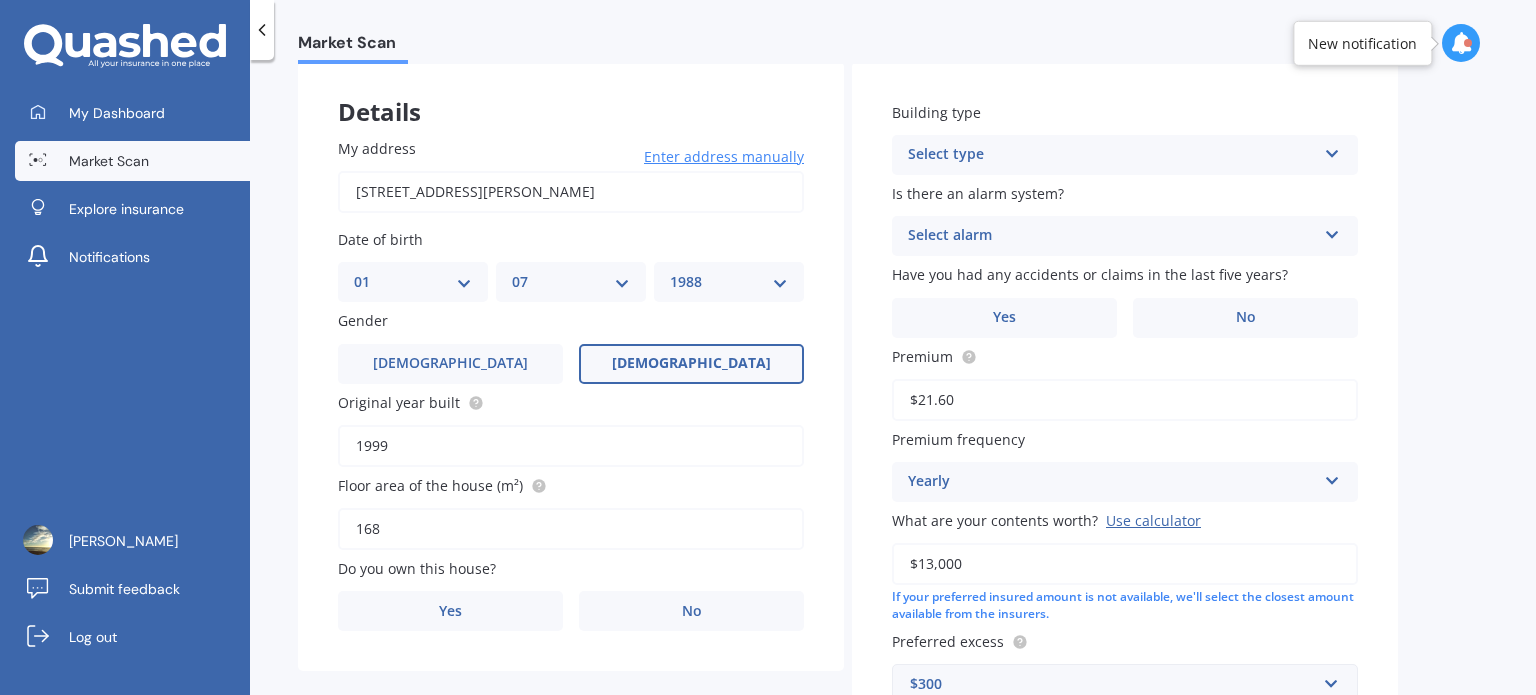 scroll, scrollTop: 100, scrollLeft: 0, axis: vertical 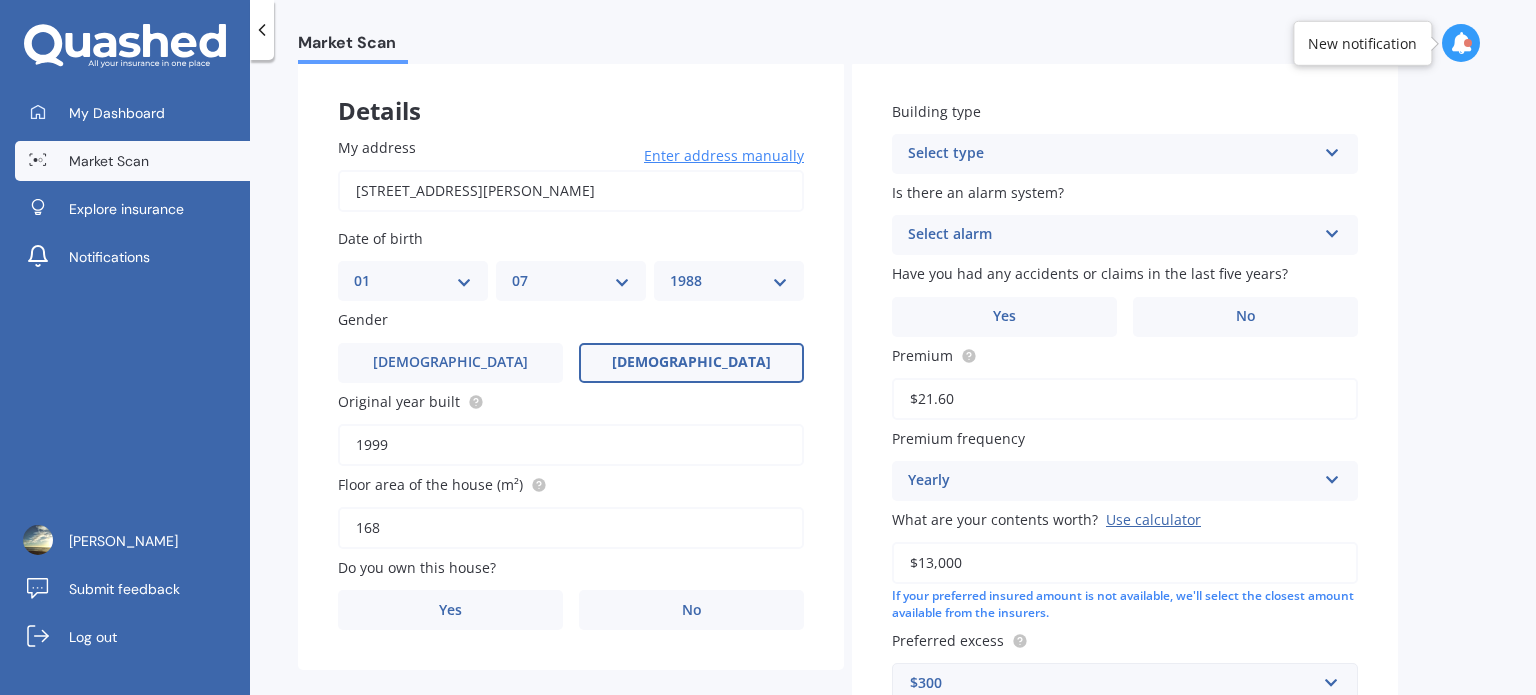 click on "Select type Freestanding Multi-unit (in a block of 6 or less) Multi-unit (in a block of 7-10)" at bounding box center (1125, 154) 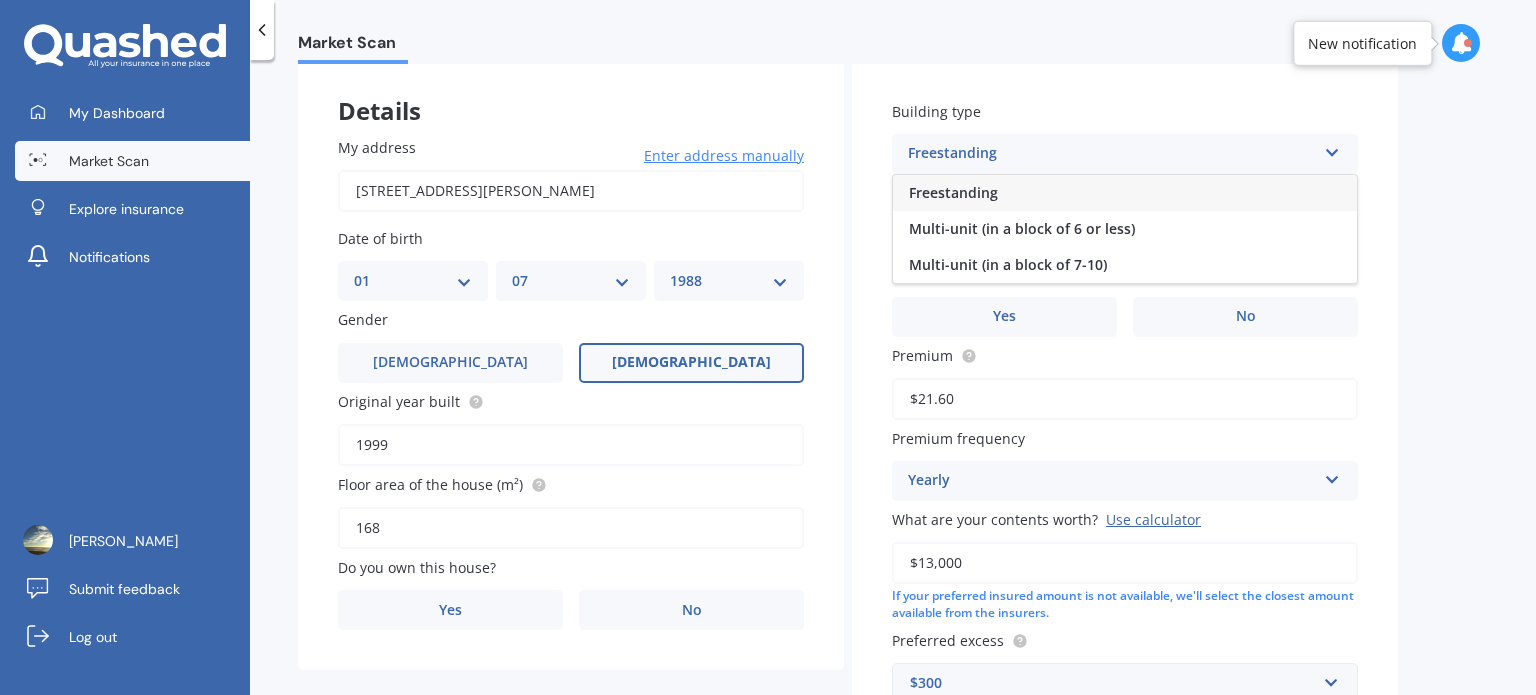 click on "Freestanding" at bounding box center (953, 192) 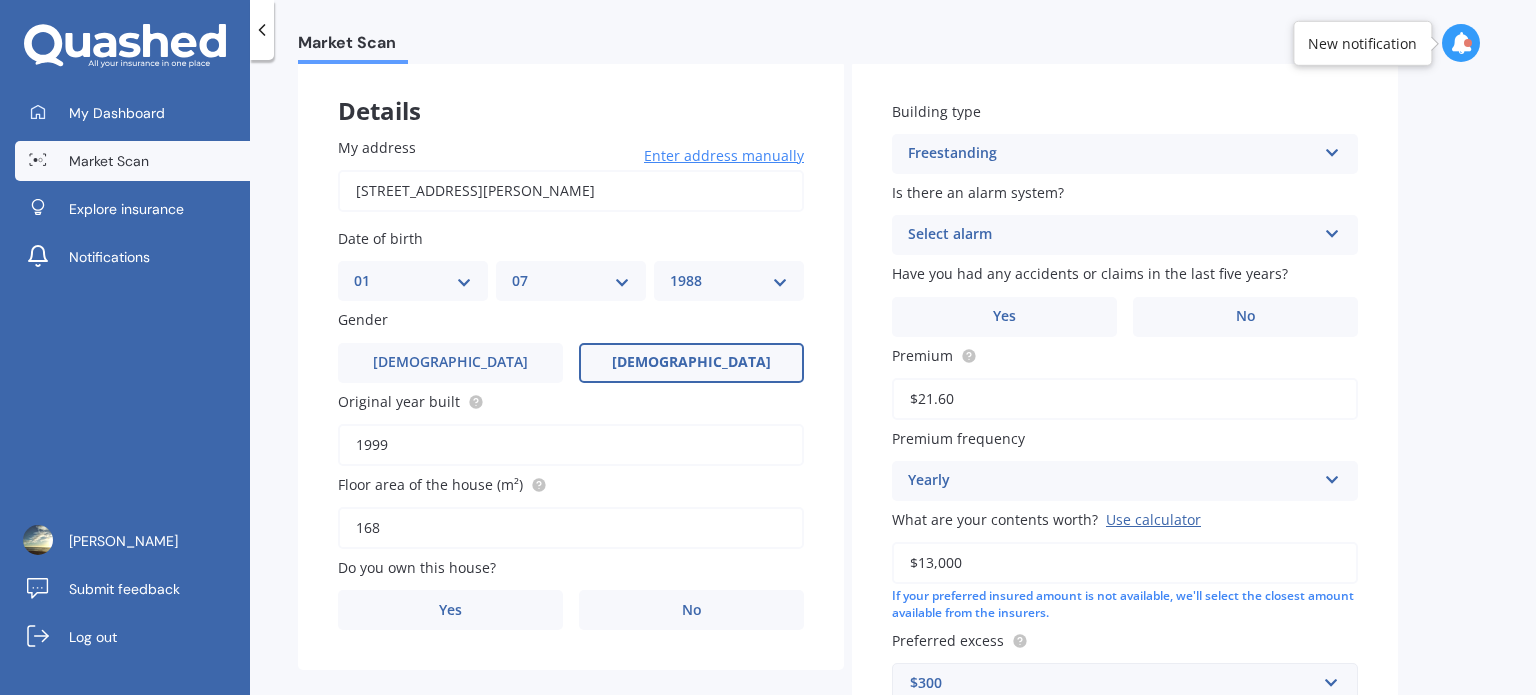 click on "Select alarm" at bounding box center (1112, 235) 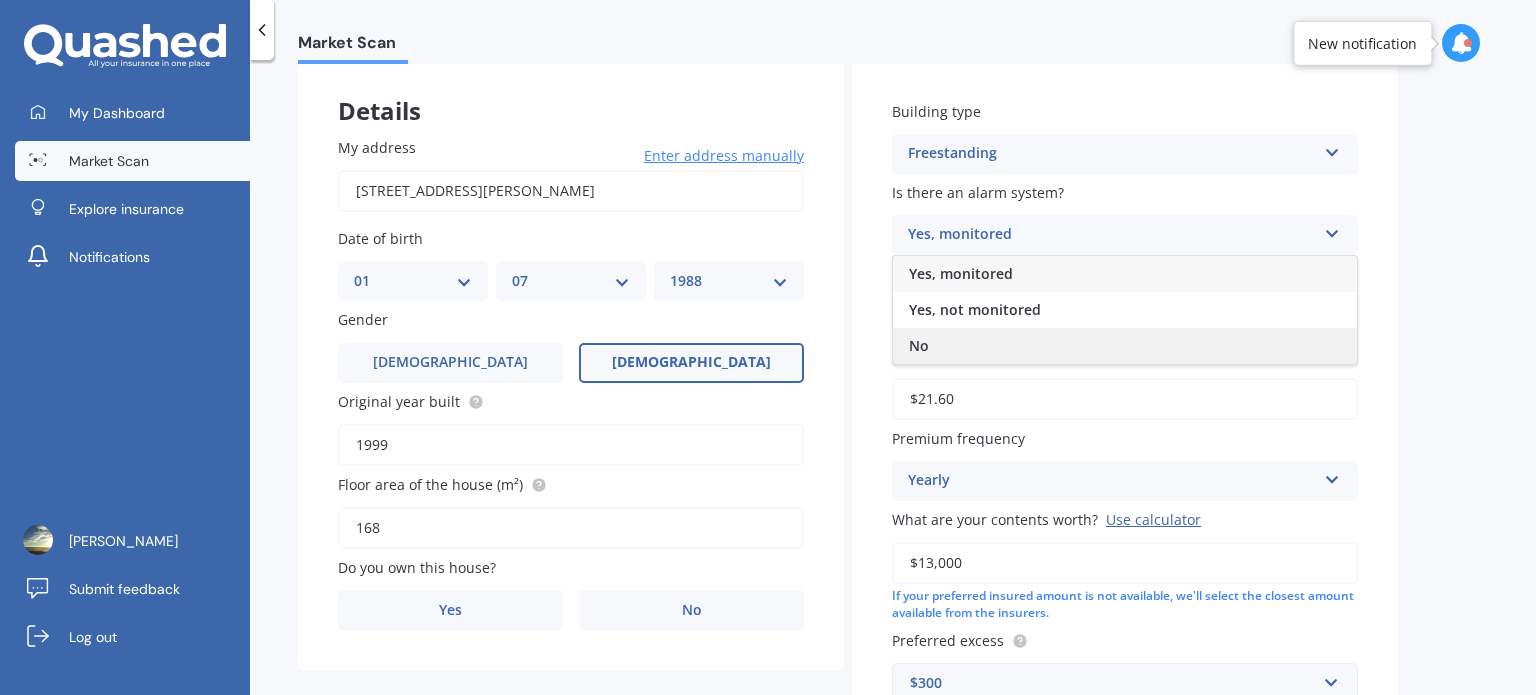 click on "No" at bounding box center (1125, 346) 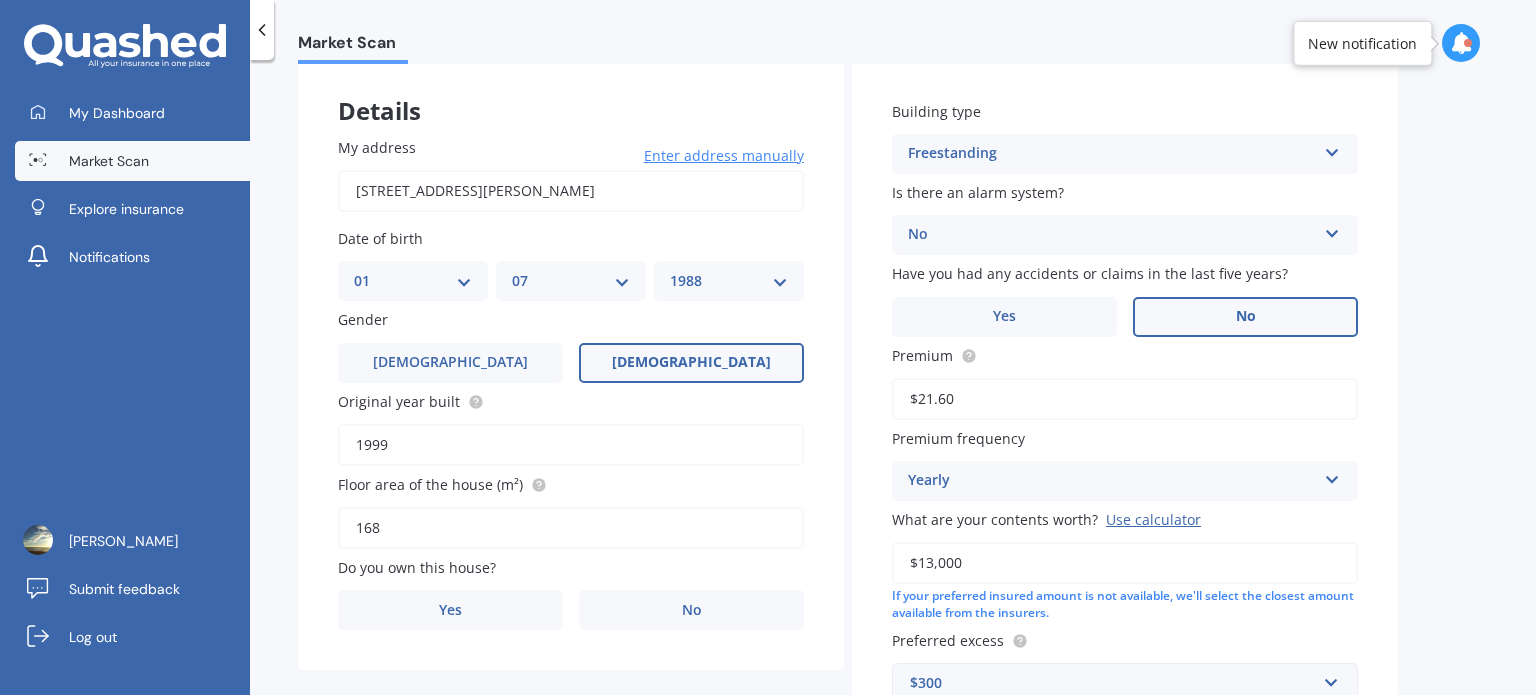 click on "No" at bounding box center [1245, 317] 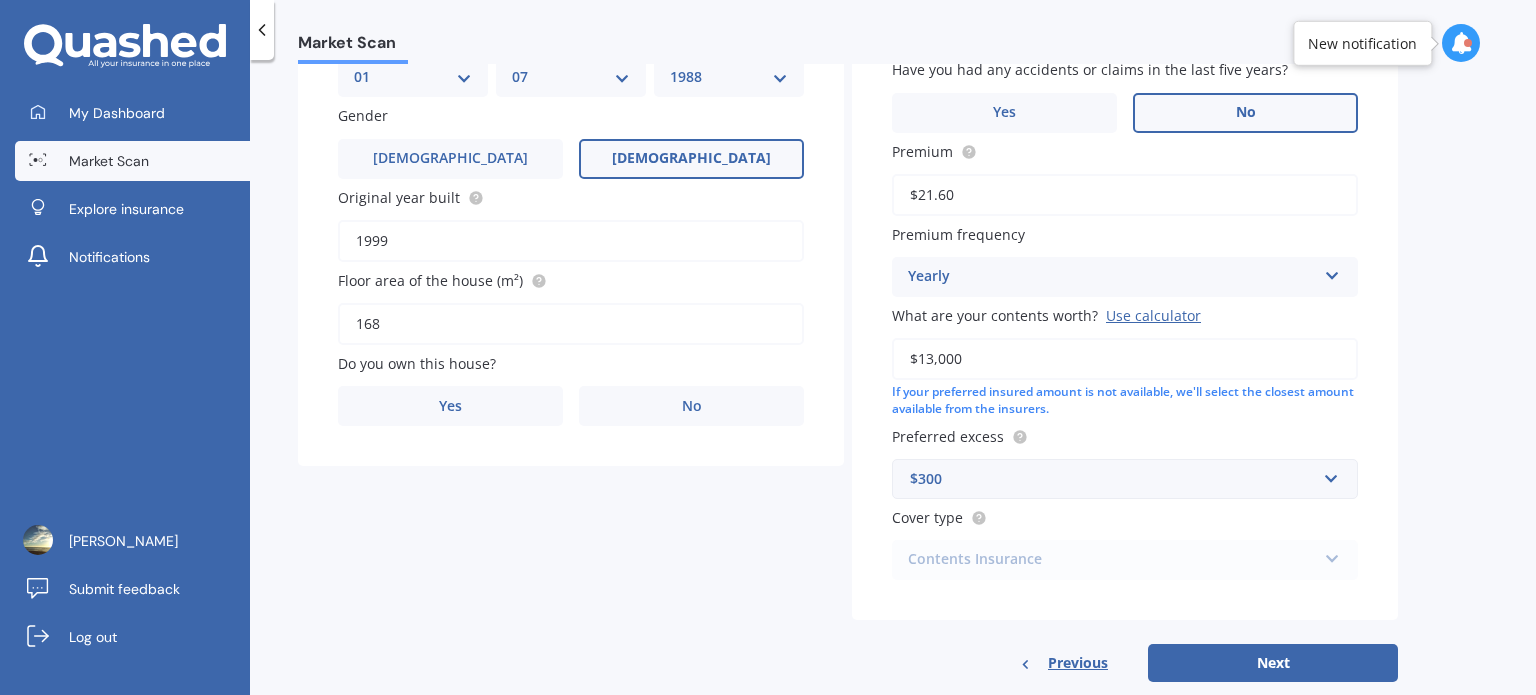 scroll, scrollTop: 343, scrollLeft: 0, axis: vertical 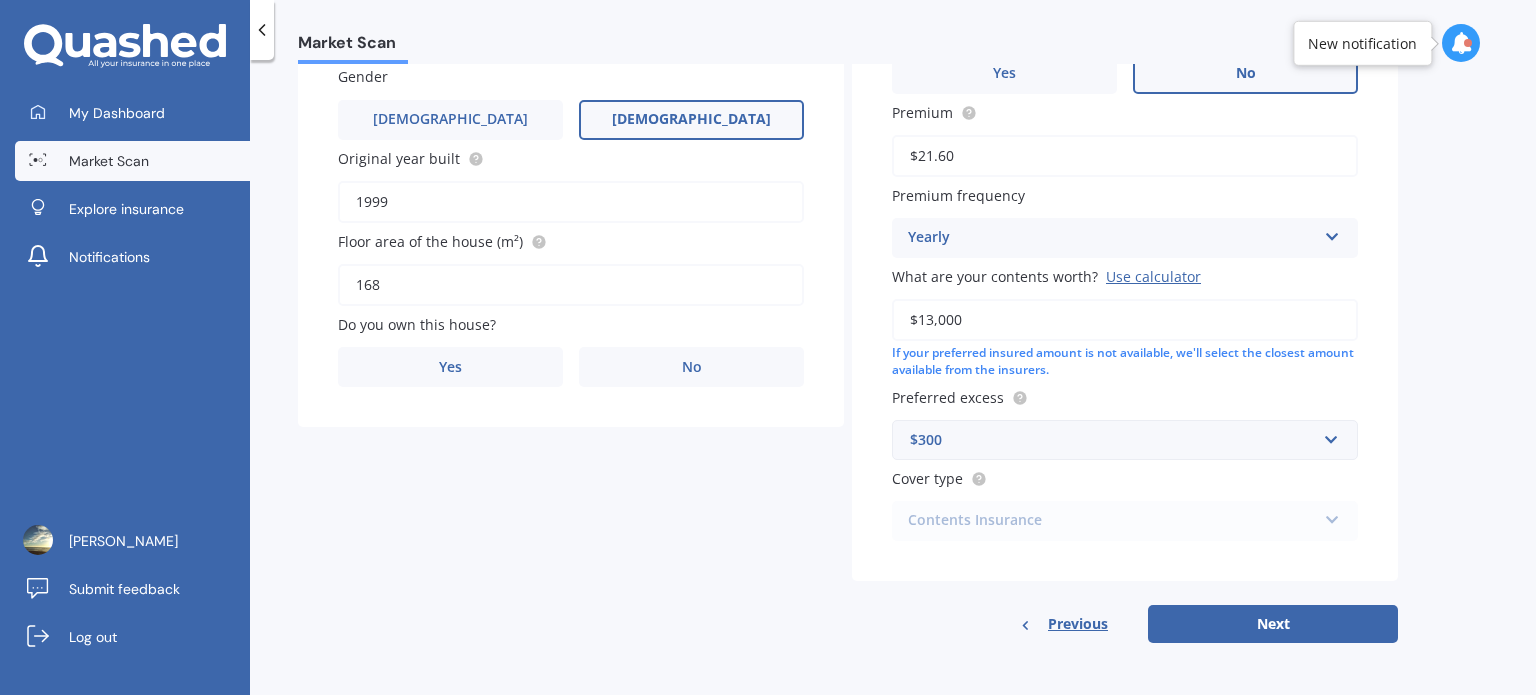 click on "Contents Insurance Contents Insurance Limited Contents" at bounding box center [1125, 521] 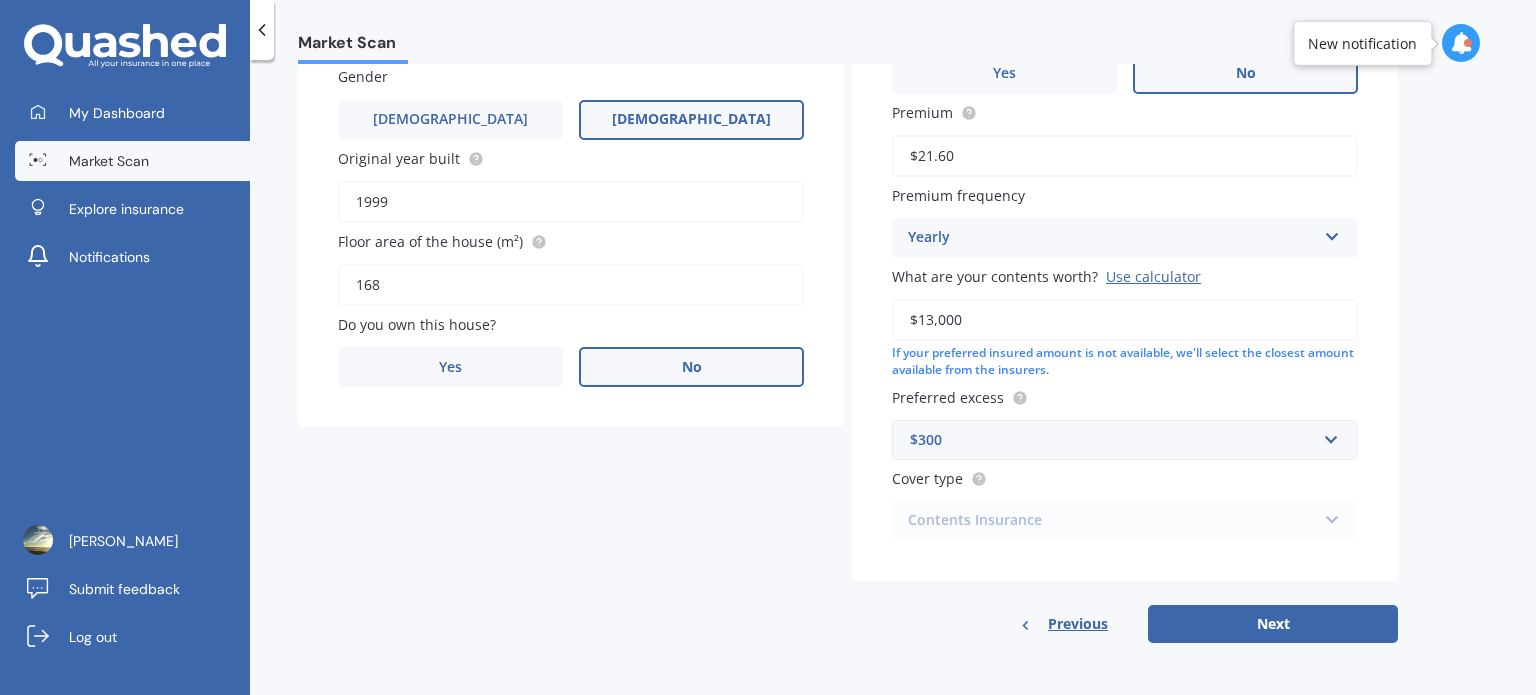 click on "No" at bounding box center [691, 367] 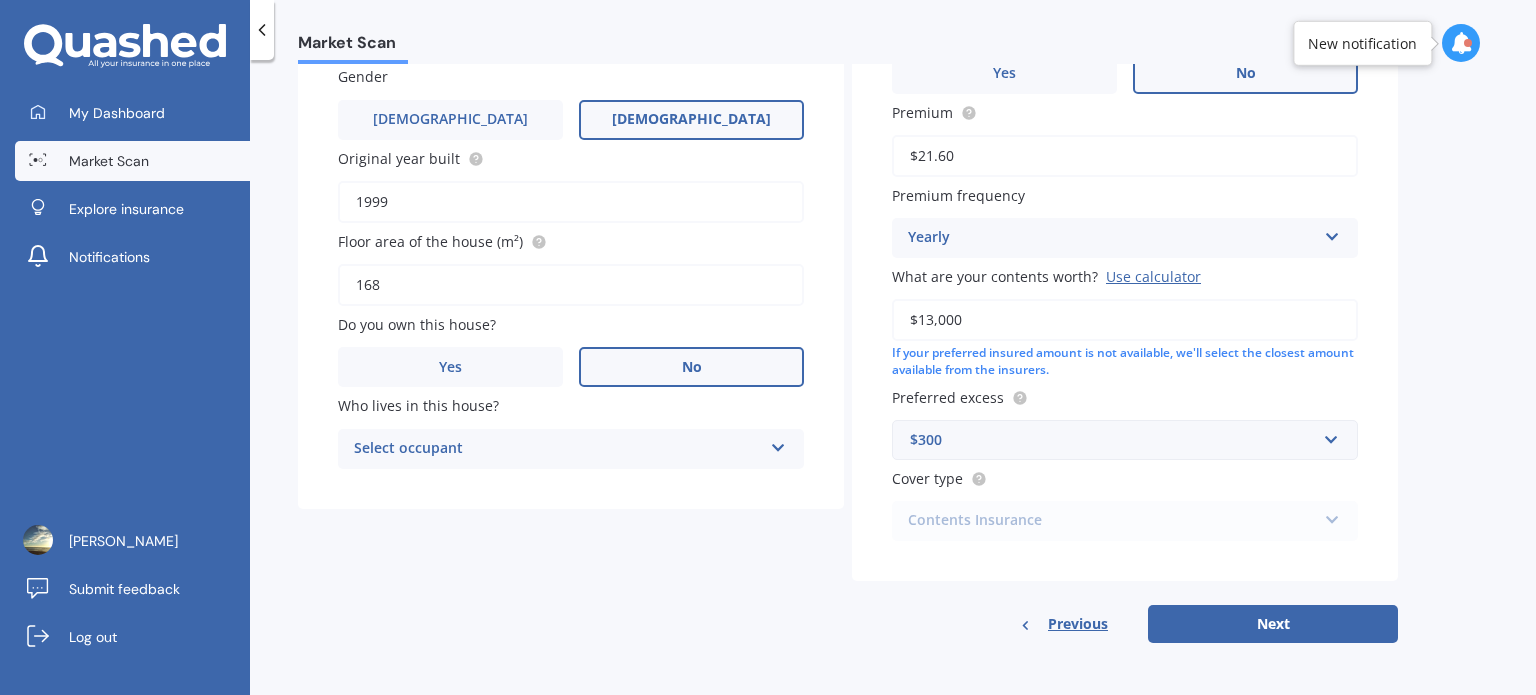 click on "Select occupant" at bounding box center [558, 449] 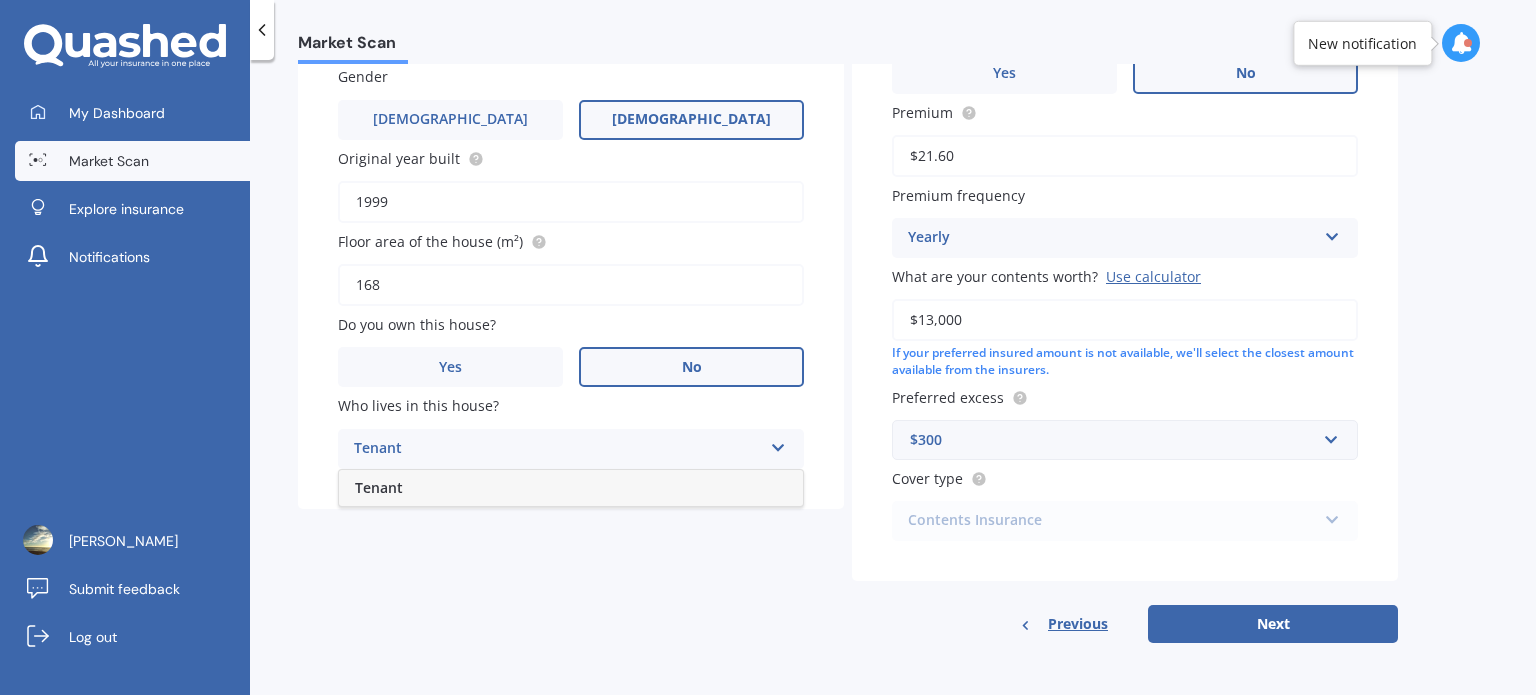 click on "Tenant" at bounding box center (571, 488) 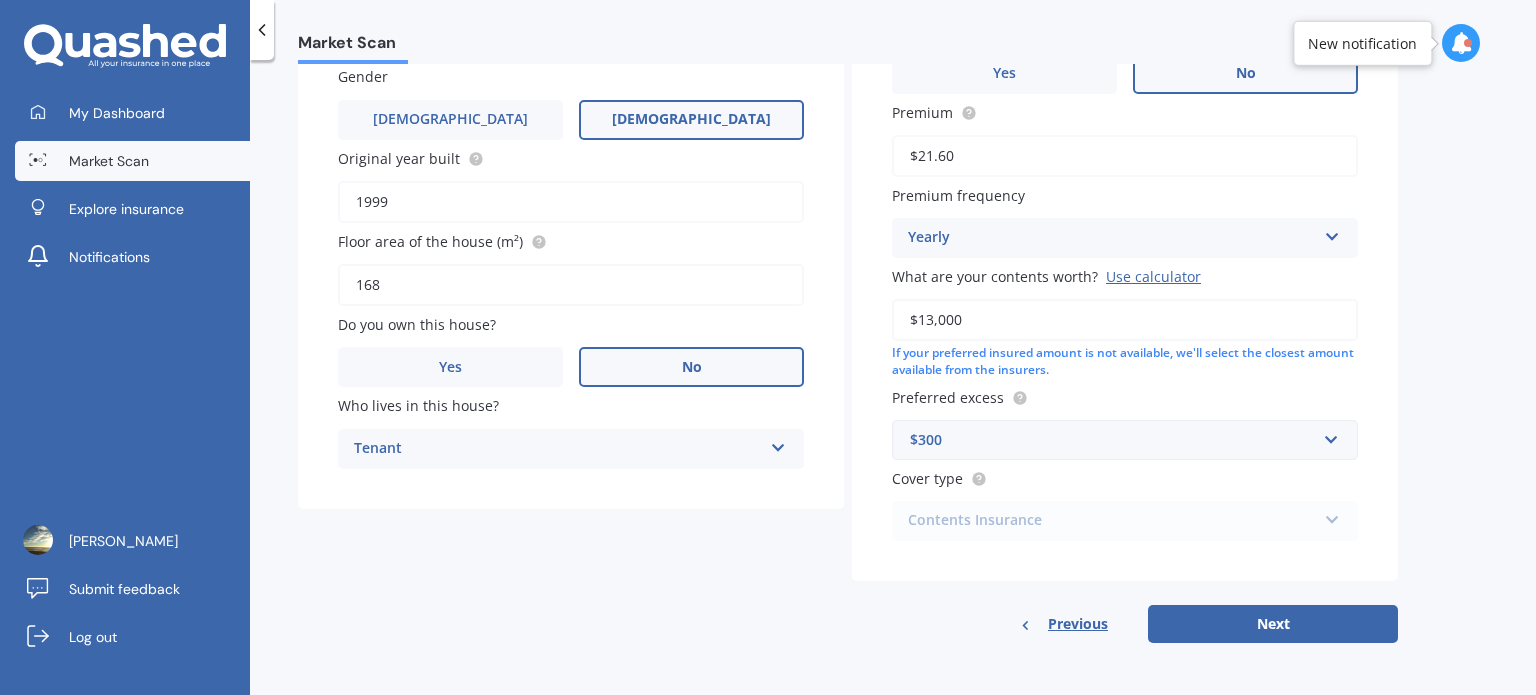 click on "Details My address [STREET_ADDRESS][PERSON_NAME] Enter address manually Search Date of birth DD 01 02 03 04 05 06 07 08 09 10 11 12 13 14 15 16 17 18 19 20 21 22 23 24 25 26 27 28 29 30 31 MM 01 02 03 04 05 06 07 08 09 10 11 12 YYYY 2009 2008 2007 2006 2005 2004 2003 2002 2001 2000 1999 1998 1997 1996 1995 1994 1993 1992 1991 1990 1989 1988 1987 1986 1985 1984 1983 1982 1981 1980 1979 1978 1977 1976 1975 1974 1973 1972 1971 1970 1969 1968 1967 1966 1965 1964 1963 1962 1961 1960 1959 1958 1957 1956 1955 1954 1953 1952 1951 1950 1949 1948 1947 1946 1945 1944 1943 1942 1941 1940 1939 1938 1937 1936 1935 1934 1933 1932 1931 1930 1929 1928 1927 1926 1925 1924 1923 1922 1921 1920 1919 1918 1917 1916 1915 1914 1913 1912 1911 1910 Gender [DEMOGRAPHIC_DATA] [DEMOGRAPHIC_DATA] Original year built 1999 Floor area of the house (m²) 168 Do you own this house? Yes No Who lives in this house? Tenant Tenant Building type Freestanding Freestanding Multi-unit (in a block of 6 or less) Multi-unit (in a block of 7-10) No Yes, monitored" at bounding box center (848, 231) 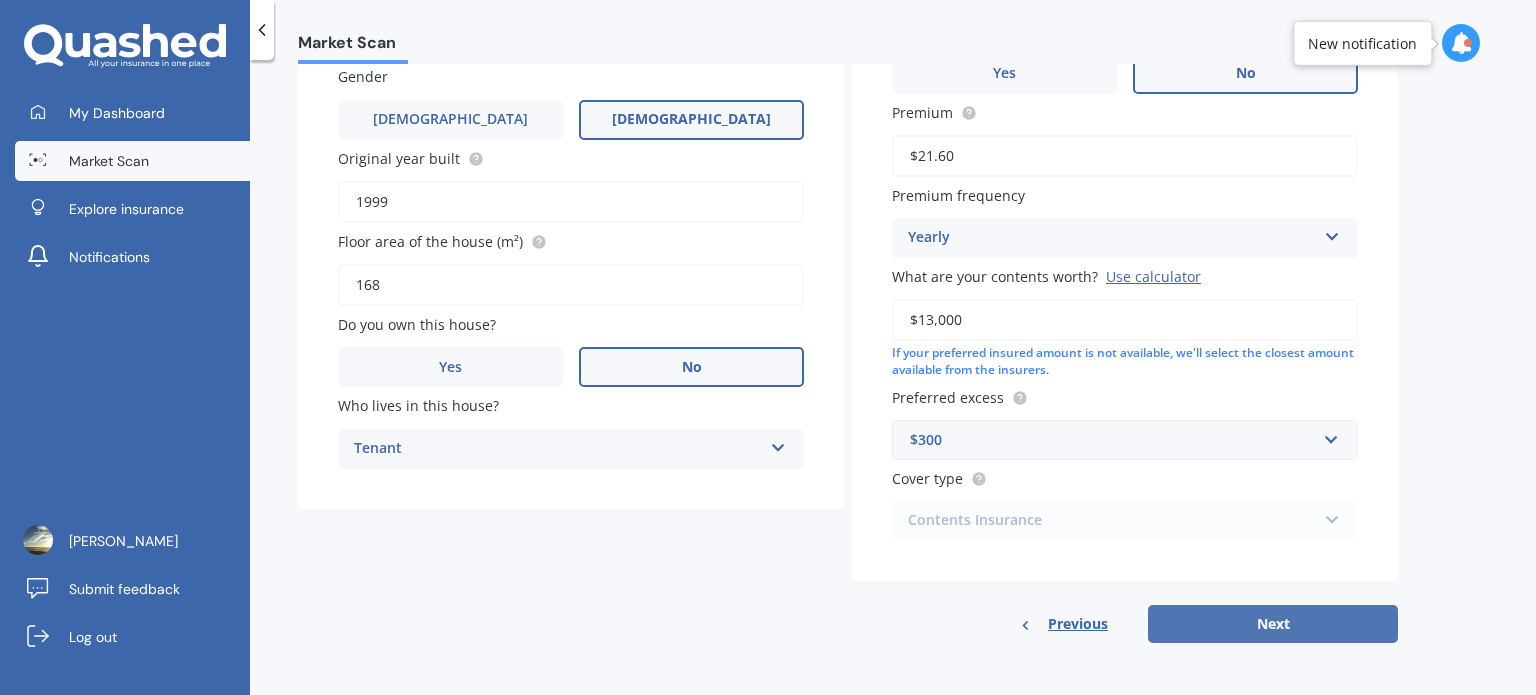 click on "Next" at bounding box center [1273, 624] 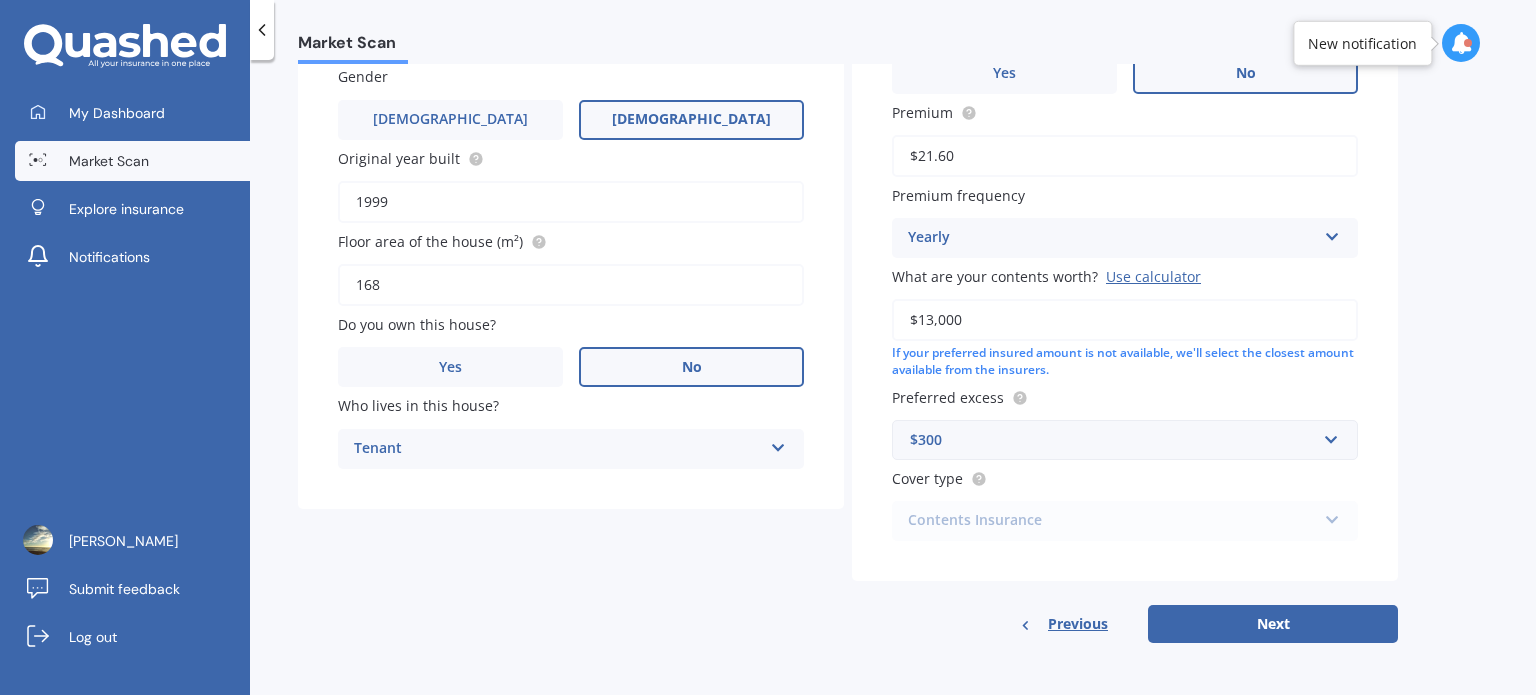 select on "01" 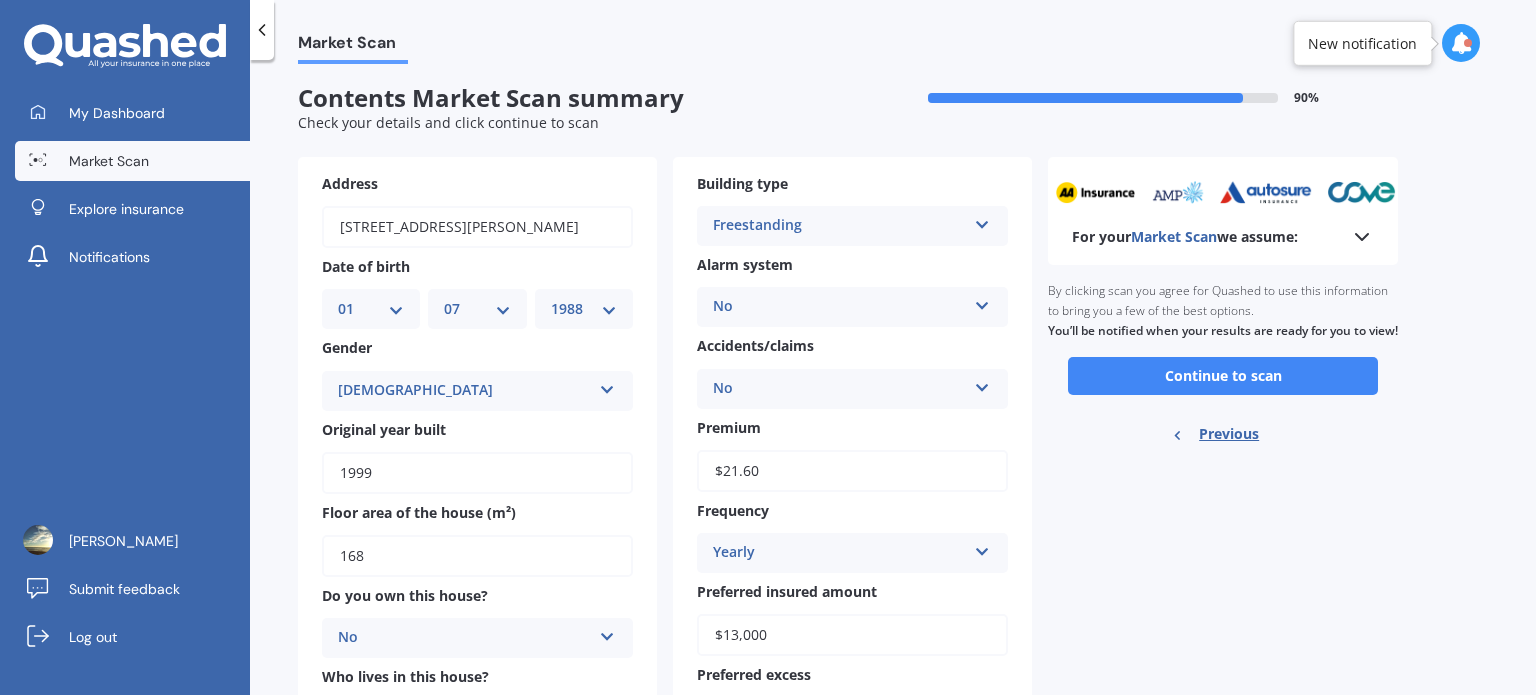 scroll, scrollTop: 0, scrollLeft: 0, axis: both 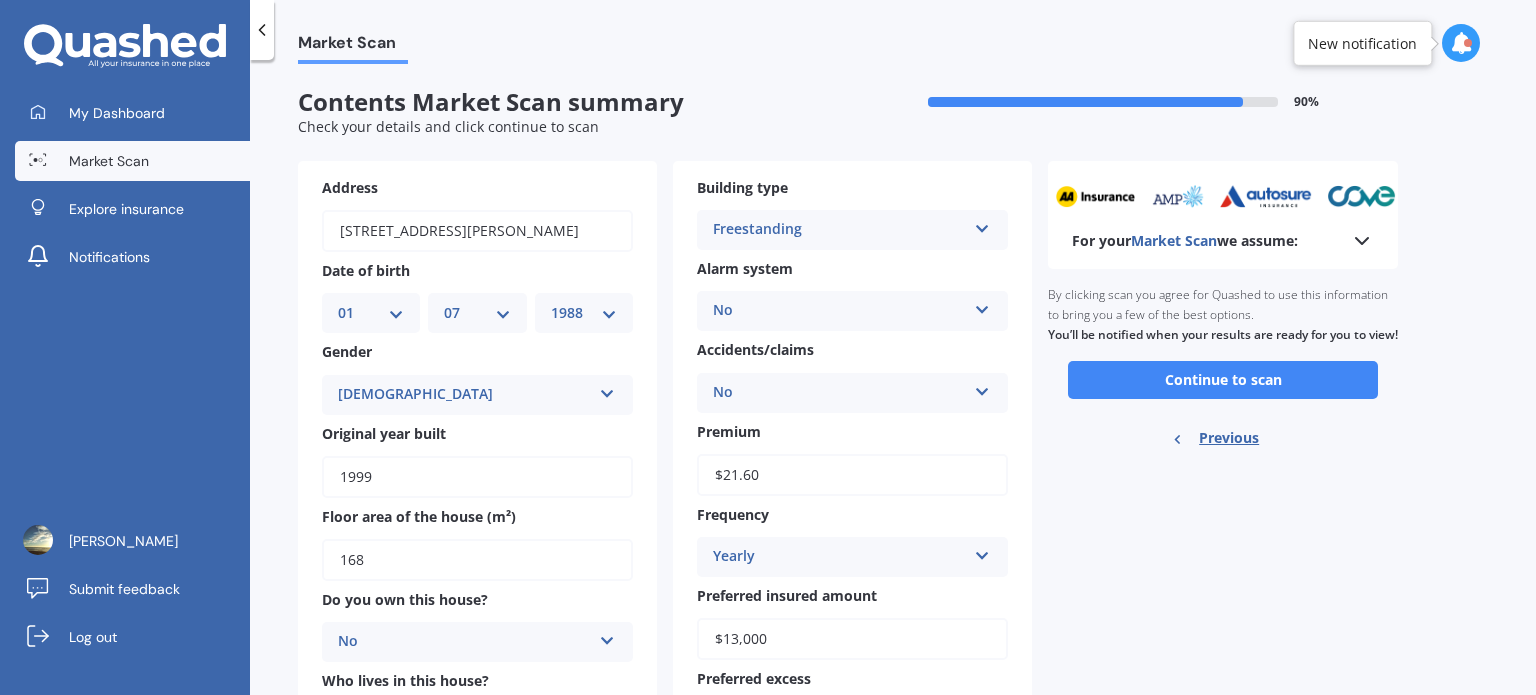 click 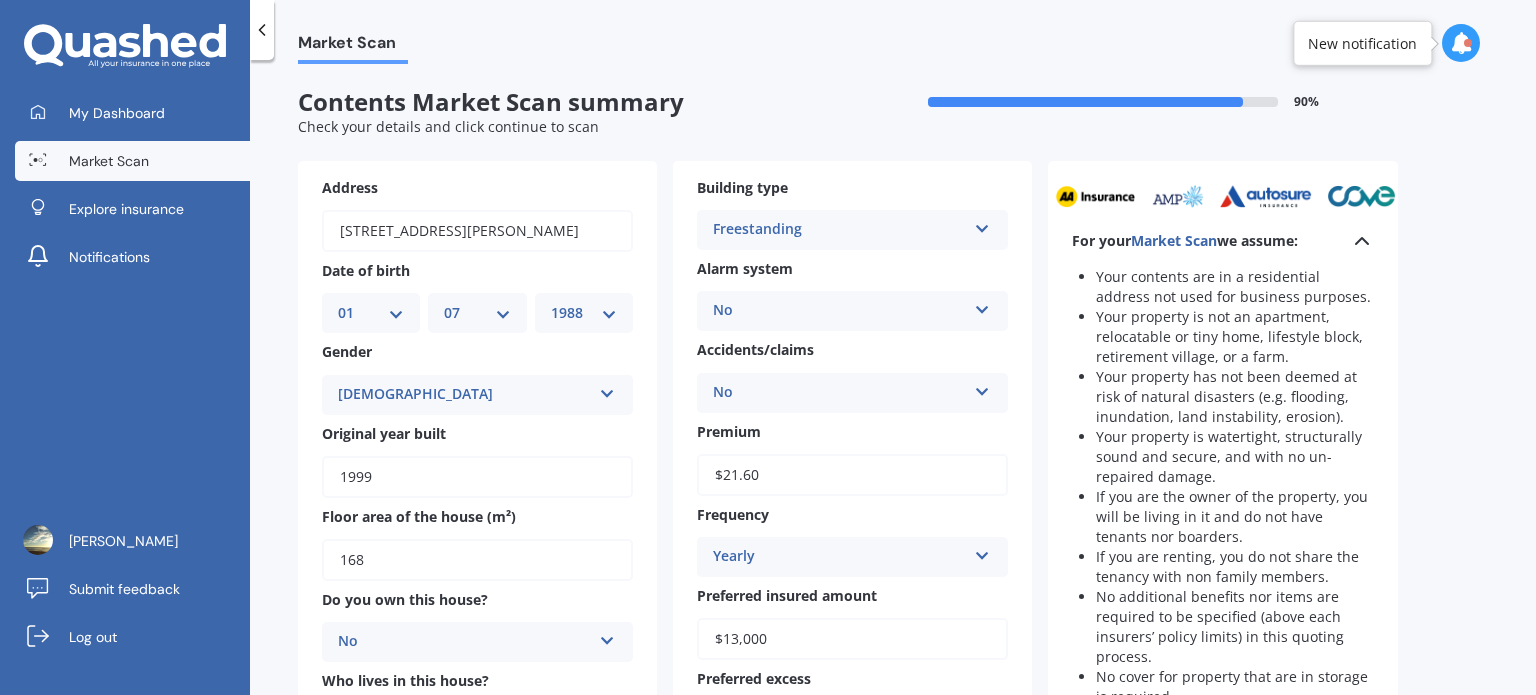 scroll, scrollTop: 433, scrollLeft: 0, axis: vertical 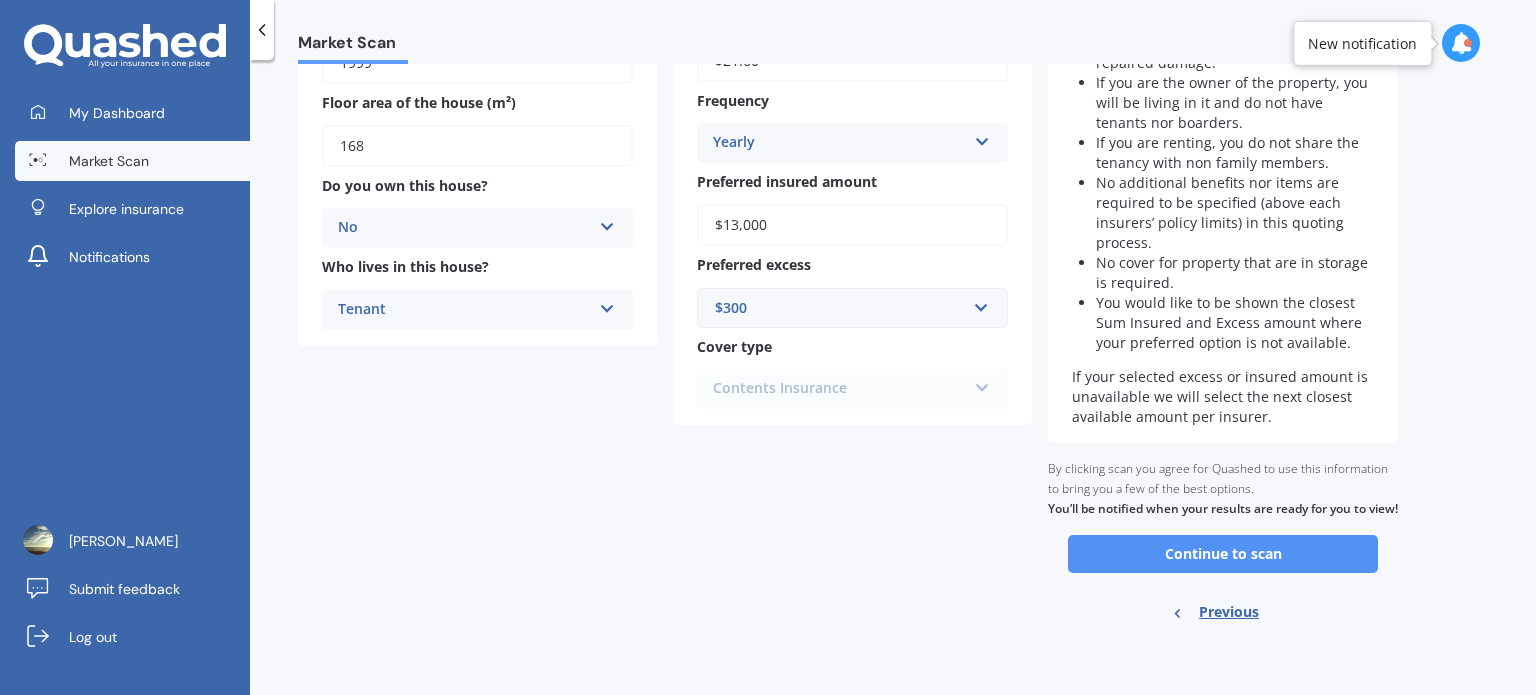 click on "Continue to scan" at bounding box center (1223, 554) 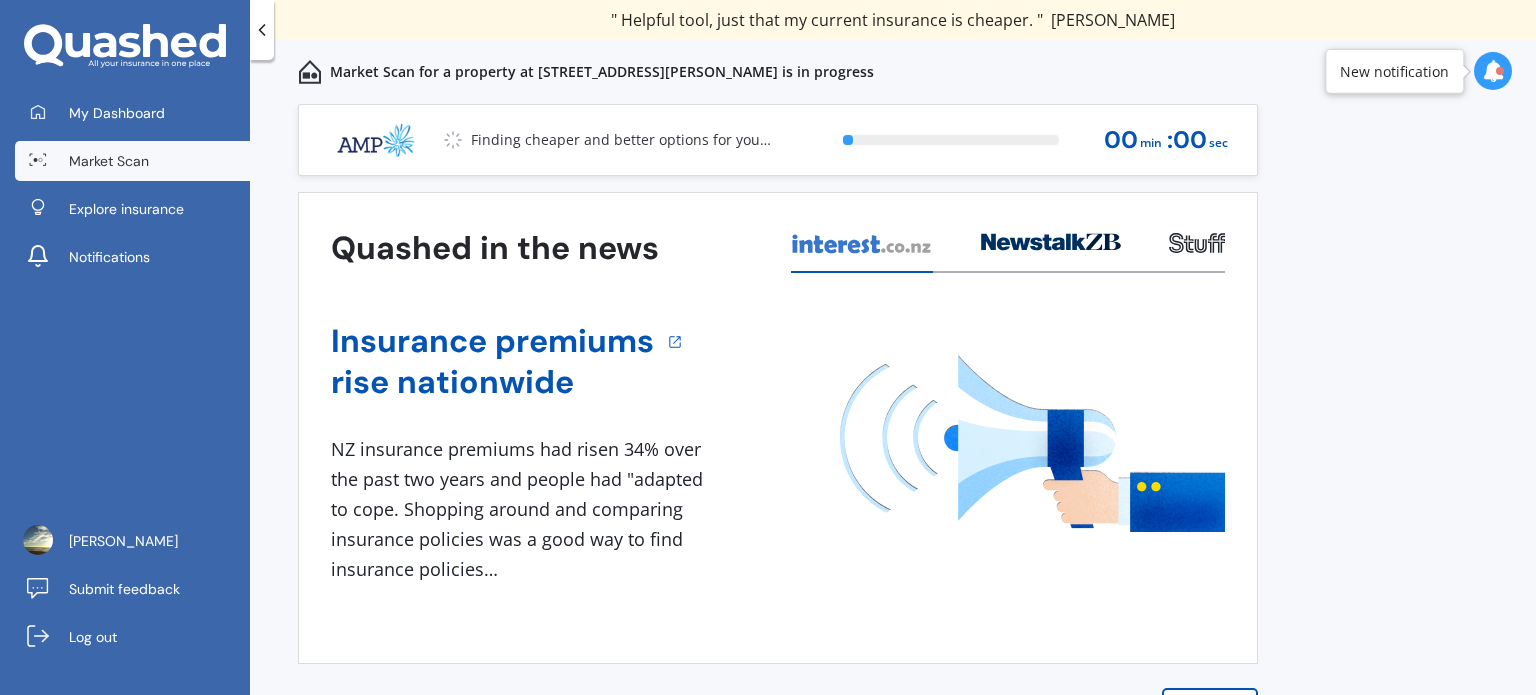 scroll, scrollTop: 28, scrollLeft: 0, axis: vertical 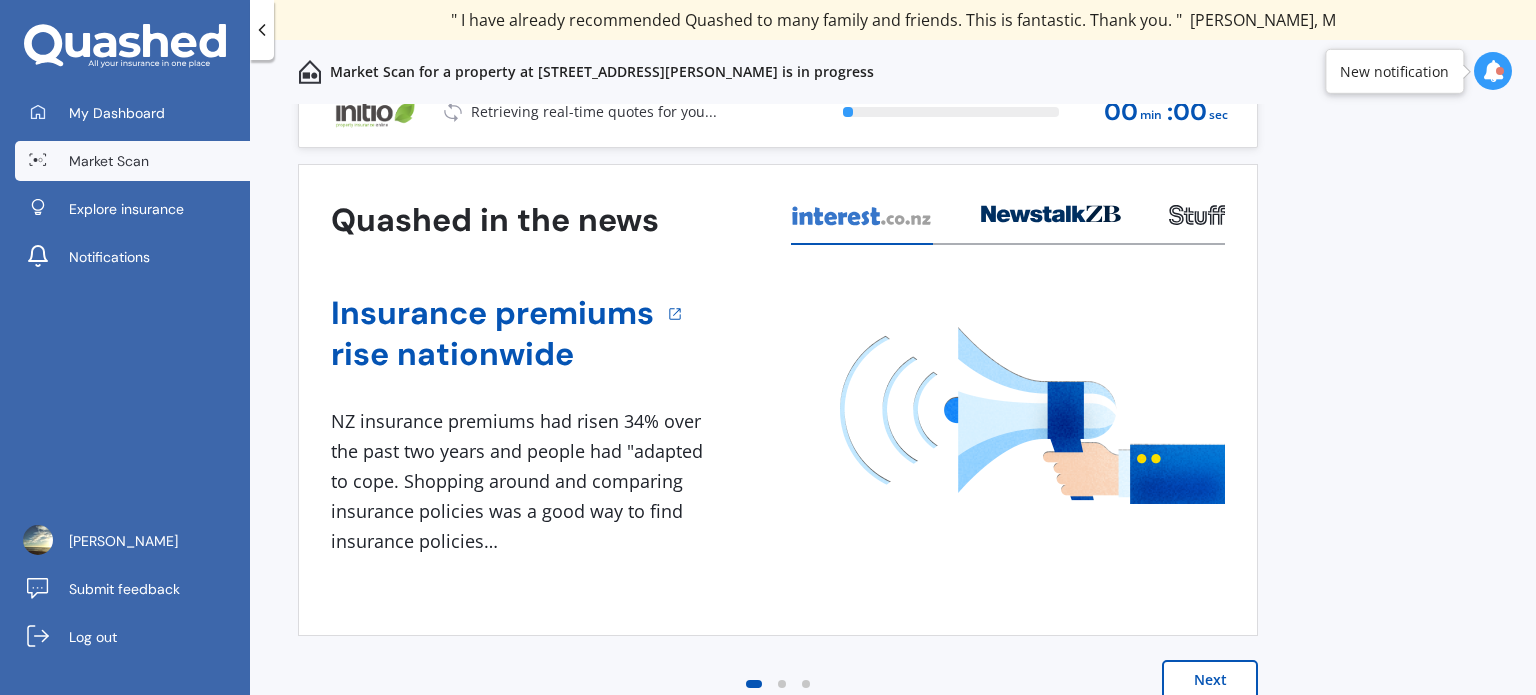 click on "Next" at bounding box center (1210, 680) 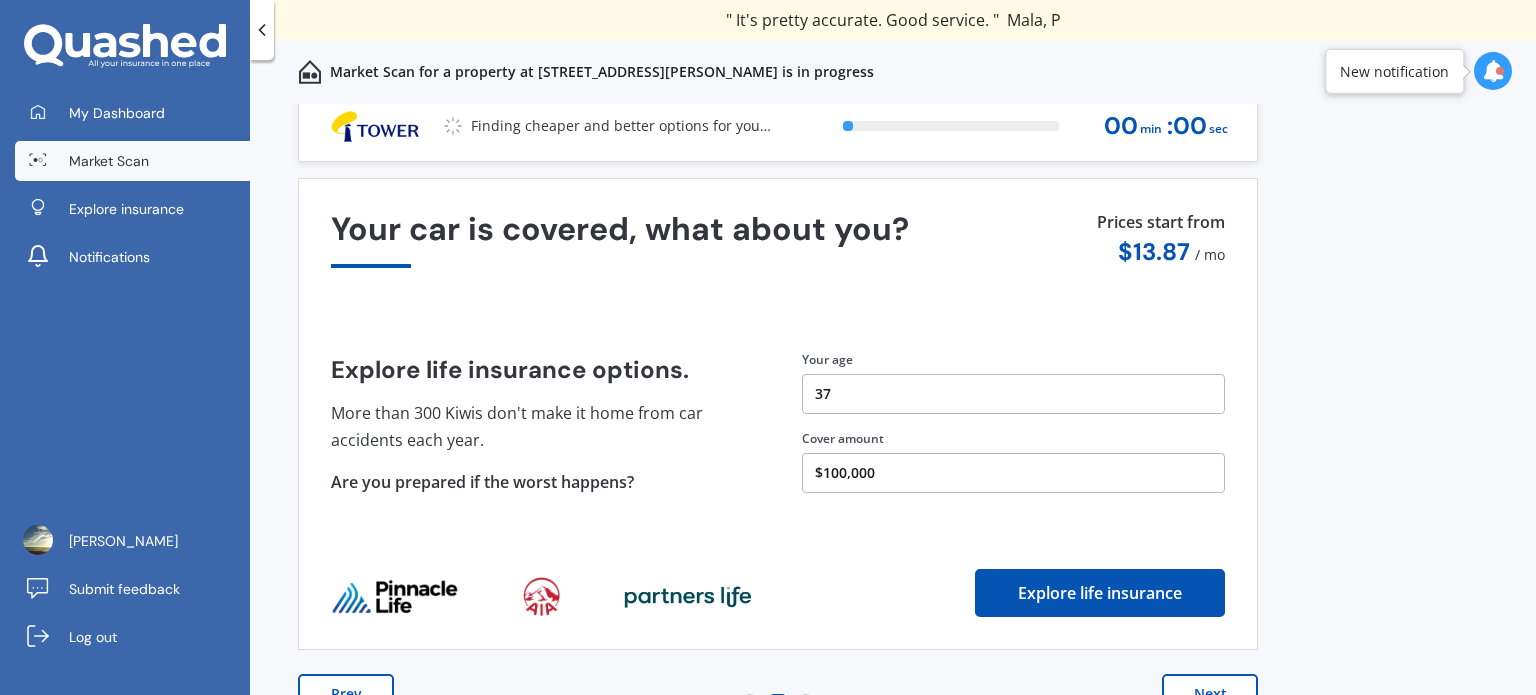 scroll, scrollTop: 28, scrollLeft: 0, axis: vertical 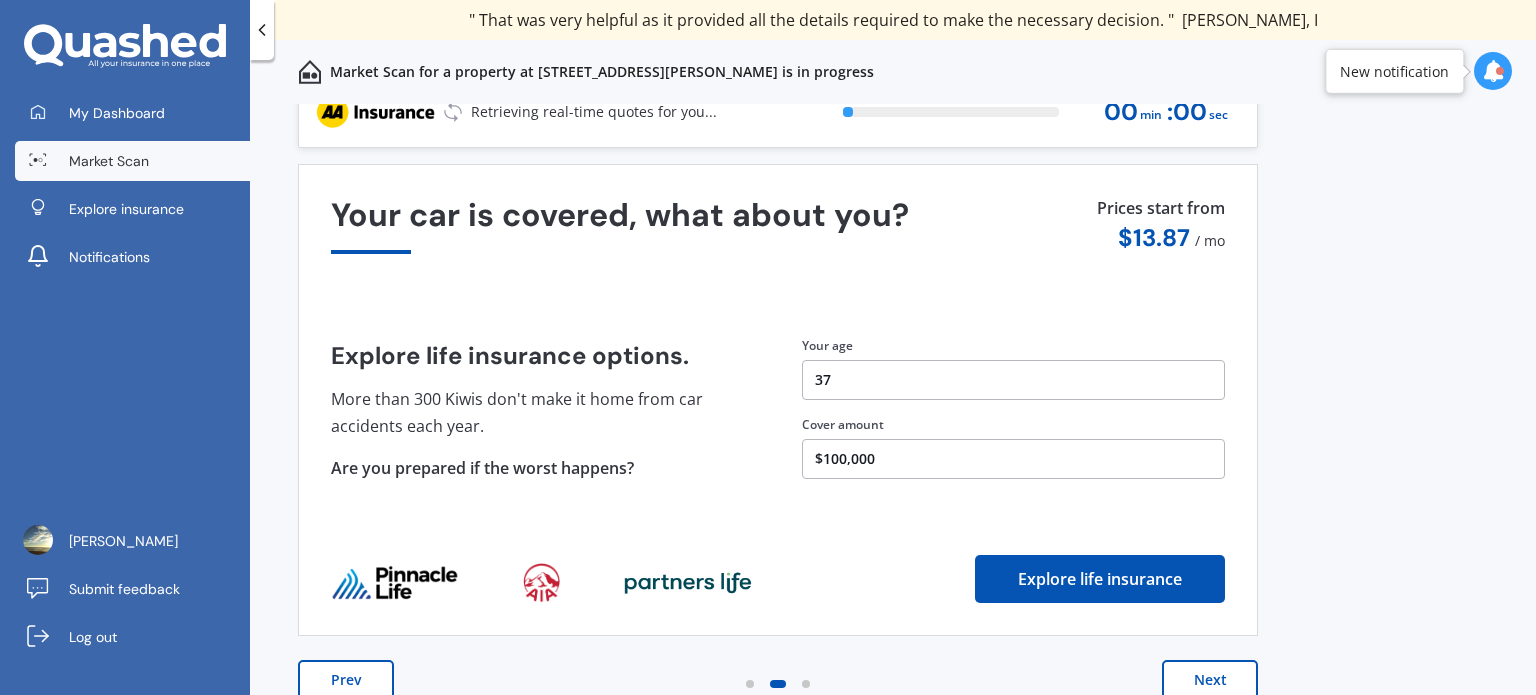 click on "Next" at bounding box center (1210, 680) 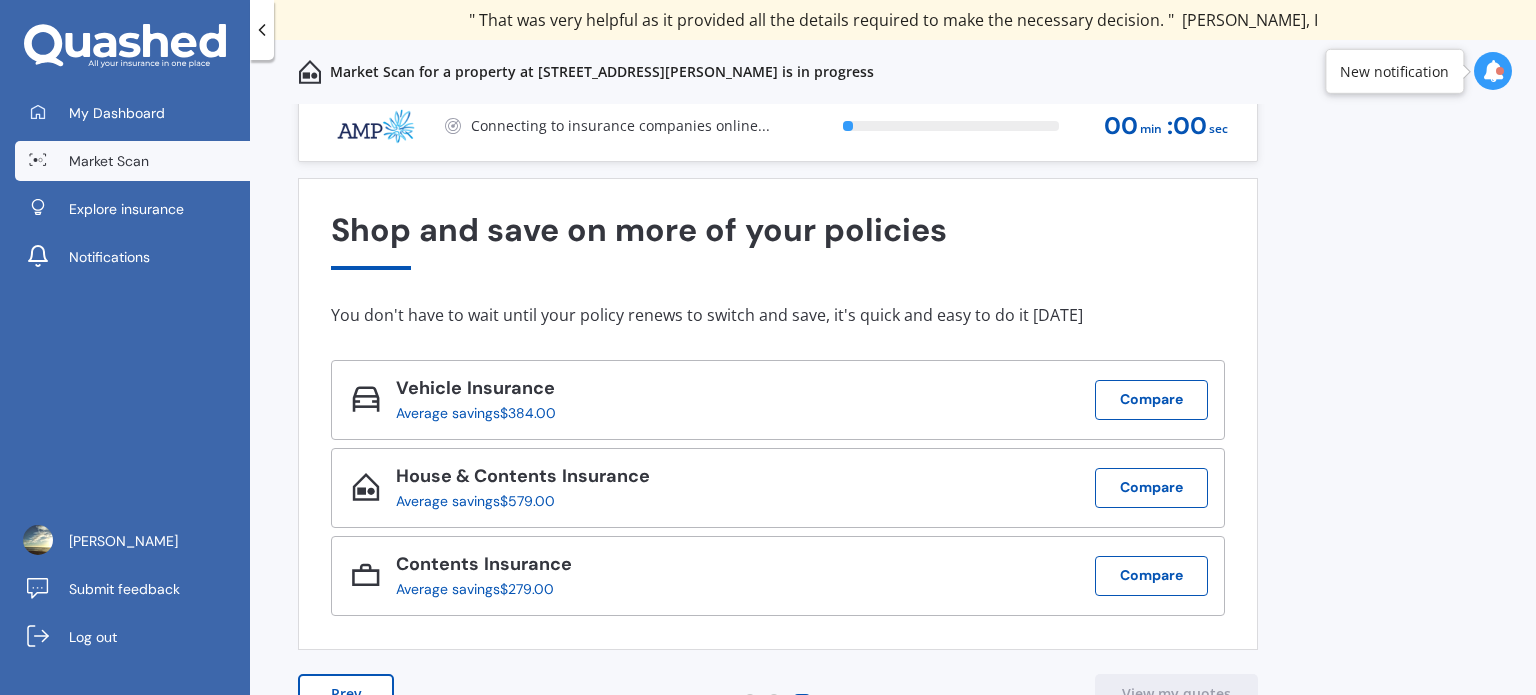 scroll, scrollTop: 28, scrollLeft: 0, axis: vertical 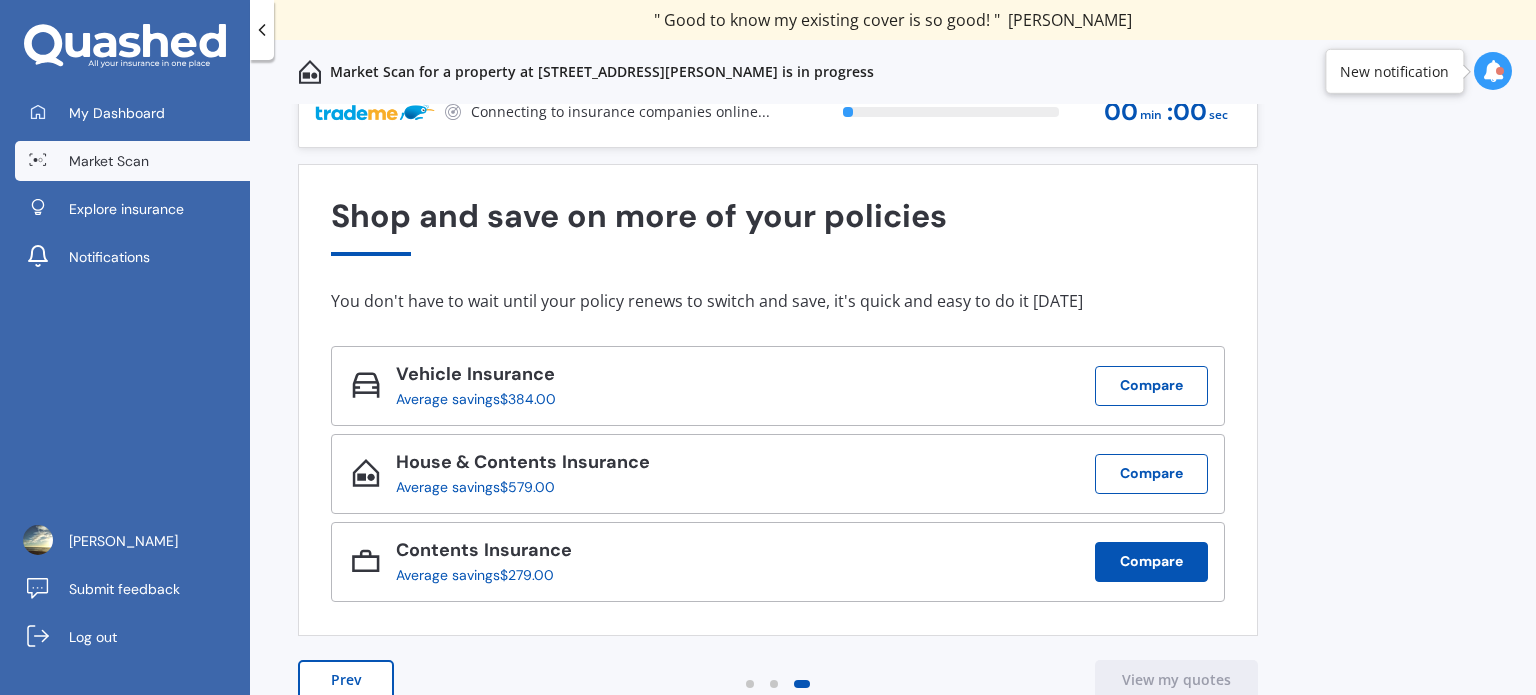 click on "Compare" at bounding box center (1151, 562) 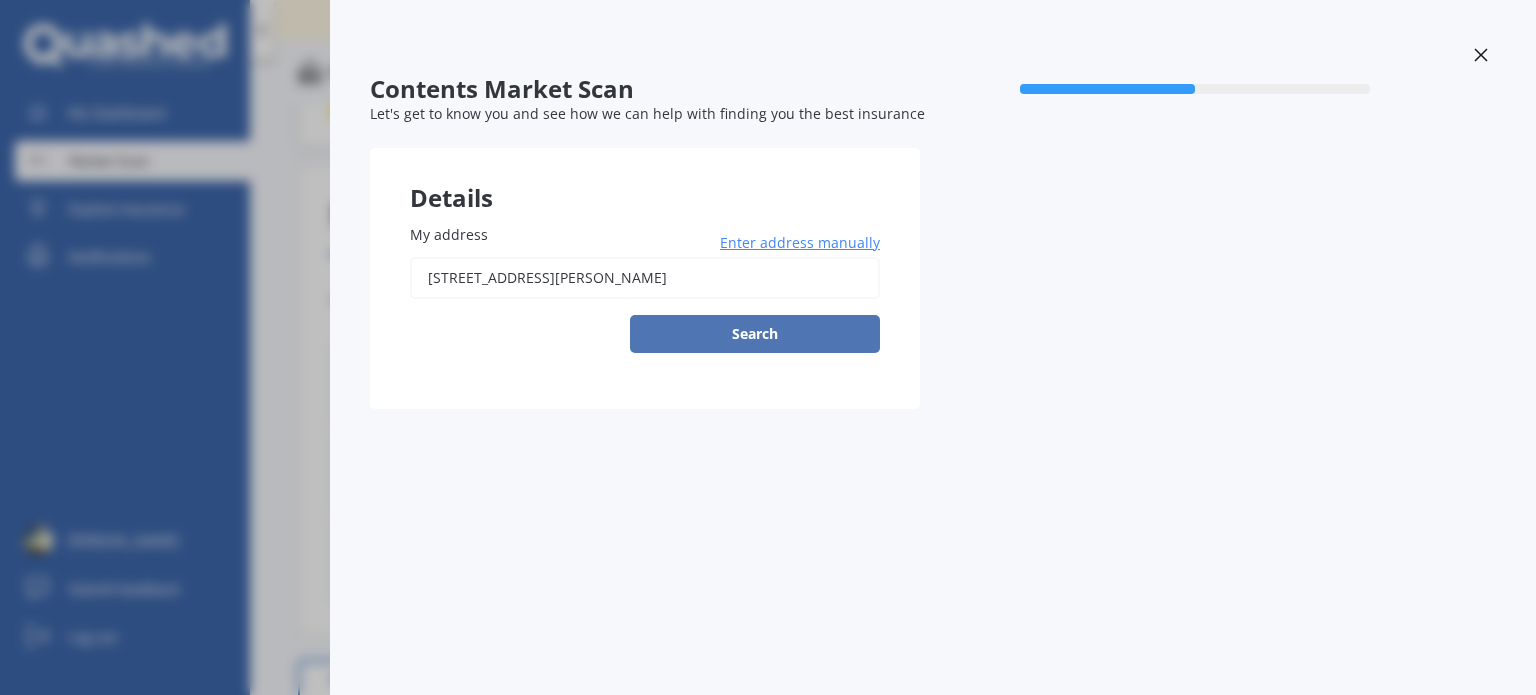 click on "Search" at bounding box center (755, 334) 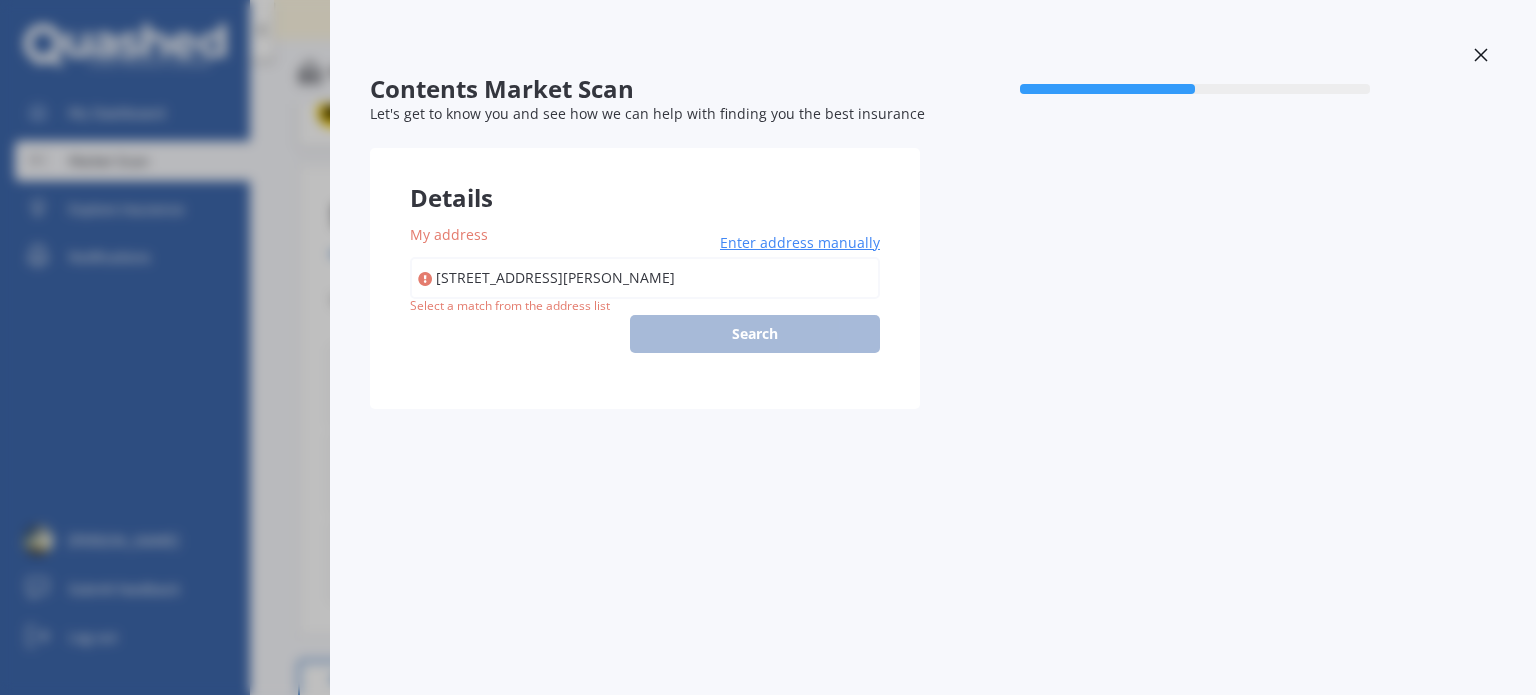 type on "[STREET_ADDRESS][PERSON_NAME]" 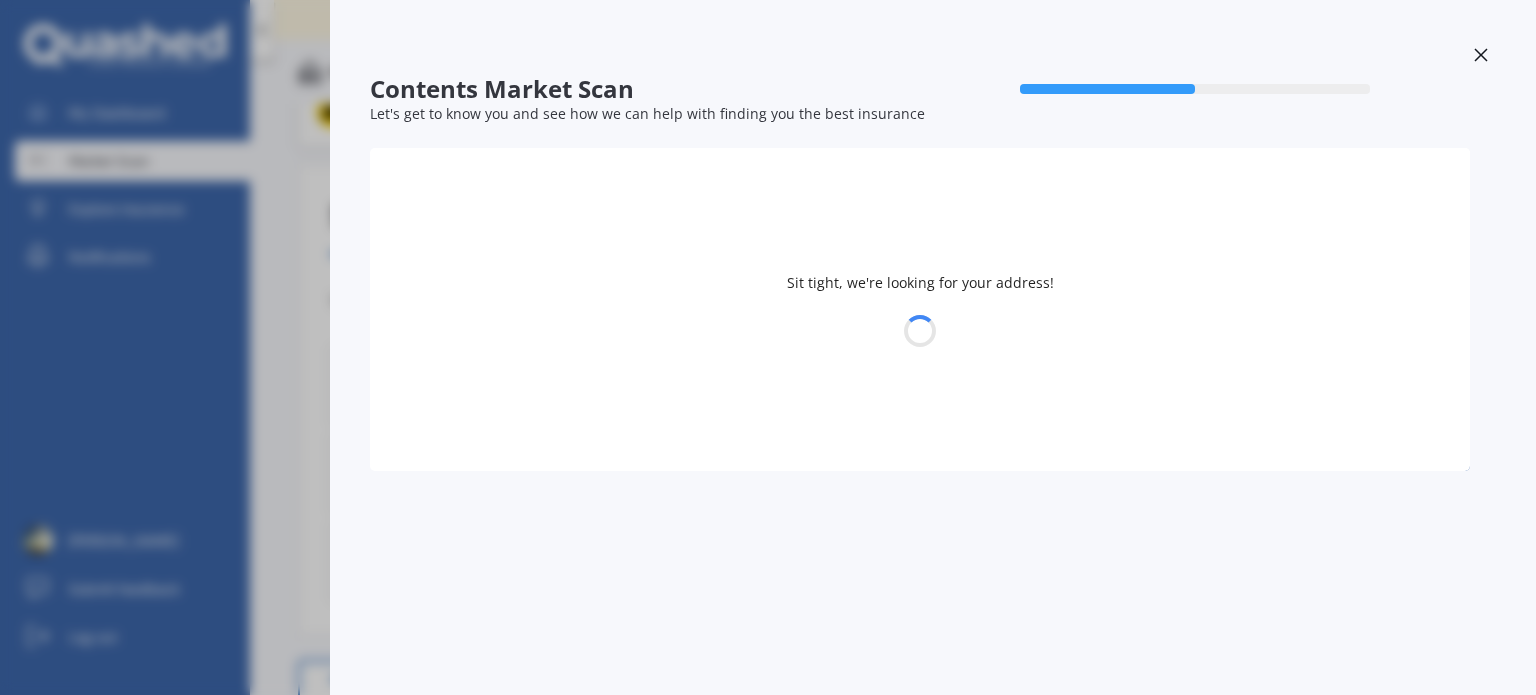 select on "01" 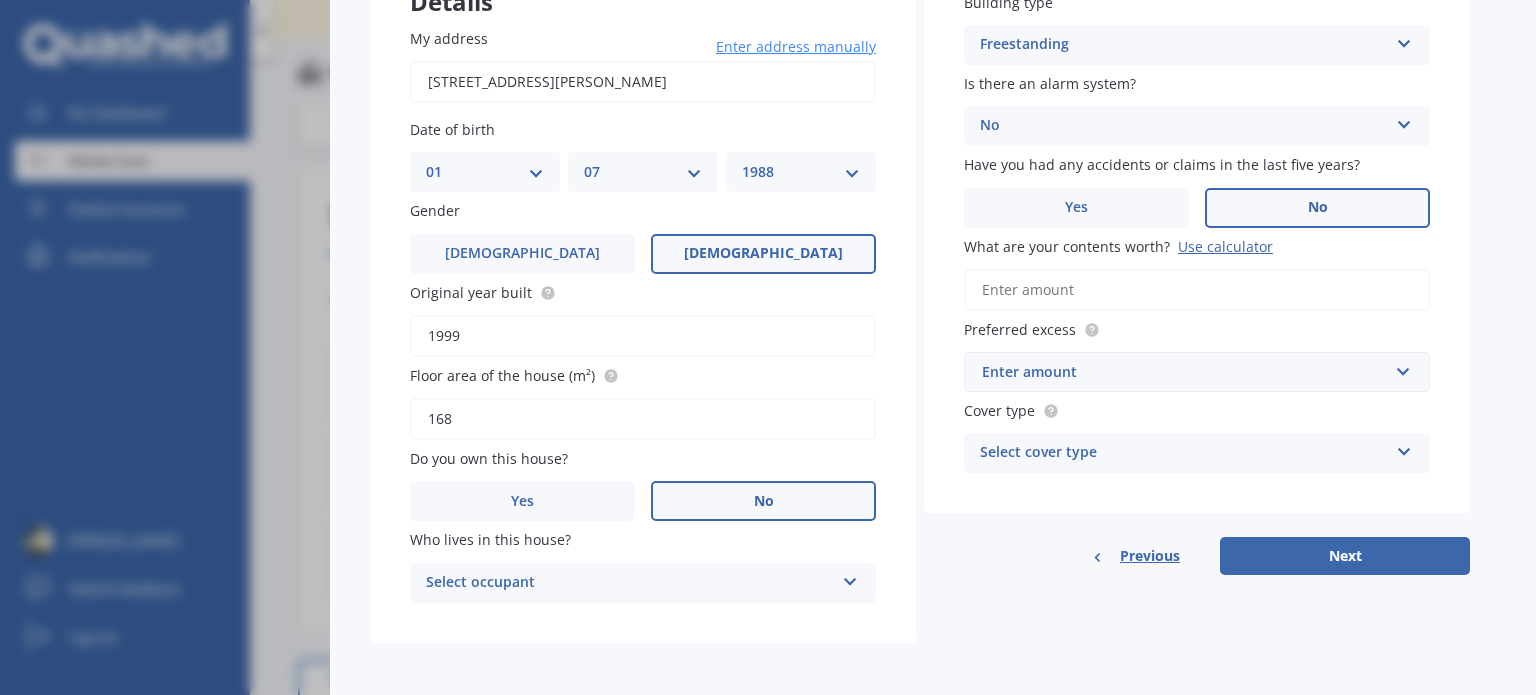 scroll, scrollTop: 198, scrollLeft: 0, axis: vertical 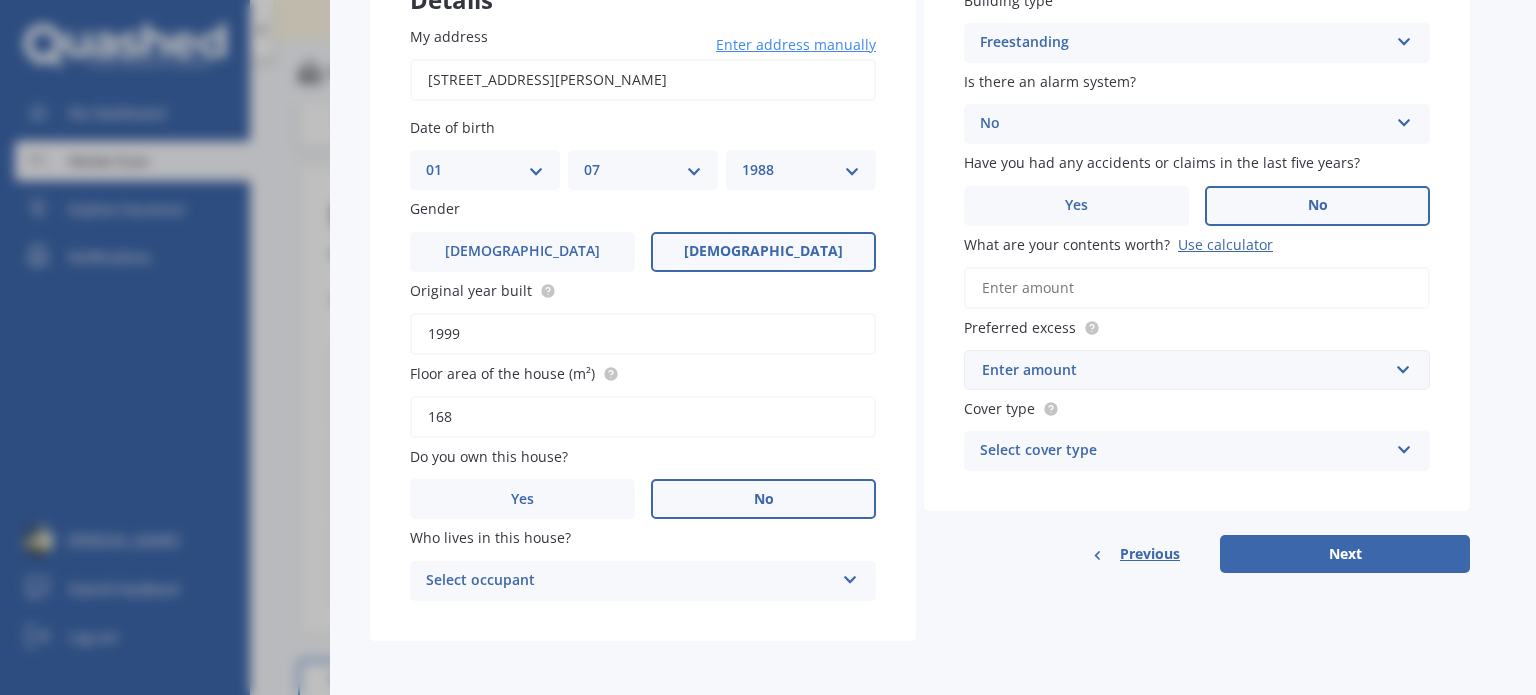 click on "Select occupant" at bounding box center (630, 581) 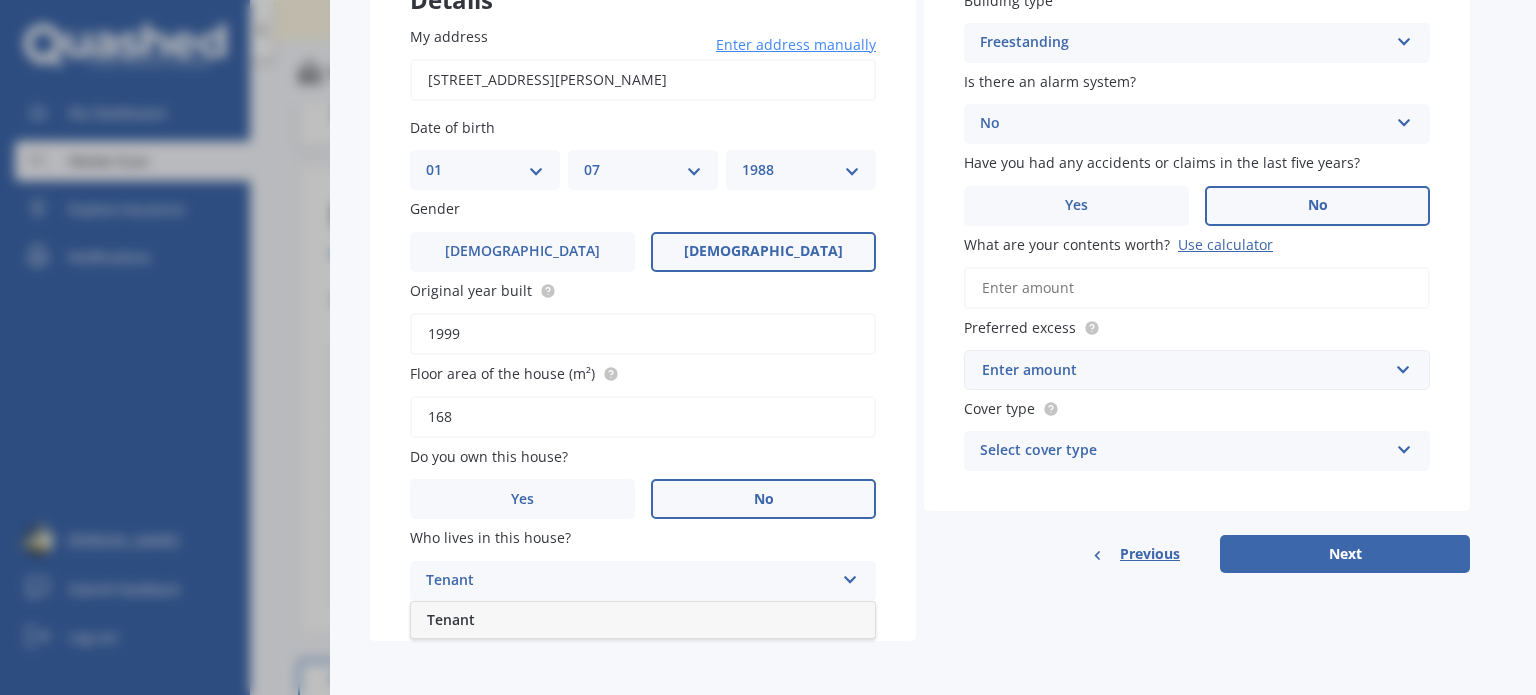 click on "Tenant" at bounding box center [643, 620] 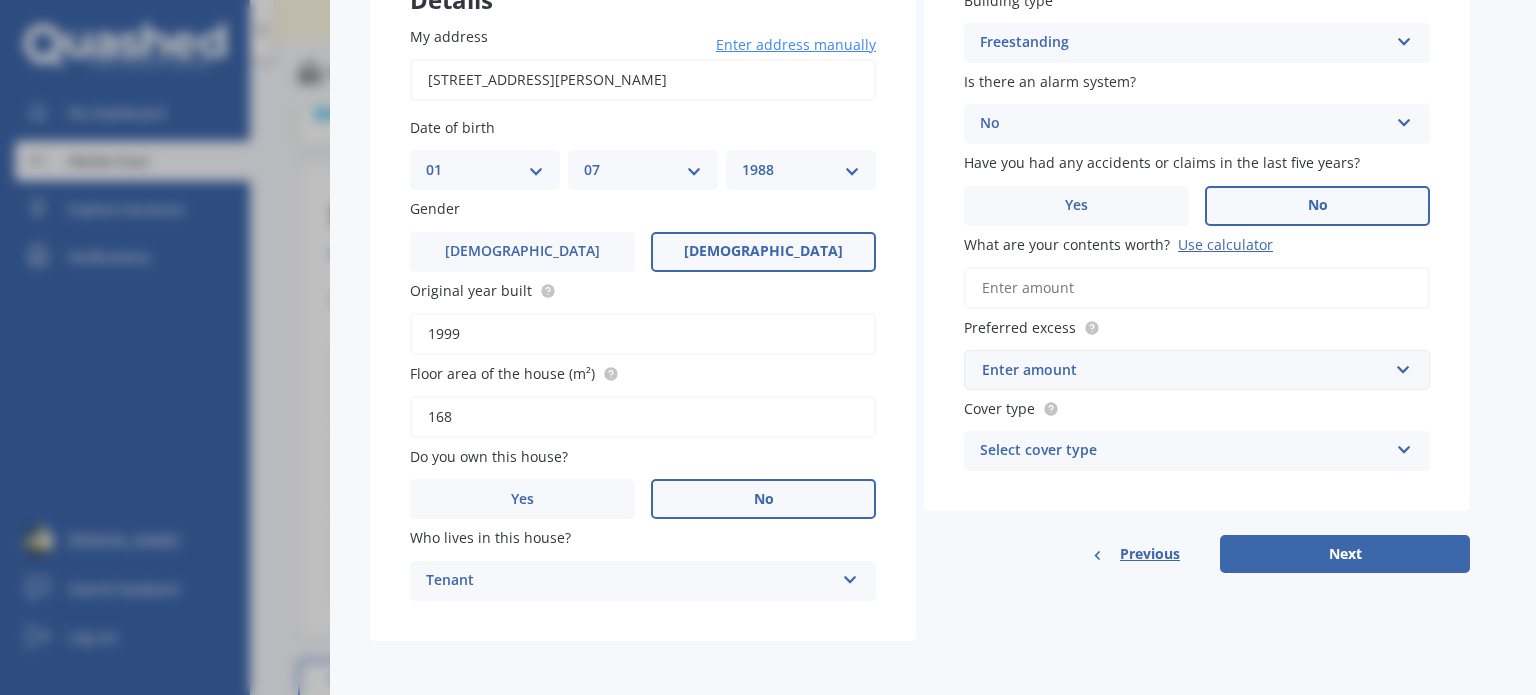 click on "What are your contents worth? Use calculator" at bounding box center [1197, 288] 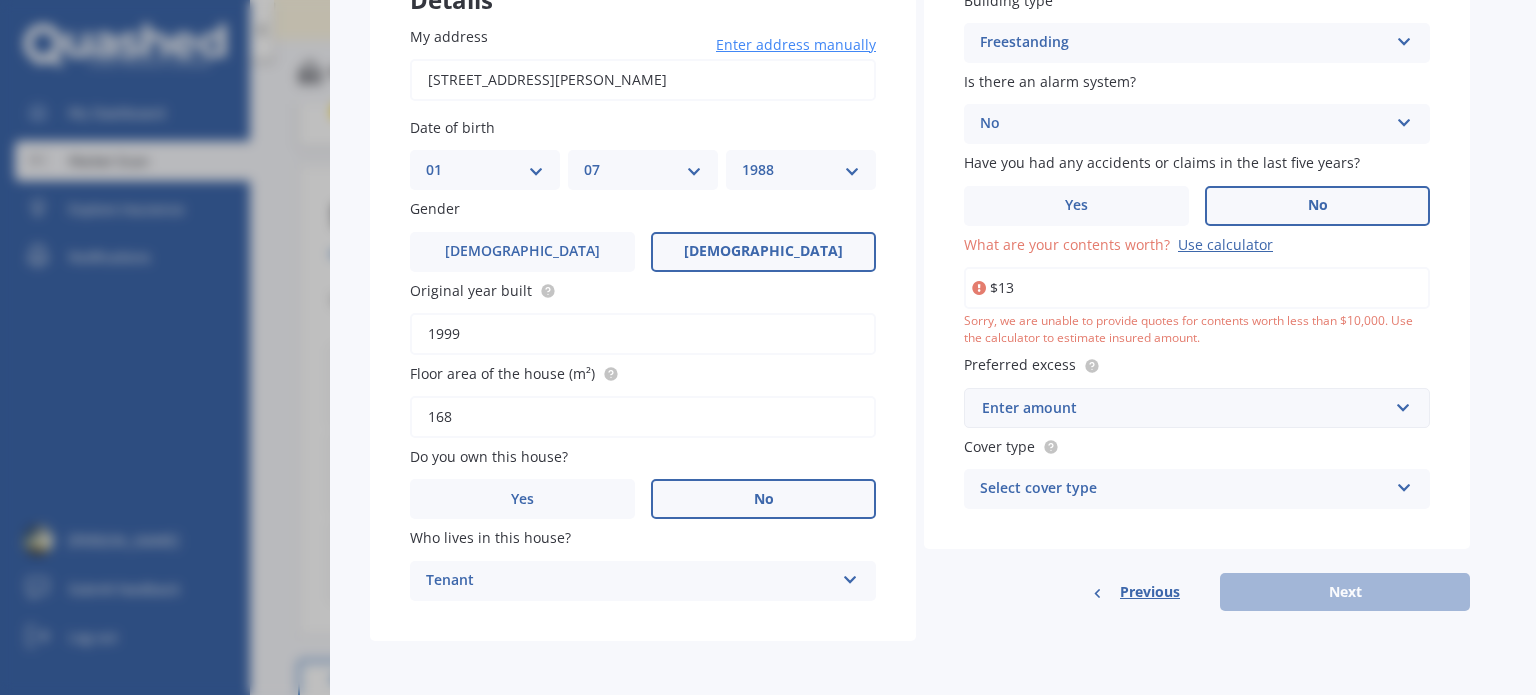 click on "Search" at bounding box center [0, 0] 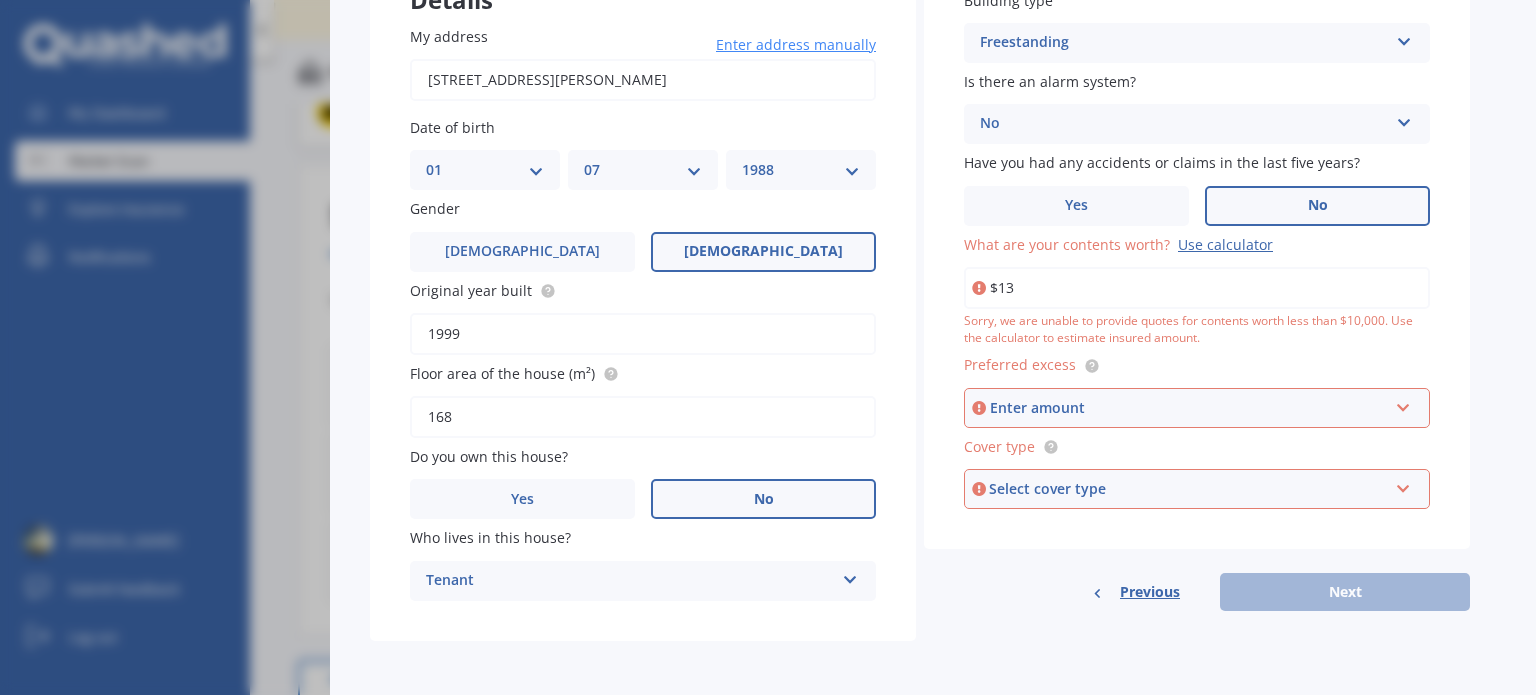 type on "$13,000" 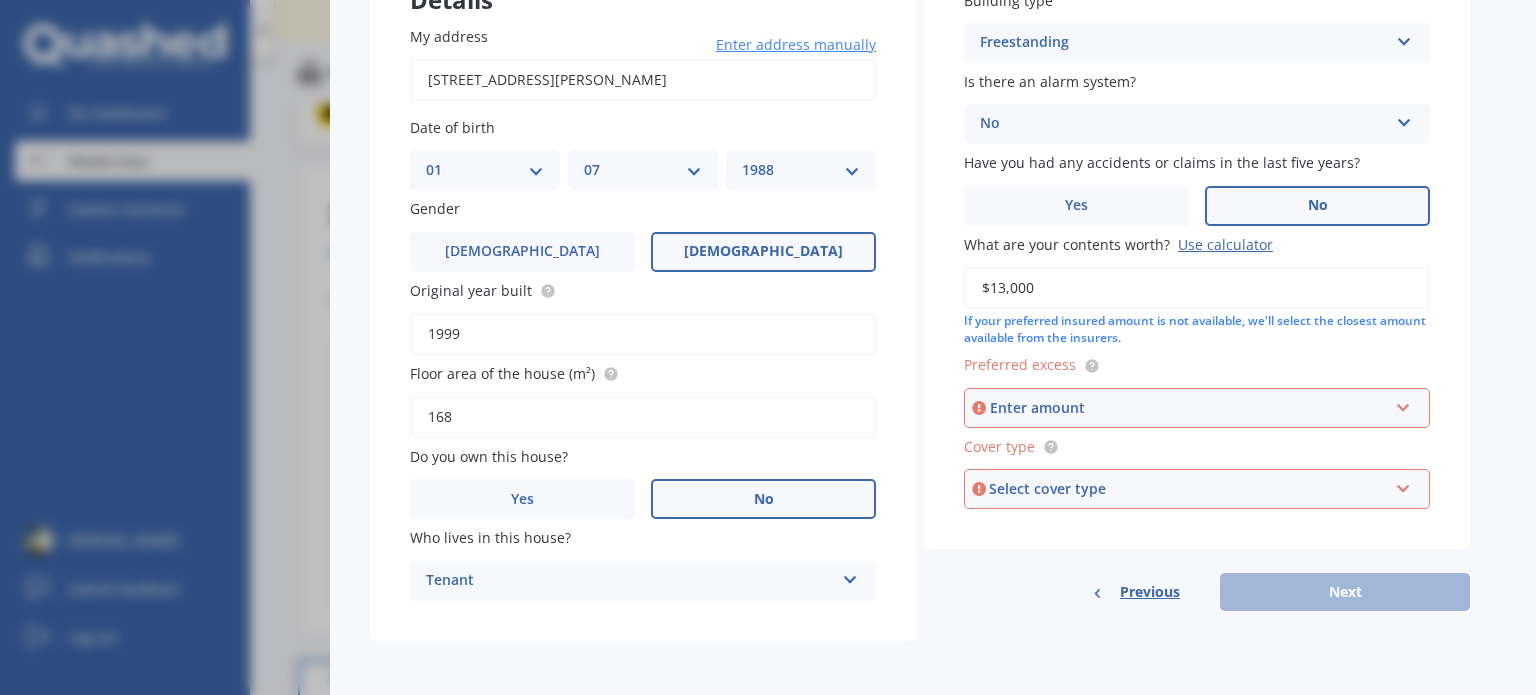 click on "Enter amount" at bounding box center [1189, 408] 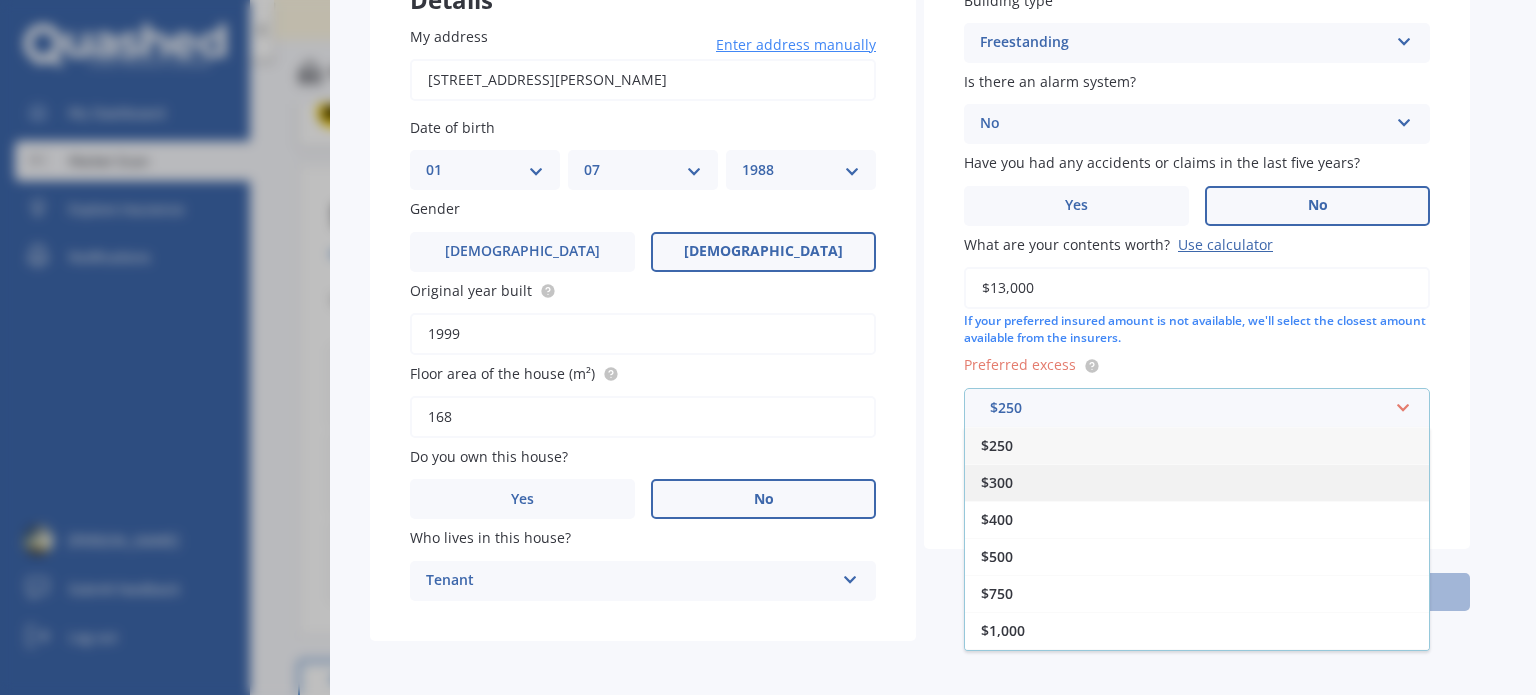 click on "$300" at bounding box center (1197, 482) 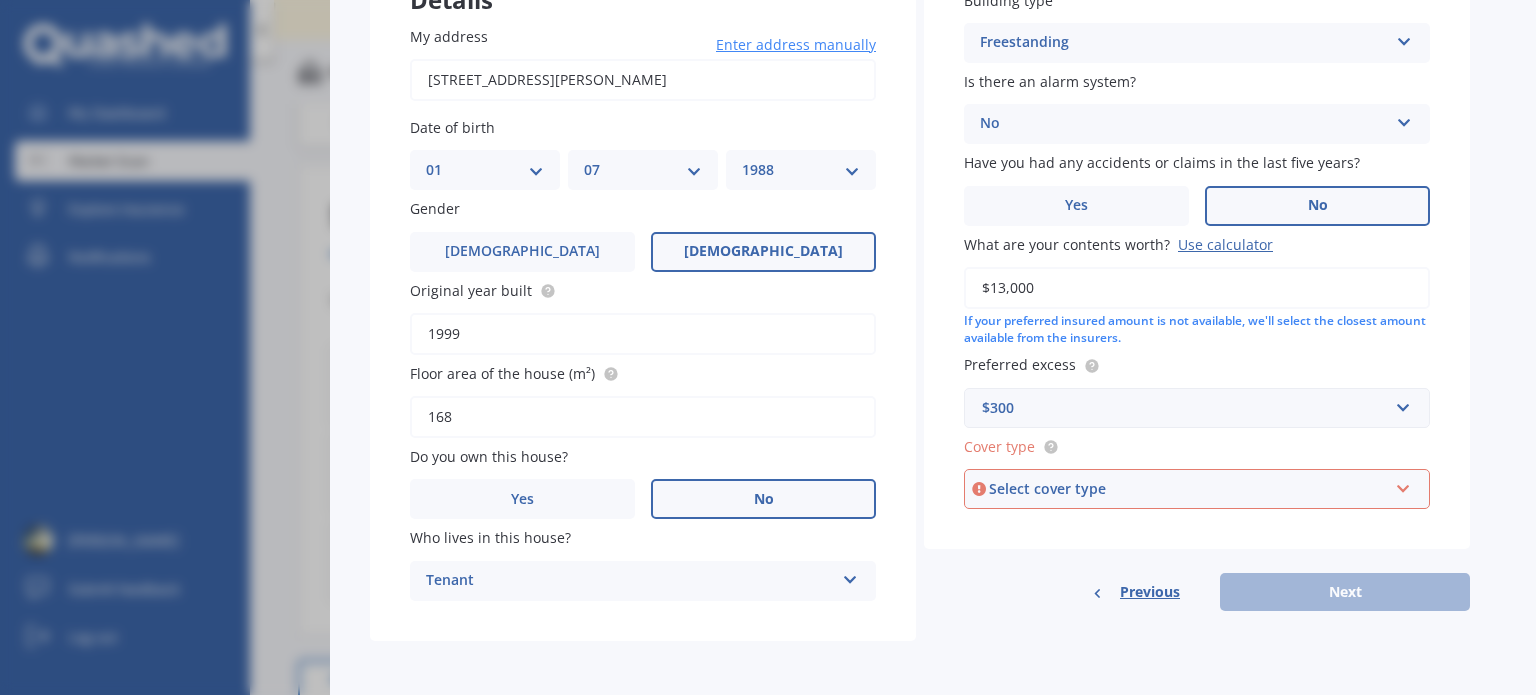 click on "Select cover type" at bounding box center [1188, 489] 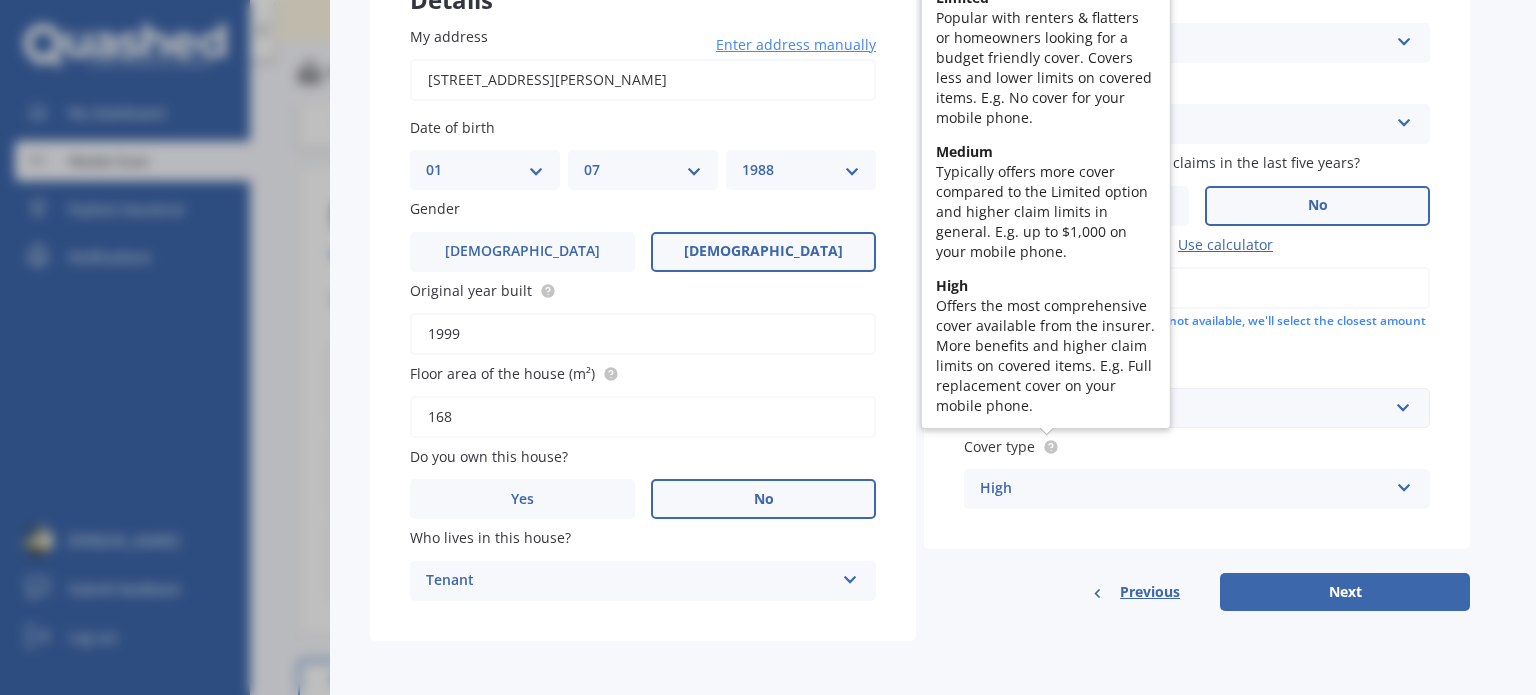 click 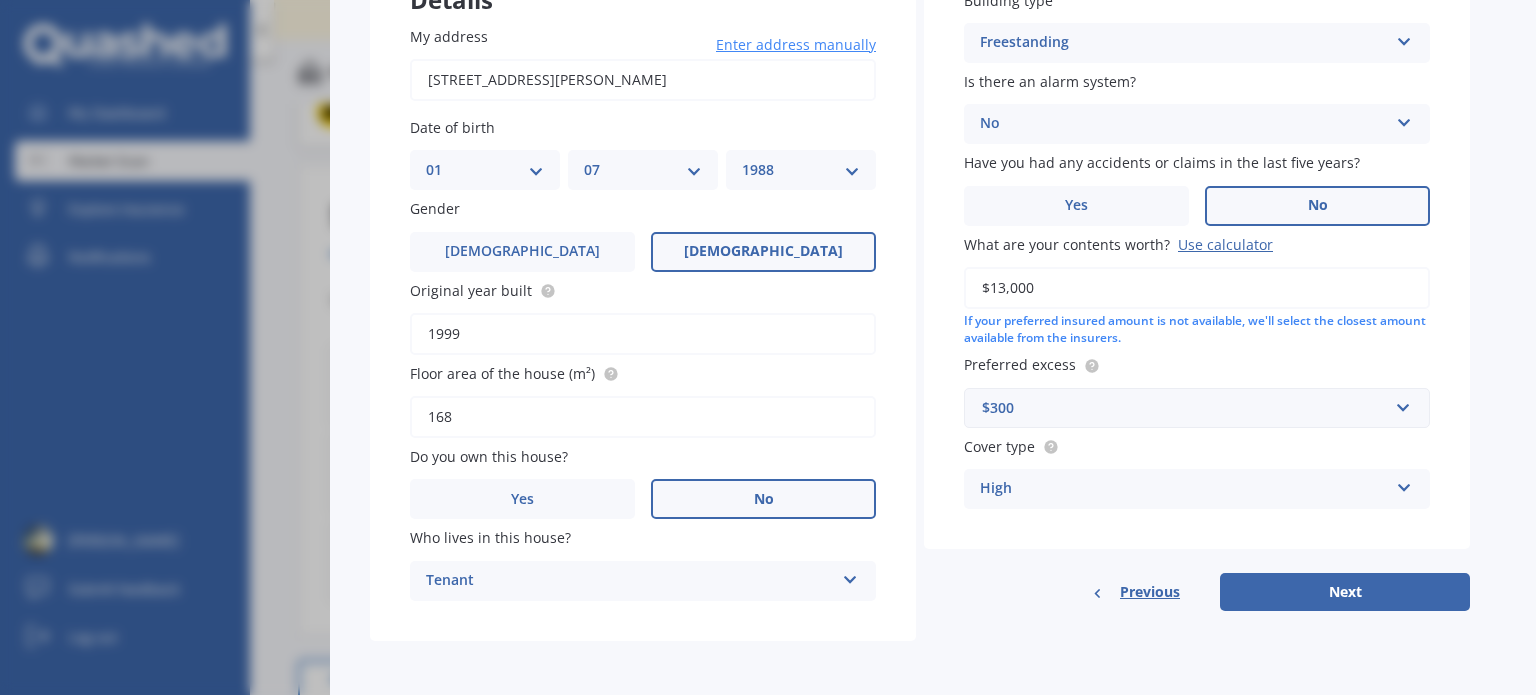 click on "Cover type High High Limited" at bounding box center [1197, 472] 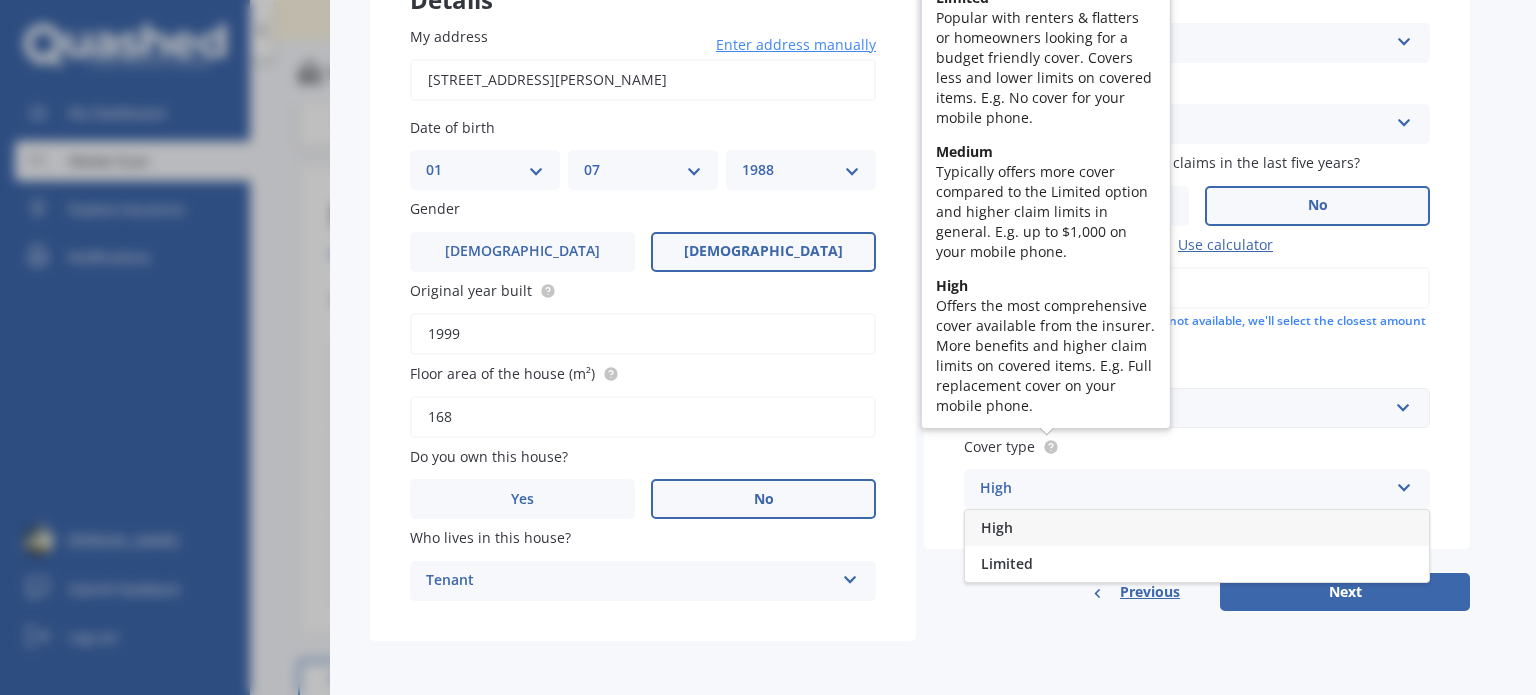 click 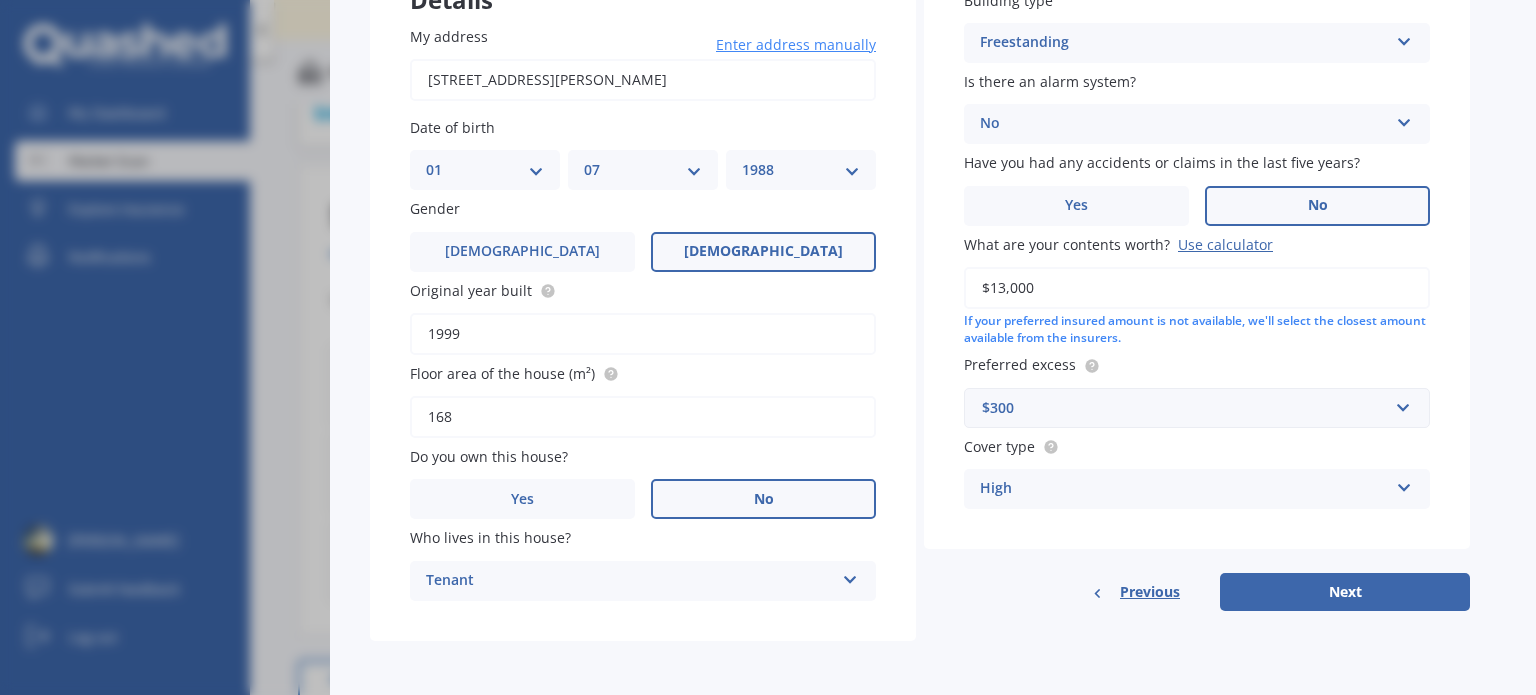 click on "High" at bounding box center [1184, 489] 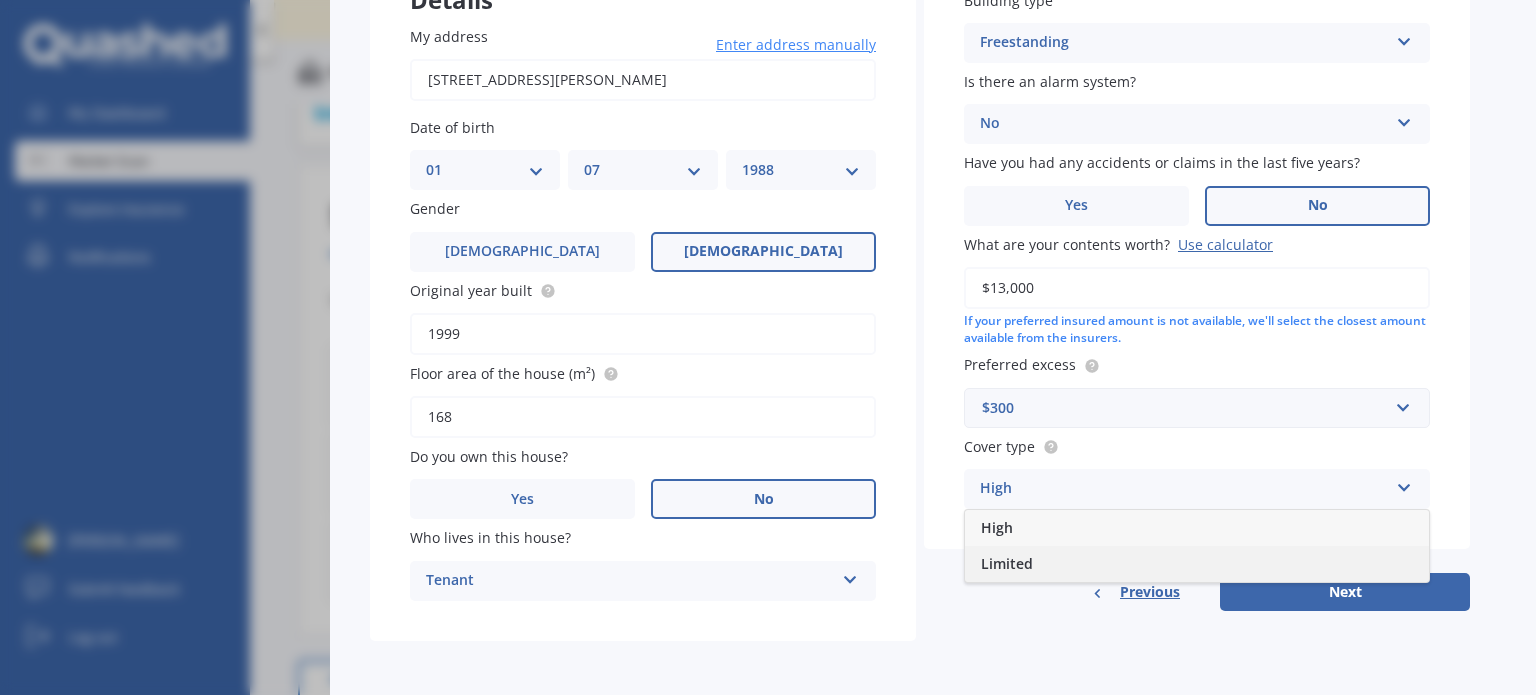 click on "Limited" at bounding box center (1197, 564) 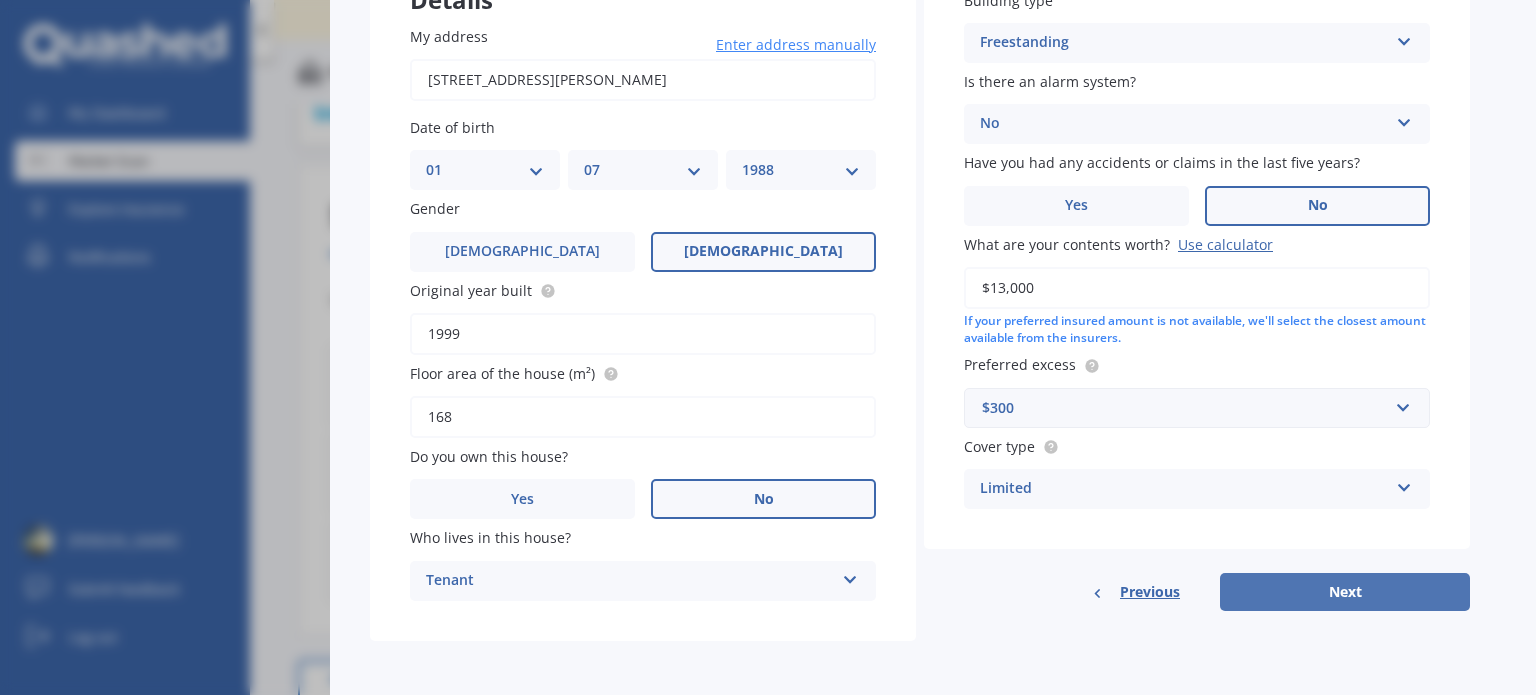 click on "Next" at bounding box center (1345, 592) 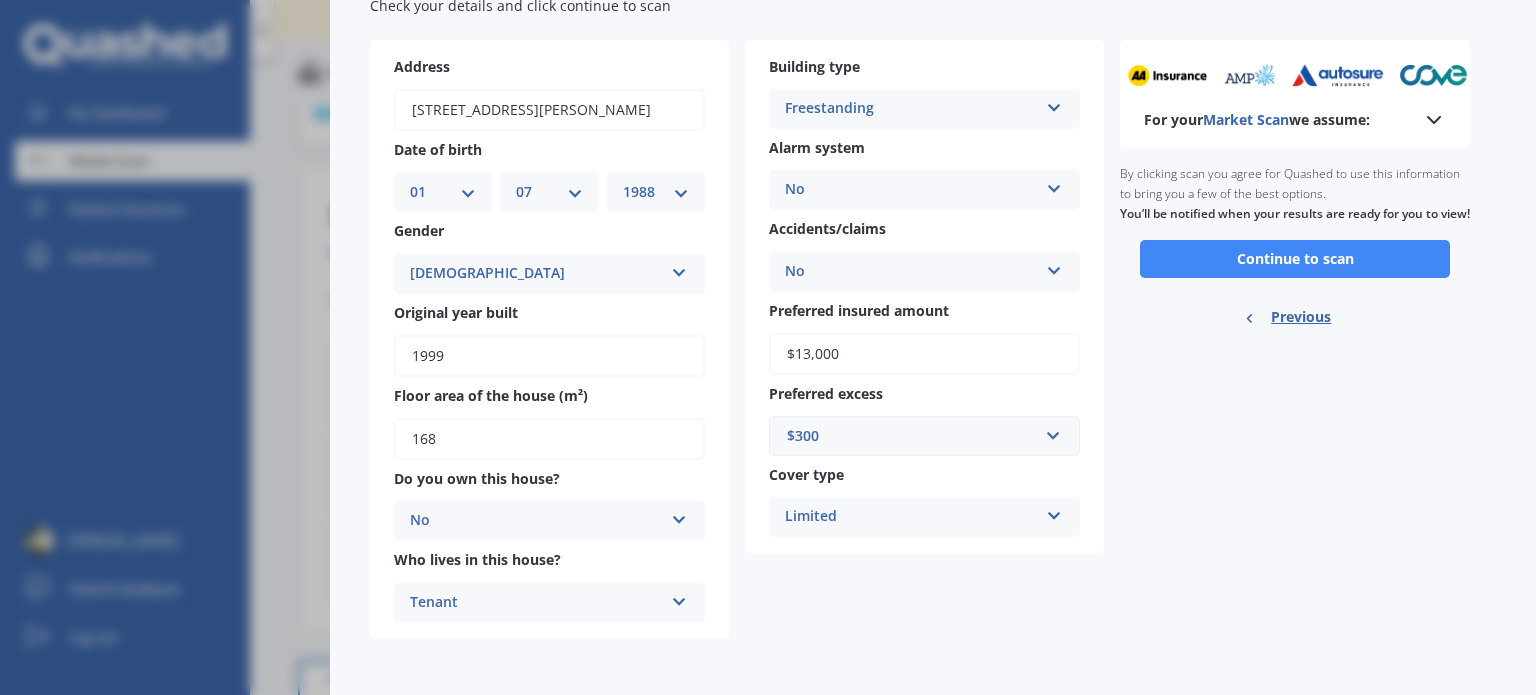 scroll, scrollTop: 106, scrollLeft: 0, axis: vertical 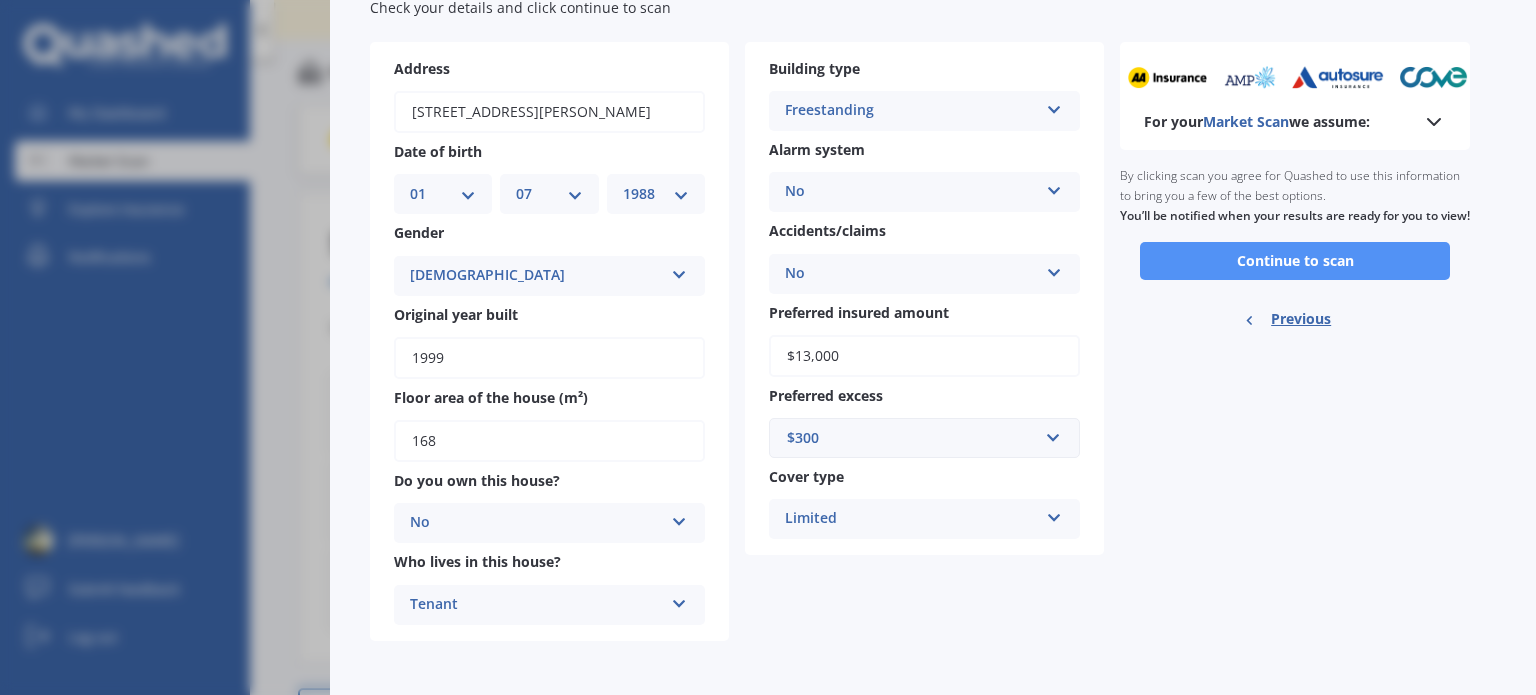 click on "Continue to scan" at bounding box center (1295, 261) 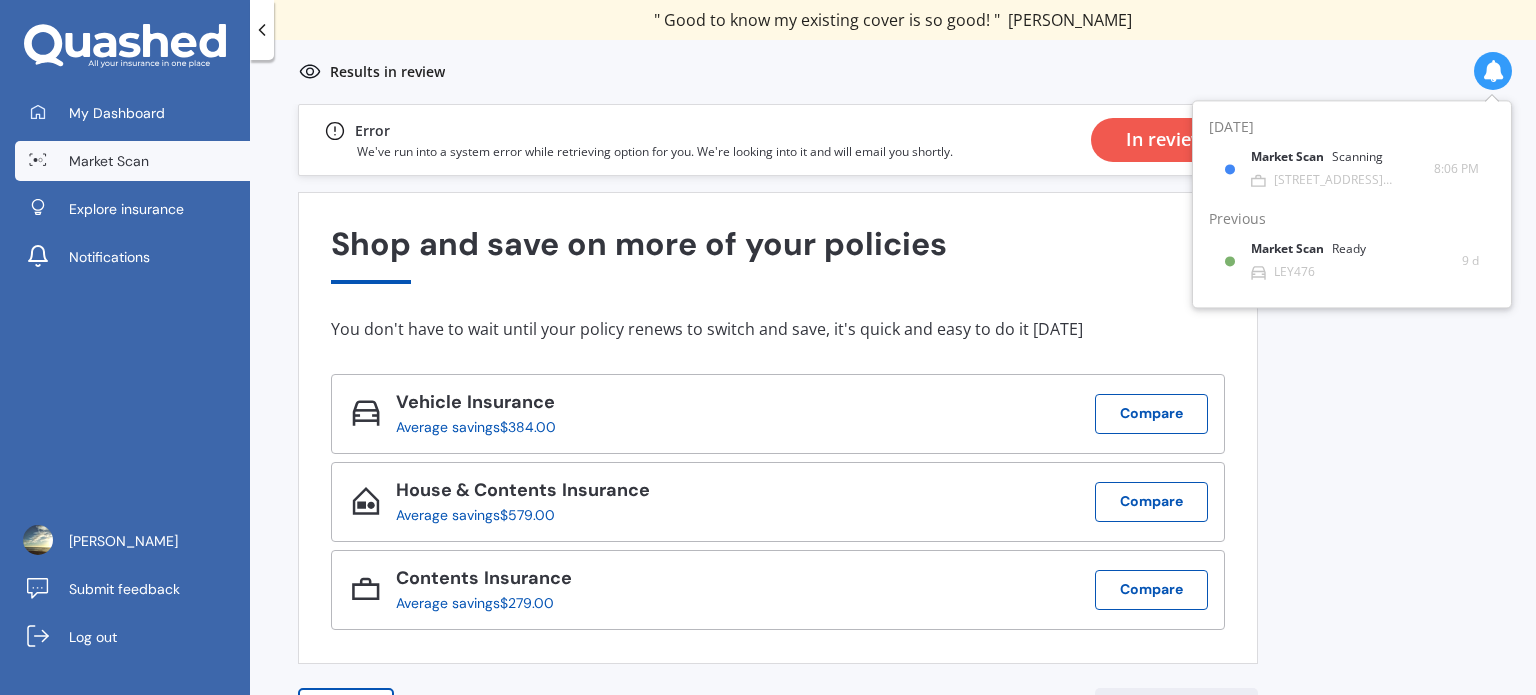 click on "Previous 60,000+ Kiwis have signed up to shop and save on insurance with us " Helpful tool, just that my current insurance is cheaper. " [PERSON_NAME], H " I have already recommended Quashed to many family and friends. This is fantastic. Thank you. " [PERSON_NAME], M " A very useful tool and is easy to use. Highly recommended! " [PERSON_NAME], Z " Useful tool to check whether our current prices are competitive - which they are. " [PERSON_NAME], G " My current car insurance was half of the cheapest quoted here, so I'll stick with them. " [PERSON_NAME], N " Gave exactly the same results. " [PERSON_NAME], S " It's pretty accurate. Good service. " Mala, P " That was very helpful as it provided all the details required to make the necessary decision. " [PERSON_NAME], I " I've already recommended to a number of people. " [PERSON_NAME], J " Good to know my existing cover is so good! " [PERSON_NAME], J " Excellent site! I saved $300 off my existing policy. " Lian, G " Great stuff team! first time using it, and it was very clear and concise. " [PERSON_NAME], B   Next Results in review 1 $" at bounding box center [893, 421] 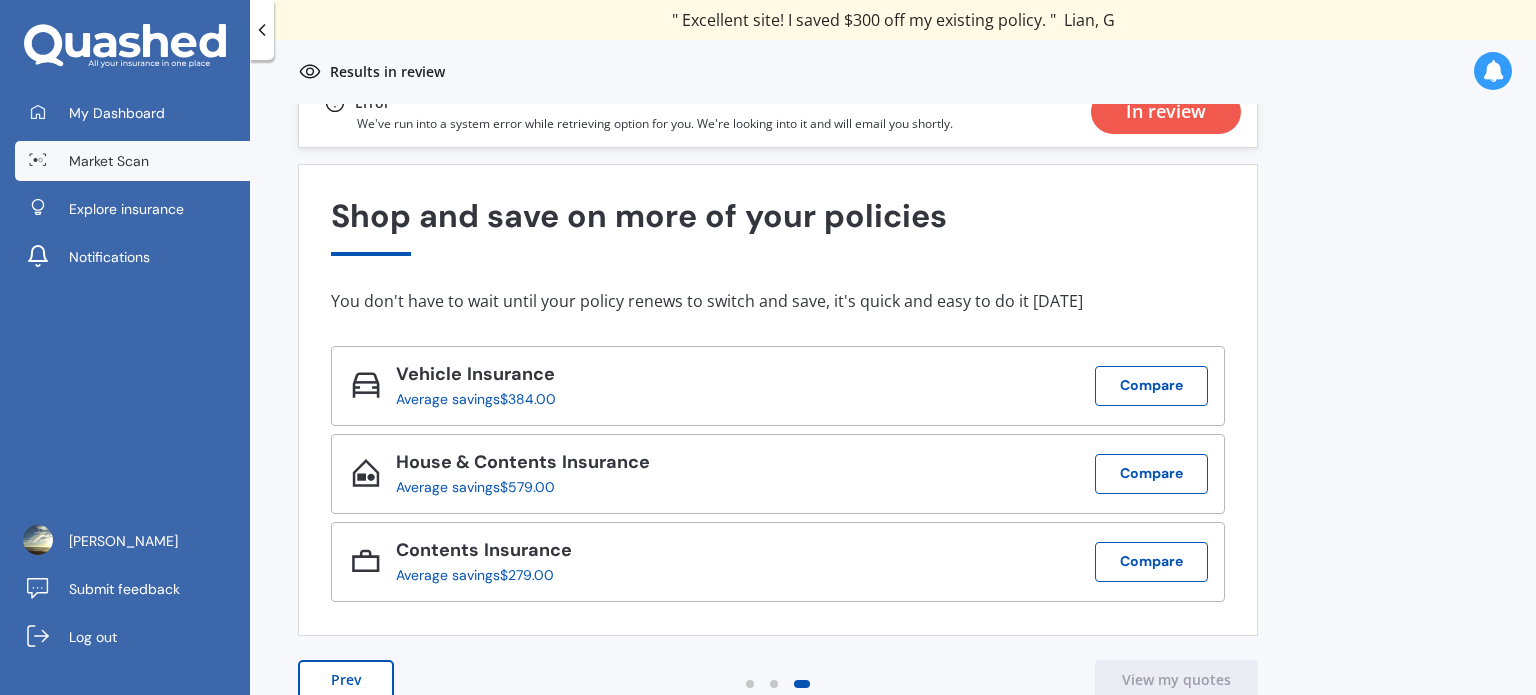 scroll, scrollTop: 0, scrollLeft: 0, axis: both 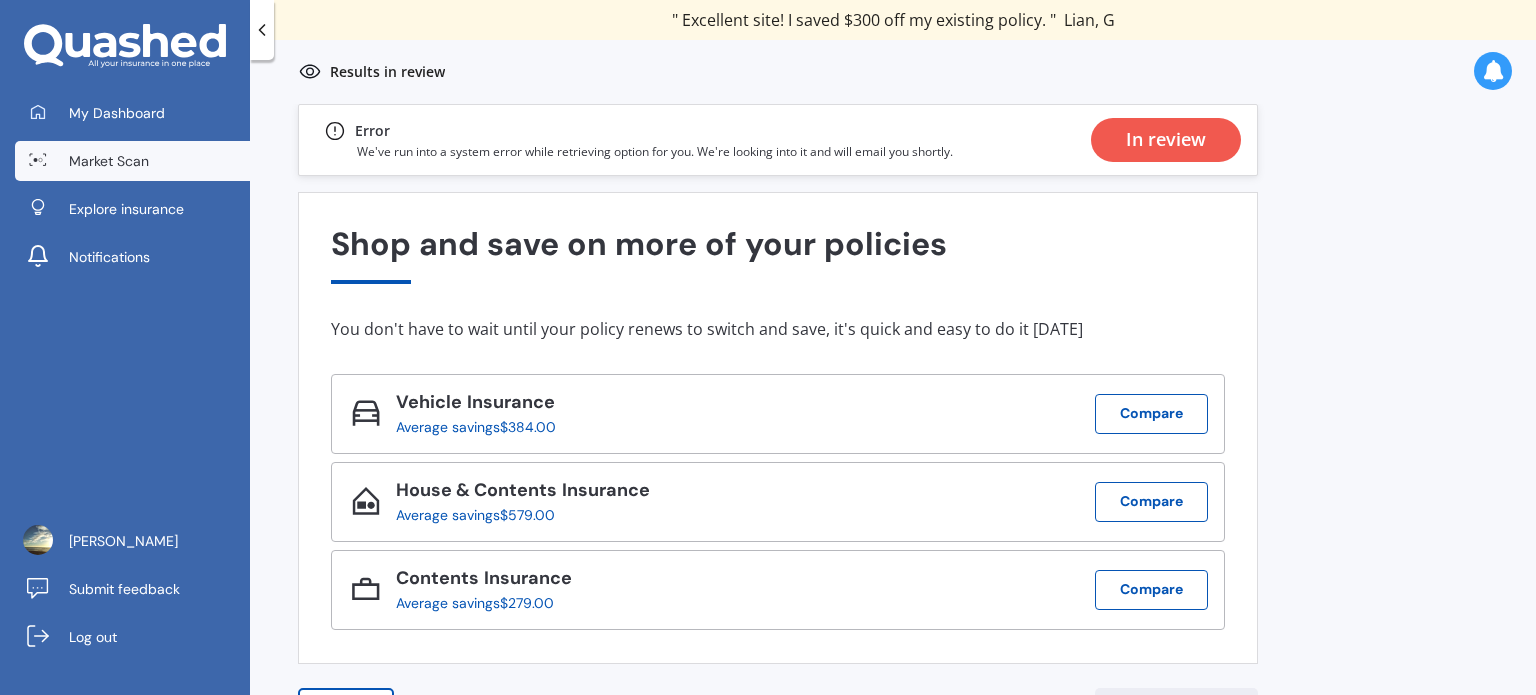 click on "In review" at bounding box center (1166, 140) 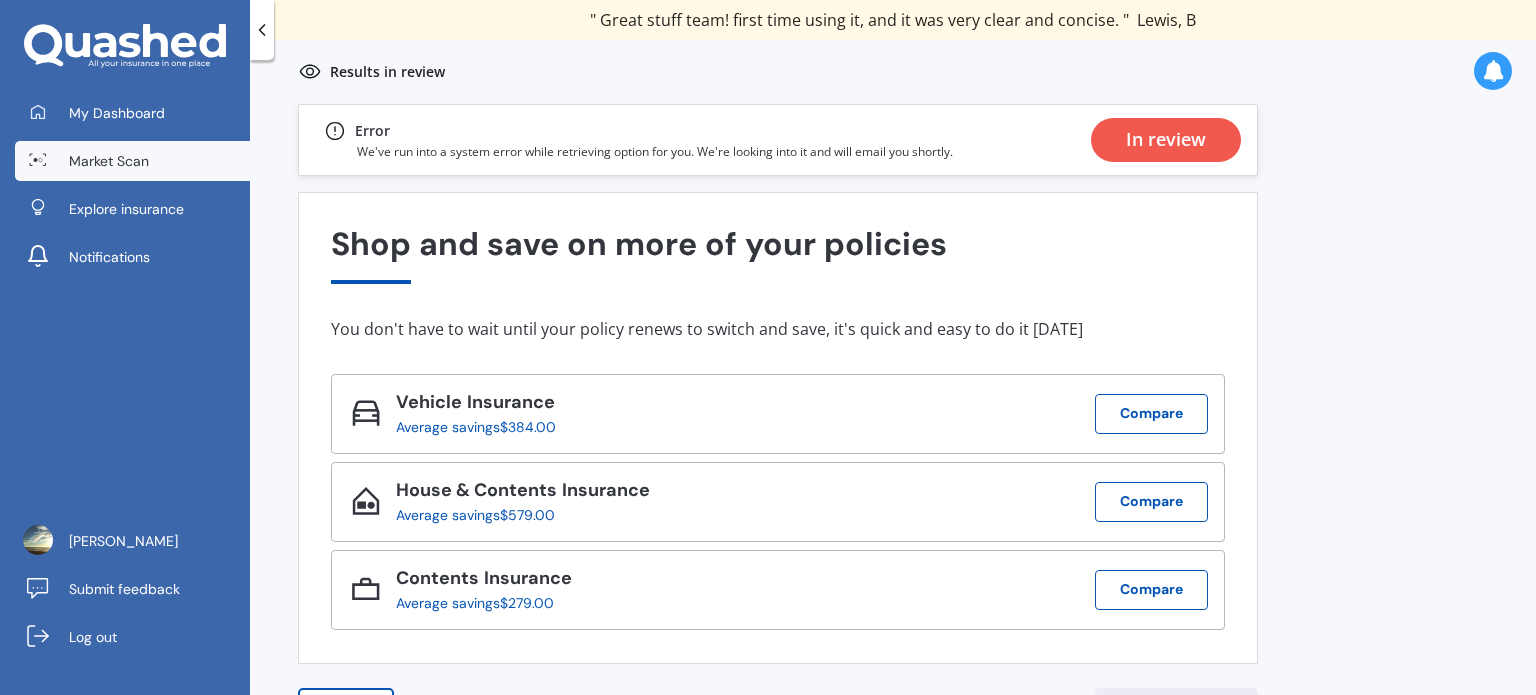 click on "In review" at bounding box center [1166, 140] 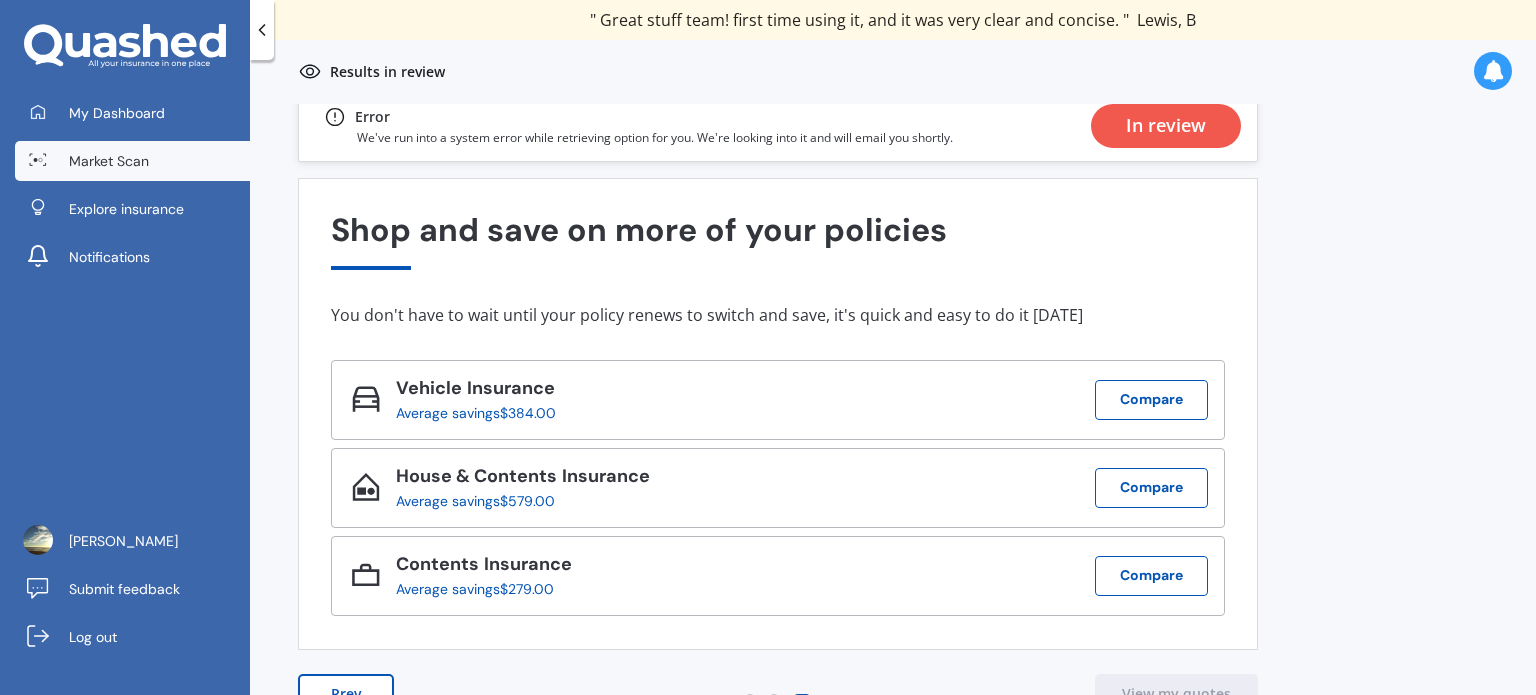 scroll, scrollTop: 0, scrollLeft: 0, axis: both 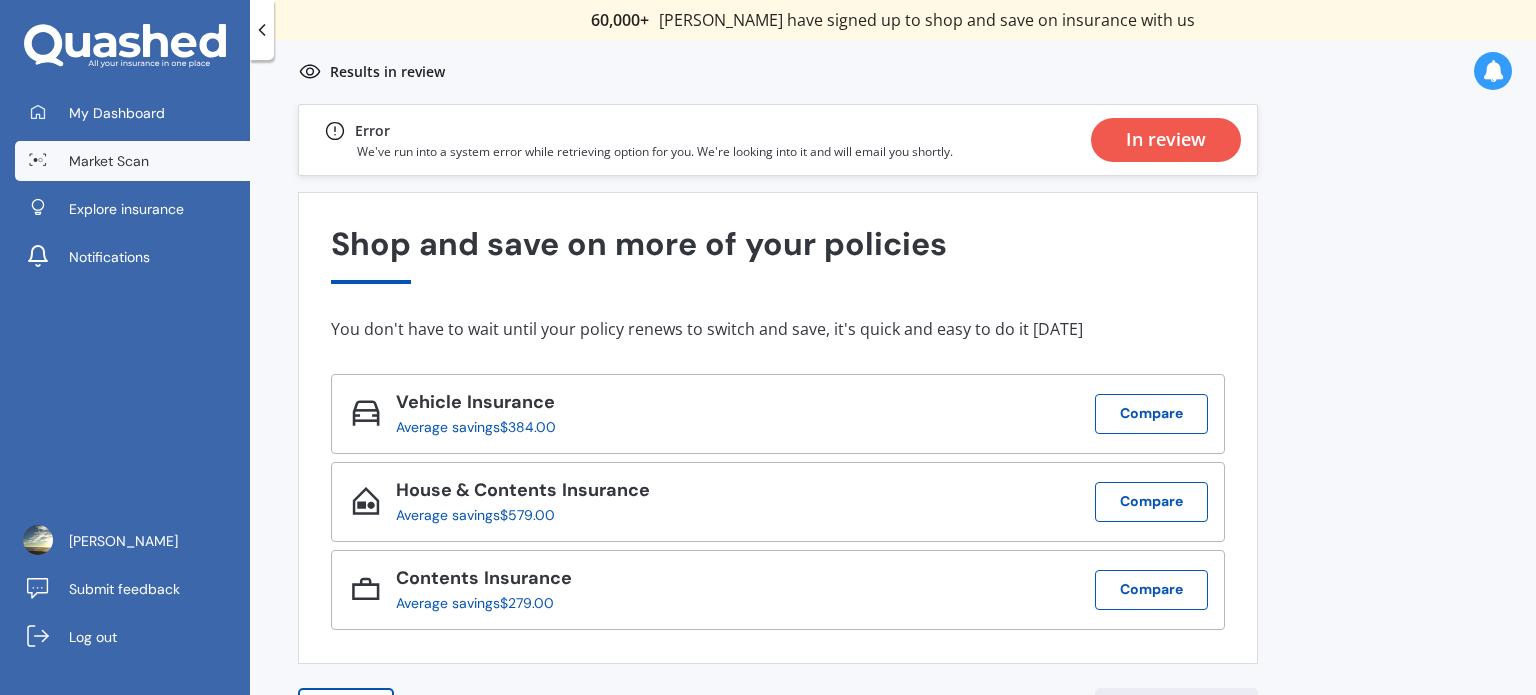 click on "In review" at bounding box center (1166, 140) 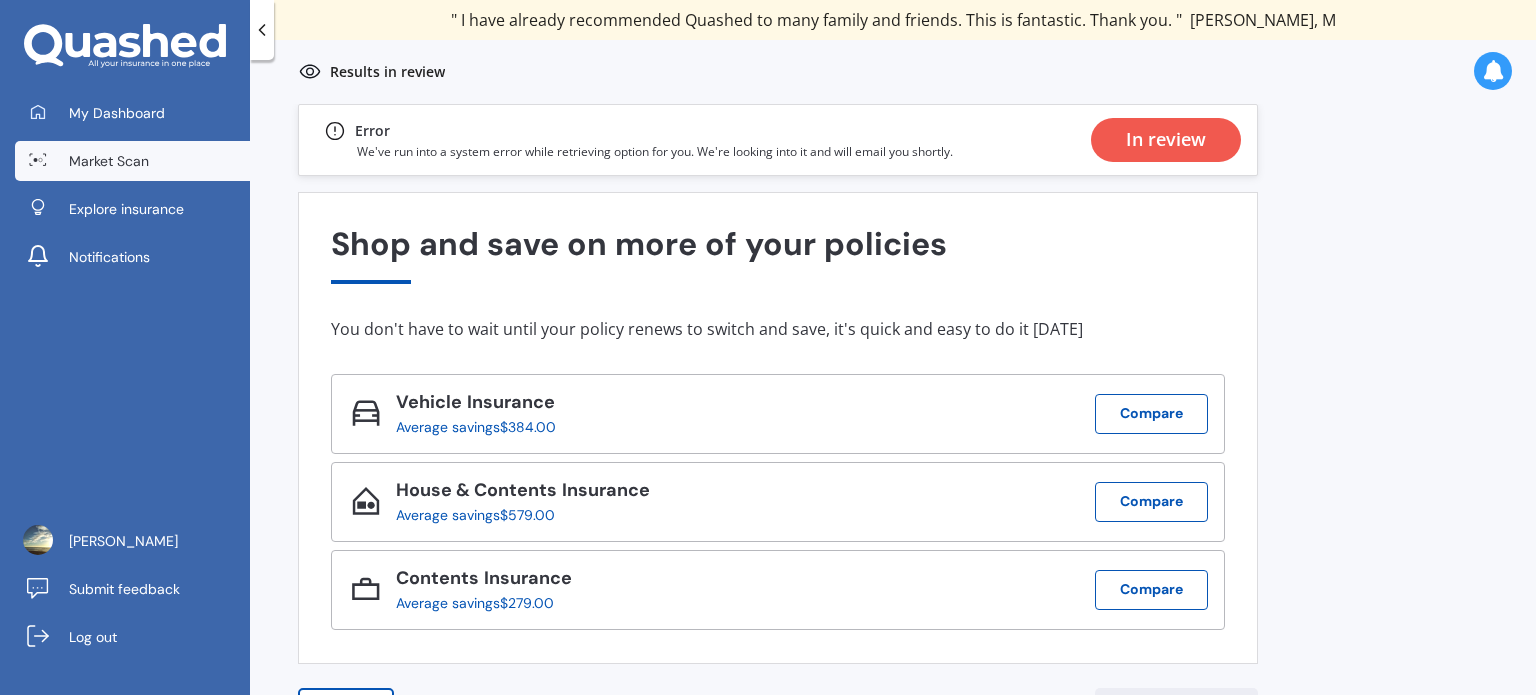 click at bounding box center (1493, 71) 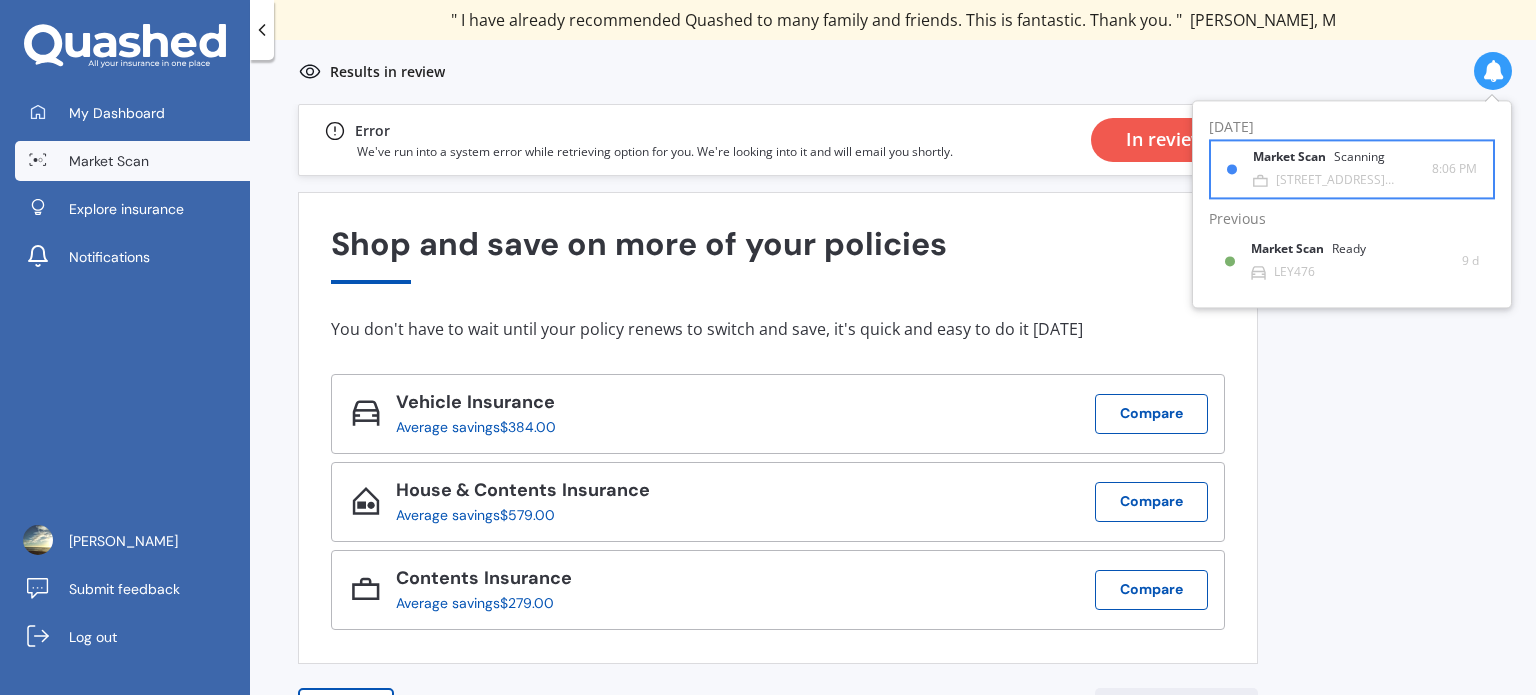 click on "Market Scan Scanning" at bounding box center [1331, 162] 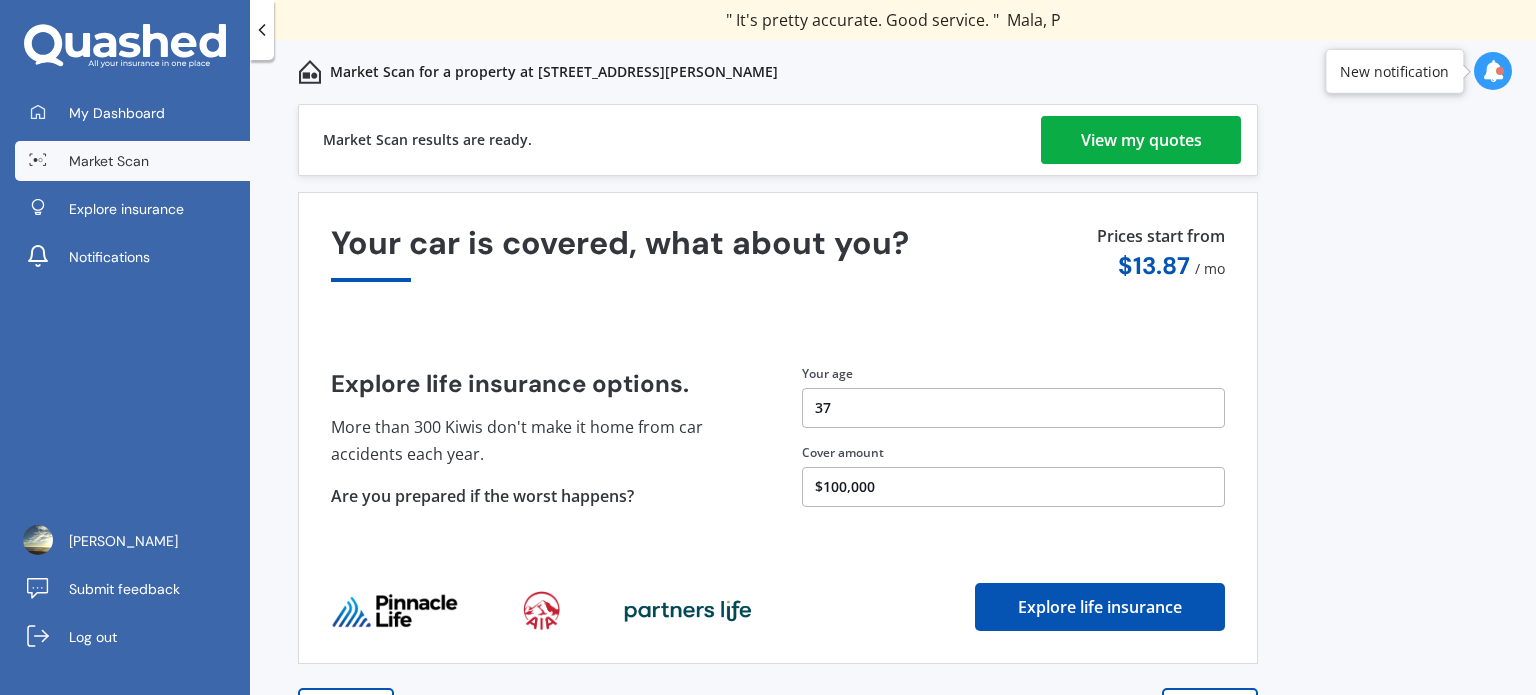 click on "View my quotes" at bounding box center (1141, 140) 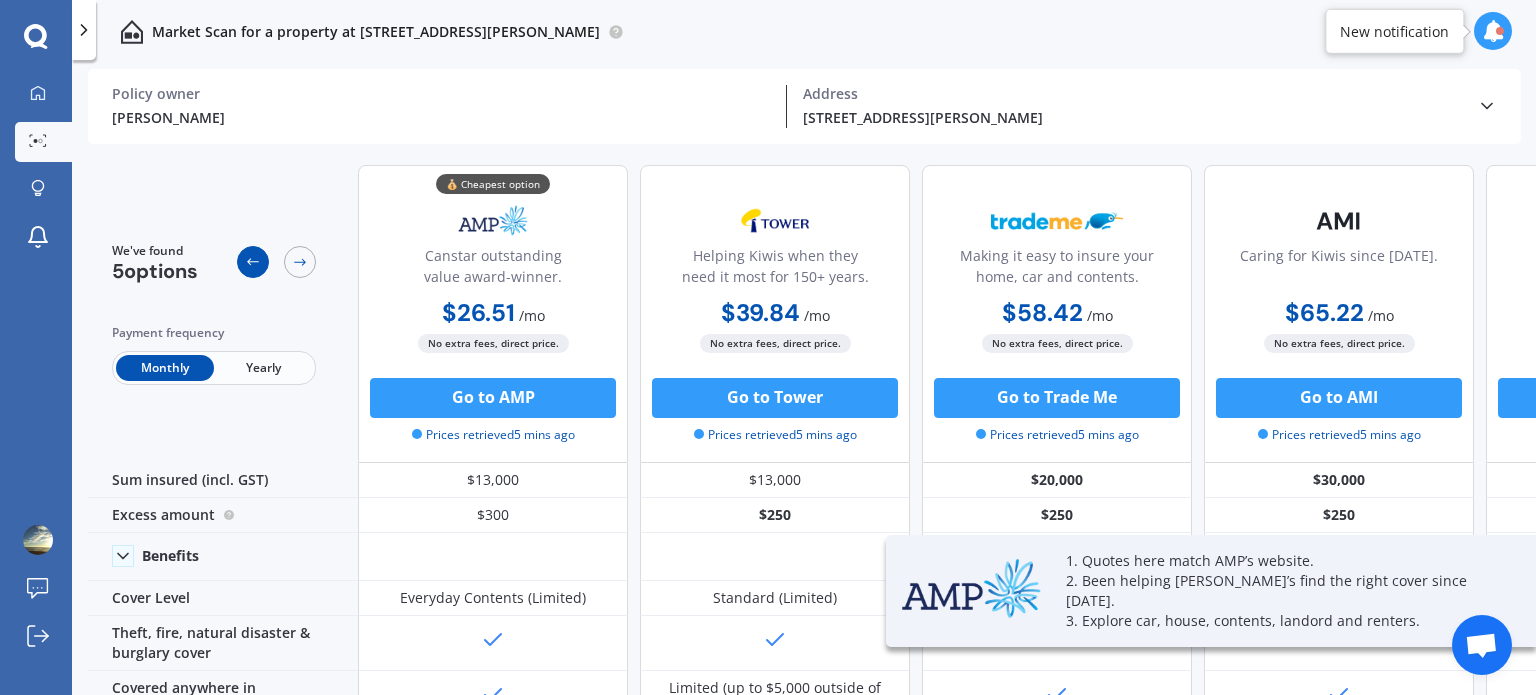 click 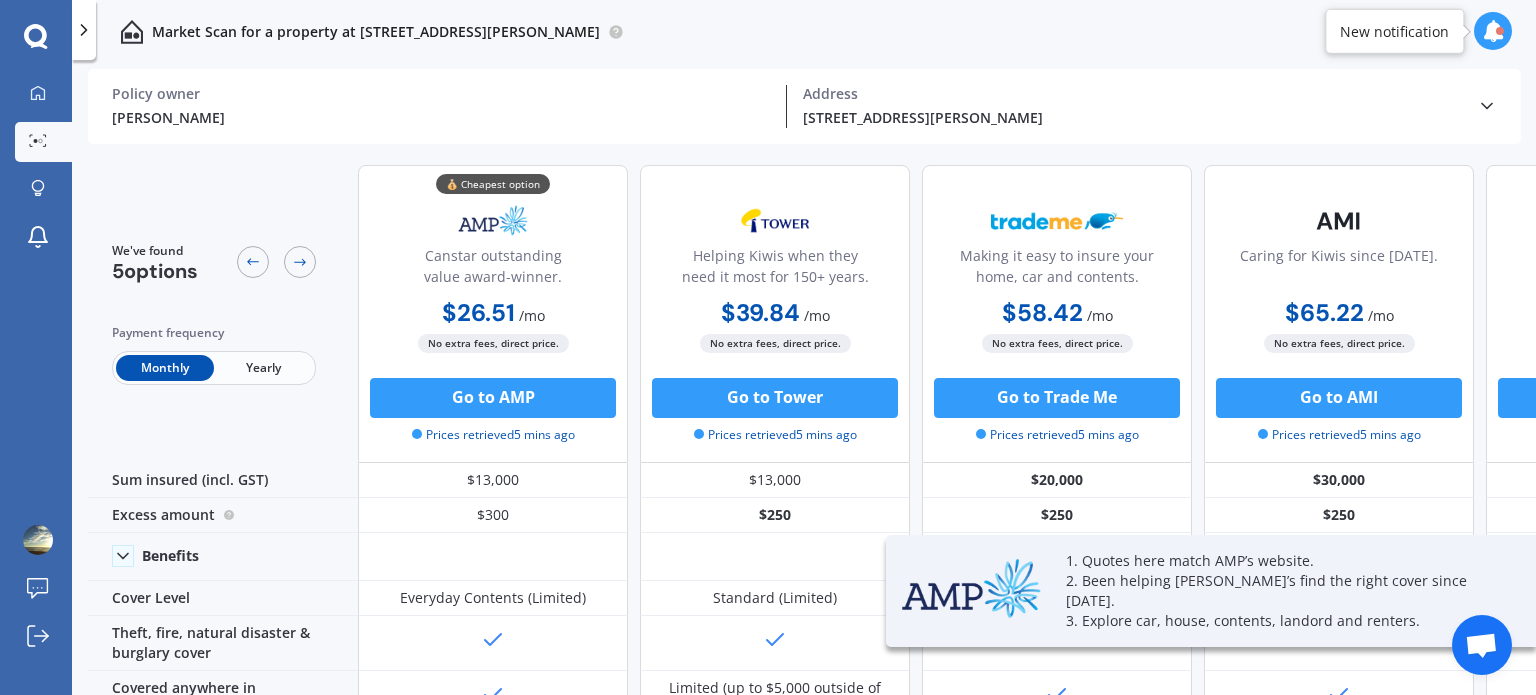 click at bounding box center (1493, 31) 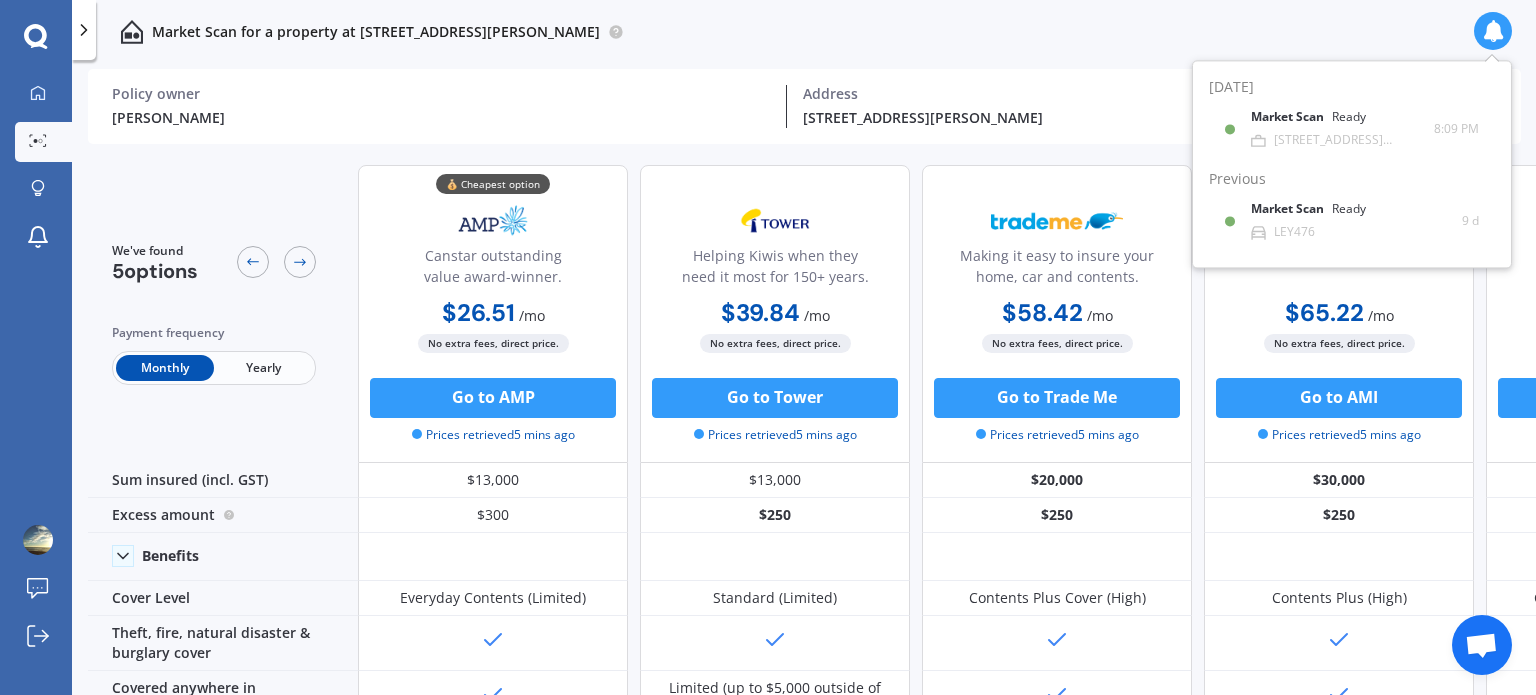 click at bounding box center [1493, 31] 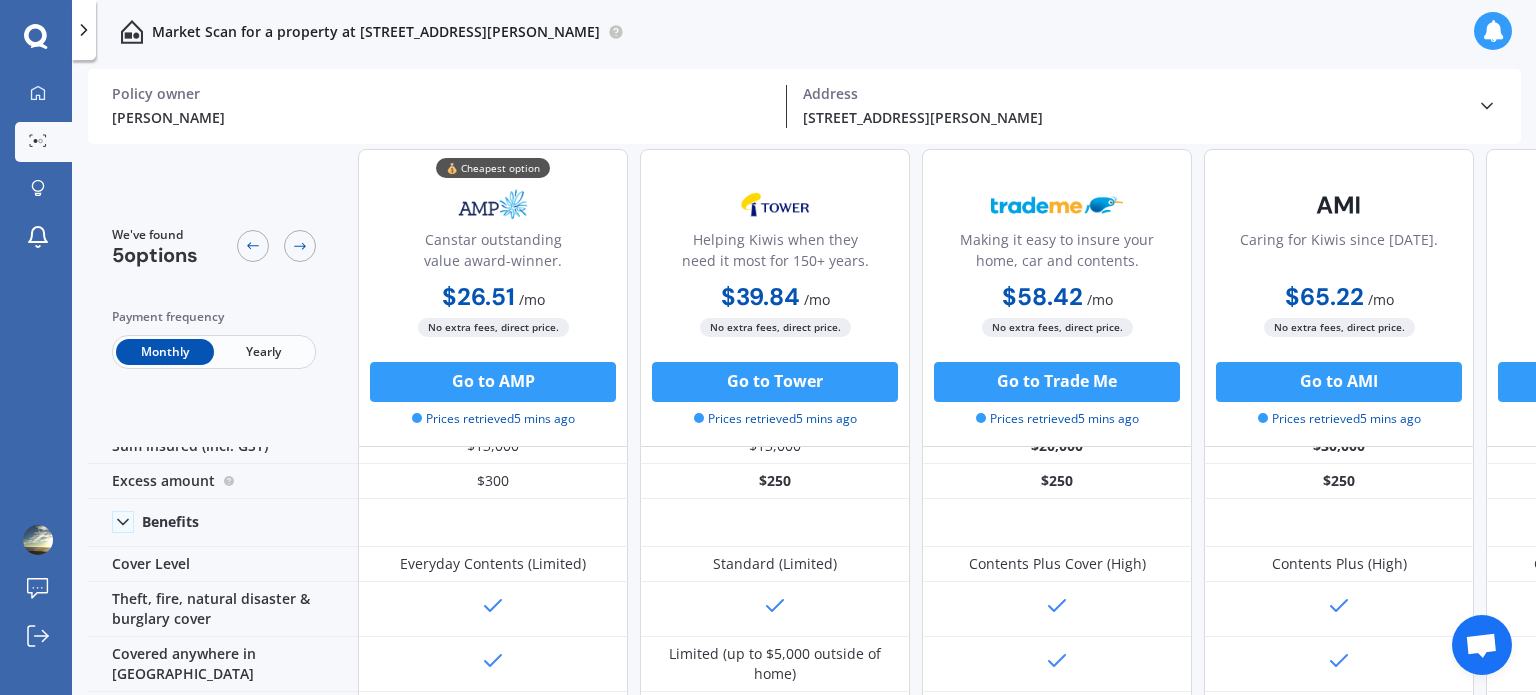 scroll, scrollTop: 0, scrollLeft: 0, axis: both 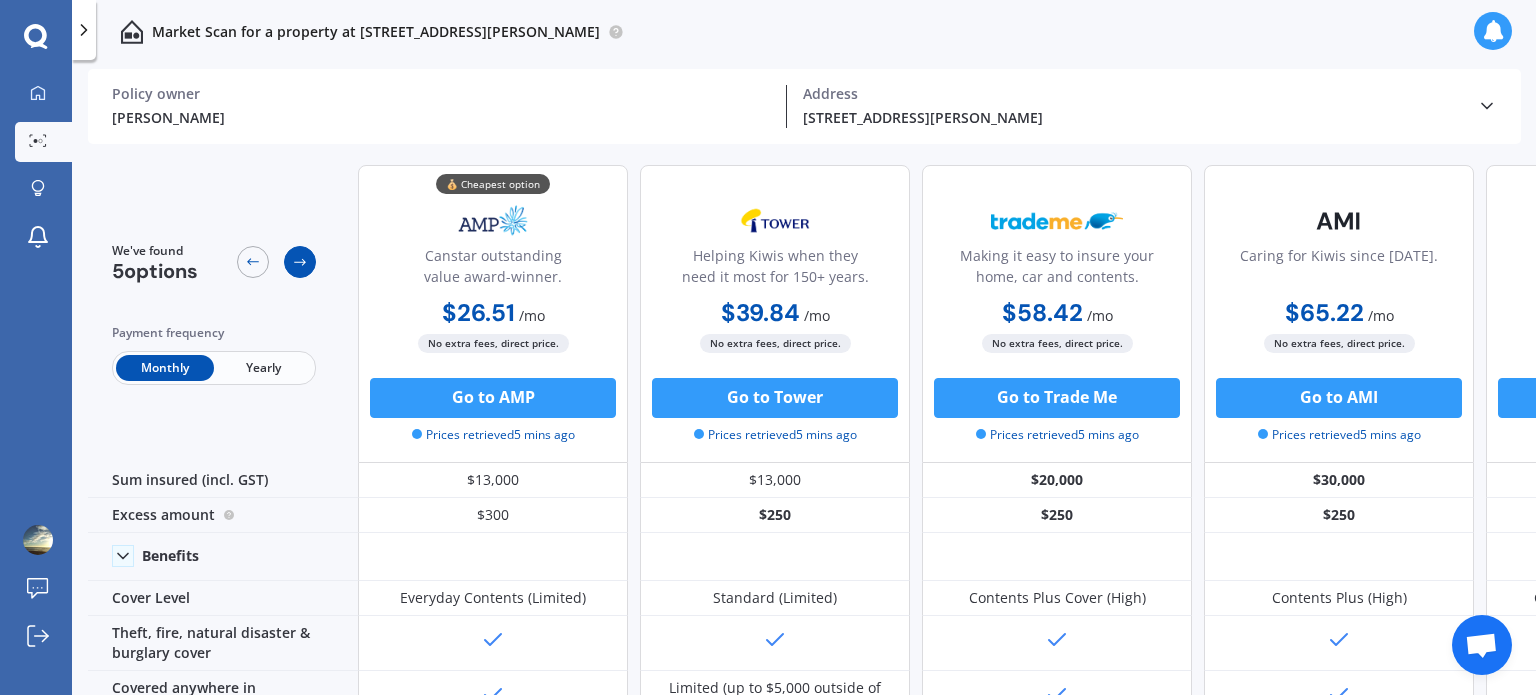 click 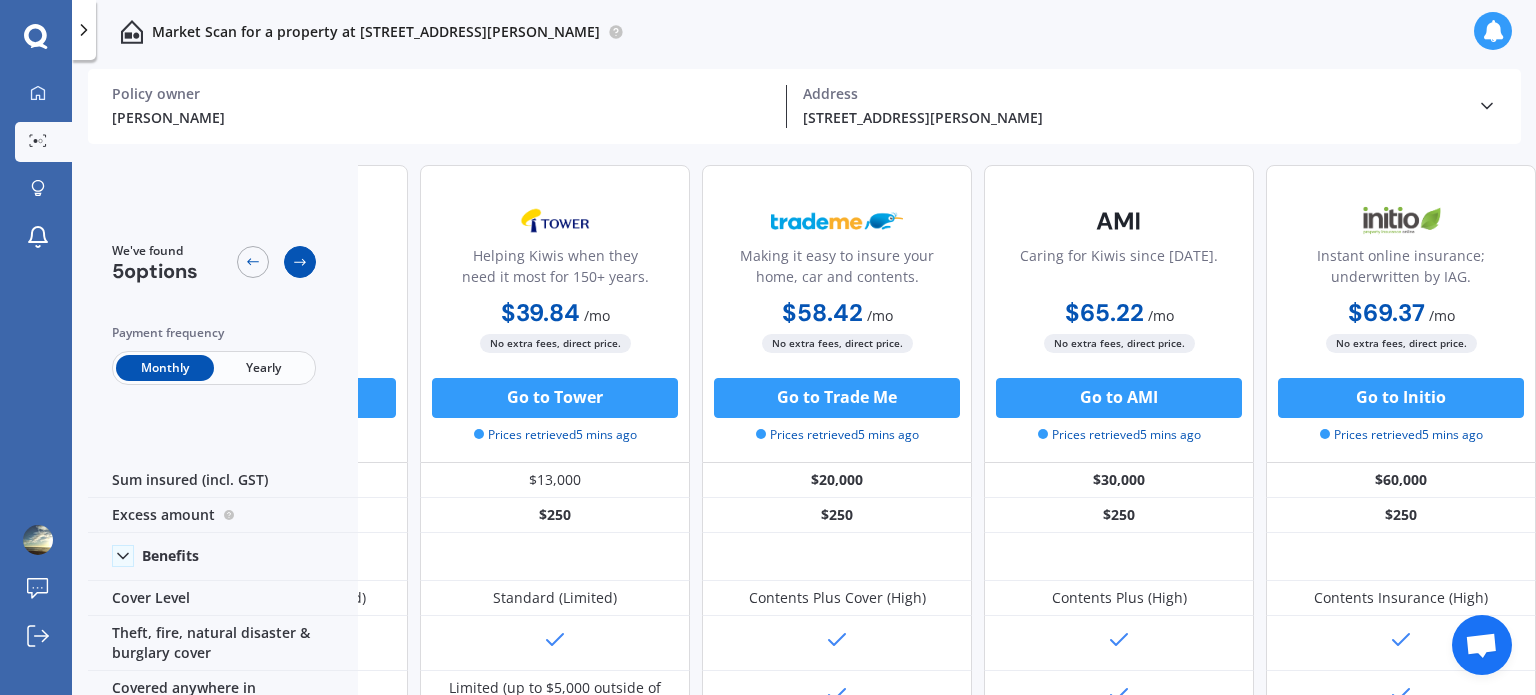 scroll, scrollTop: 0, scrollLeft: 229, axis: horizontal 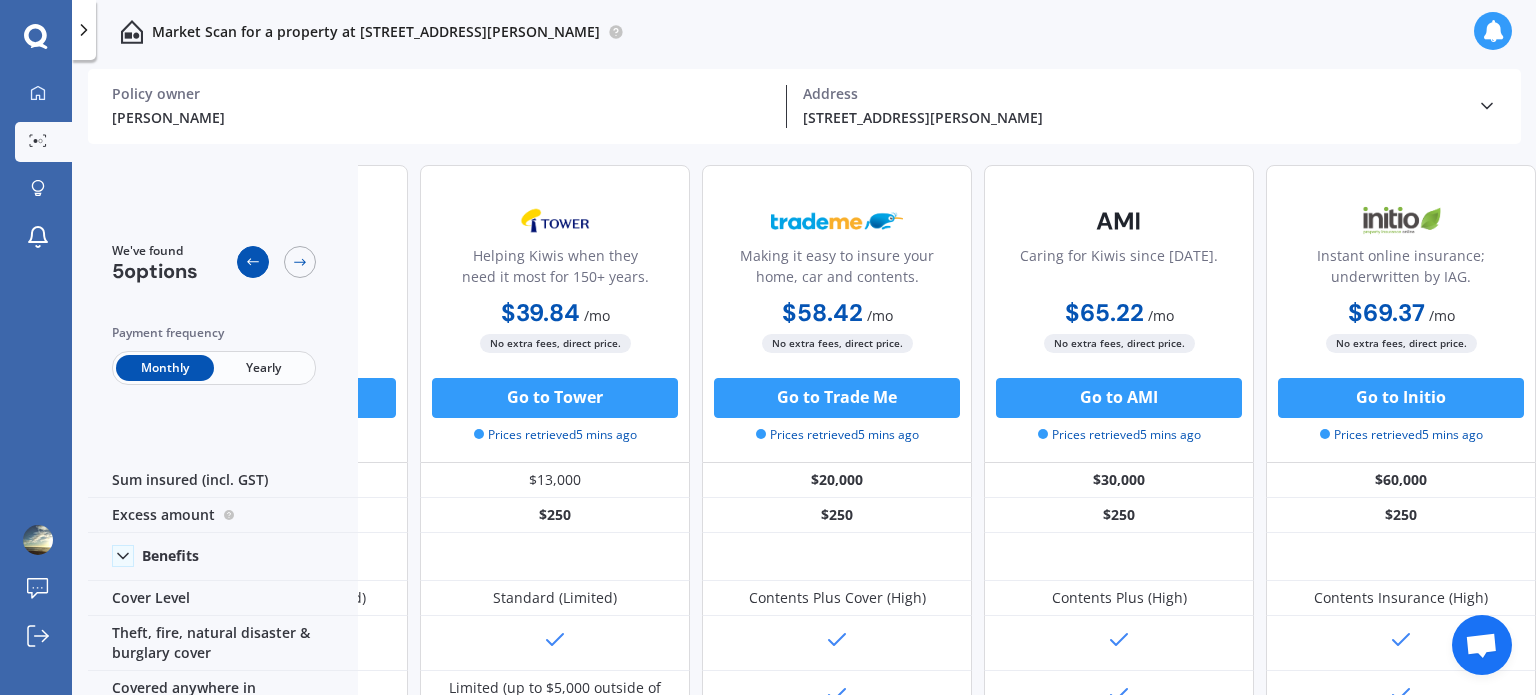 click 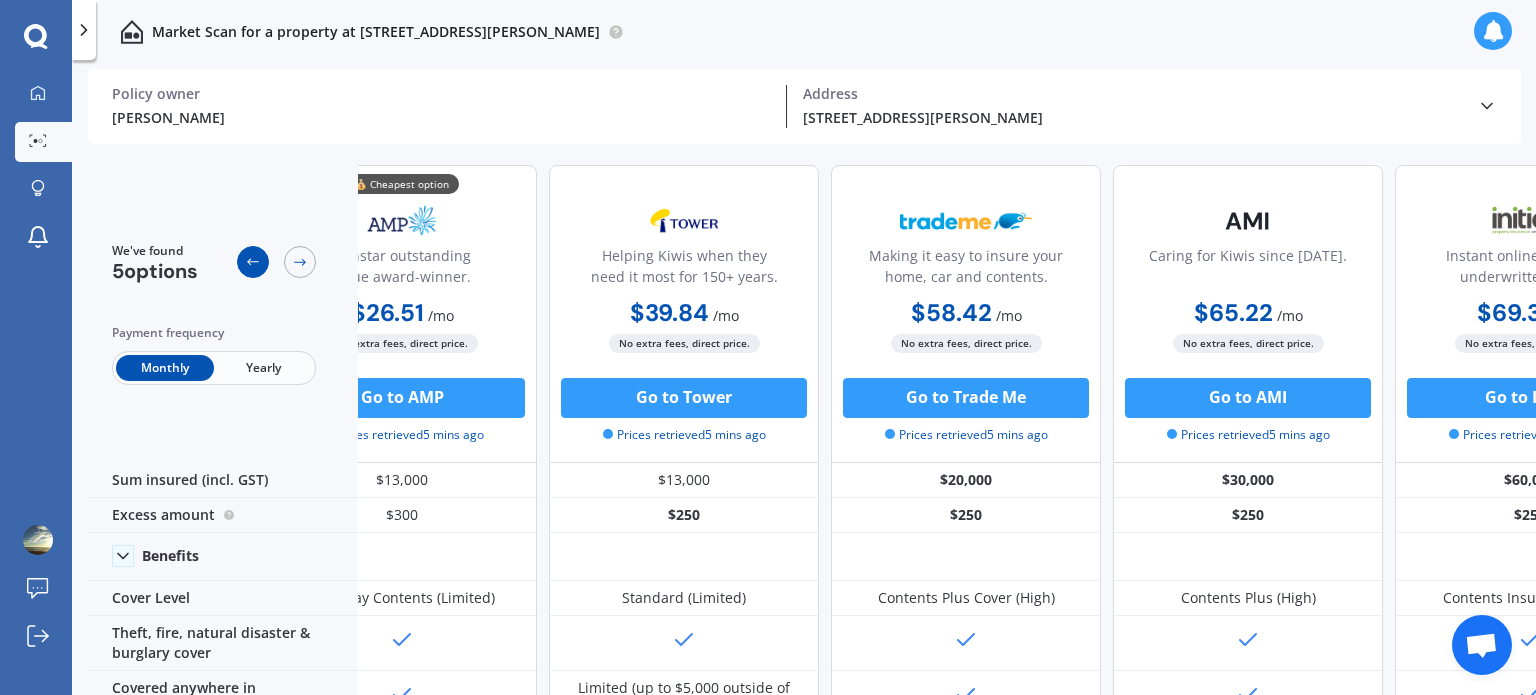 scroll, scrollTop: 0, scrollLeft: 0, axis: both 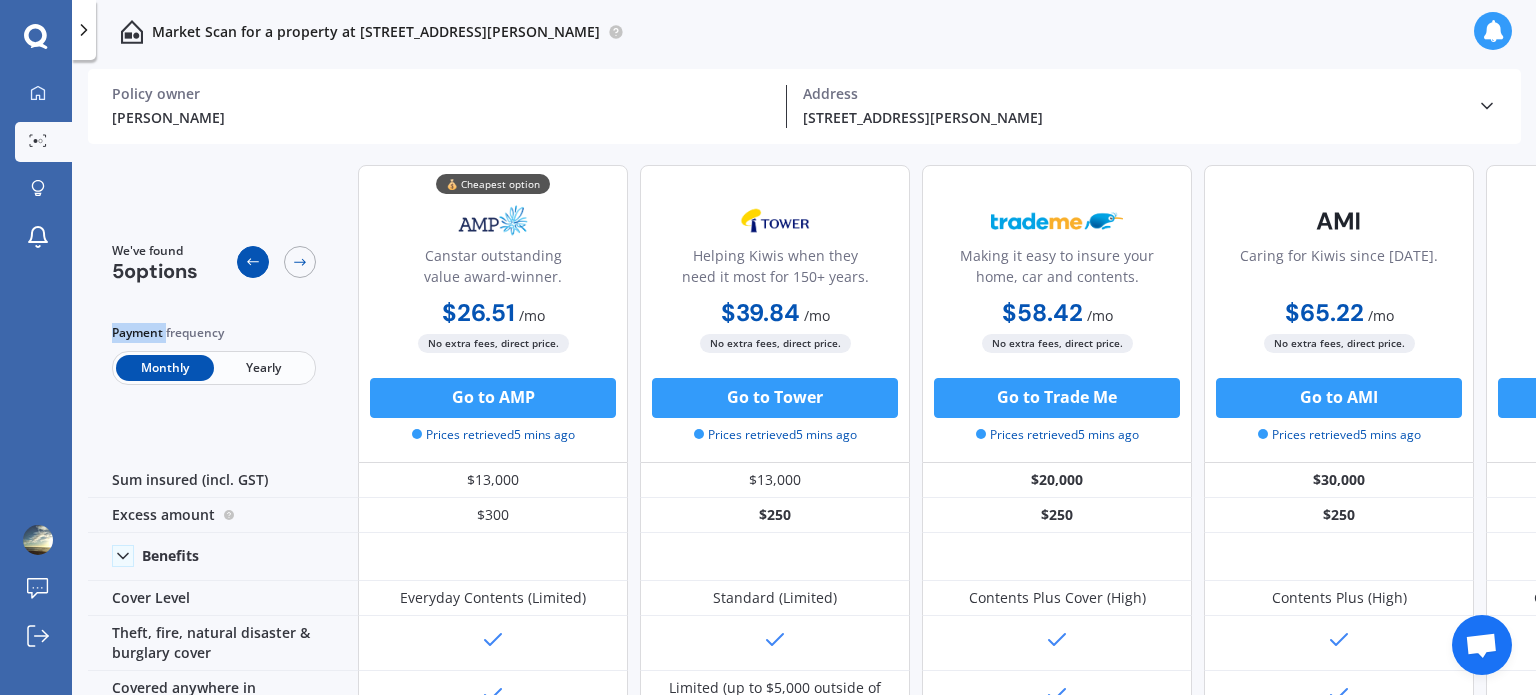click 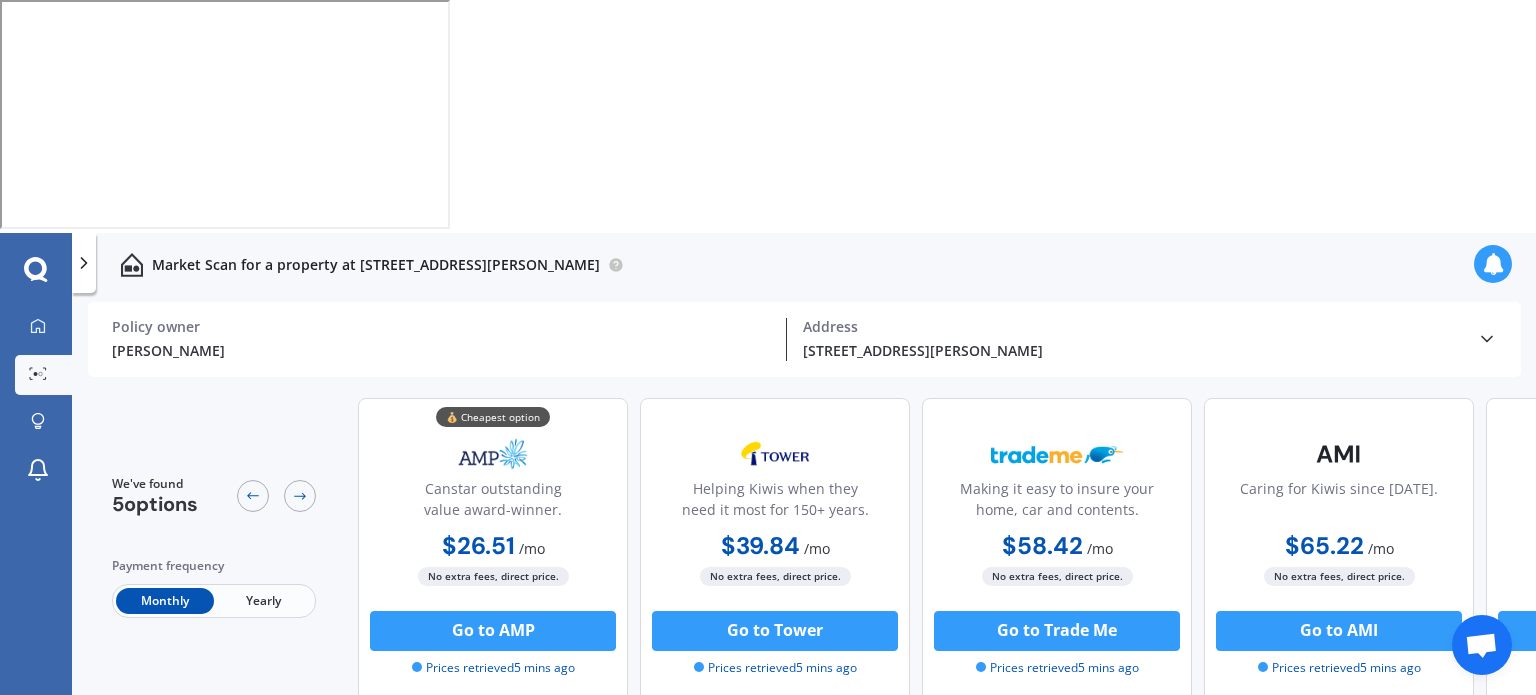click on "We've found 5  options Payment frequency Monthly Yearly 💰 Cheapest option Canstar outstanding value award-winner. $26.51   /  mo $290.70   /  yr $26.51   /  mo No extra fees, direct price. Go to AMP Prices retrieved  5 mins ago Helping Kiwis when they need it most for 150+ years. $39.84   /  mo $440.35   /  yr $39.84   /  mo No extra fees, direct price. Go to Tower Prices retrieved  5 mins ago Making it easy to insure your home, car and contents. $58.42   /  mo $646.04   /  yr $58.42   /  mo No extra fees, direct price. Go to Trade Me Prices retrieved  5 mins ago Caring for Kiwis since [DATE]. $65.22   /  mo $782.36   /  yr $65.22   /  mo No extra fees, direct price. Go to AMI Prices retrieved  5 mins ago Instant online insurance; underwritten by IAG. $69.37   /  mo $761.91   /  yr $69.37   /  mo No extra fees, direct price. Go to Initio Prices retrieved  5 mins ago Sum insured (incl. GST) $13,000 $13,000 $20,000 $30,000 $60,000 Excess amount $300 $250 $250 $250 $250 Benefits Cover Level Standard (Limited)" at bounding box center (922, 1456) 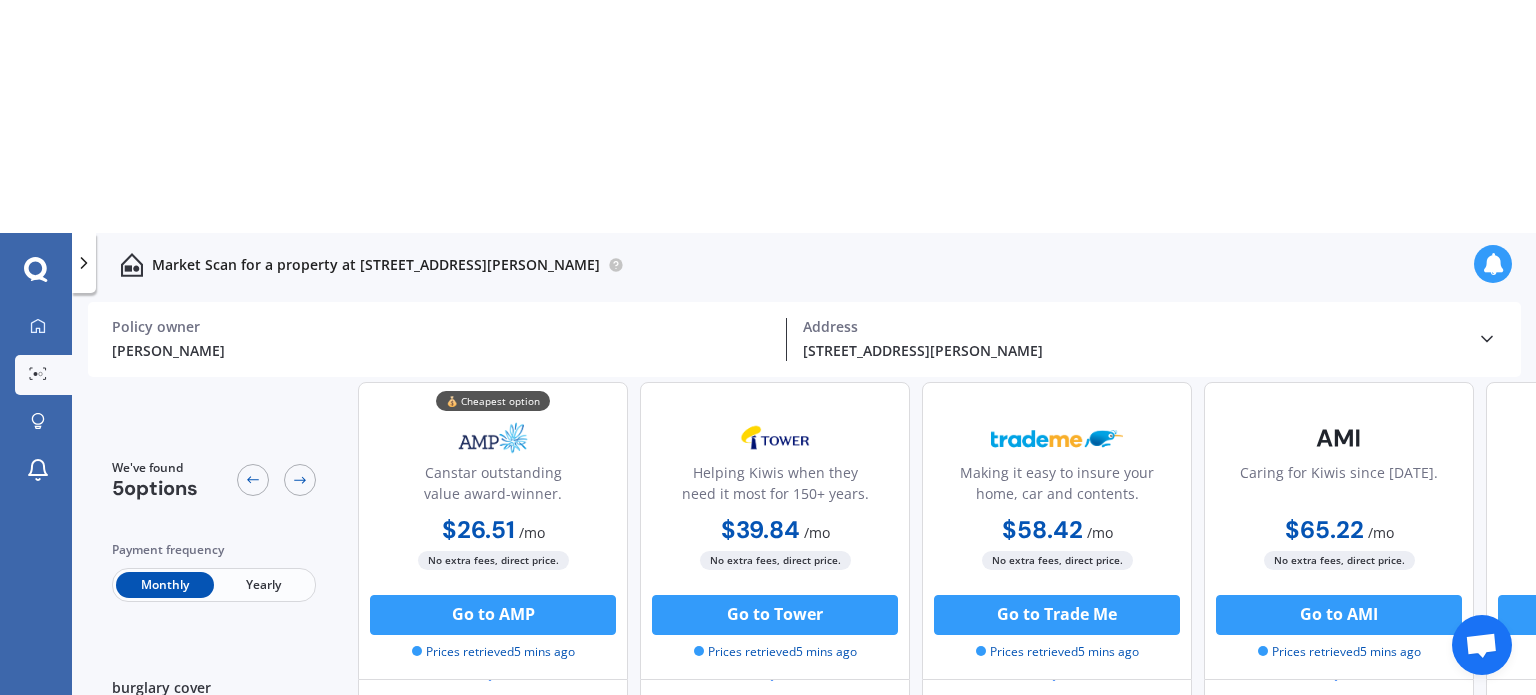 scroll, scrollTop: 200, scrollLeft: 0, axis: vertical 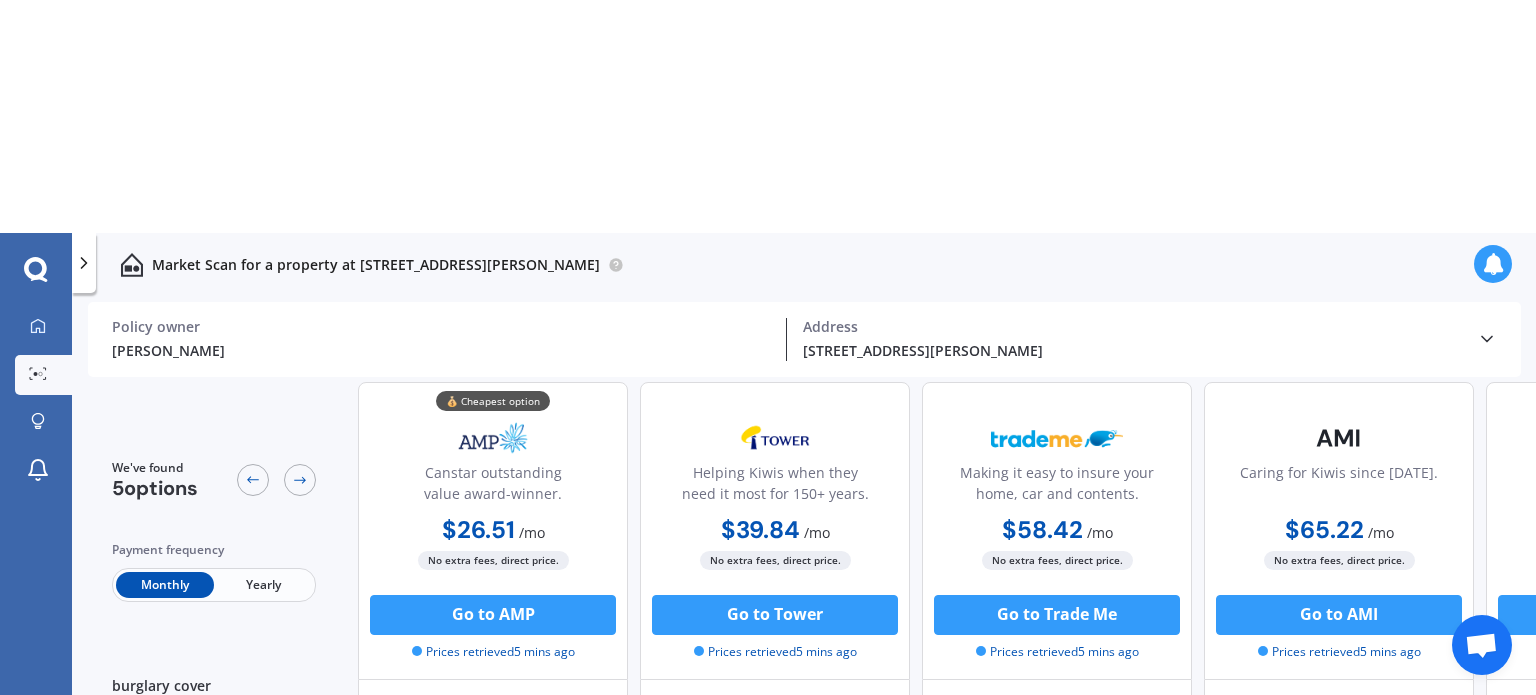click on "Option" at bounding box center [493, 780] 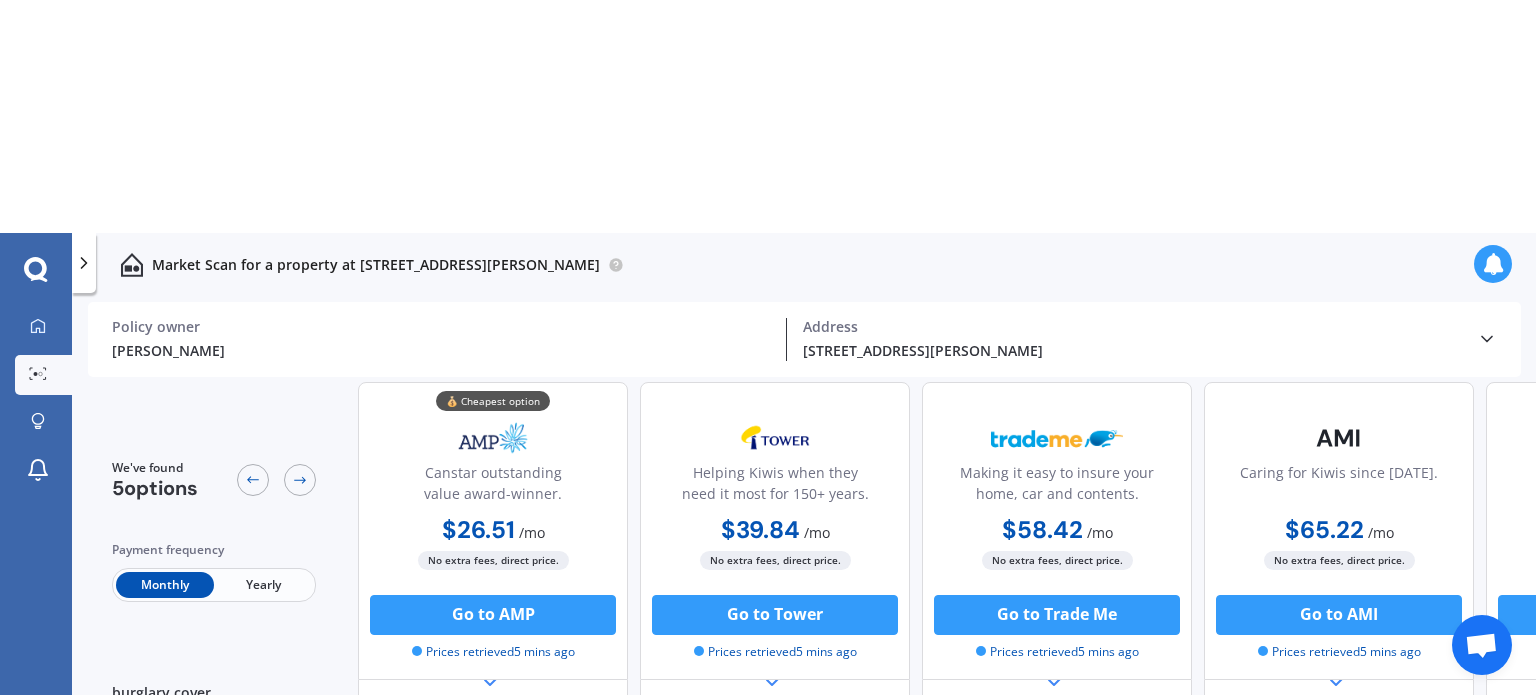 scroll, scrollTop: 0, scrollLeft: 0, axis: both 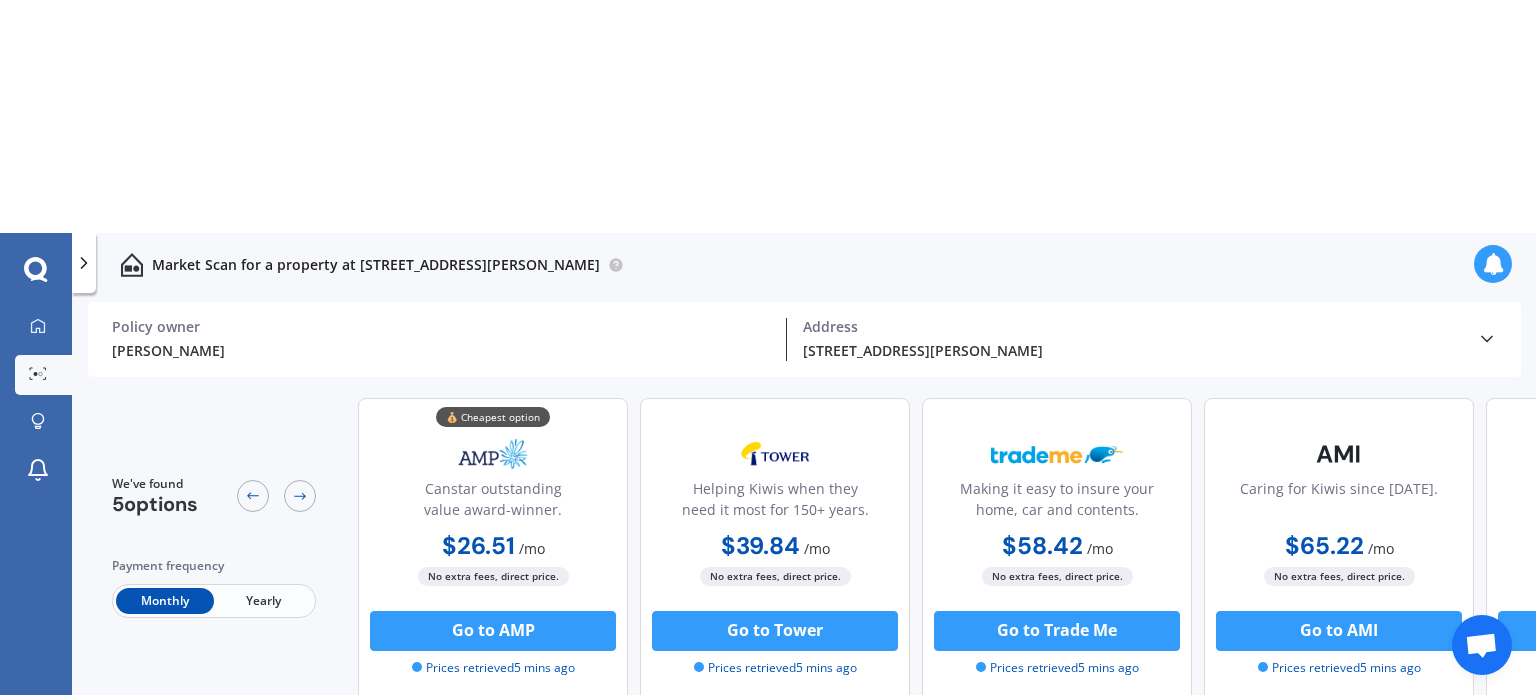 click on "Yearly" at bounding box center (263, 601) 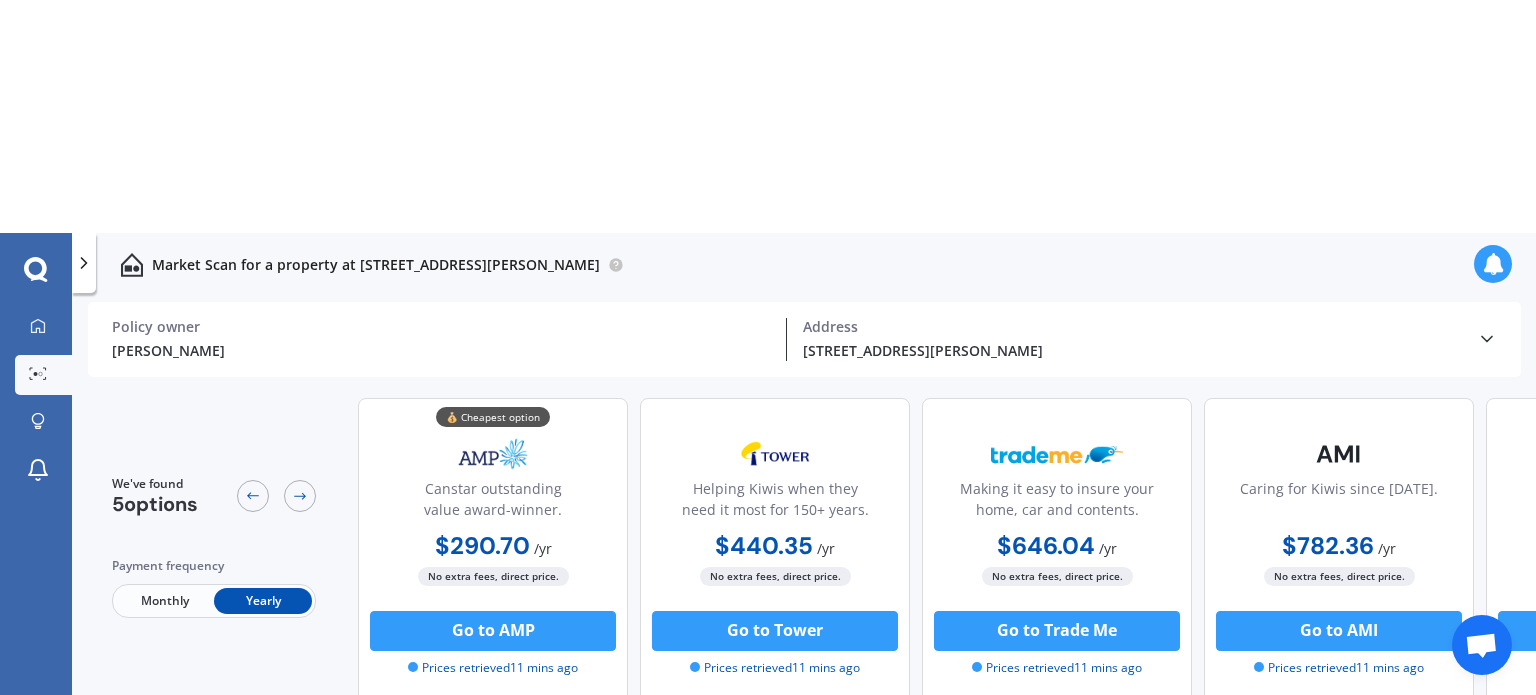 click on "Monthly" at bounding box center [165, 601] 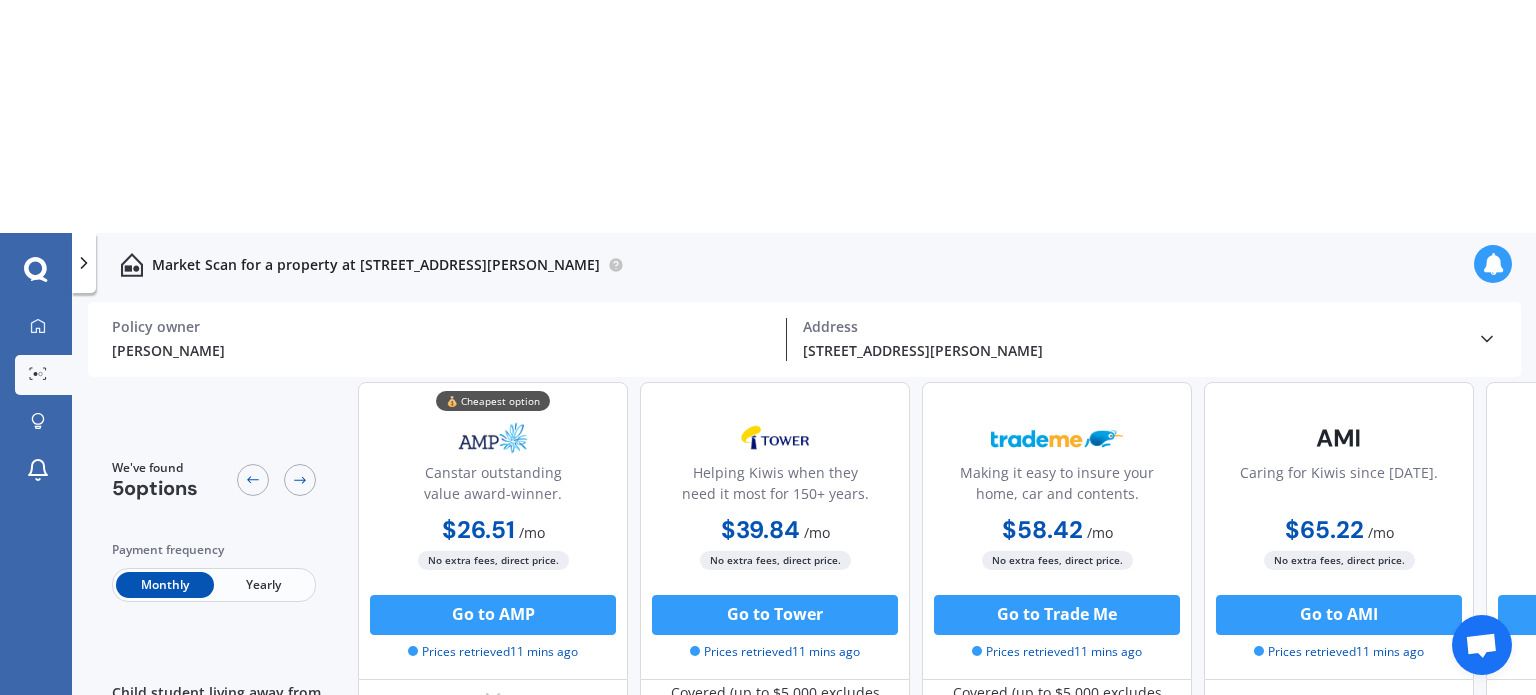 scroll, scrollTop: 1632, scrollLeft: 0, axis: vertical 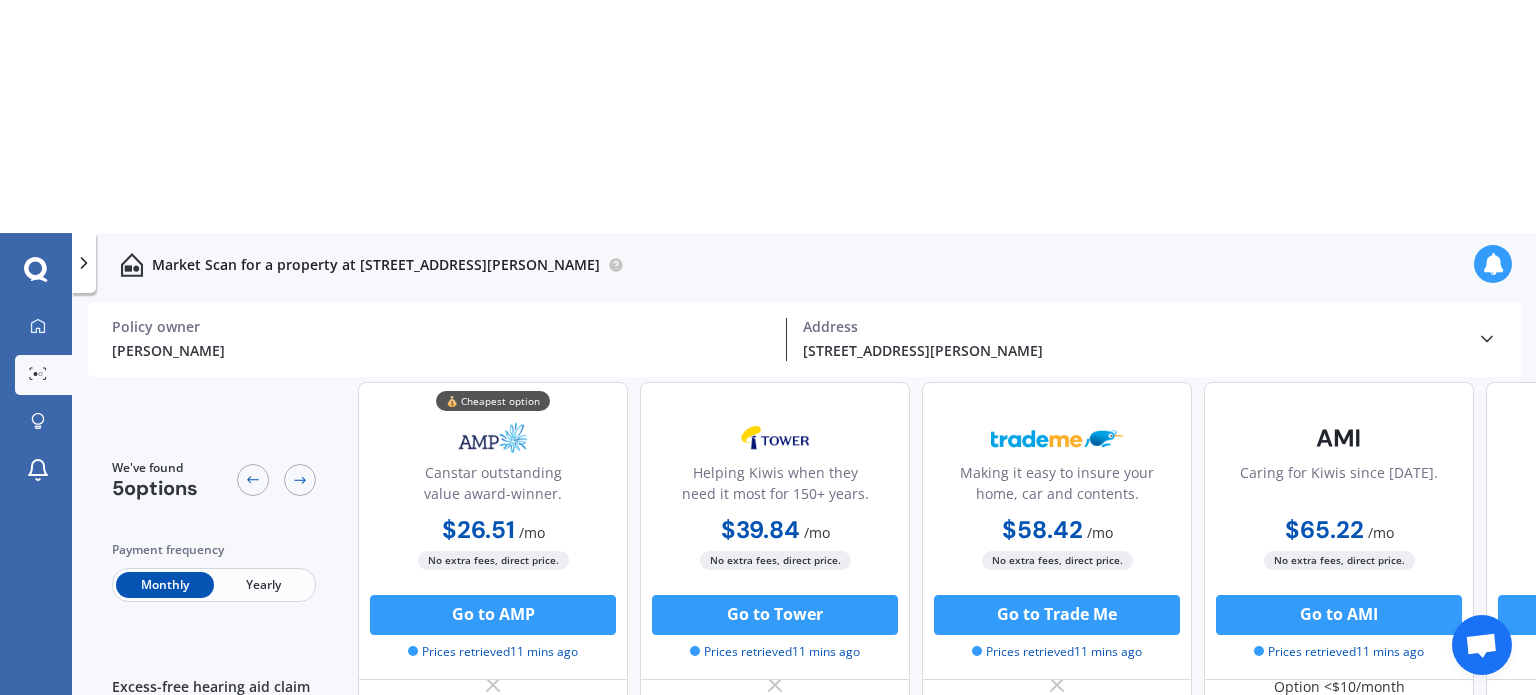 click on "Download" at bounding box center (493, 881) 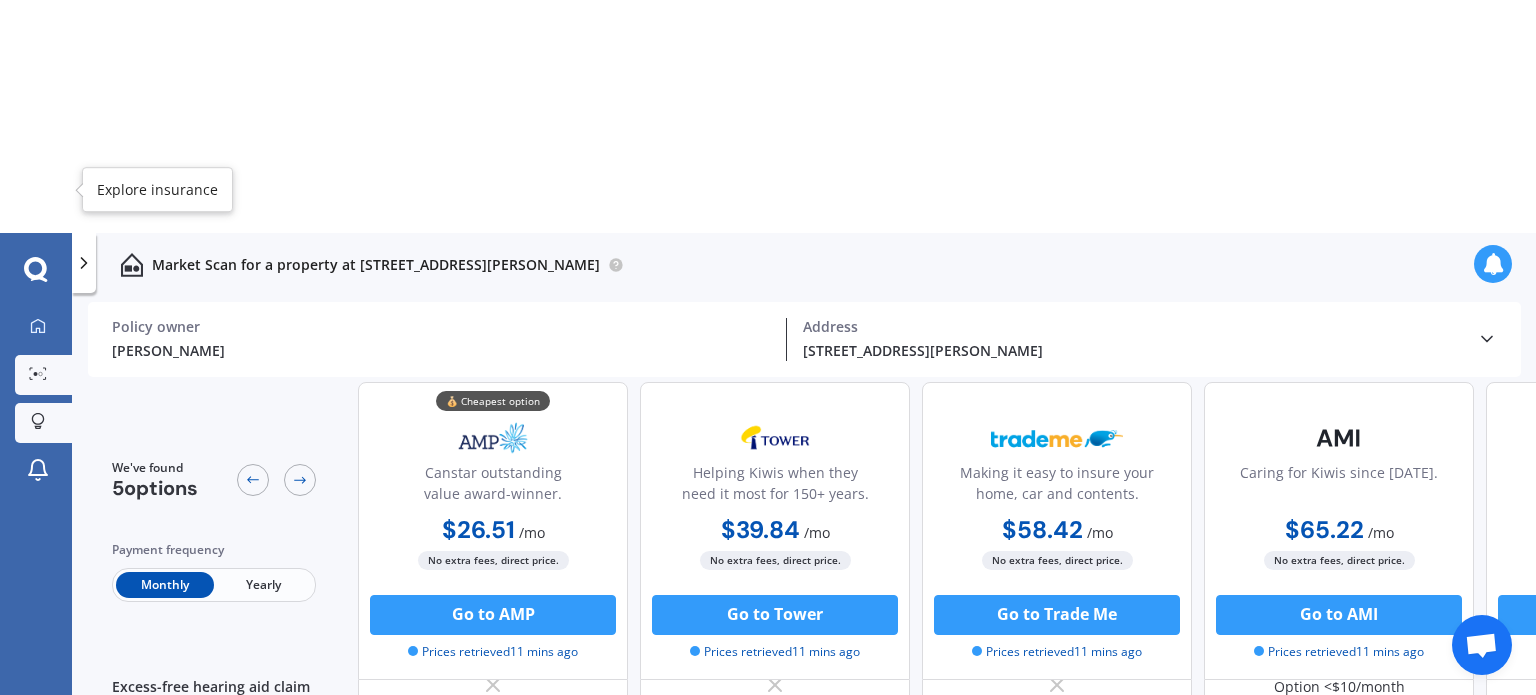 click 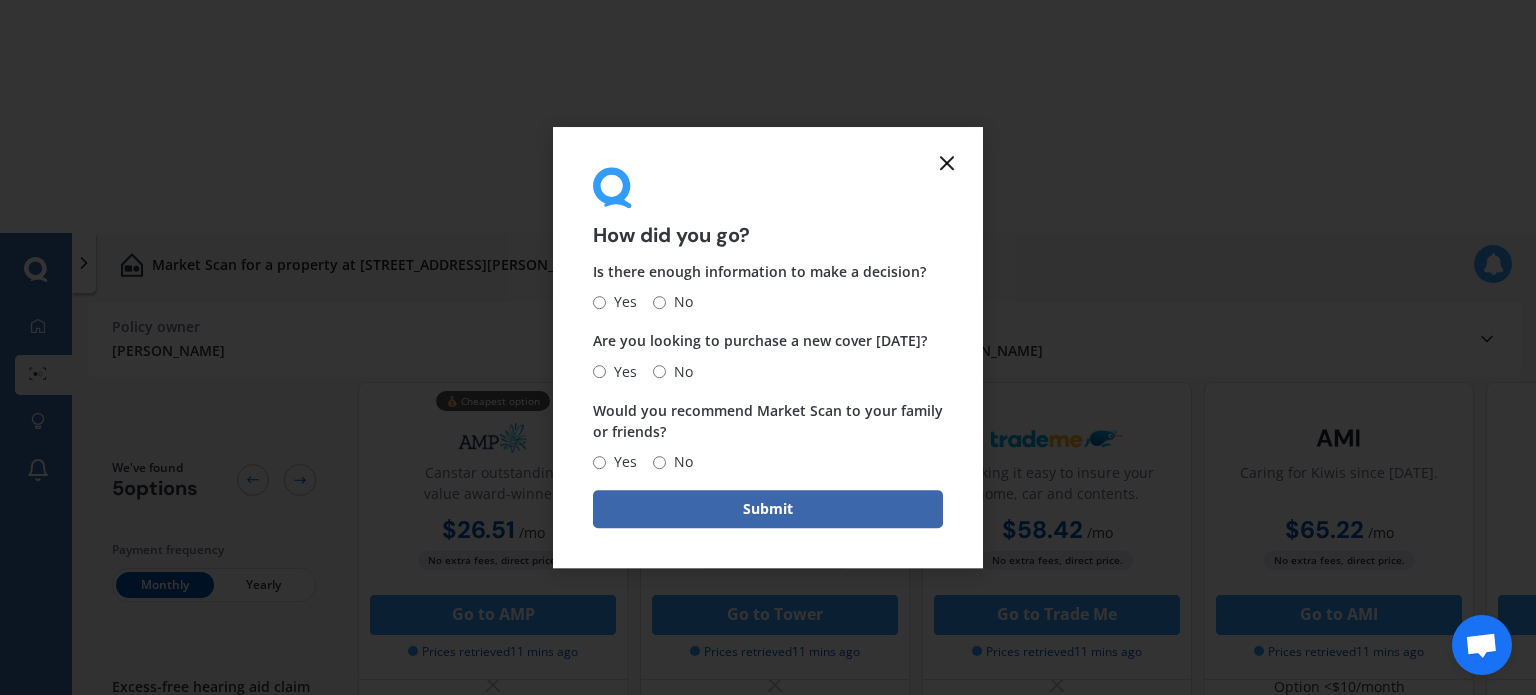 click on "No" at bounding box center (659, 462) 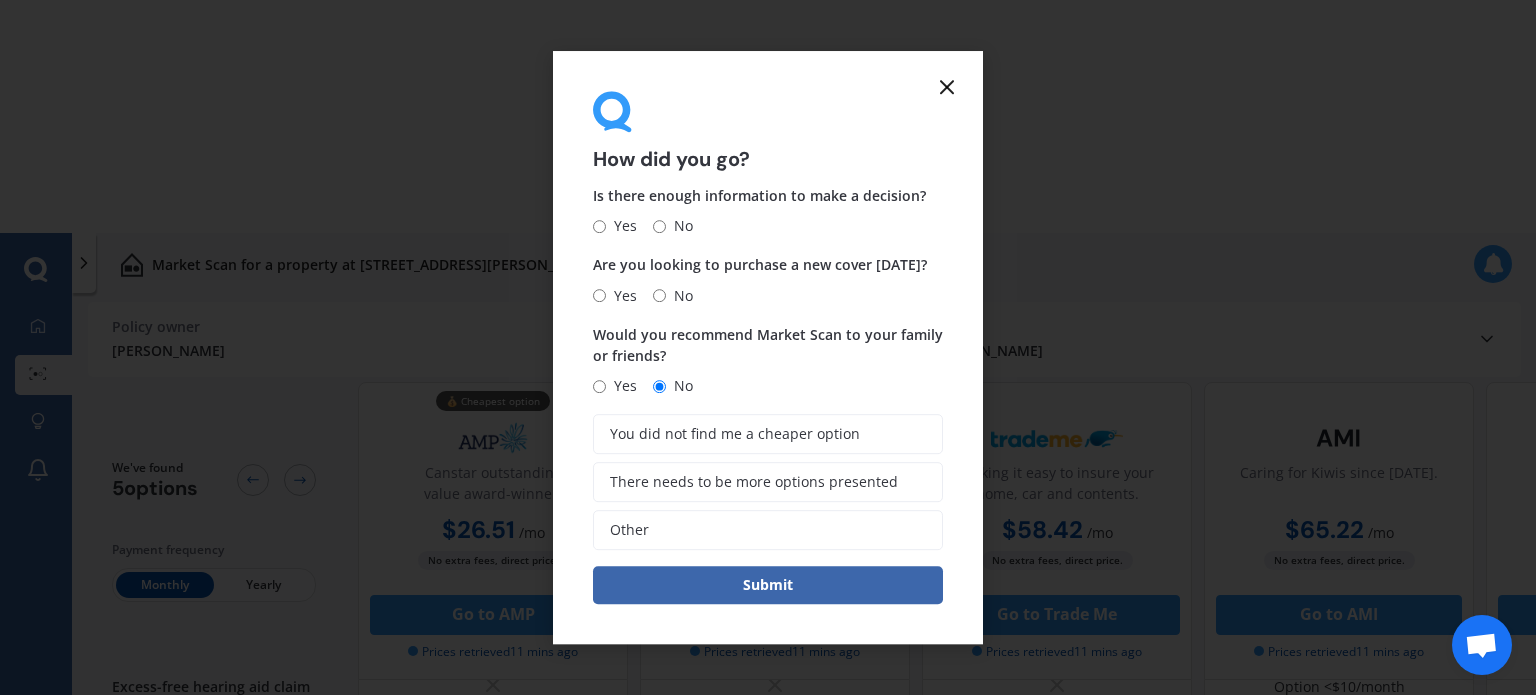 click on "Yes" at bounding box center (599, 386) 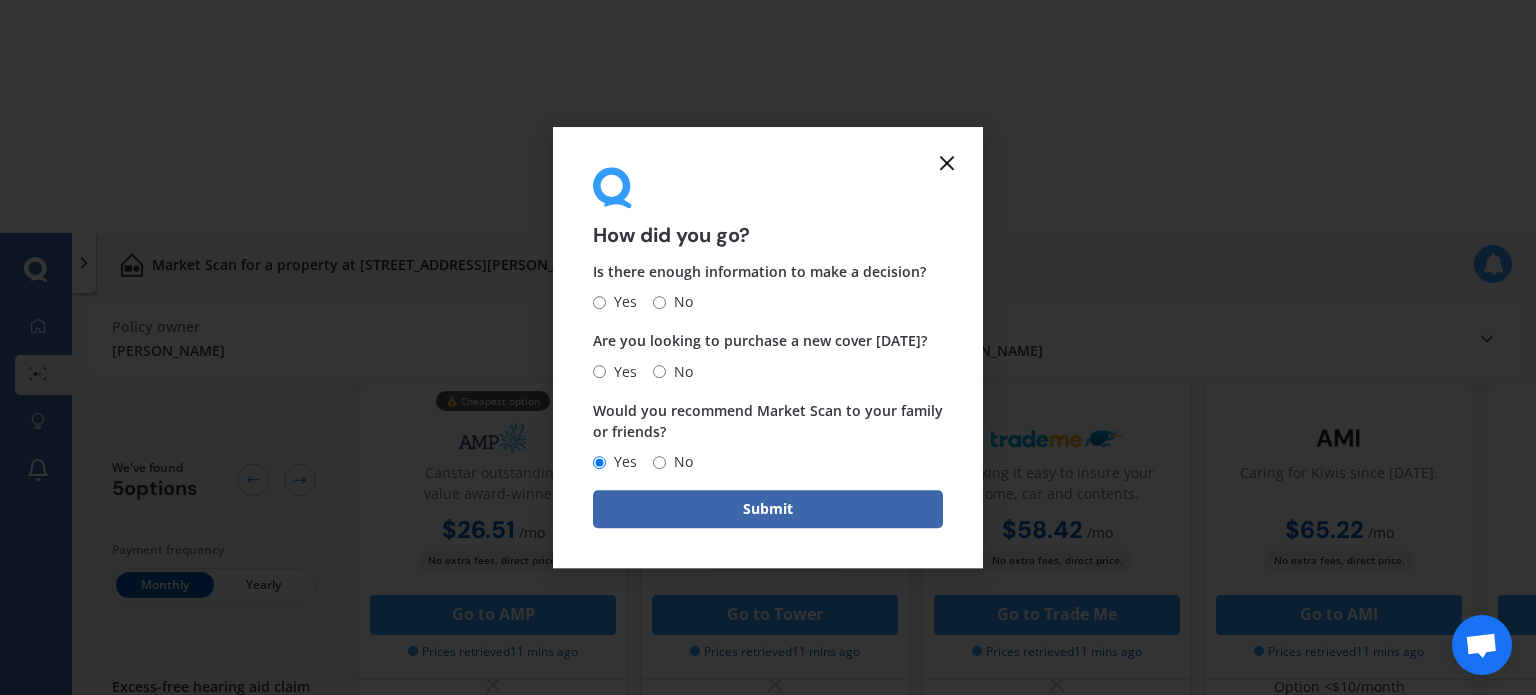 click on "Yes" at bounding box center (599, 371) 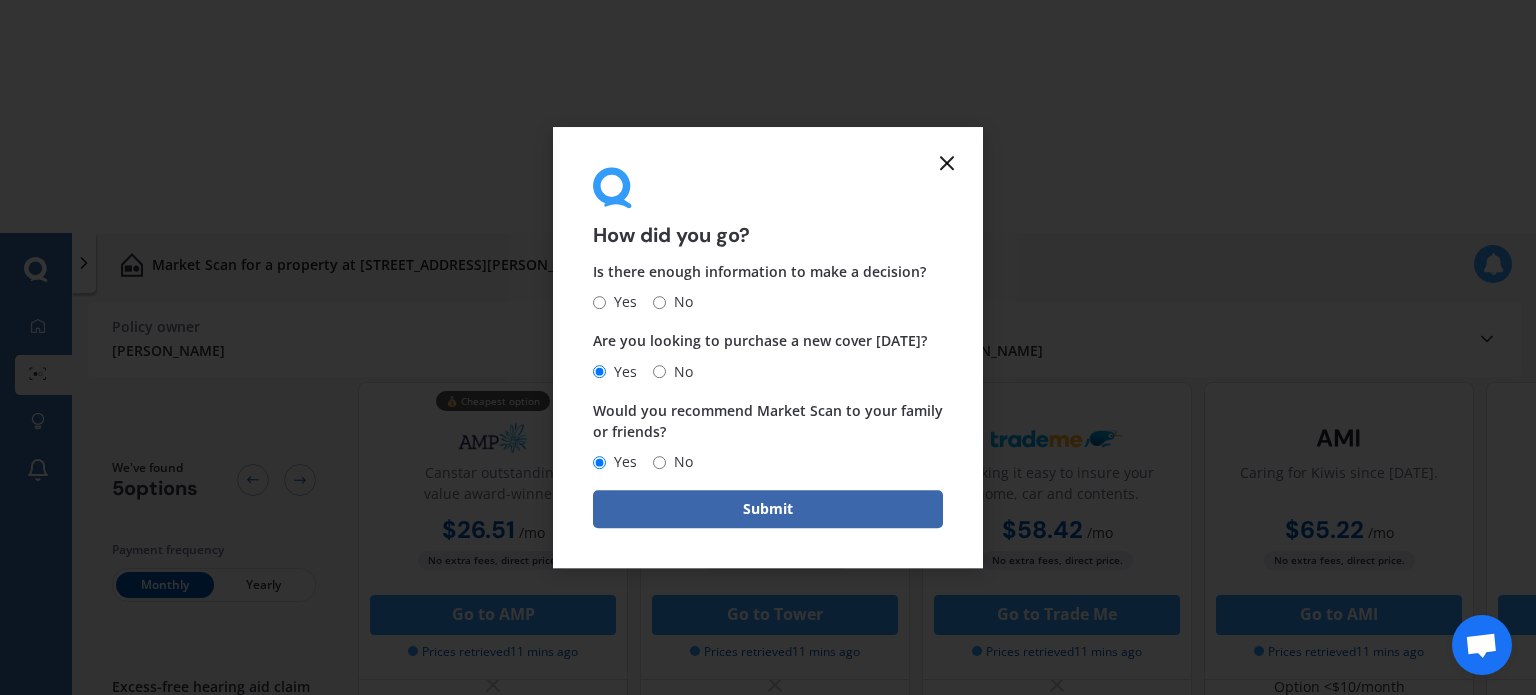 click on "Yes" at bounding box center (599, 302) 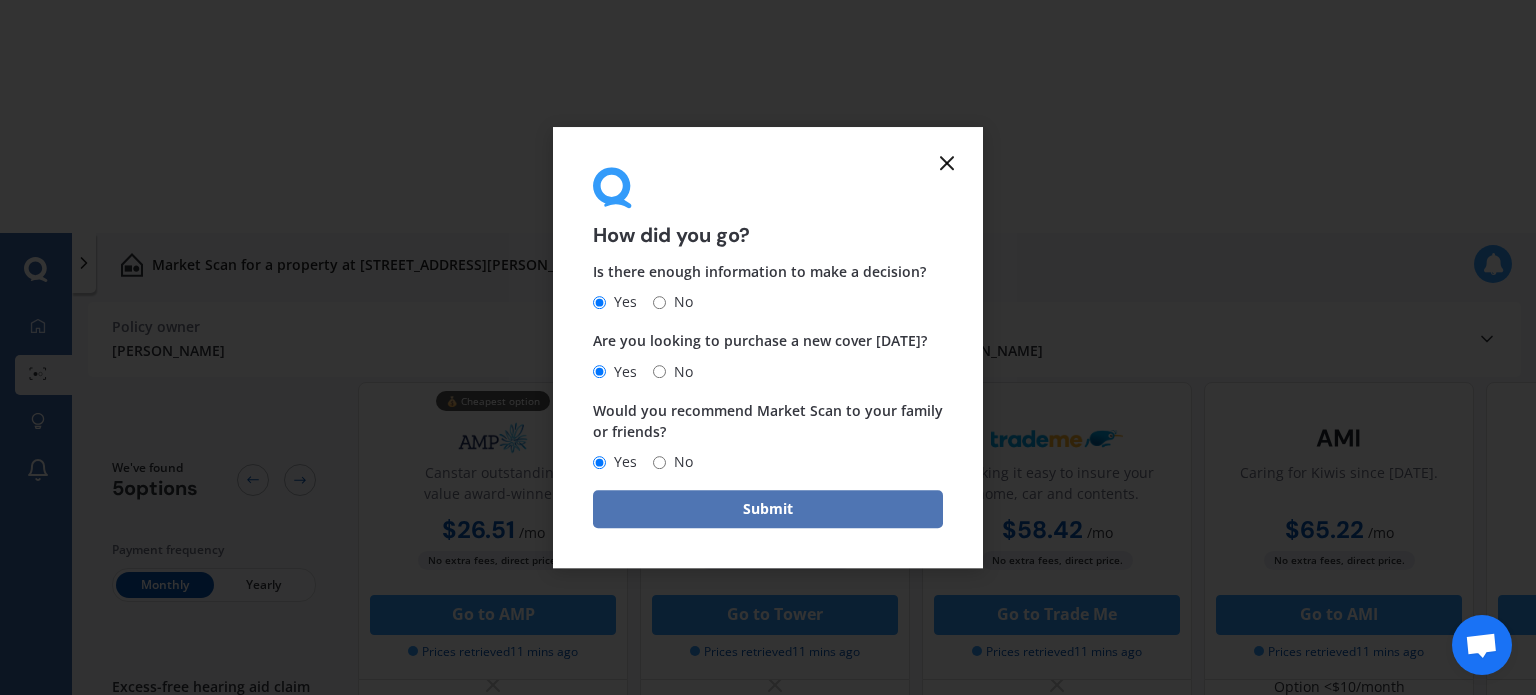 click on "Submit" at bounding box center [768, 509] 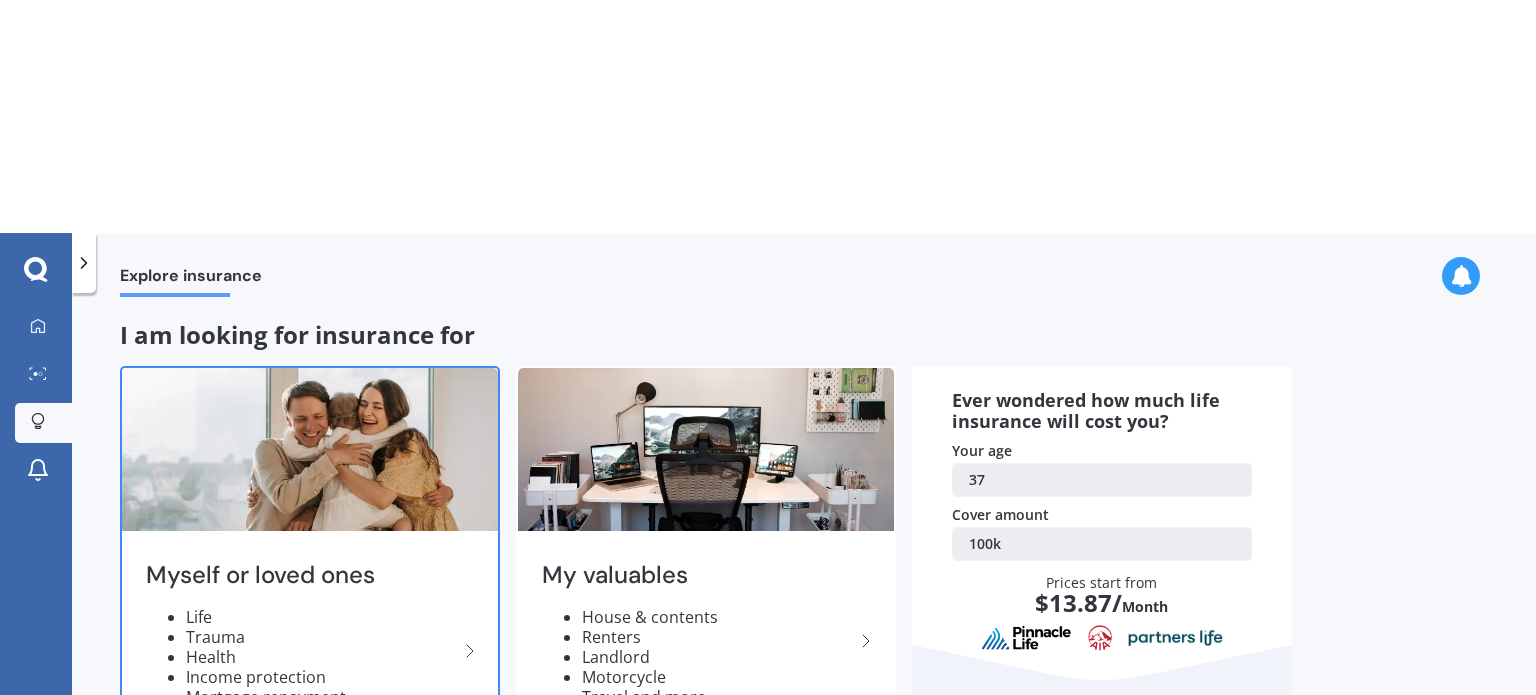 click on "Income protection" at bounding box center [322, 677] 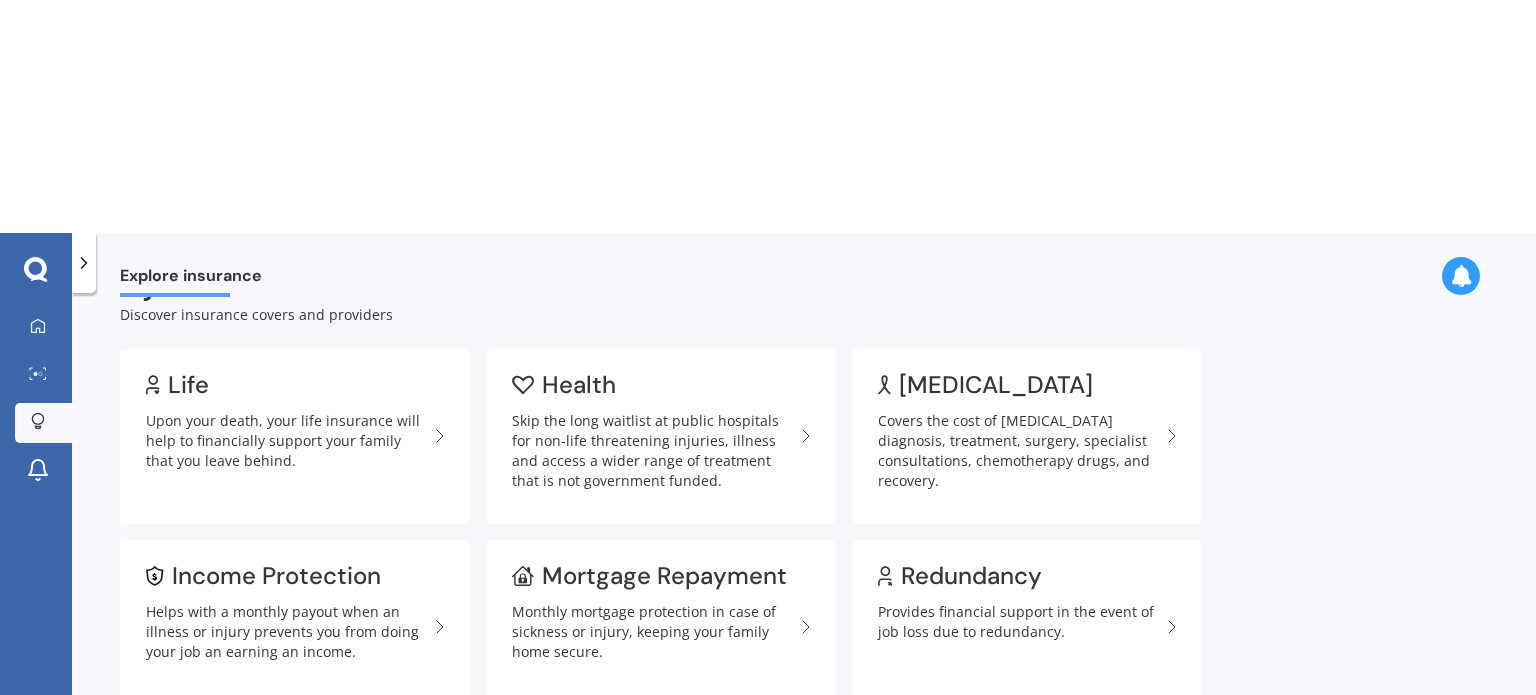 scroll, scrollTop: 114, scrollLeft: 0, axis: vertical 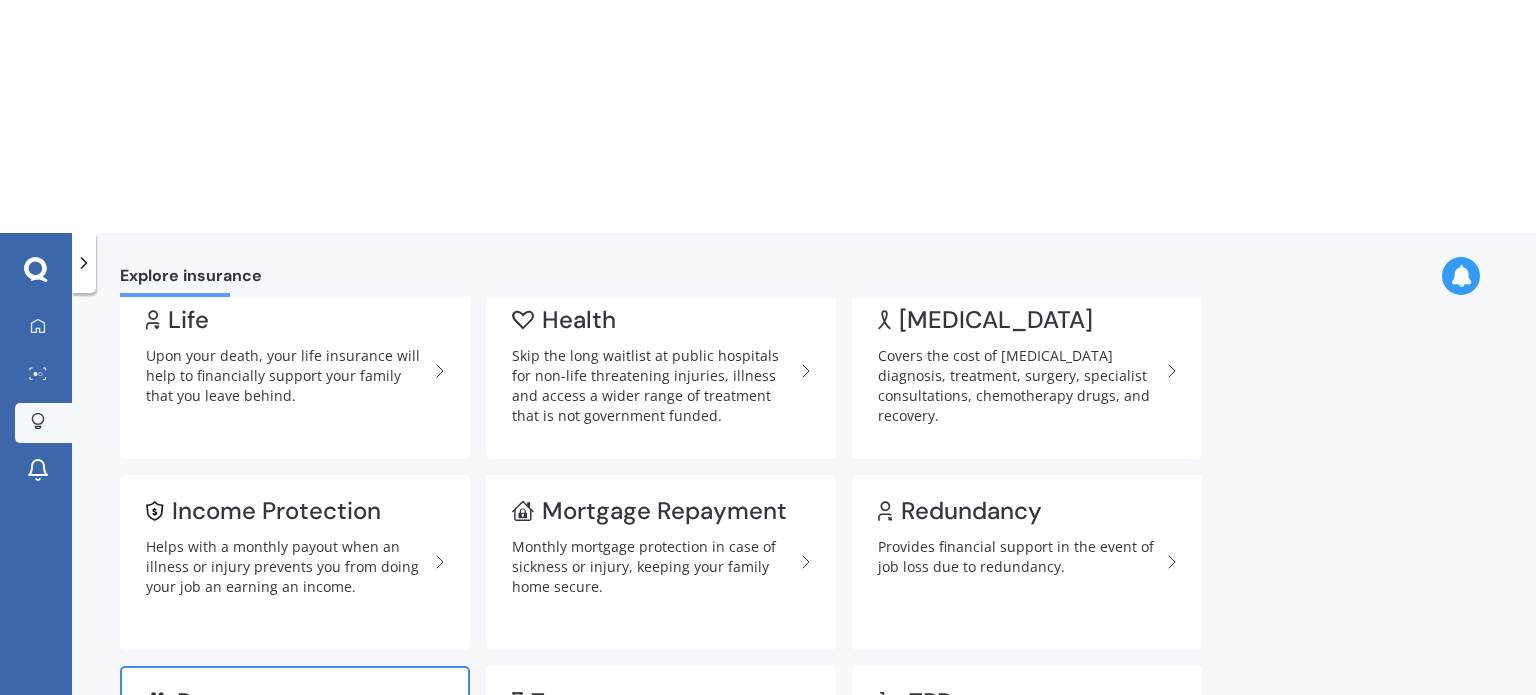 click on "Like health insurance for your furry best friend, it provides coverage for their health checkups, surgeries, and medical bills." at bounding box center [287, 768] 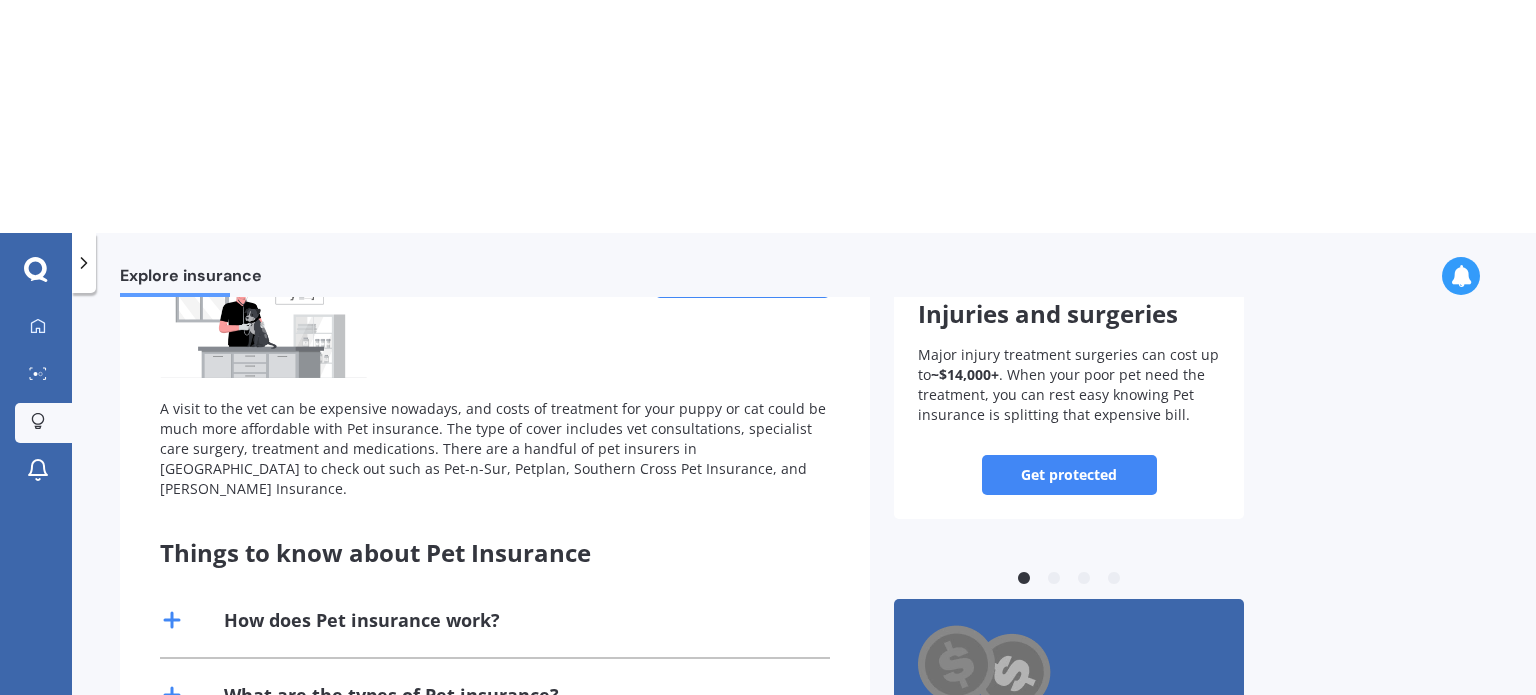 scroll, scrollTop: 0, scrollLeft: 0, axis: both 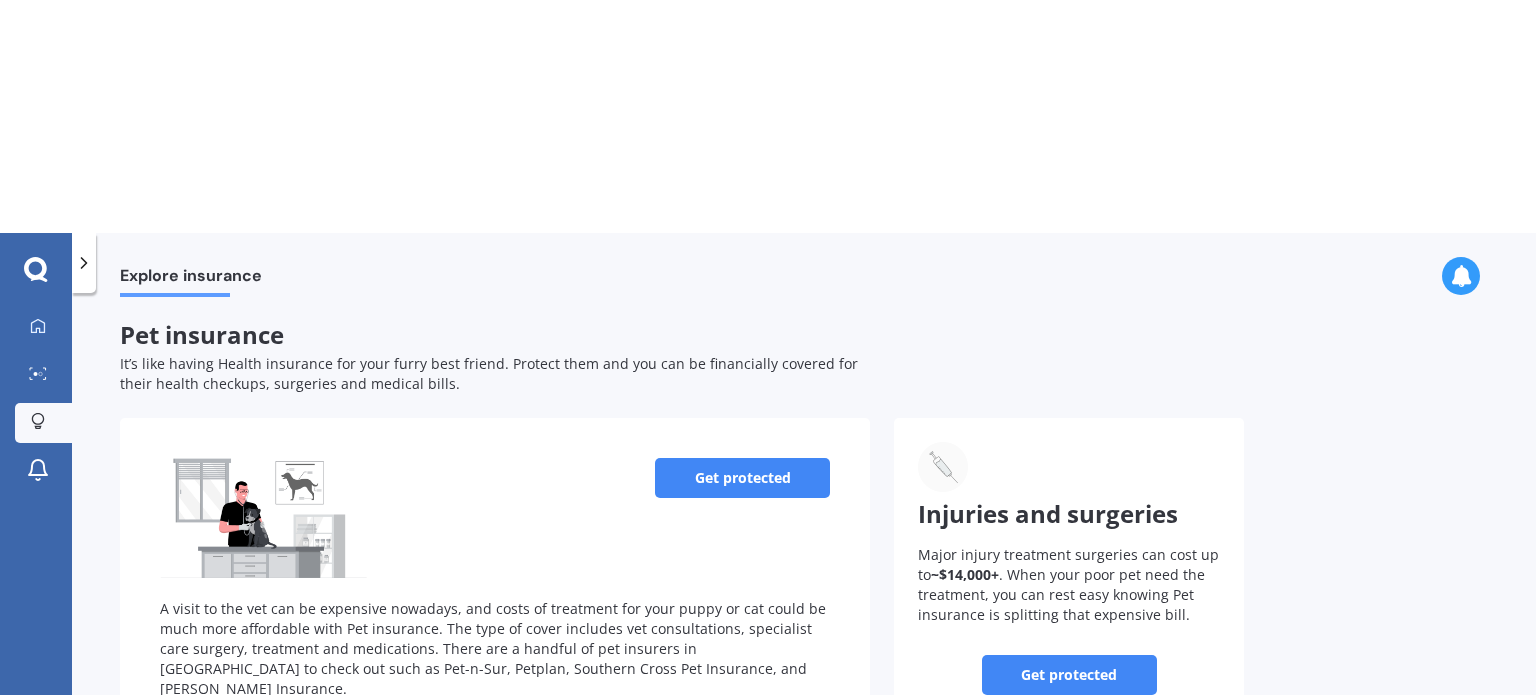 click on "Get protected" at bounding box center [742, 478] 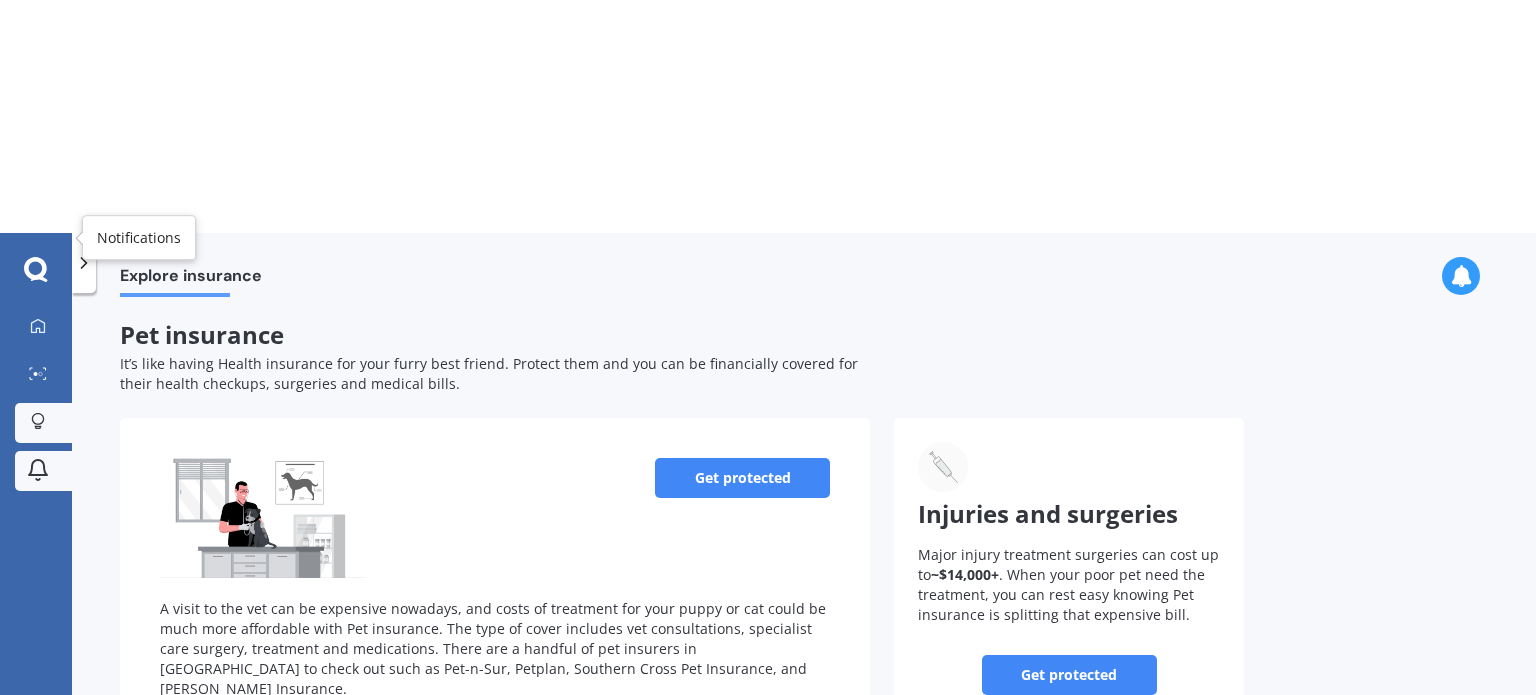 click on "Notifications" at bounding box center [43, 471] 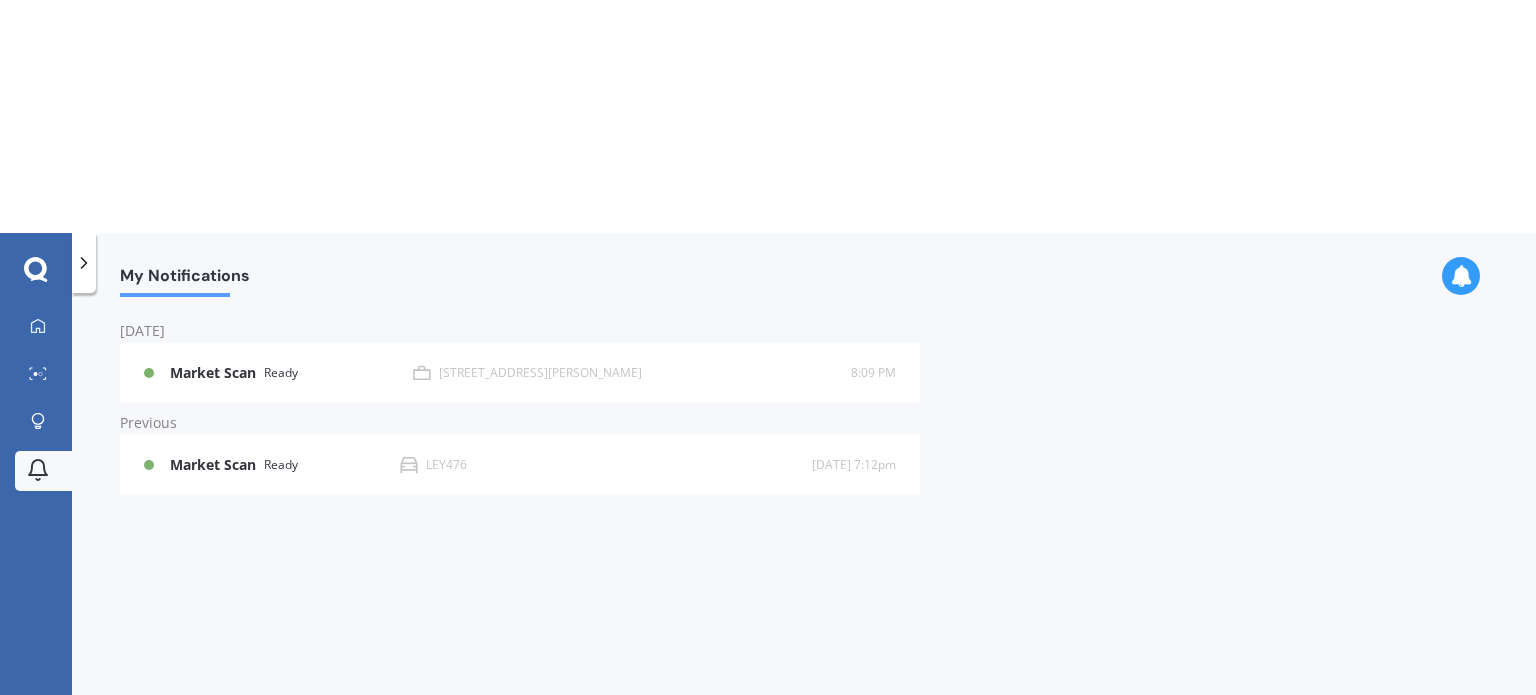 click on "Previous" at bounding box center [520, 424] 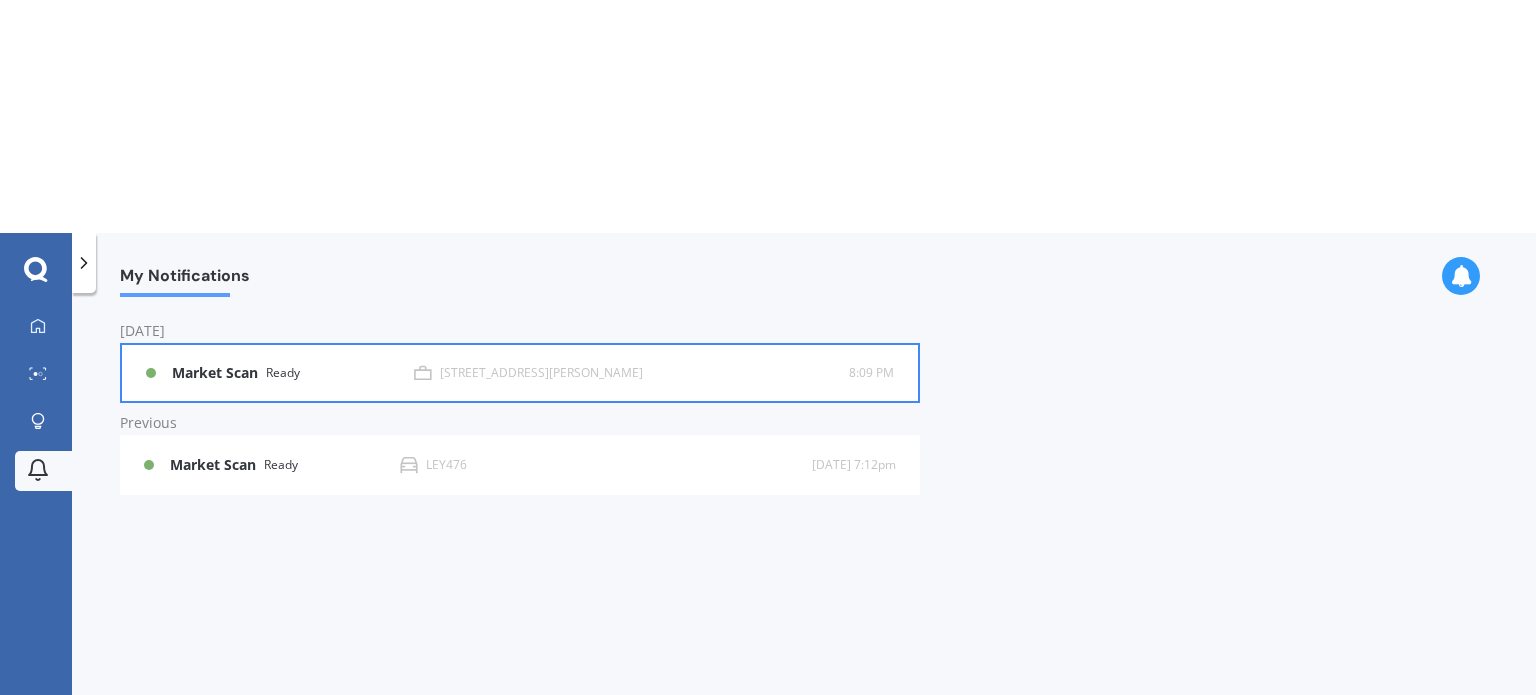 click on "Market Scan" at bounding box center [219, 373] 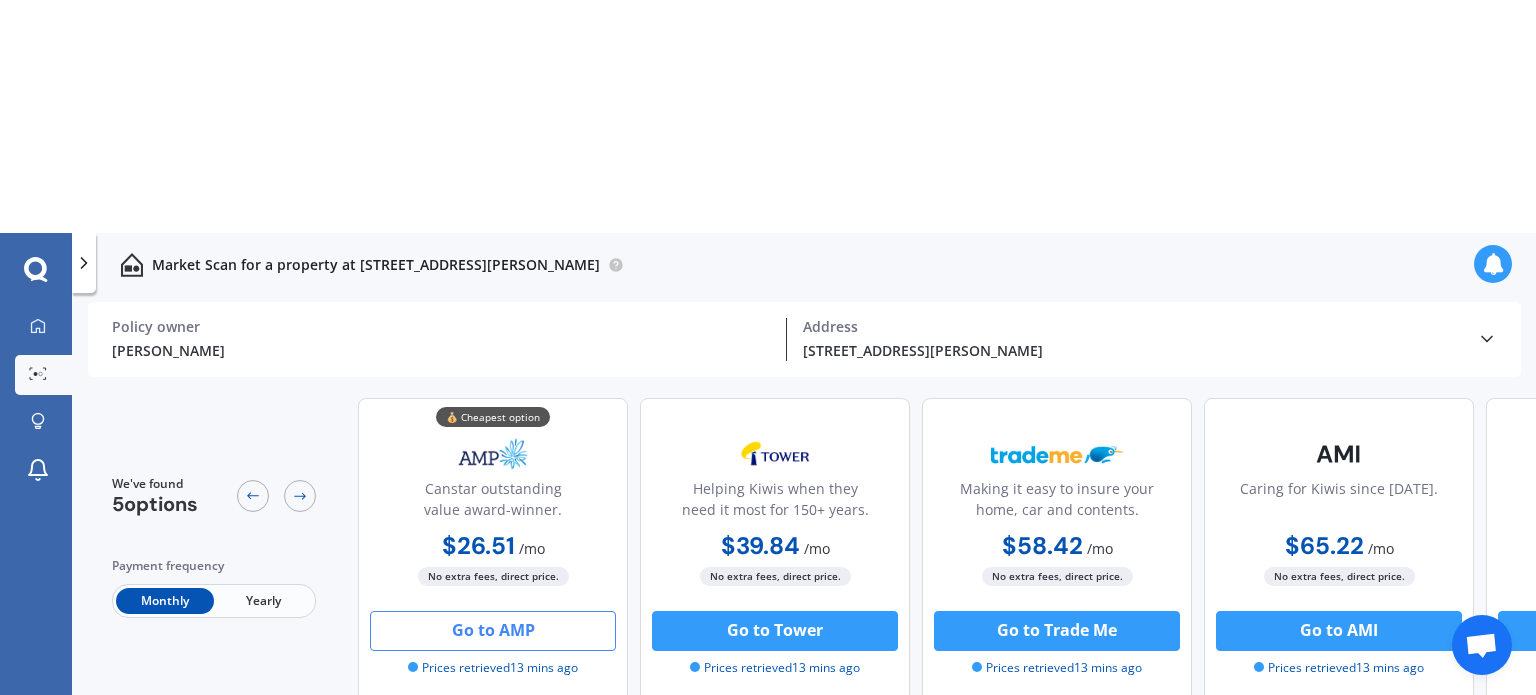 click on "Go to AMP" at bounding box center [493, 631] 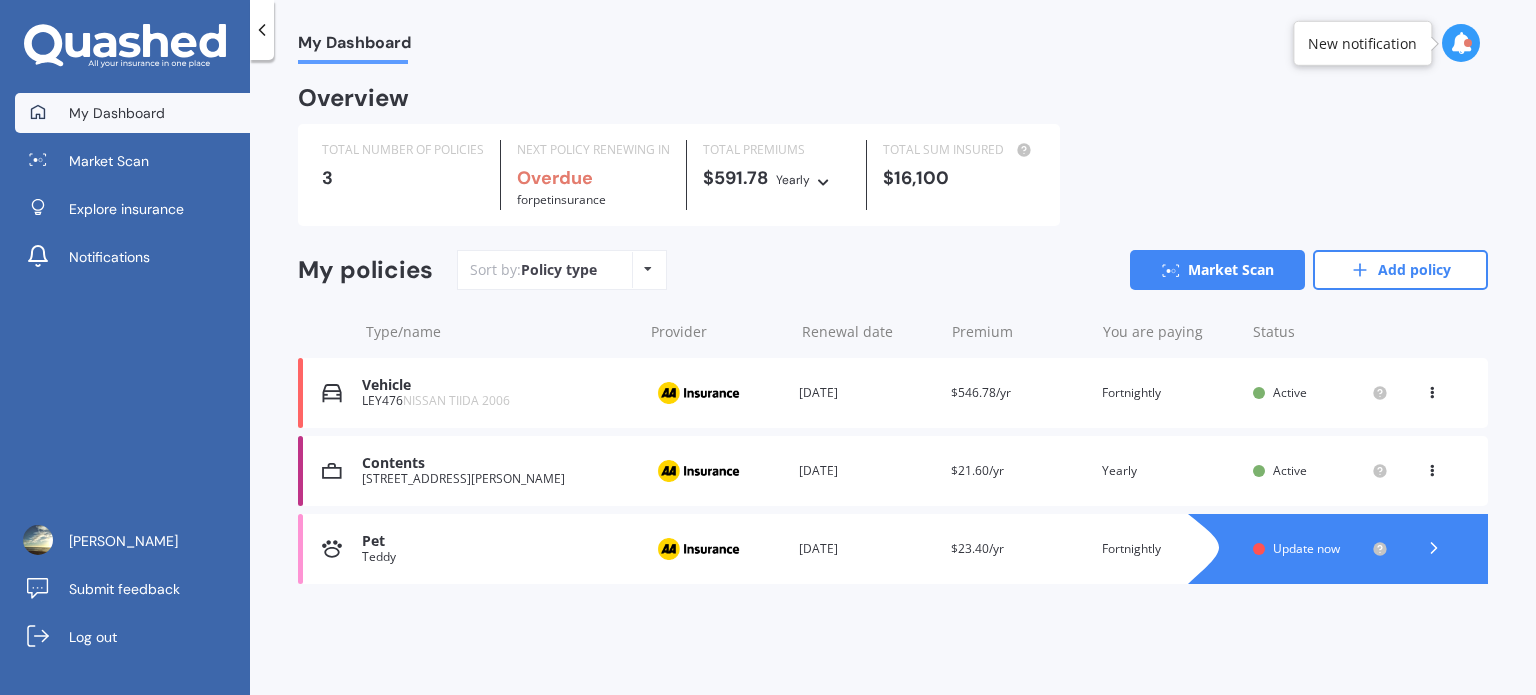 scroll, scrollTop: 0, scrollLeft: 0, axis: both 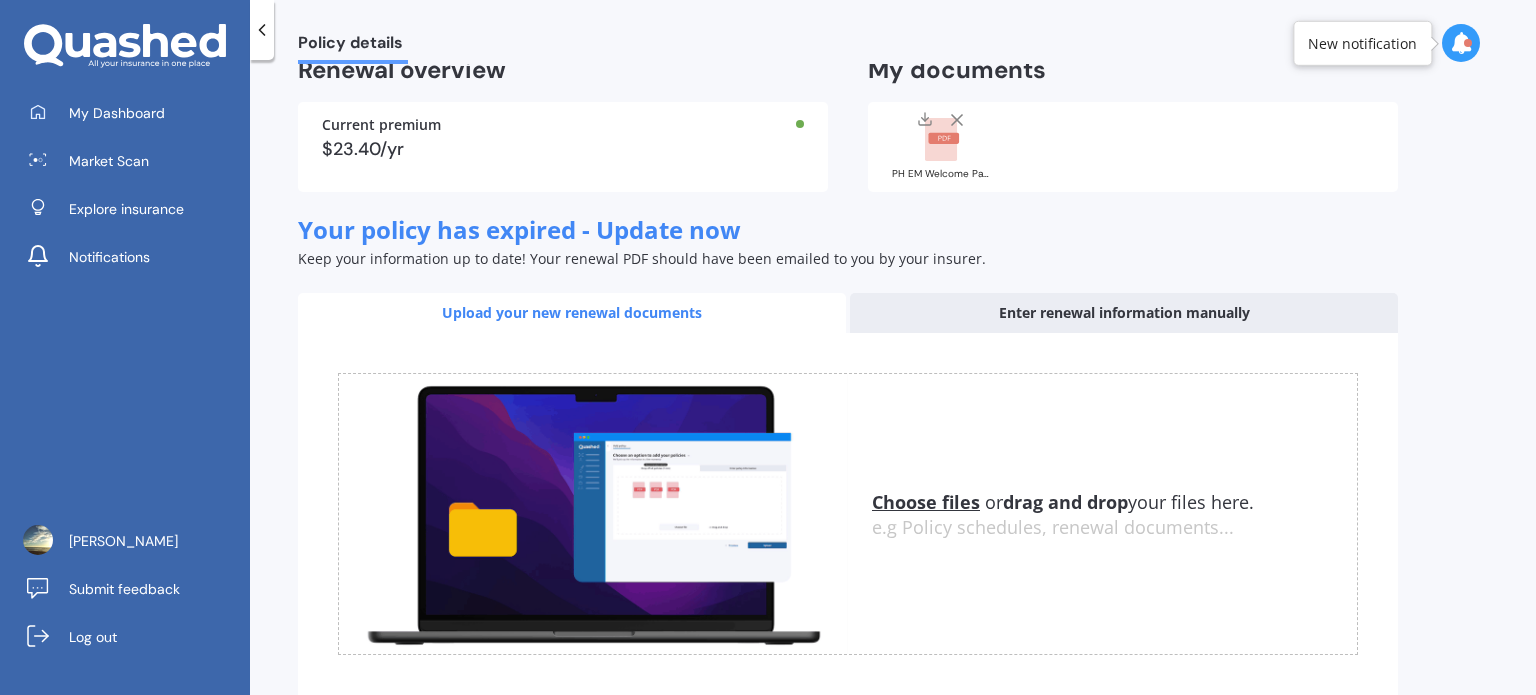 click on "Upload your new renewal documents" at bounding box center [572, 313] 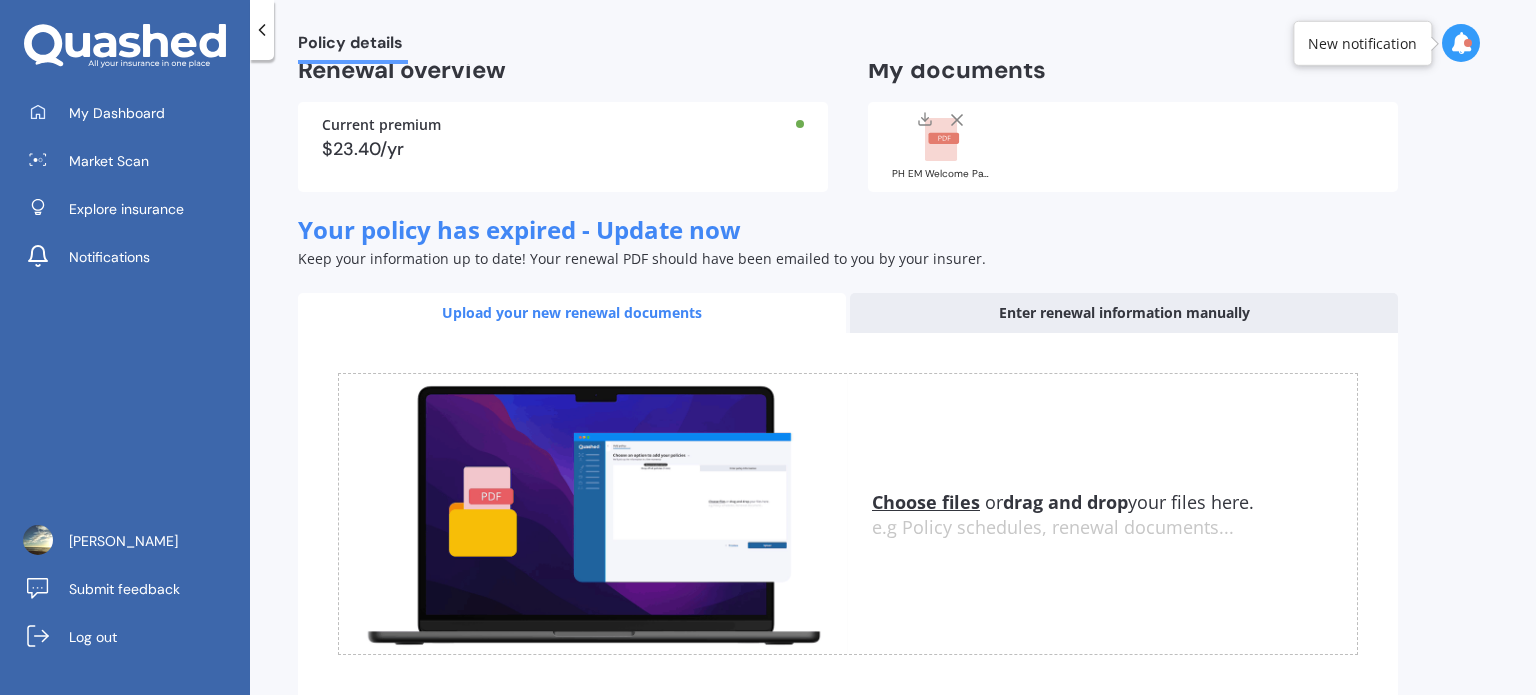 click on "Choose files" at bounding box center [926, 502] 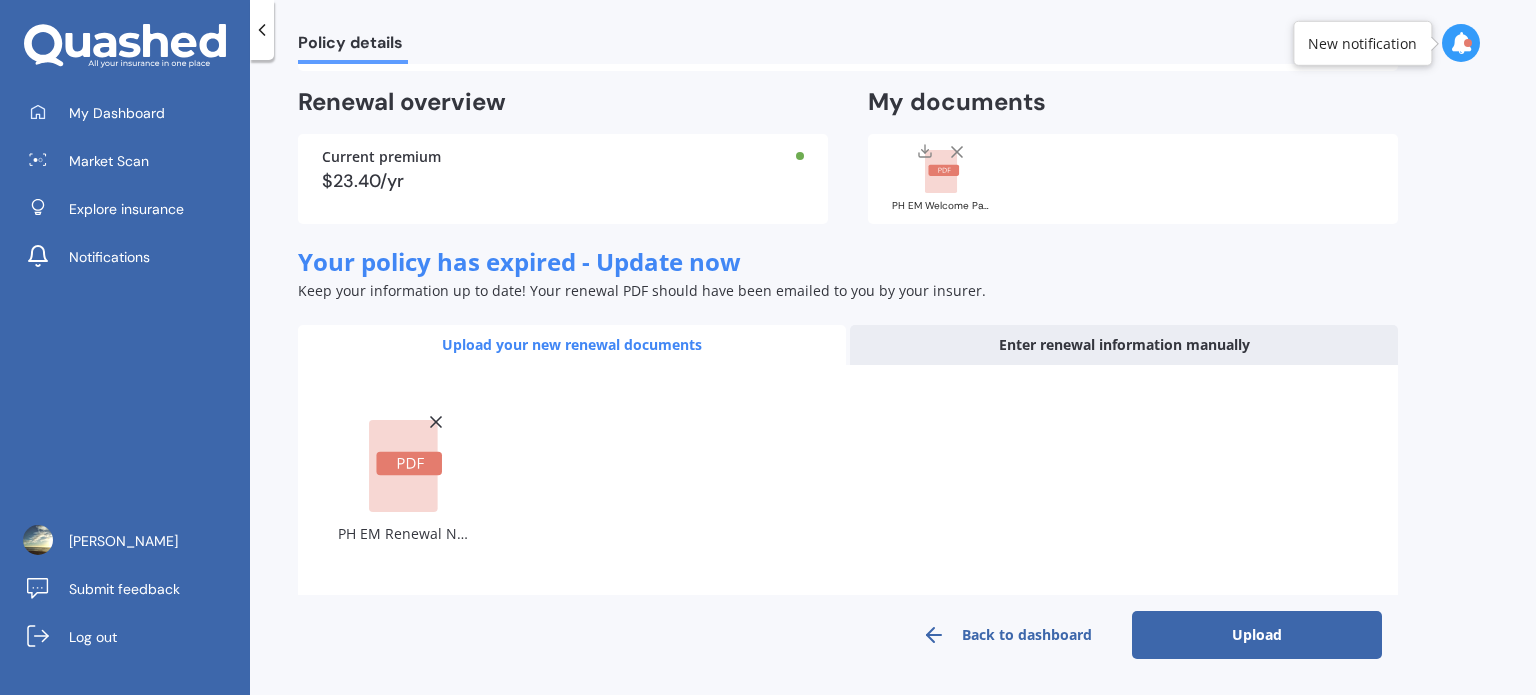 scroll, scrollTop: 114, scrollLeft: 0, axis: vertical 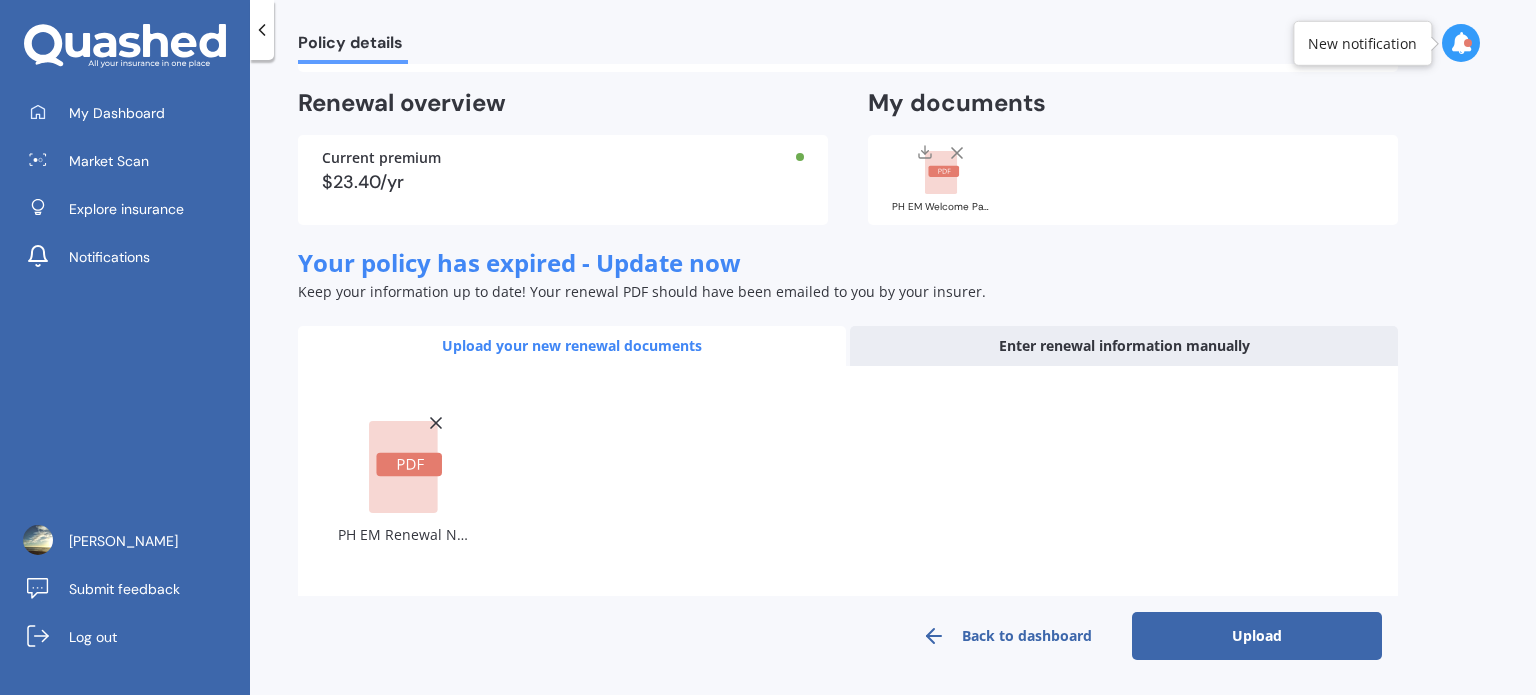 click on "Upload" at bounding box center (1257, 636) 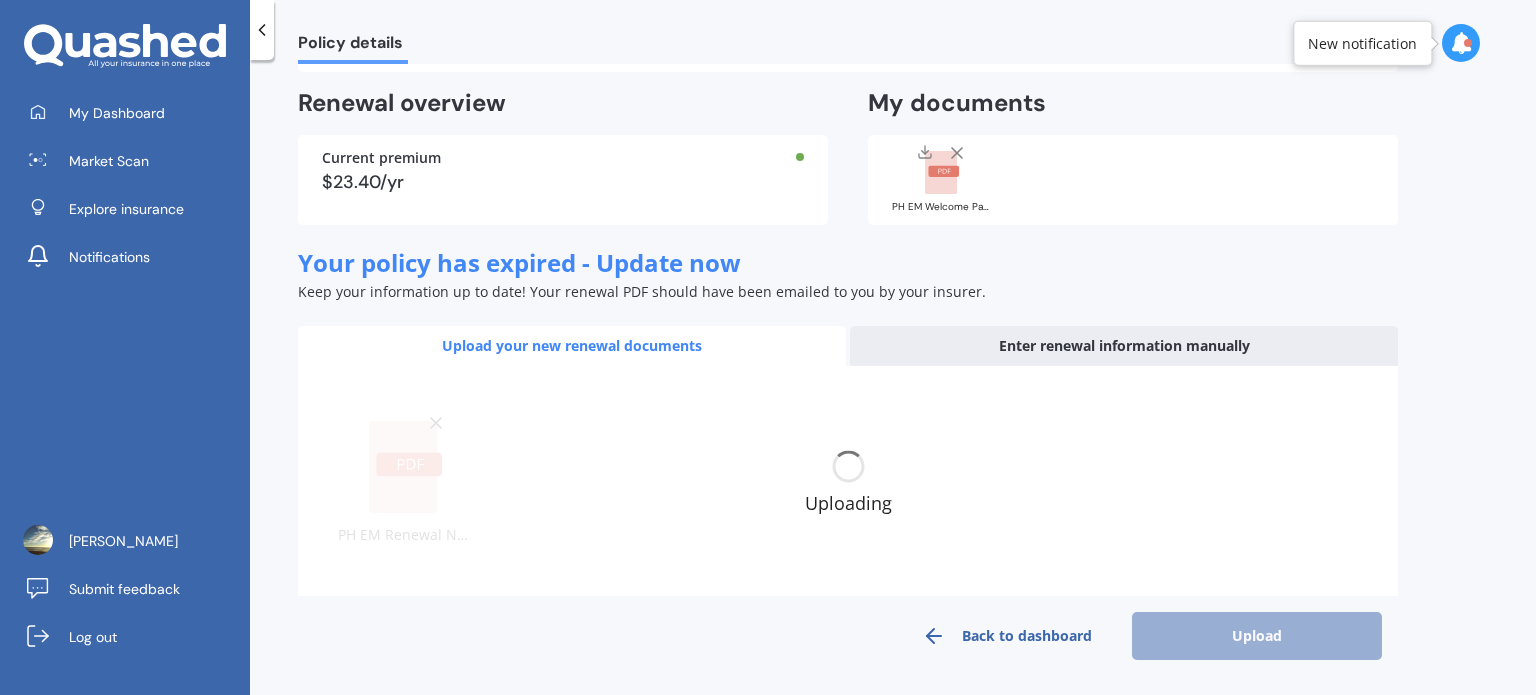 scroll, scrollTop: 100, scrollLeft: 0, axis: vertical 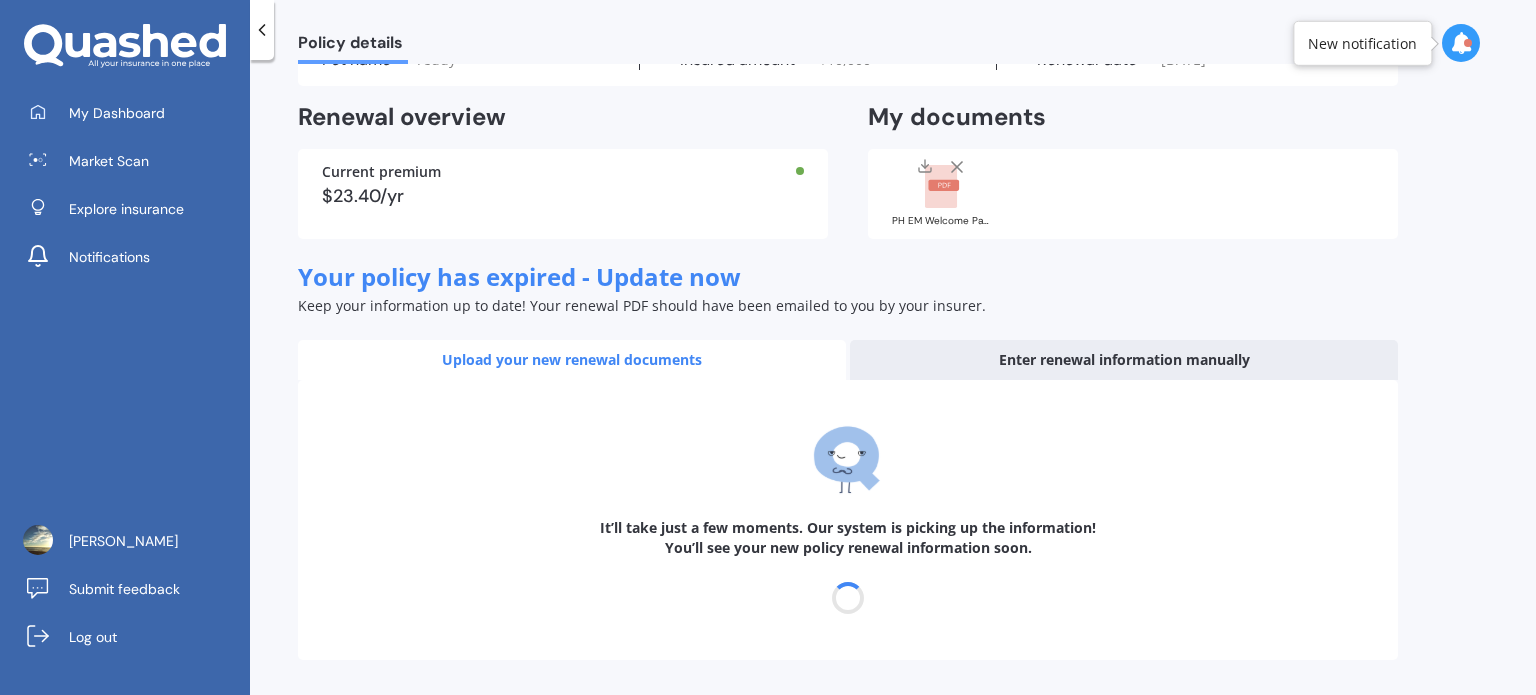 select on "05" 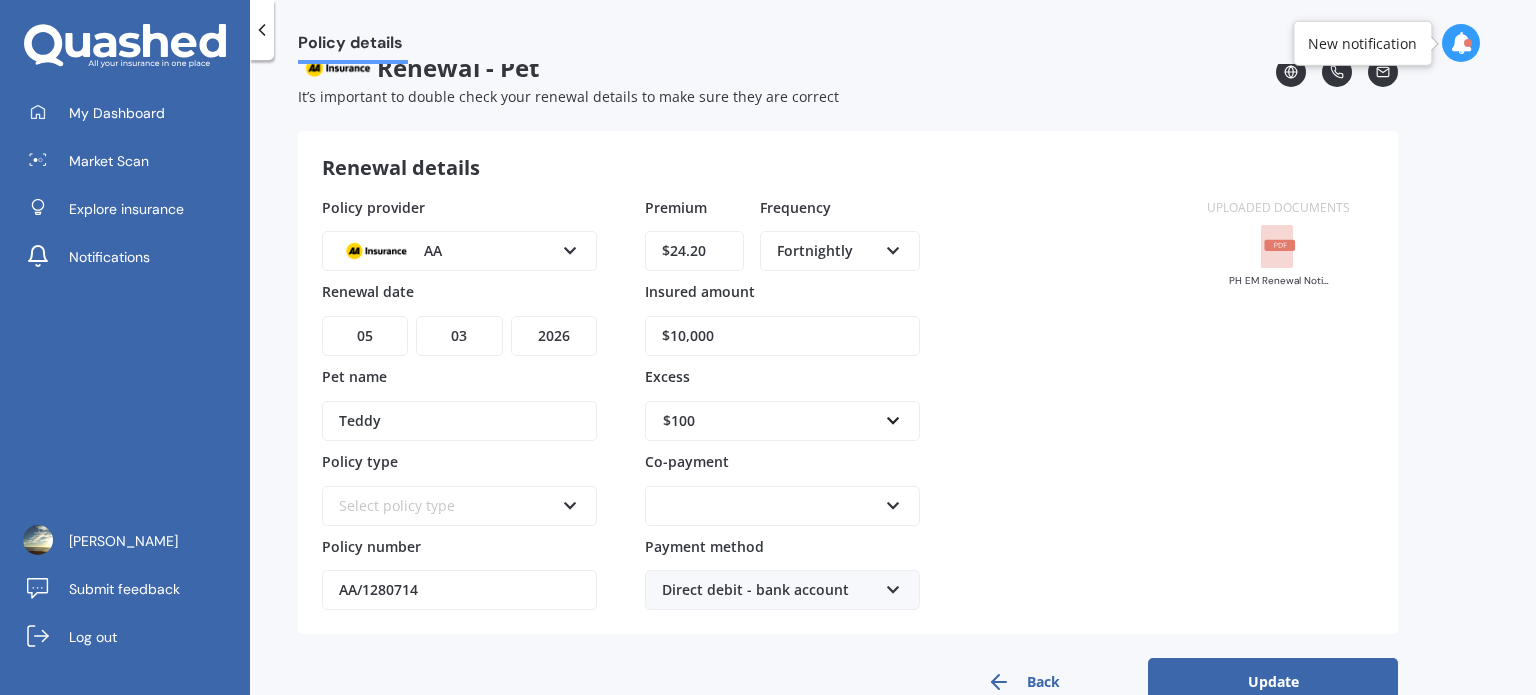 scroll, scrollTop: 78, scrollLeft: 0, axis: vertical 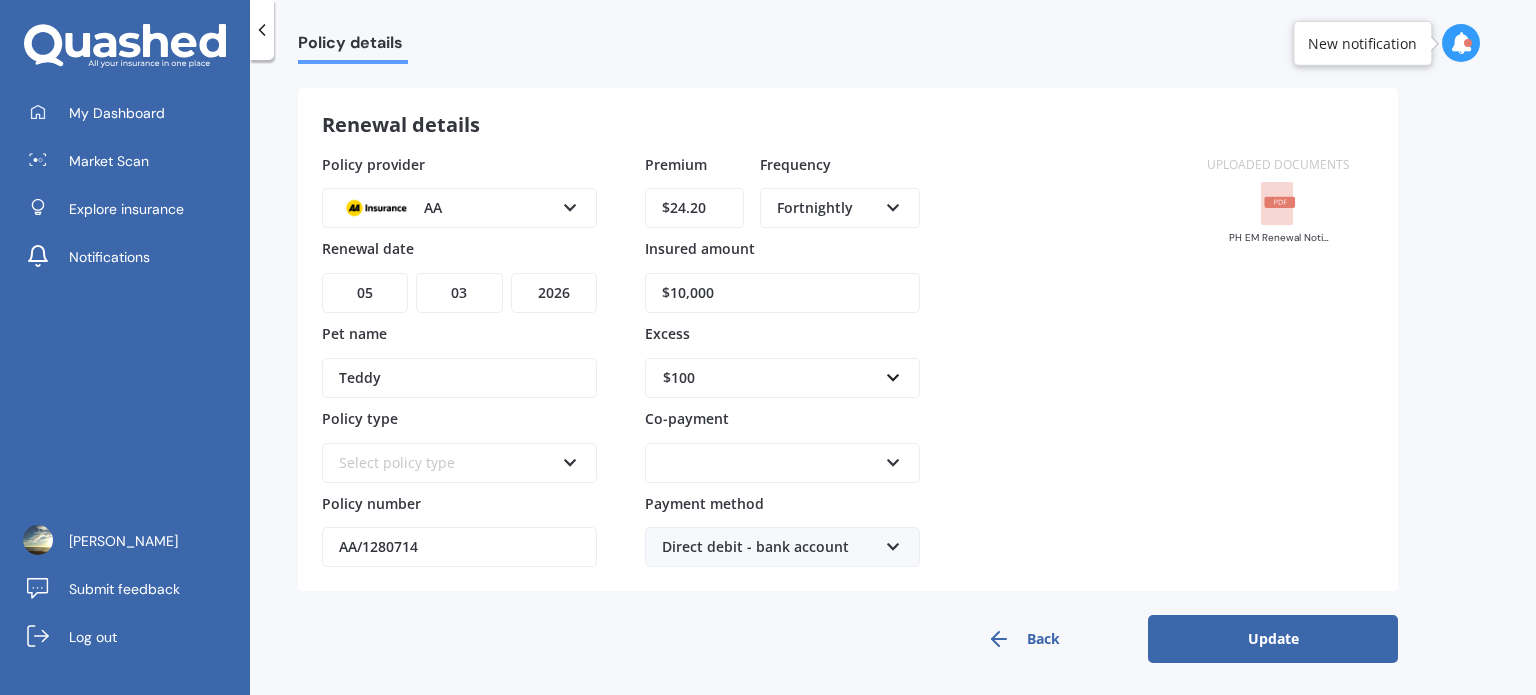 click on "Select policy type" at bounding box center (446, 463) 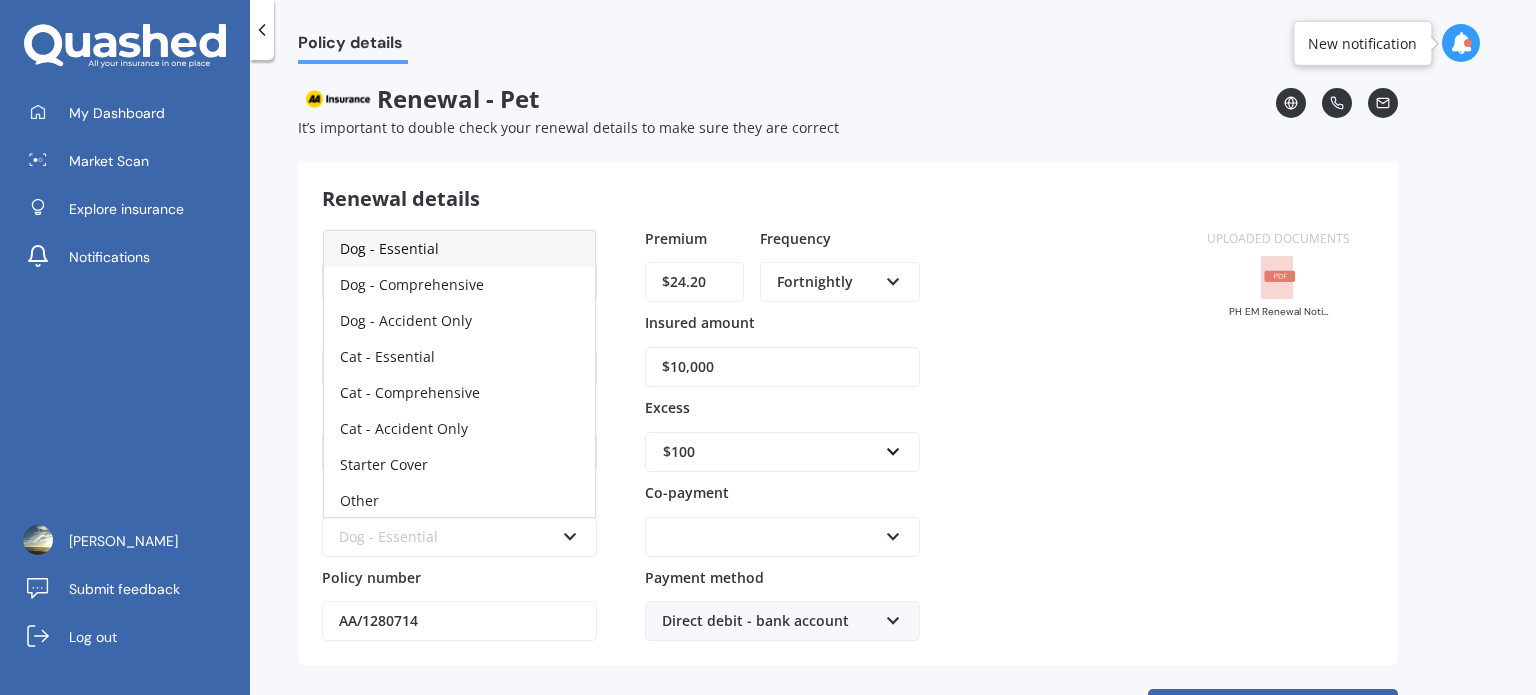 scroll, scrollTop: 0, scrollLeft: 0, axis: both 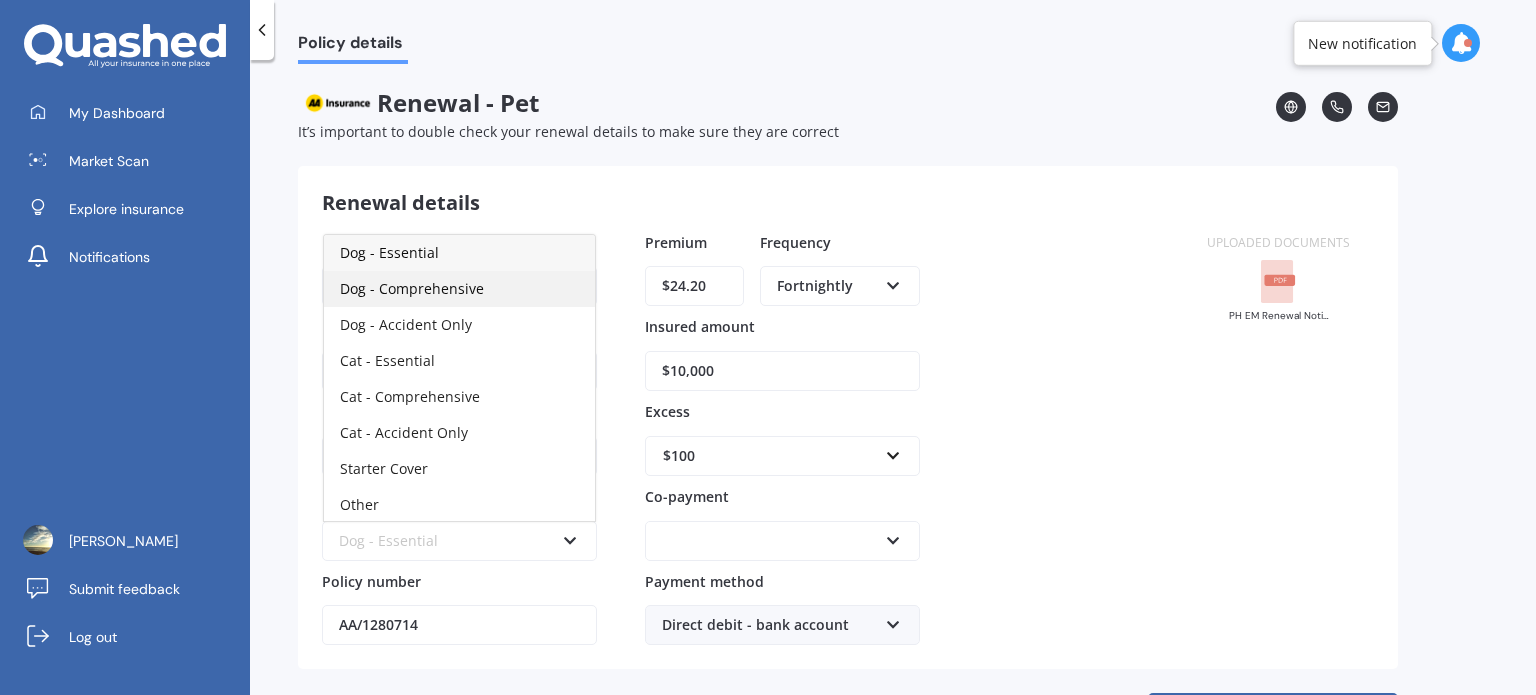 click on "Dog - Comprehensive" at bounding box center [412, 288] 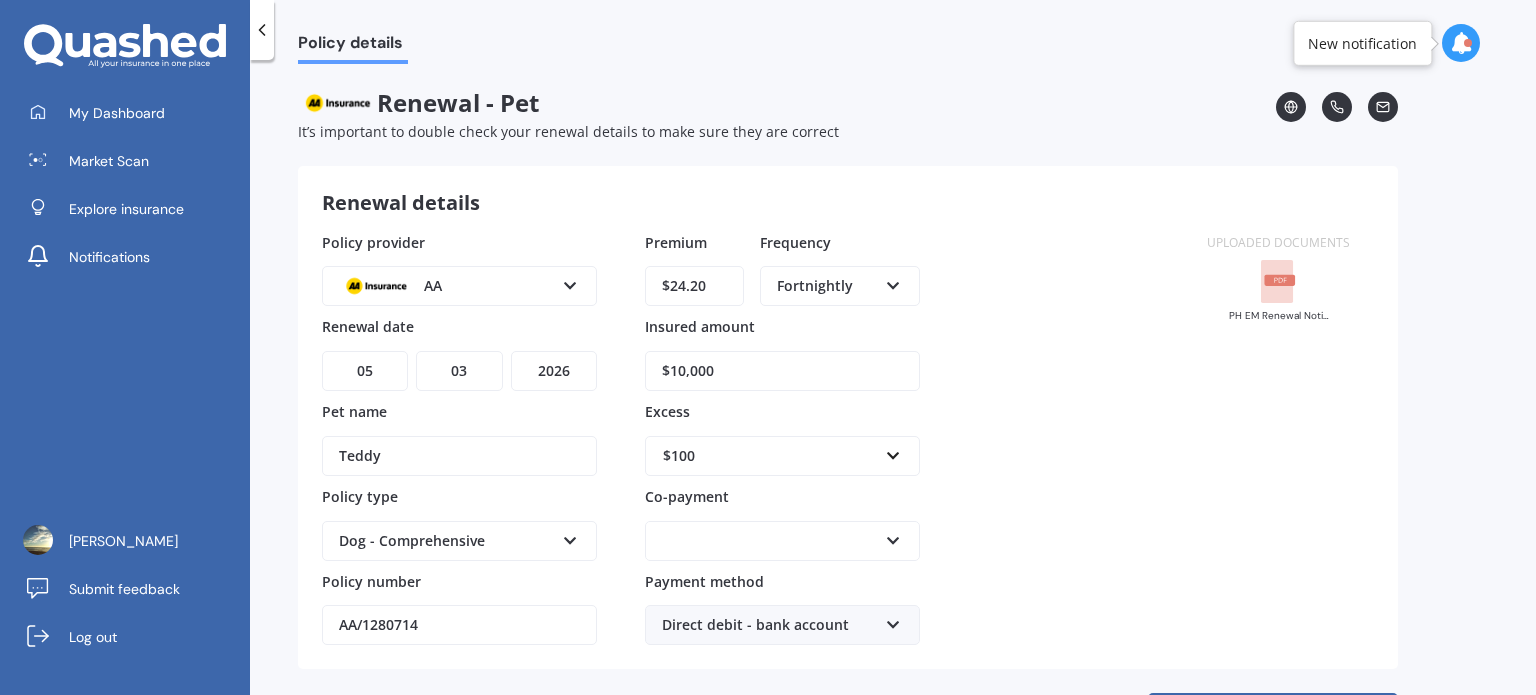 click on "AA" at bounding box center [446, 286] 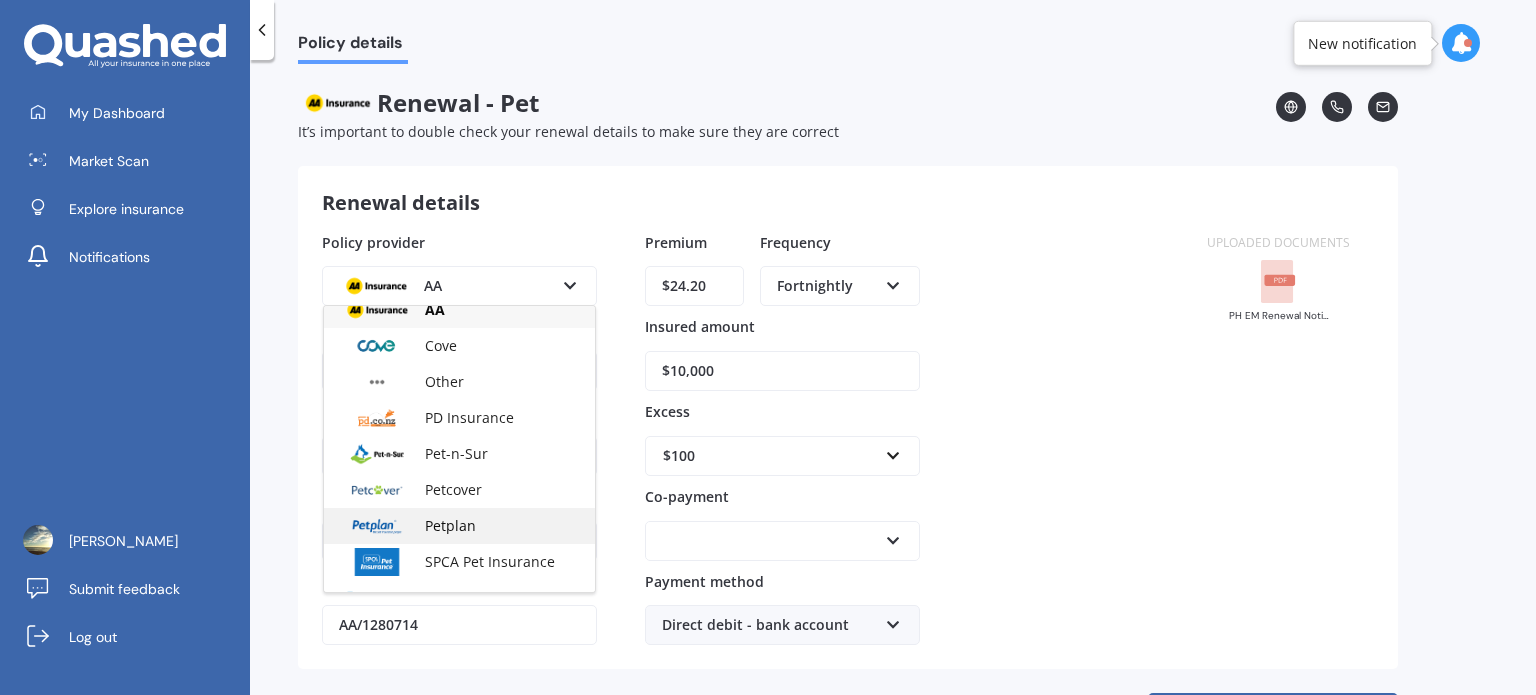 scroll, scrollTop: 37, scrollLeft: 0, axis: vertical 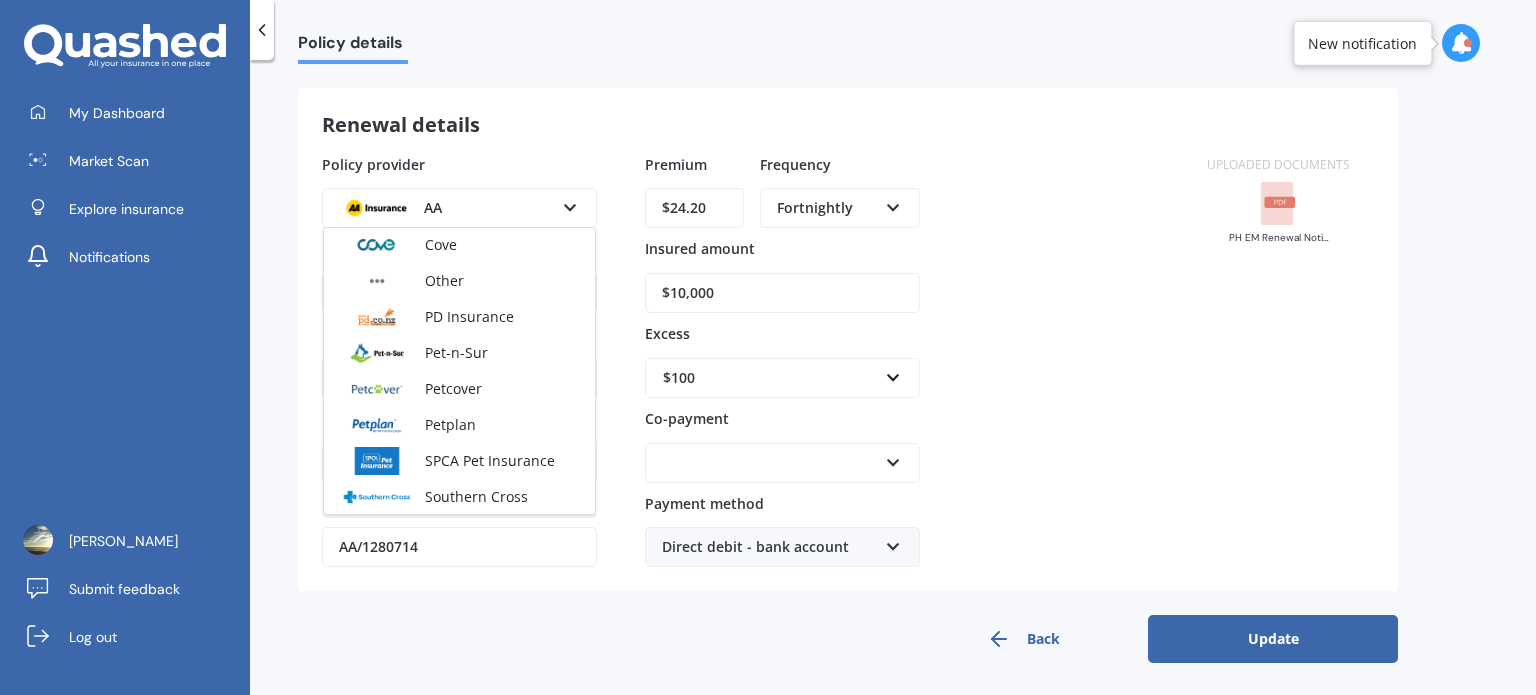click on "Back Update" at bounding box center [848, 639] 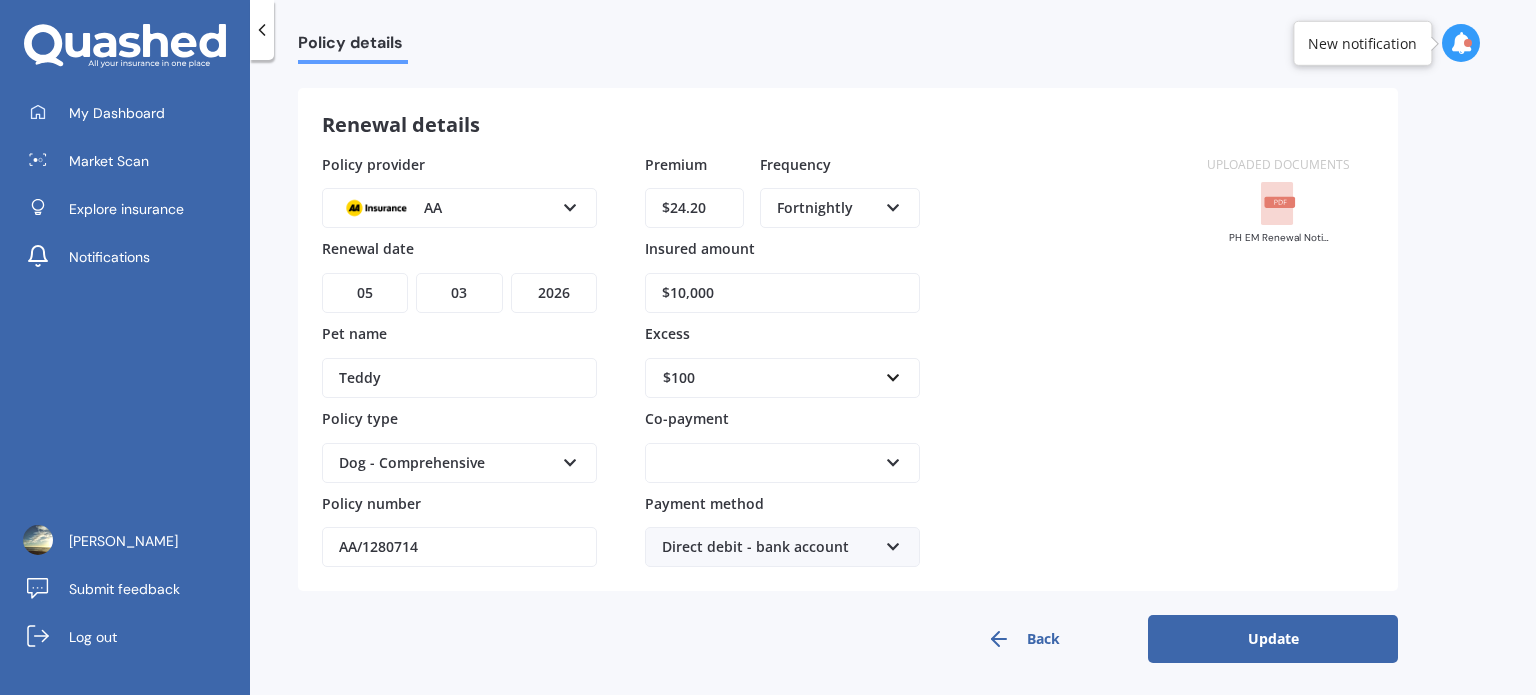 click on "AA" at bounding box center [446, 208] 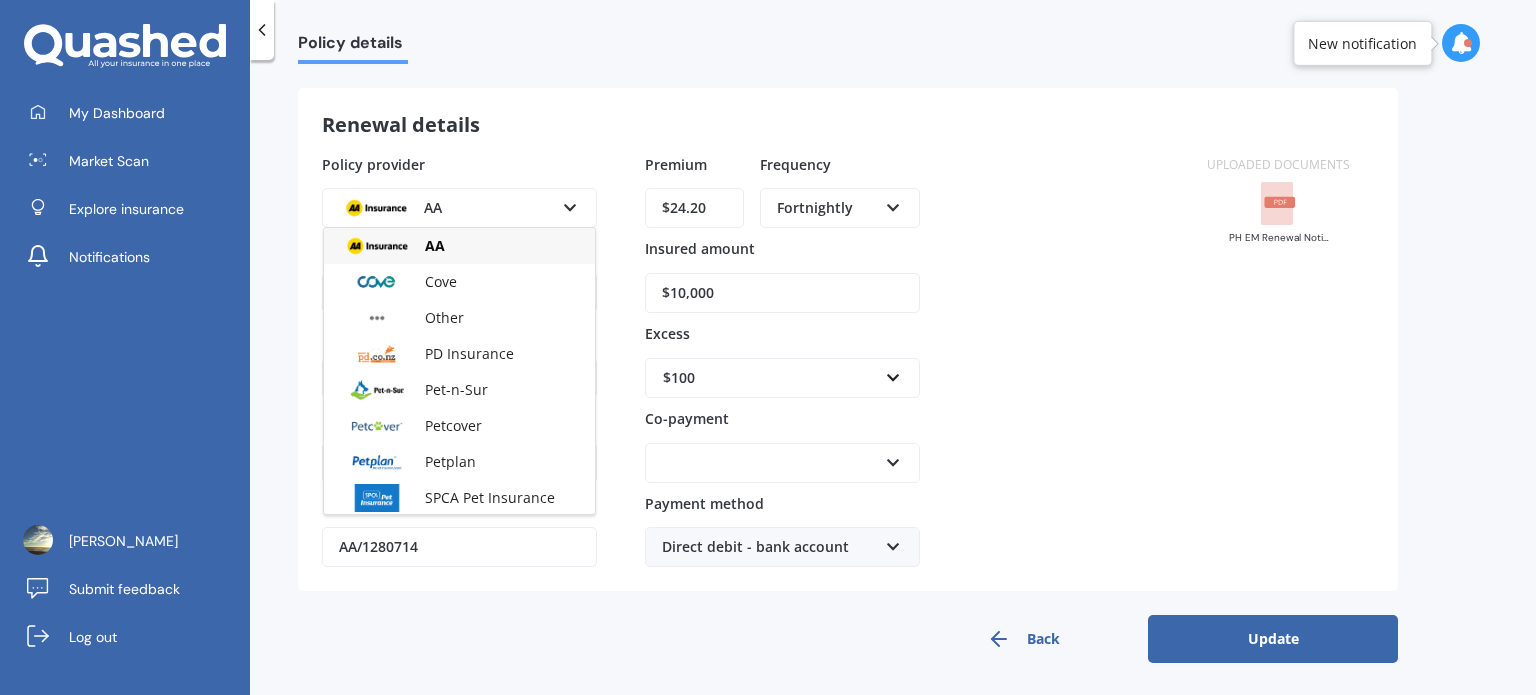 click on "AA" at bounding box center (446, 208) 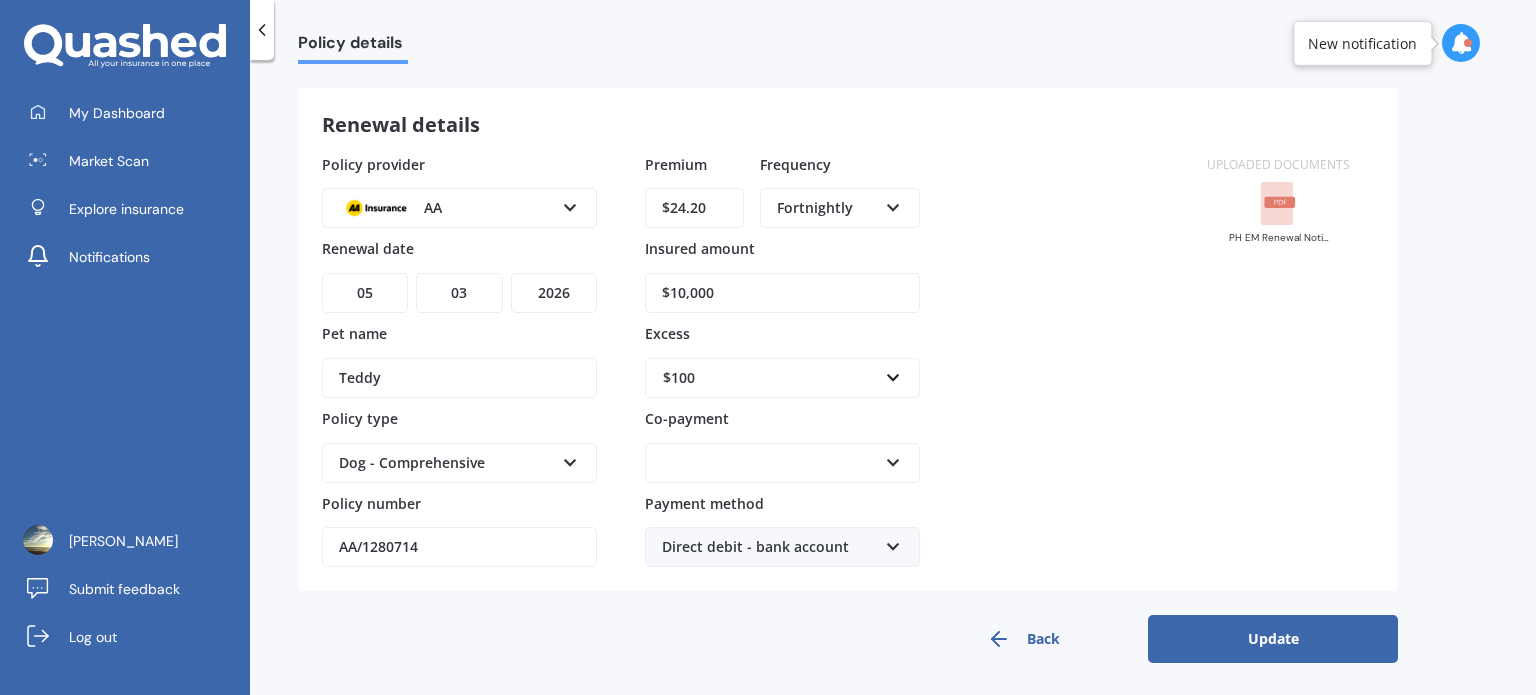 click at bounding box center [769, 463] 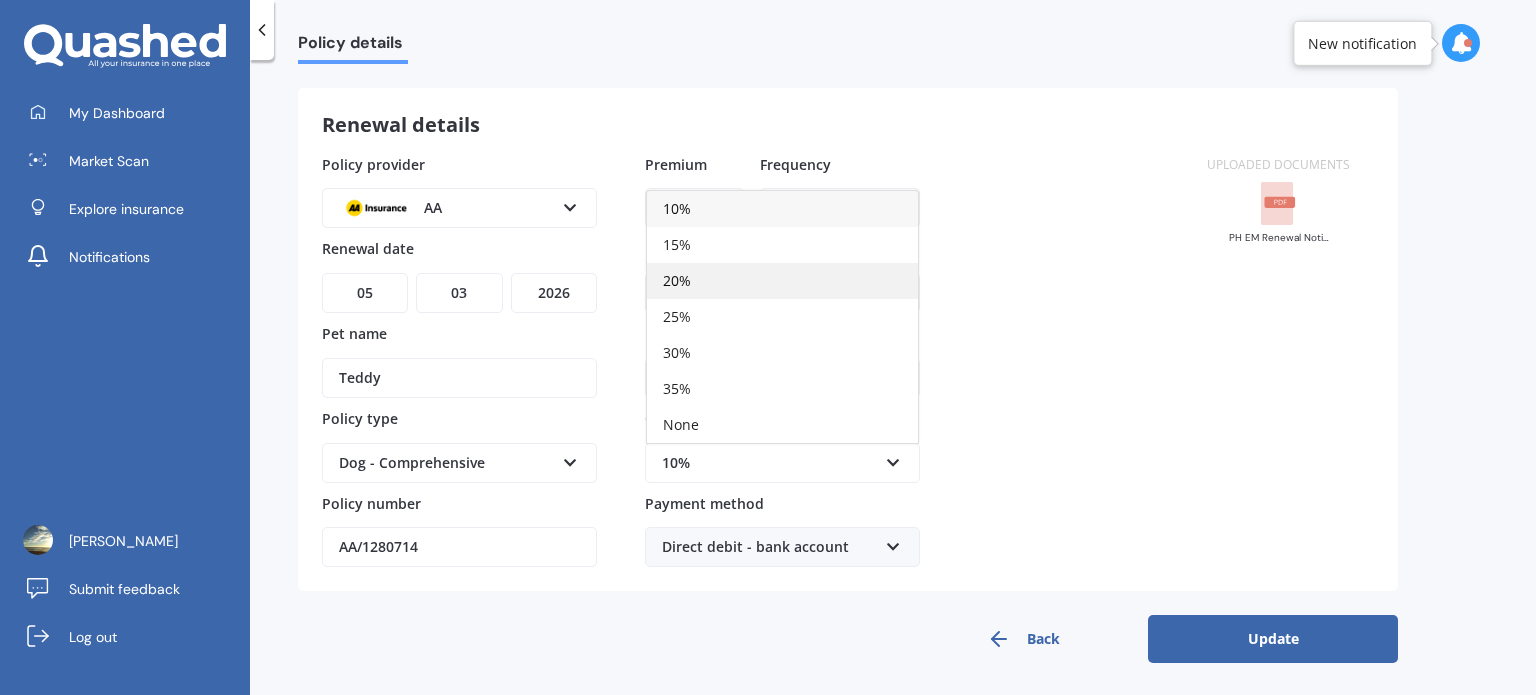 click on "20%" at bounding box center [782, 281] 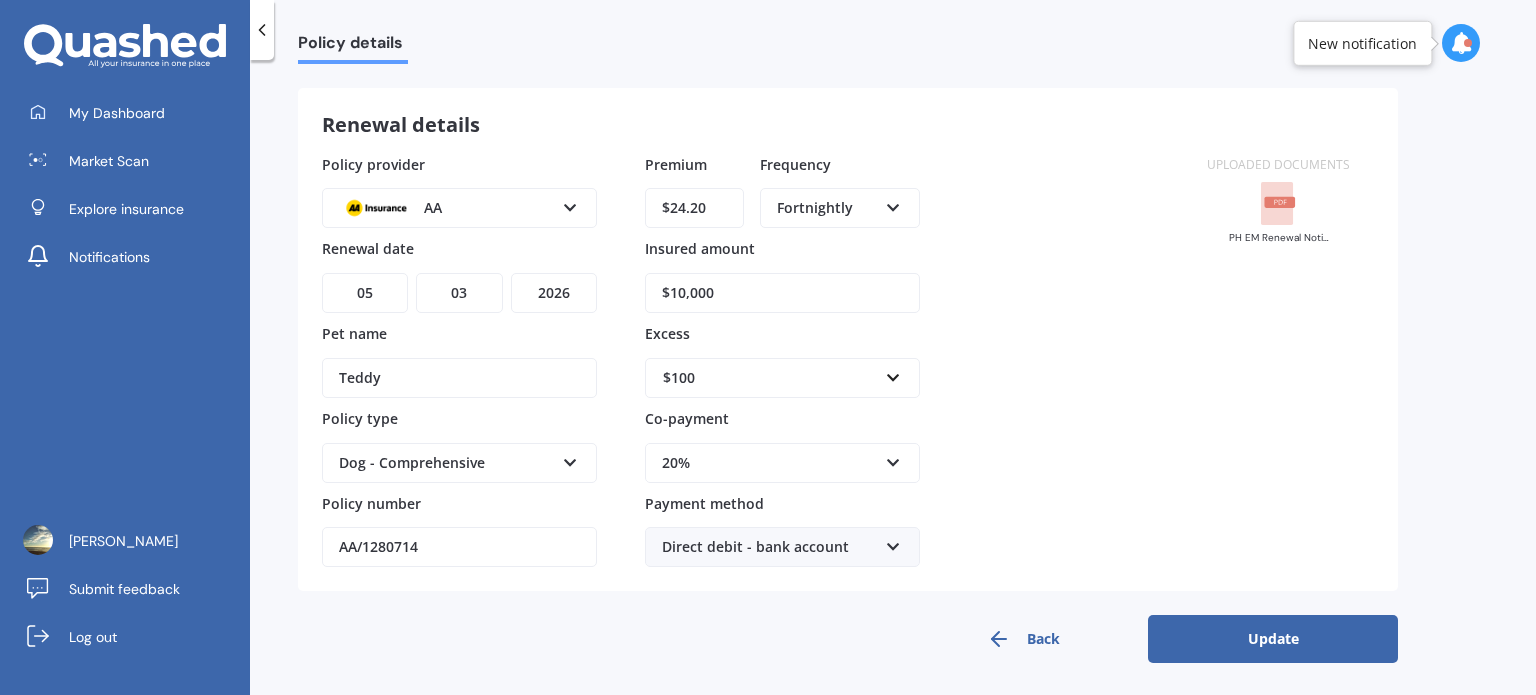 click on "Policy provider AA AA Cove Other PD Insurance Pet-n-Sur Petcover Petplan SPCA Pet Insurance Southern Cross Renewal date DD 01 02 03 04 05 06 07 08 09 10 11 12 13 14 15 16 17 18 19 20 21 22 23 24 25 26 27 28 29 30 31 MM 01 02 03 04 05 06 07 08 09 10 11 12 YYYY 2027 2026 2025 2024 2023 2022 2021 2020 2019 2018 2017 2016 2015 2014 2013 2012 2011 2010 2009 2008 2007 2006 2005 2004 2003 2002 2001 2000 1999 1998 1997 1996 1995 1994 1993 1992 1991 1990 1989 1988 1987 1986 1985 1984 1983 1982 1981 1980 1979 1978 1977 1976 1975 1974 1973 1972 1971 1970 1969 1968 1967 1966 1965 1964 1963 1962 1961 1960 1959 1958 1957 1956 1955 1954 1953 1952 1951 1950 1949 1948 1947 1946 1945 1944 1943 1942 1941 1940 1939 1938 1937 1936 1935 1934 1933 1932 1931 1930 1929 1928 Pet name Teddy Policy type Dog - Comprehensive Dog - Essential Dog - Comprehensive Dog - Accident Only Cat - Essential Cat - Comprehensive Cat - Accident Only Starter Cover Other Policy number AA/1280714 Premium $24.20 Frequency Fortnightly Yearly Six-Monthly $100" at bounding box center (752, 361) 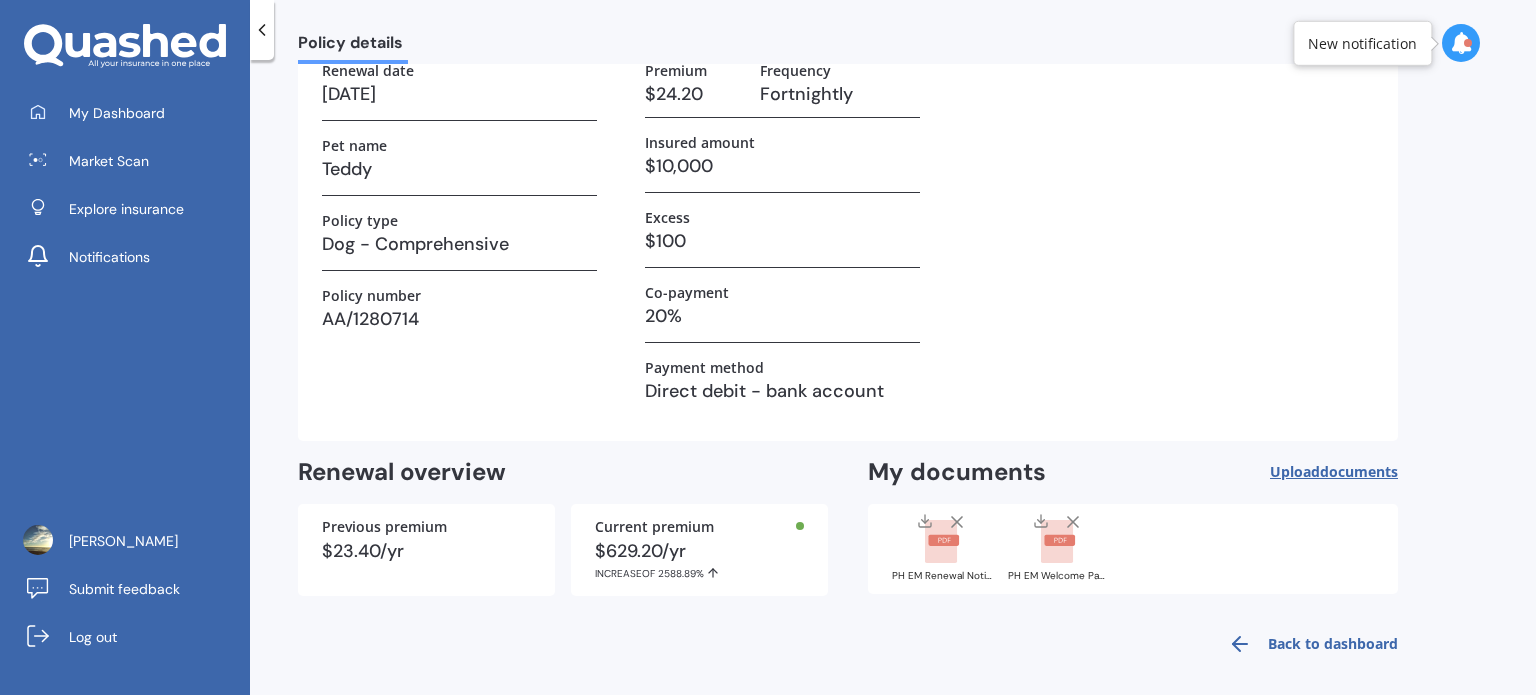 scroll, scrollTop: 145, scrollLeft: 0, axis: vertical 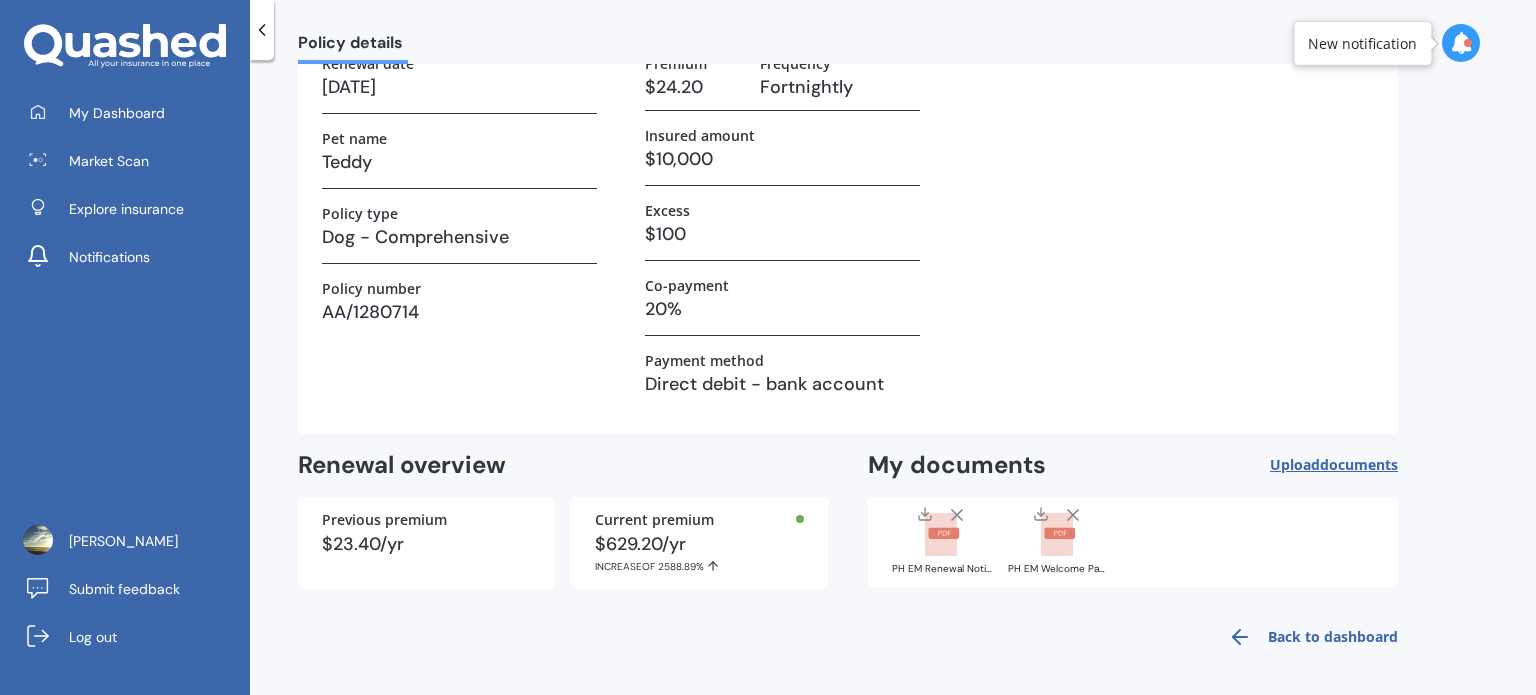 click on "Back to dashboard" at bounding box center (1307, 637) 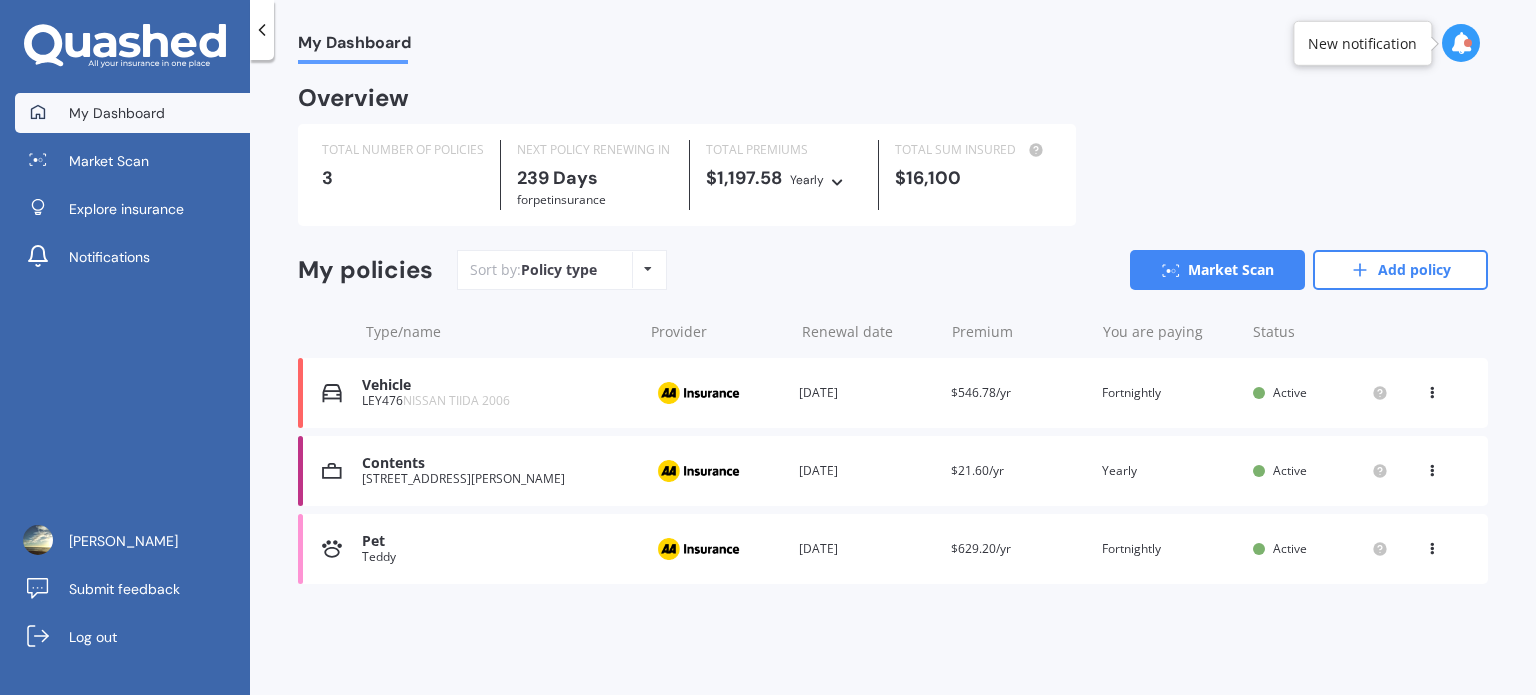 scroll, scrollTop: 0, scrollLeft: 0, axis: both 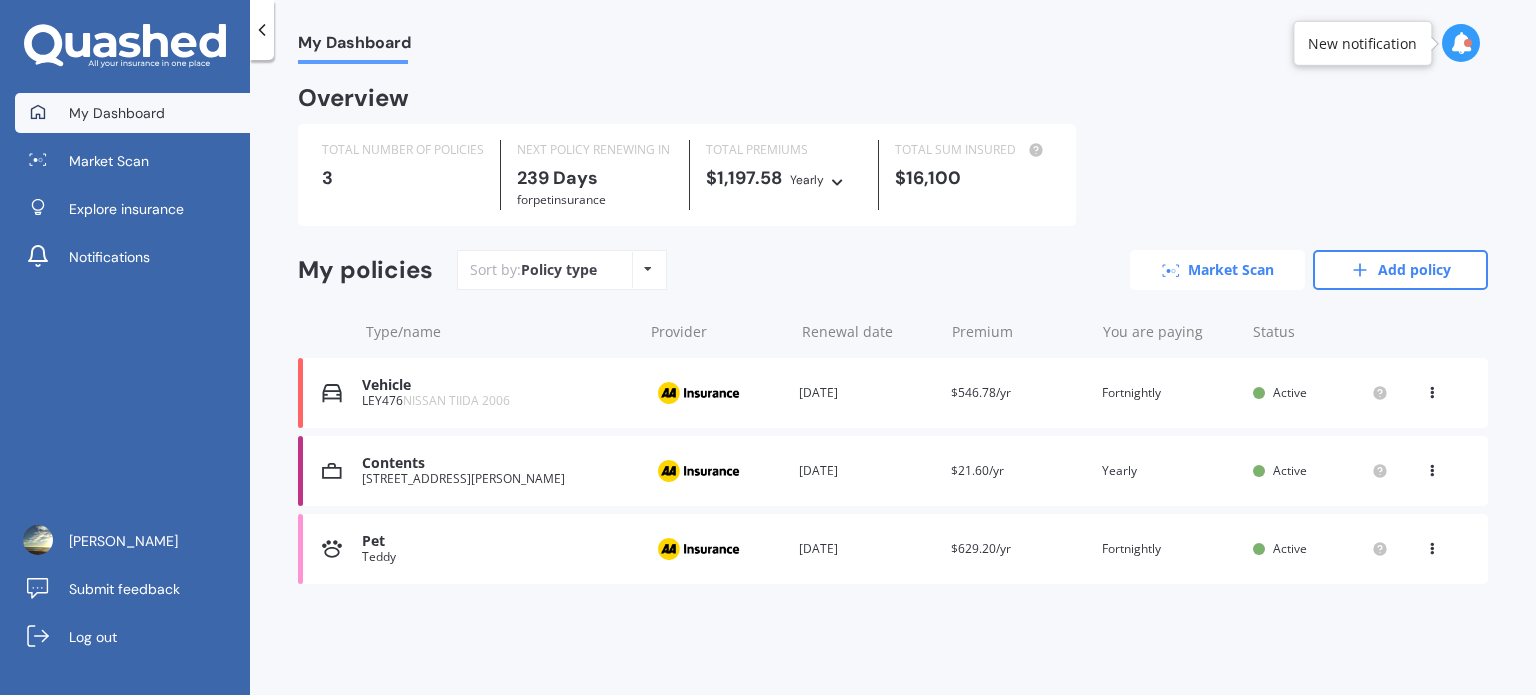 click on "Market Scan" at bounding box center (1217, 270) 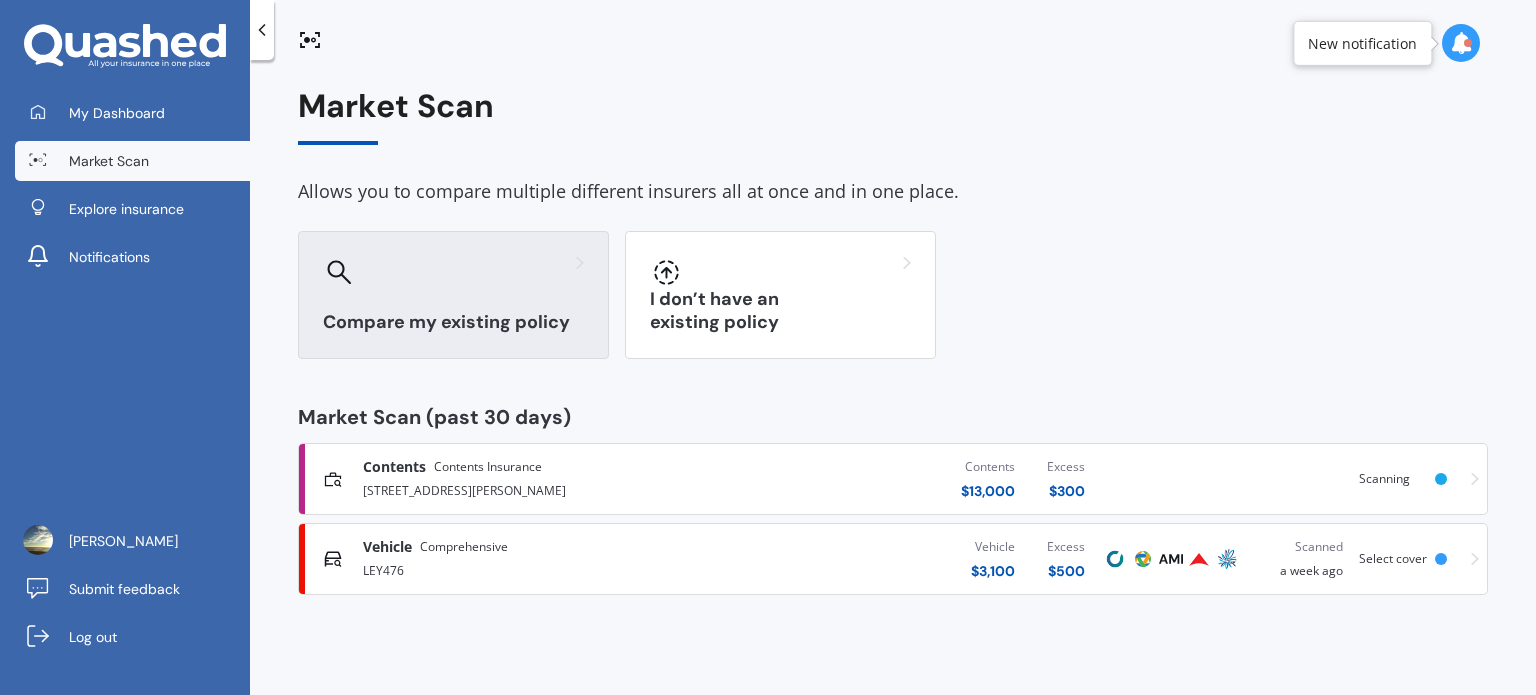click on "Compare my existing policy" at bounding box center (453, 295) 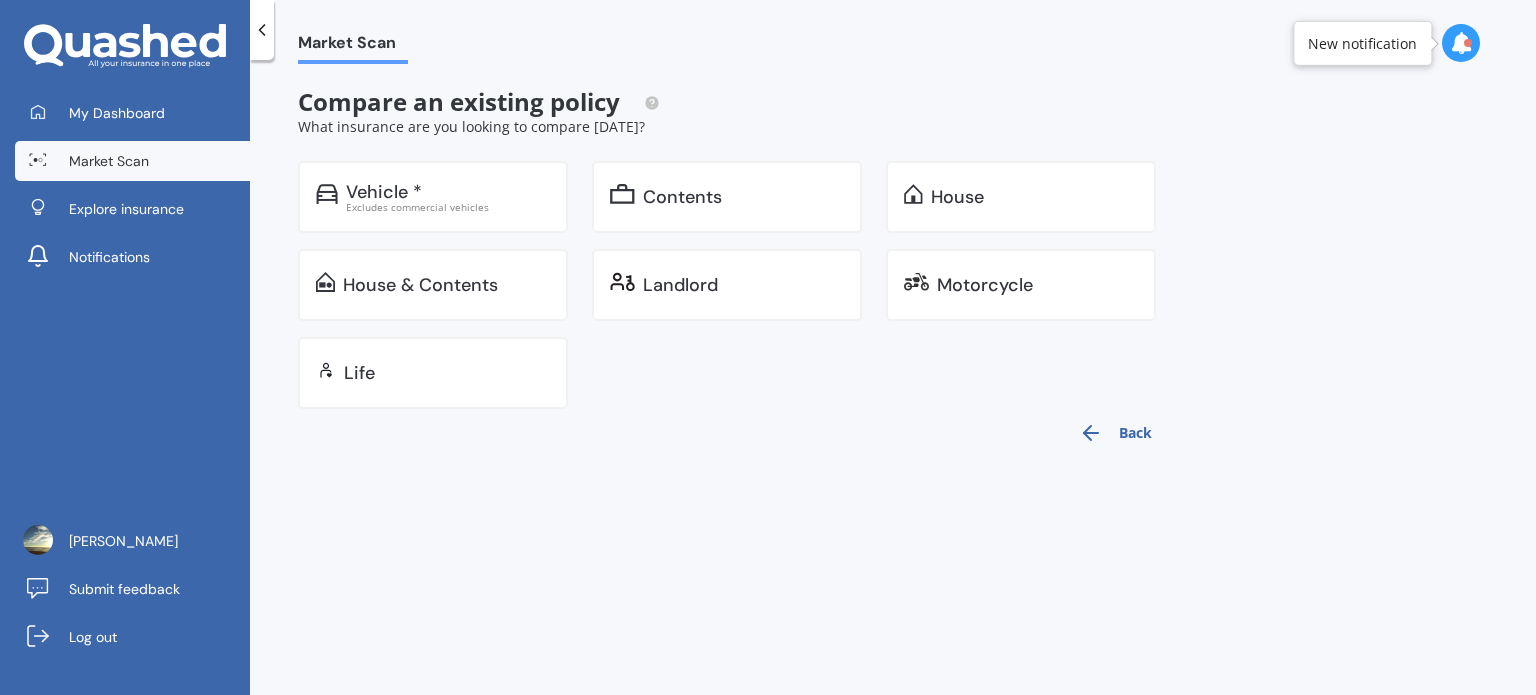 click on "Back" at bounding box center [1115, 433] 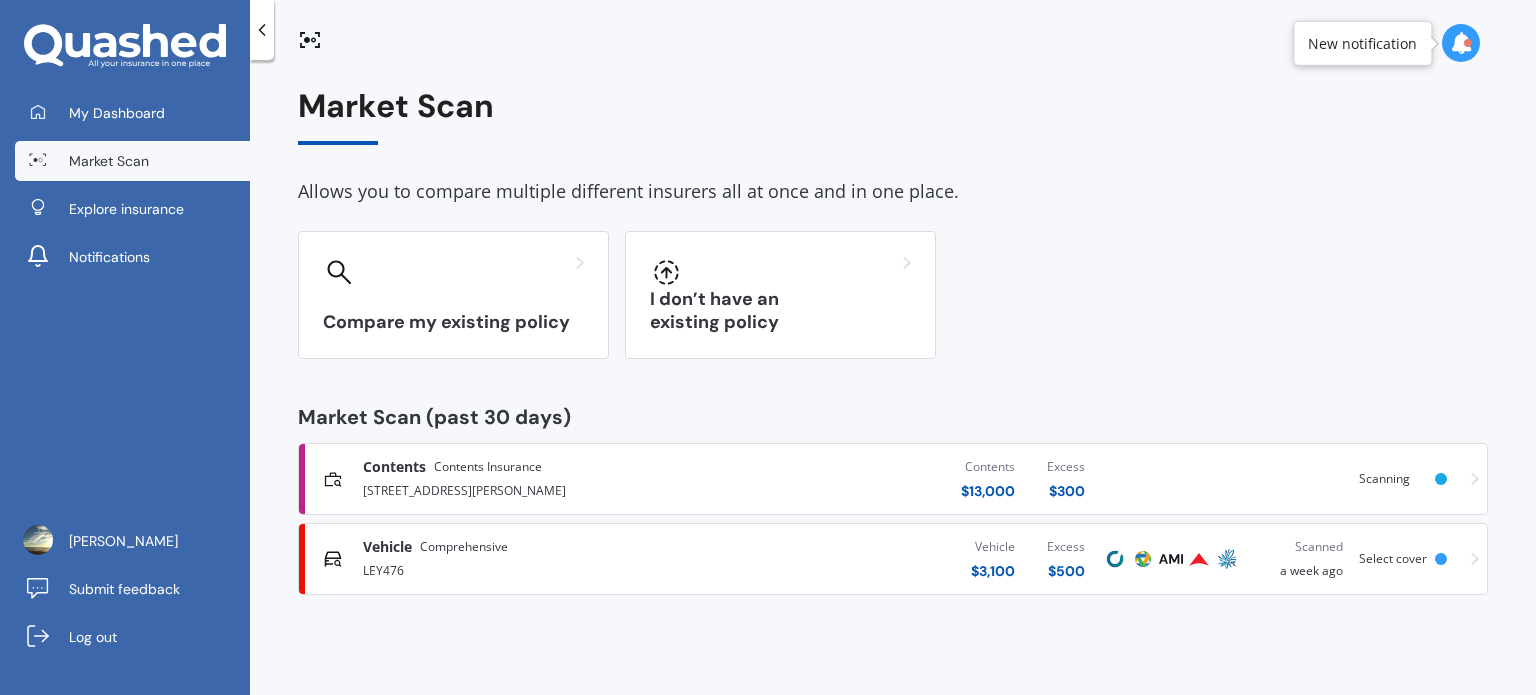 click on "Market Scan" at bounding box center [109, 161] 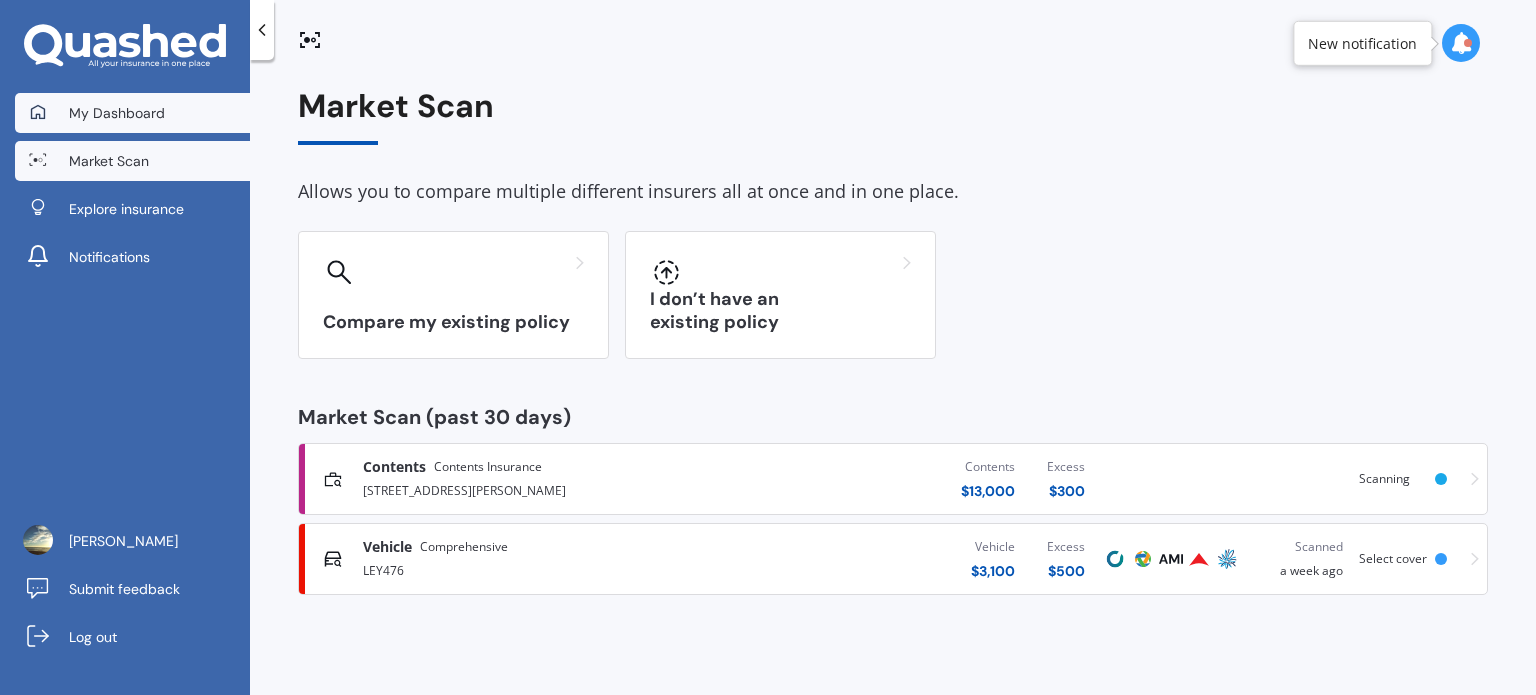 click on "My Dashboard" at bounding box center [117, 113] 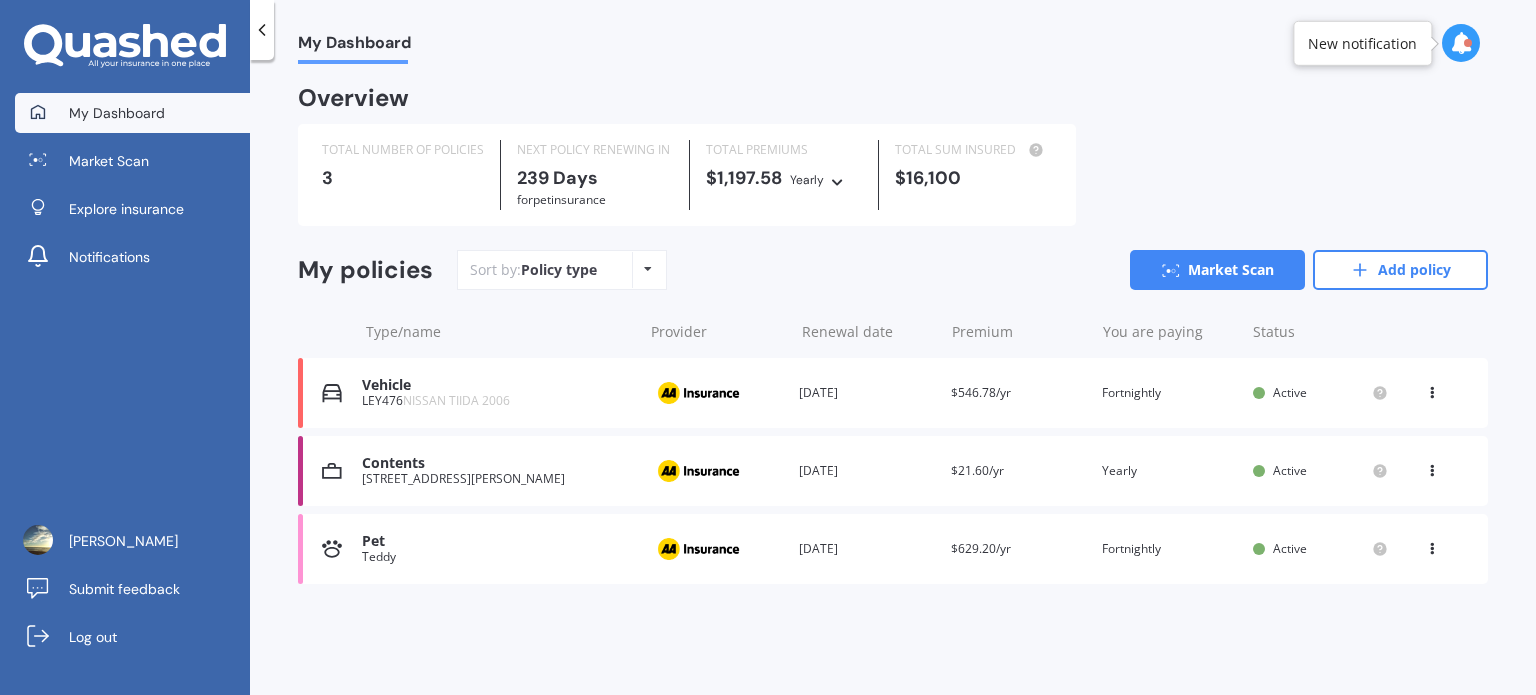 click on "Pet Teddy" at bounding box center [497, 548] 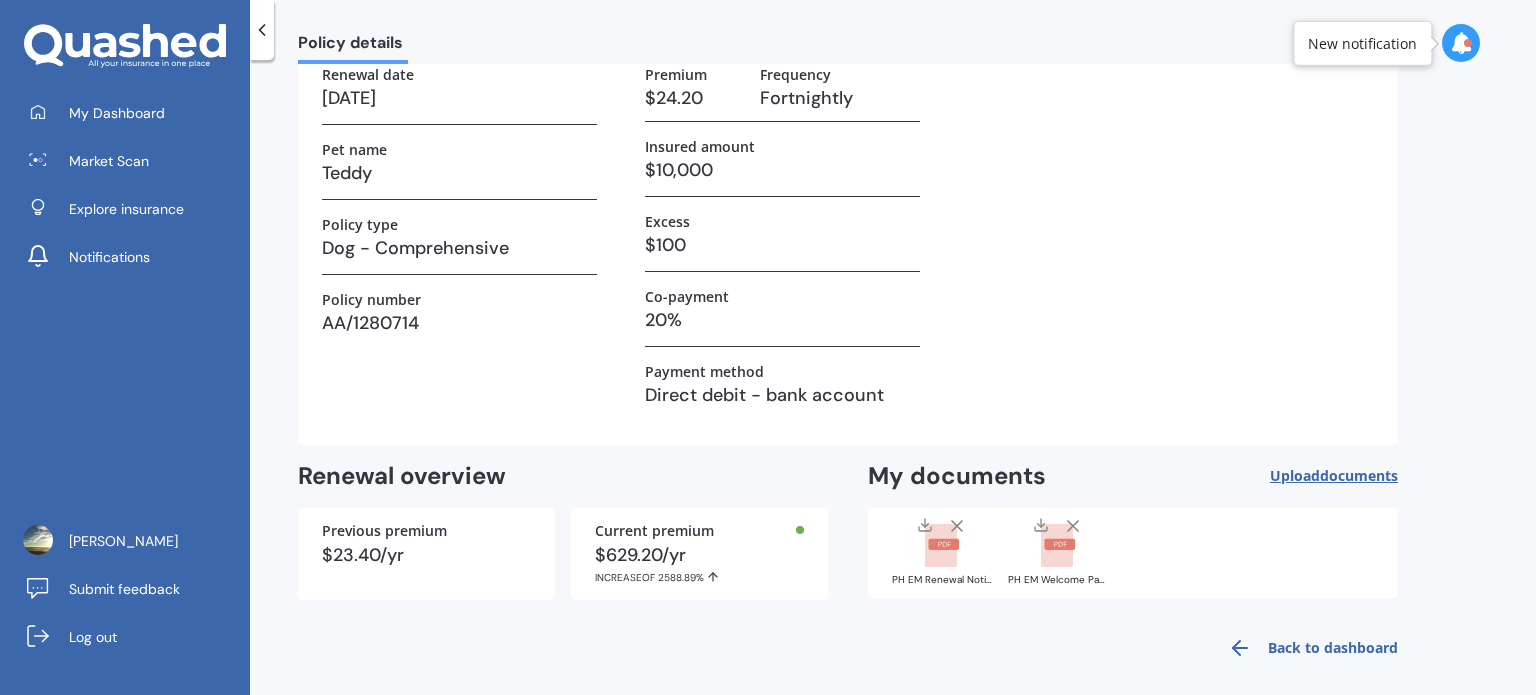 scroll, scrollTop: 145, scrollLeft: 0, axis: vertical 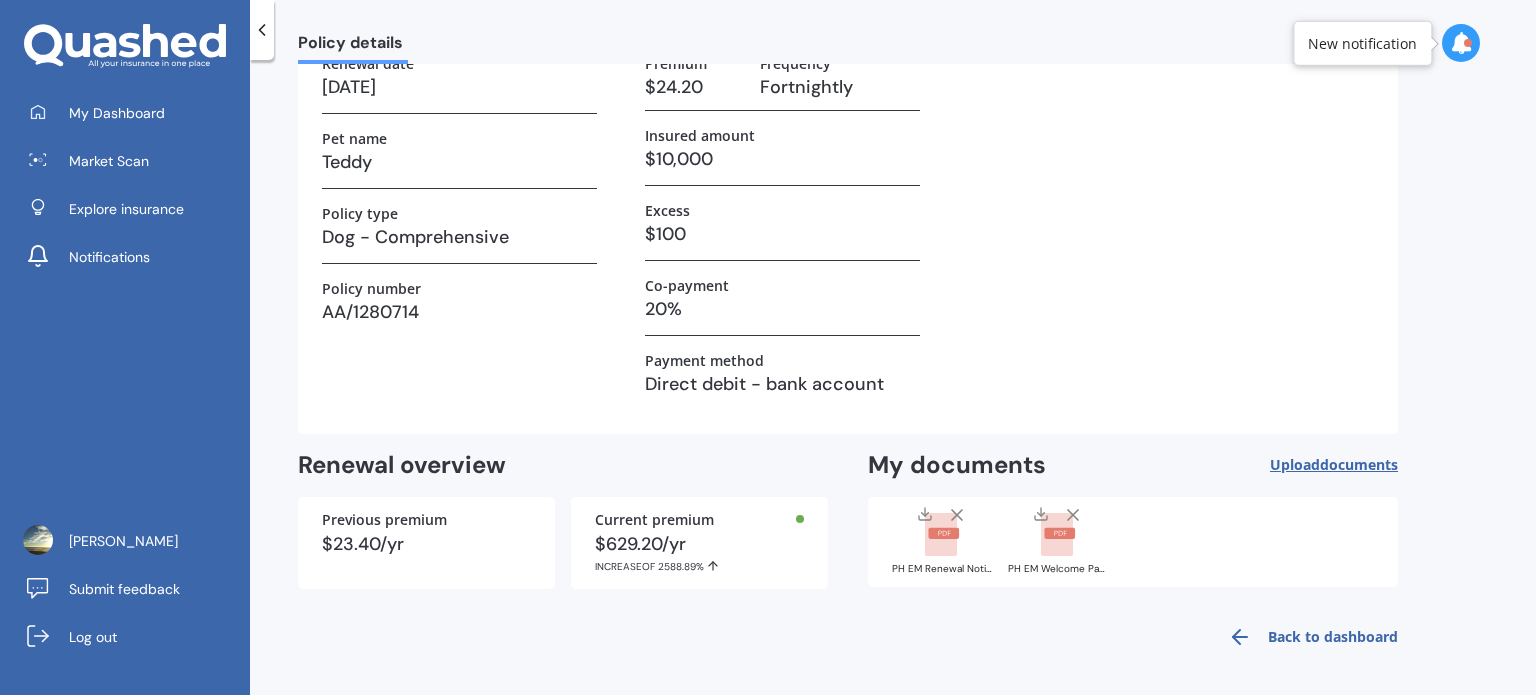 click on "Back to dashboard" at bounding box center [1307, 637] 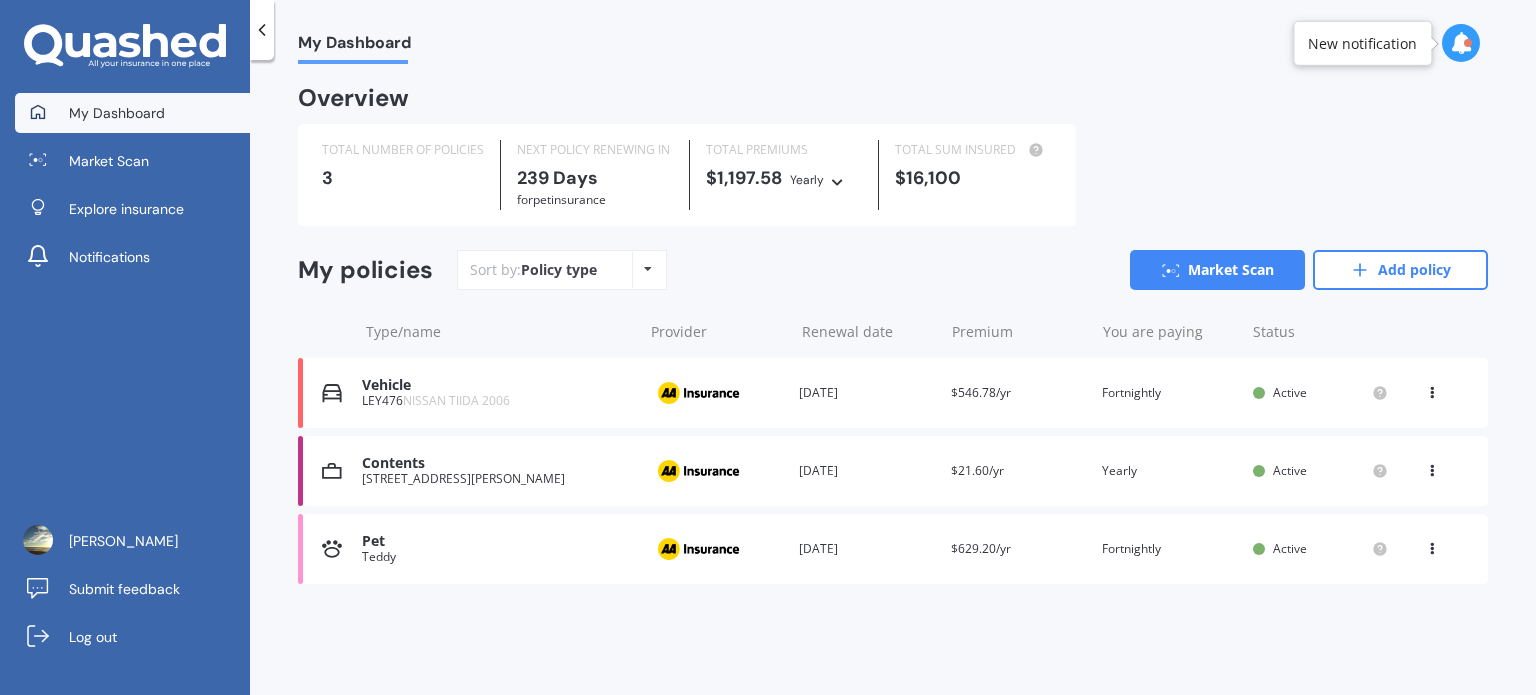 scroll, scrollTop: 0, scrollLeft: 0, axis: both 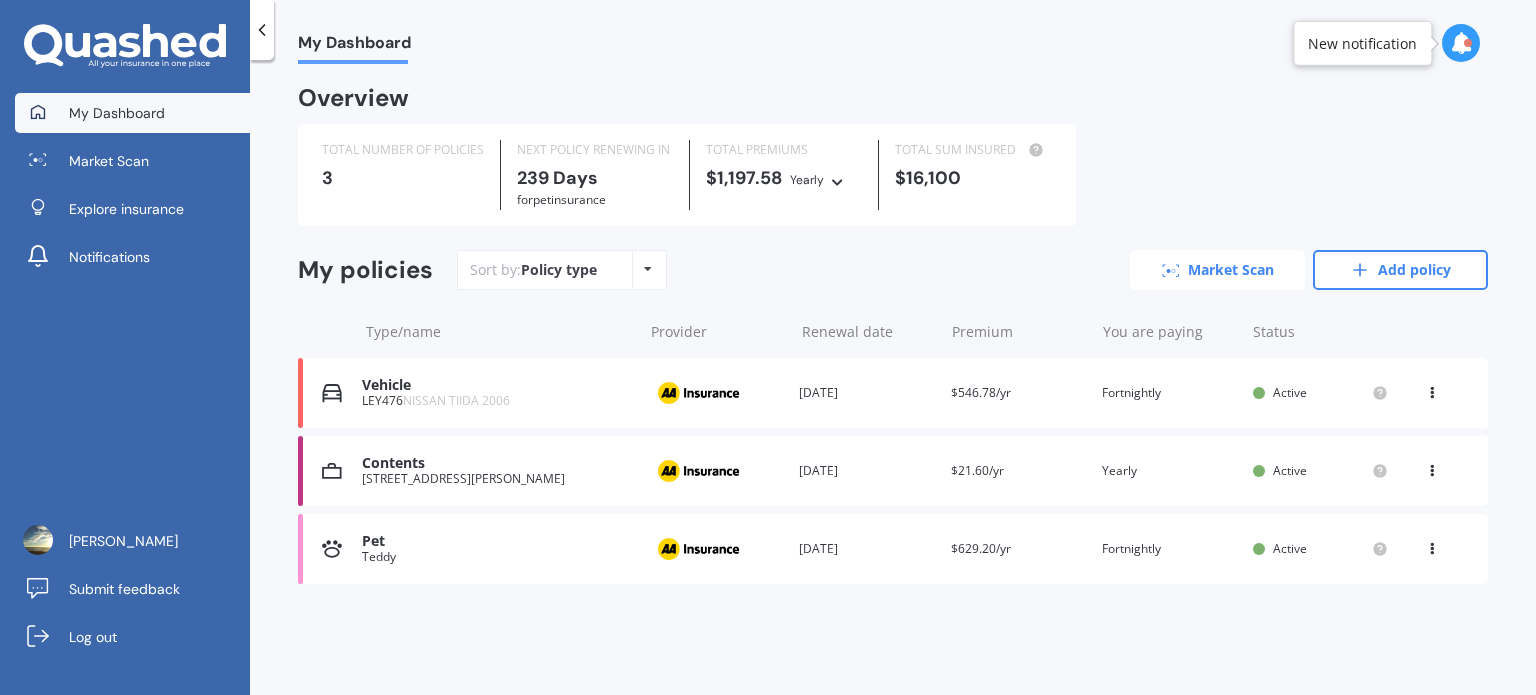 click on "Market Scan" at bounding box center [1217, 270] 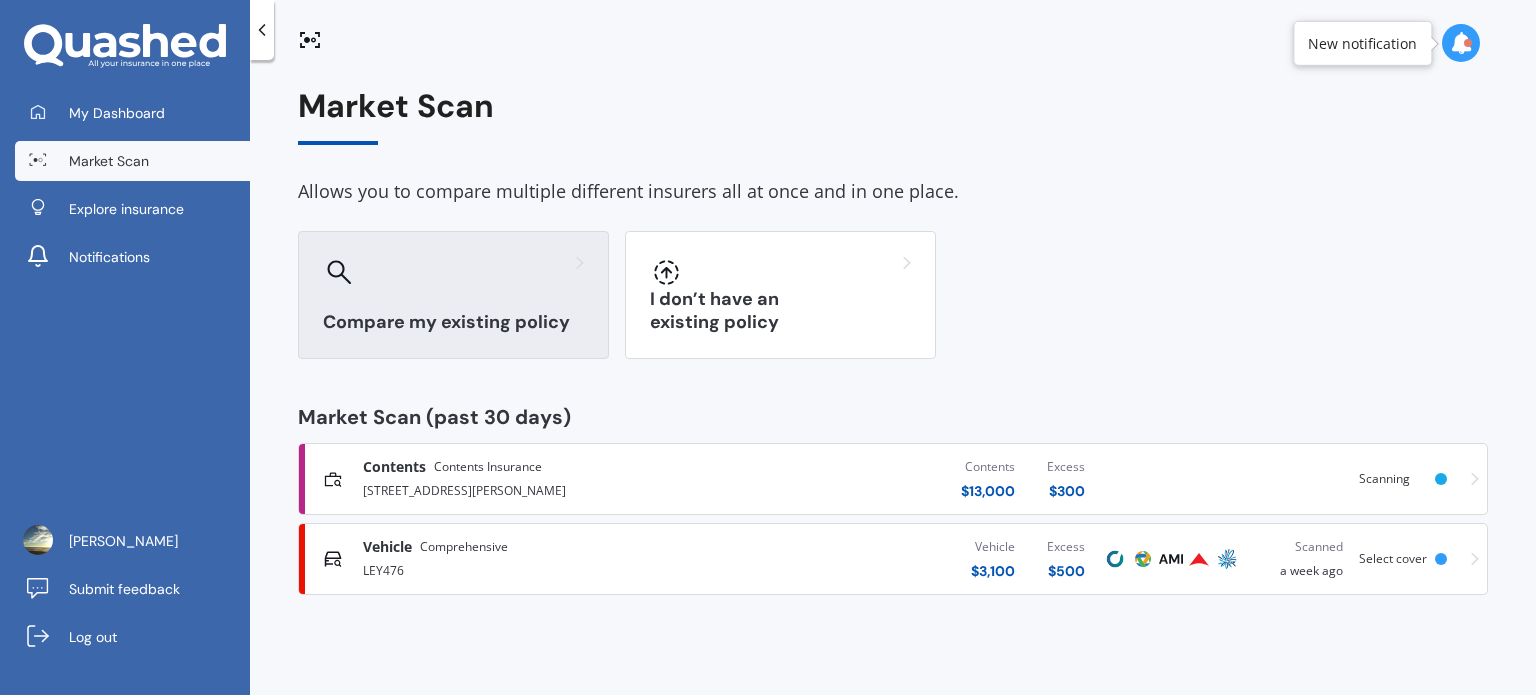 click on "Compare my existing policy" at bounding box center [453, 295] 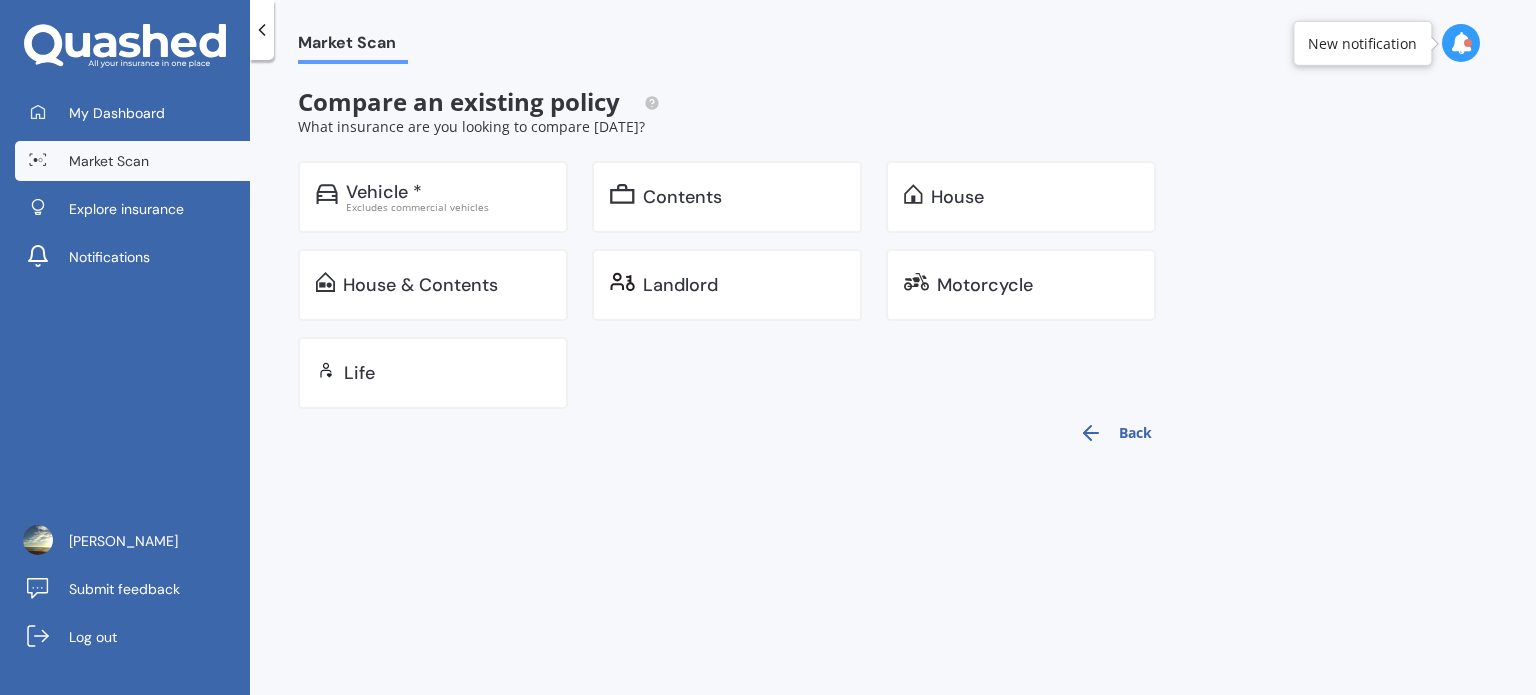 click on "Back" at bounding box center [1115, 433] 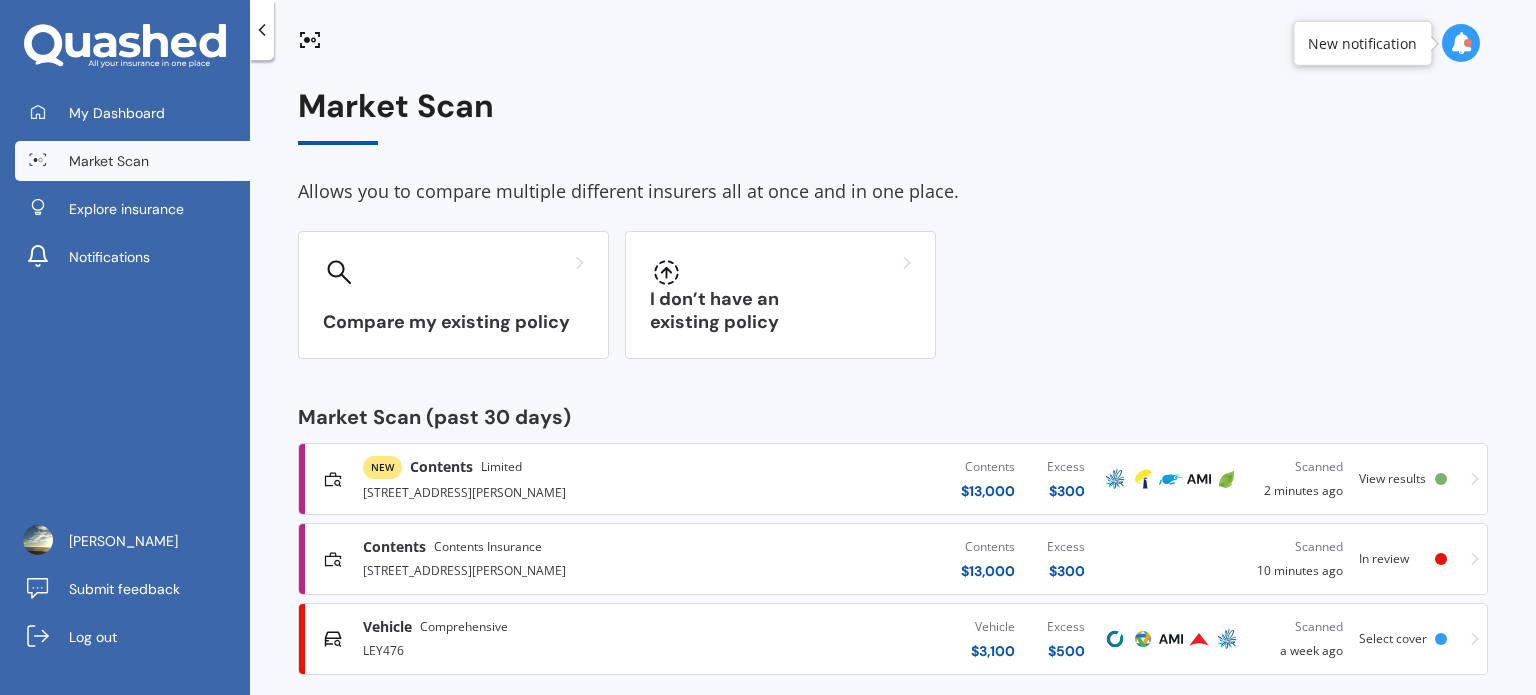 click on "Contents Contents Insurance 203B Maxwell Road, Redwoodtown, Blenheim 7201 Contents $ 13,000 Excess $ 300 Scanned 10 minutes ago In review" at bounding box center [893, 559] 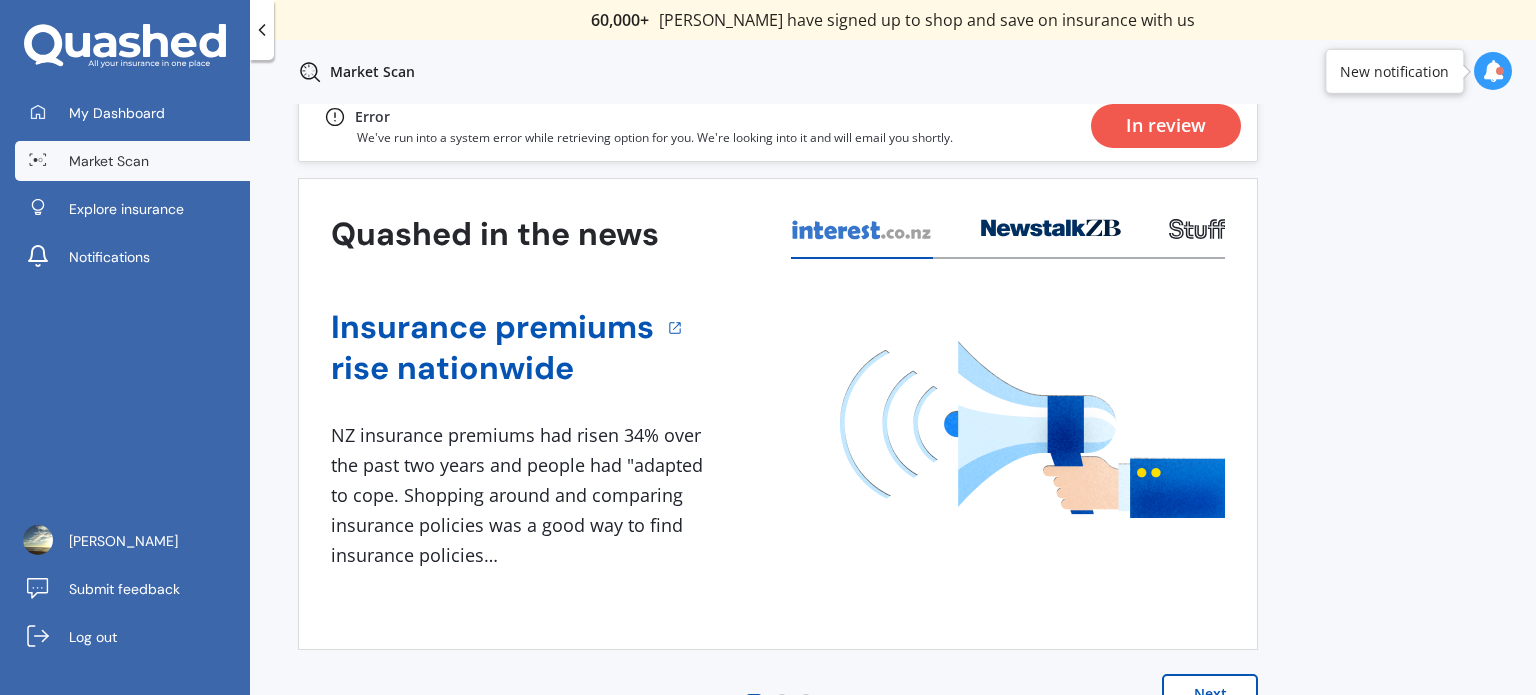 scroll, scrollTop: 28, scrollLeft: 0, axis: vertical 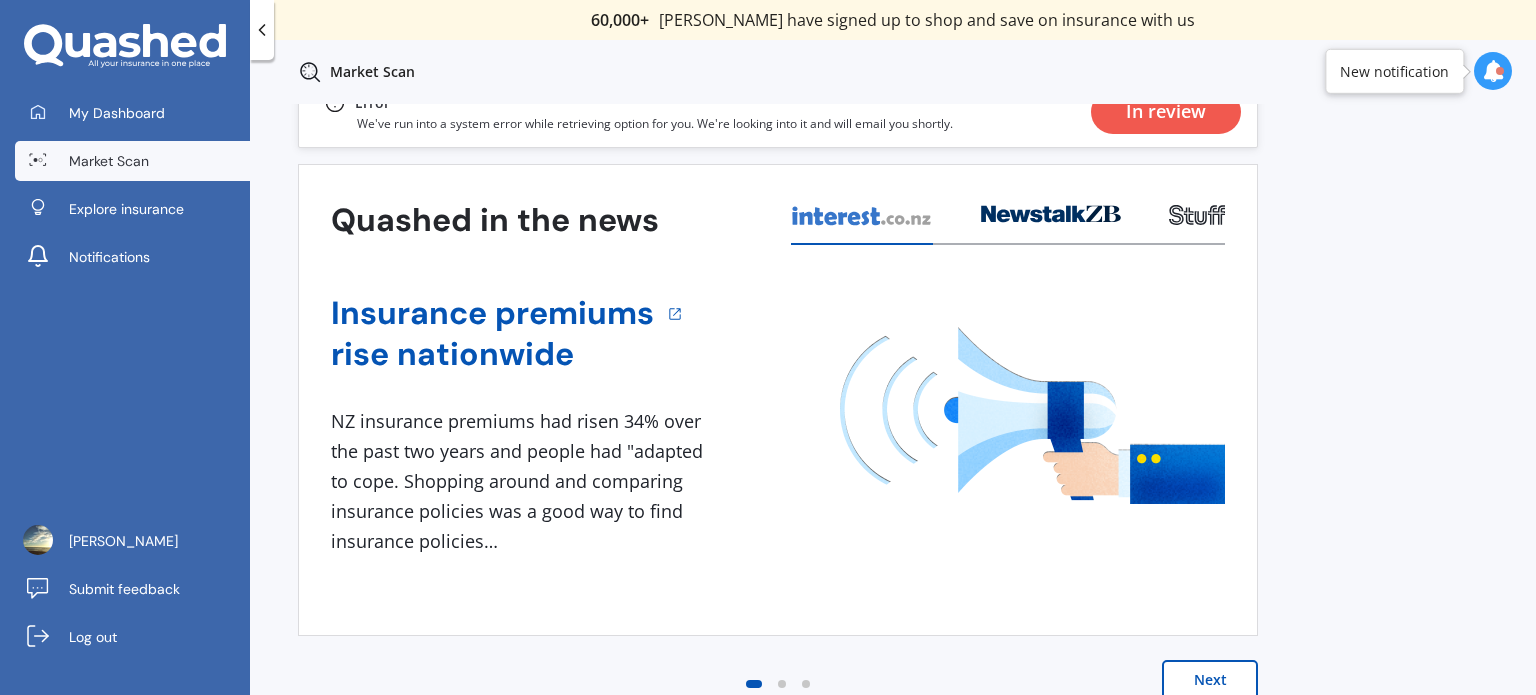 click on "Next" at bounding box center (1210, 680) 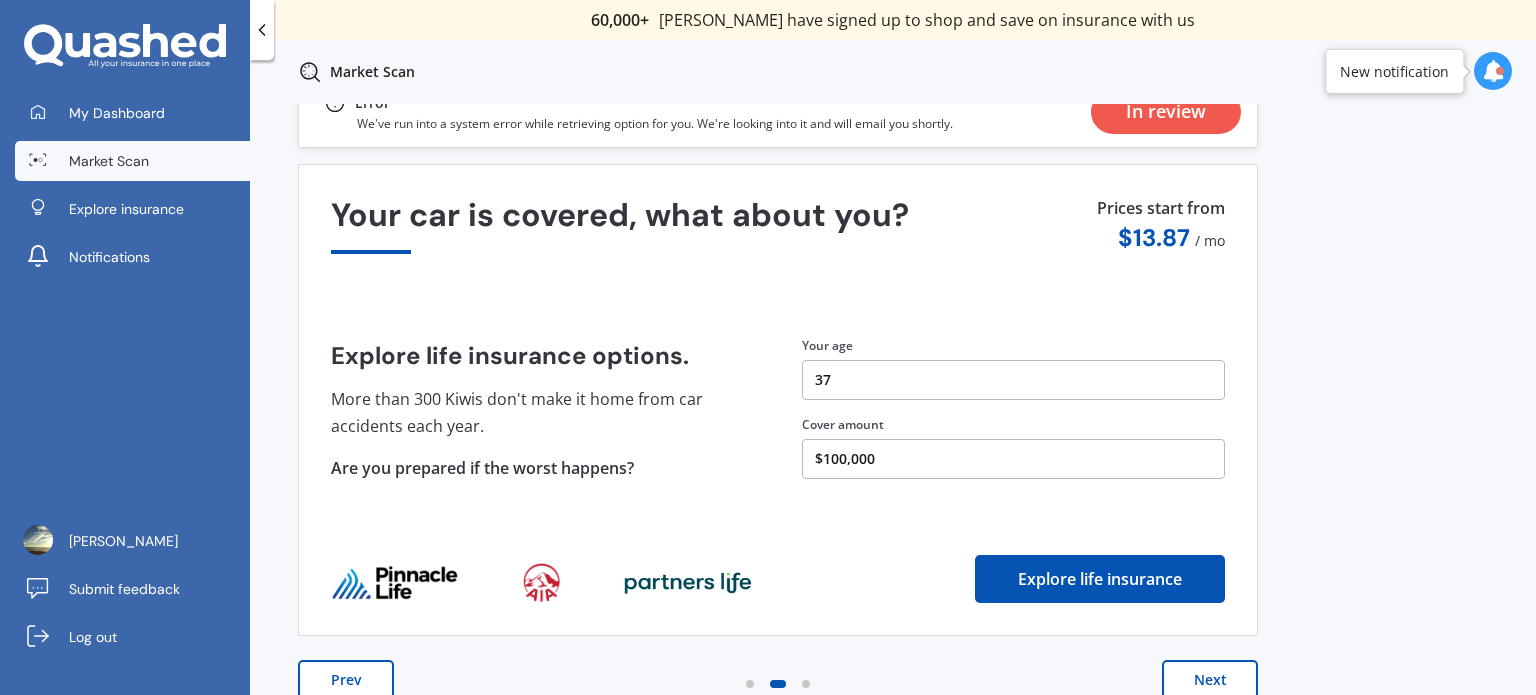 scroll, scrollTop: 0, scrollLeft: 0, axis: both 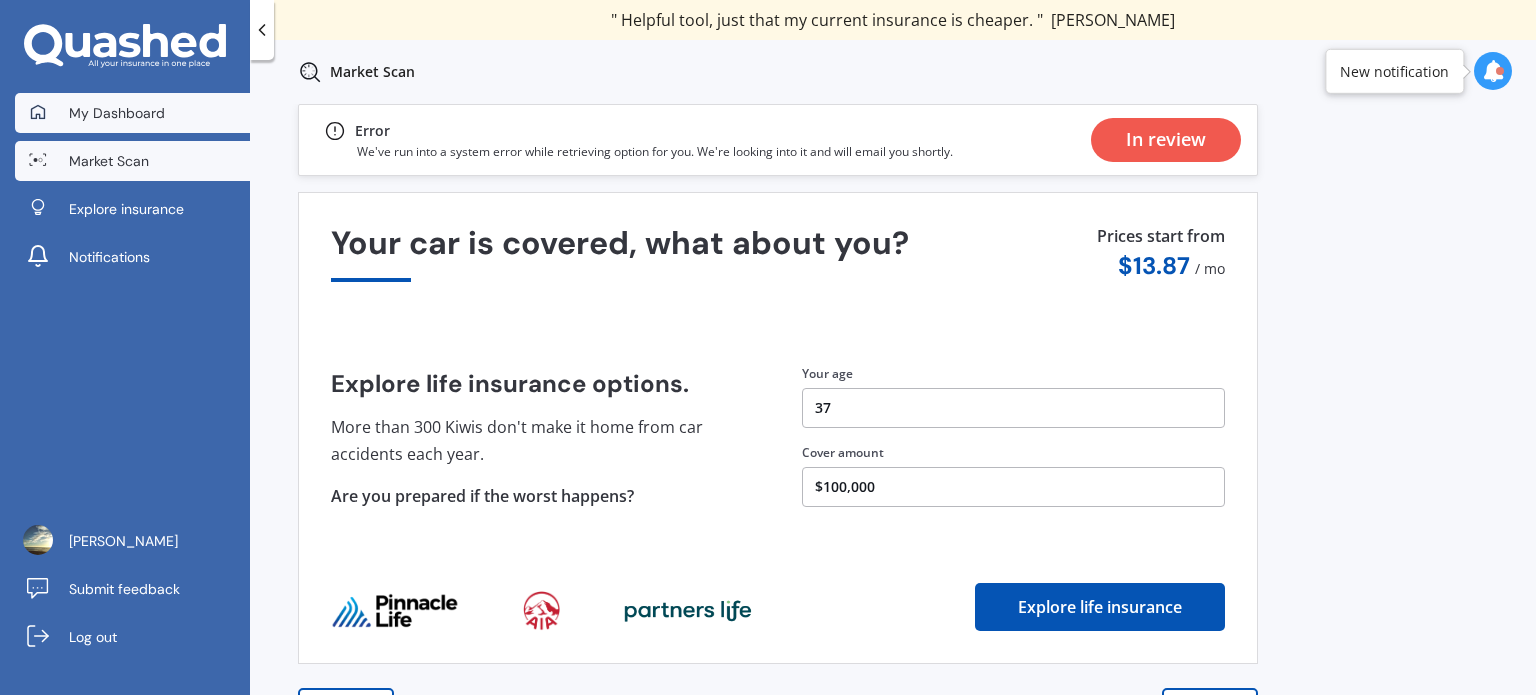 click on "My Dashboard" at bounding box center (117, 113) 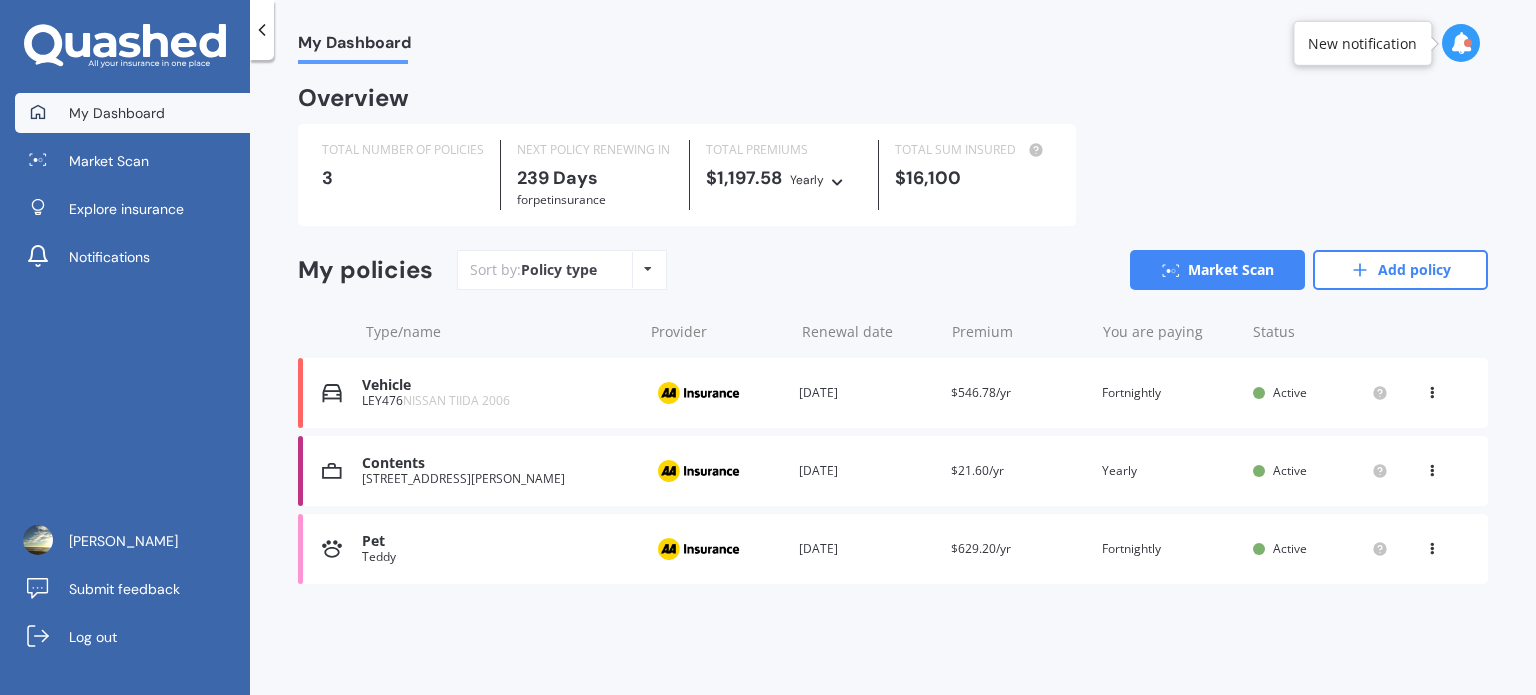 click at bounding box center [1432, 467] 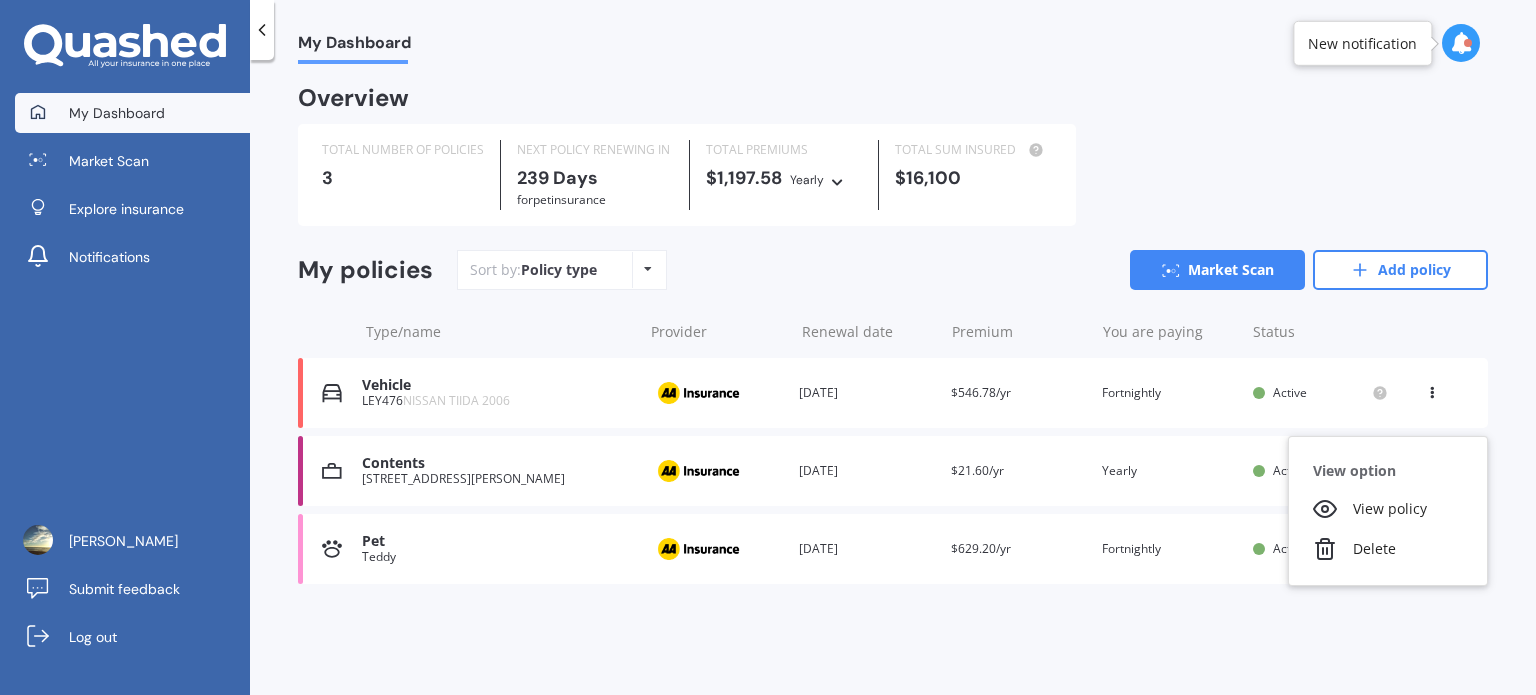 click on "View policy" at bounding box center (1388, 509) 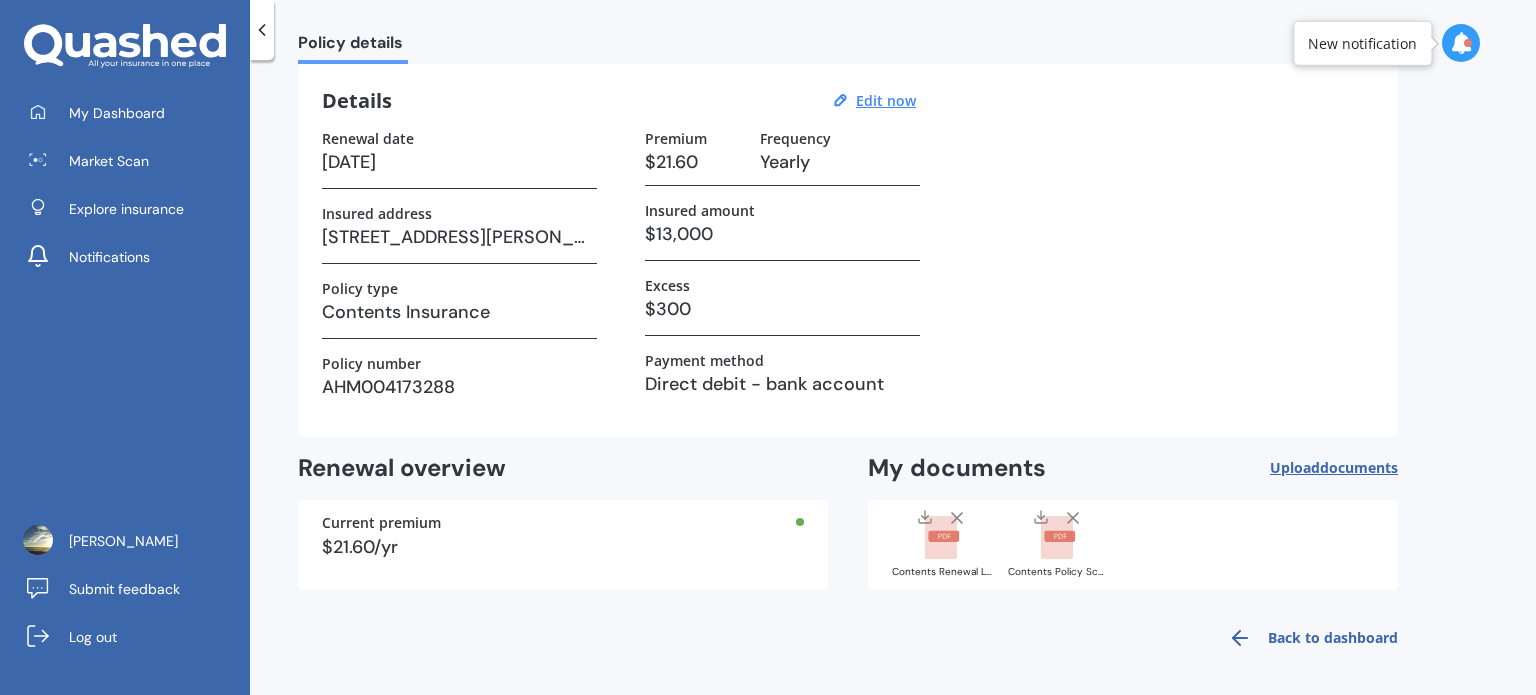 scroll, scrollTop: 72, scrollLeft: 0, axis: vertical 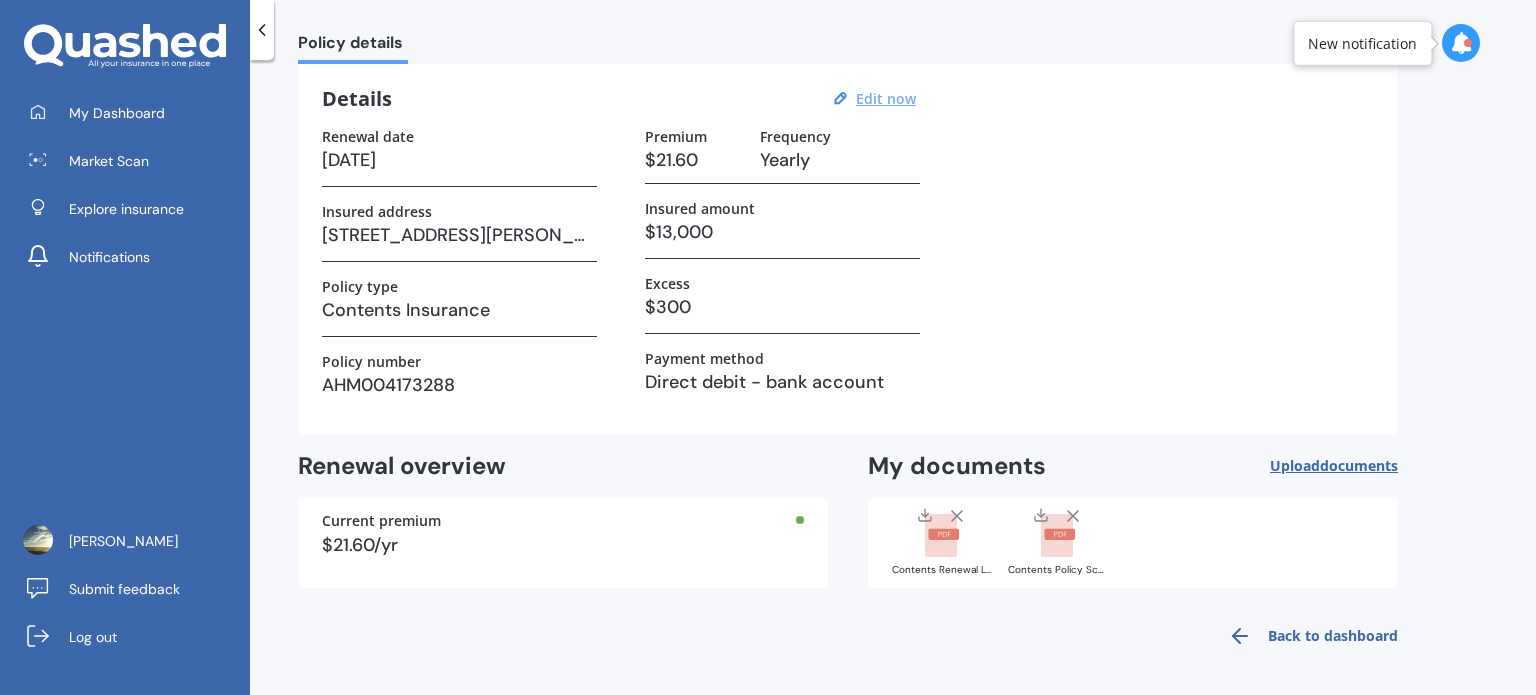 click on "Edit now" at bounding box center [886, 98] 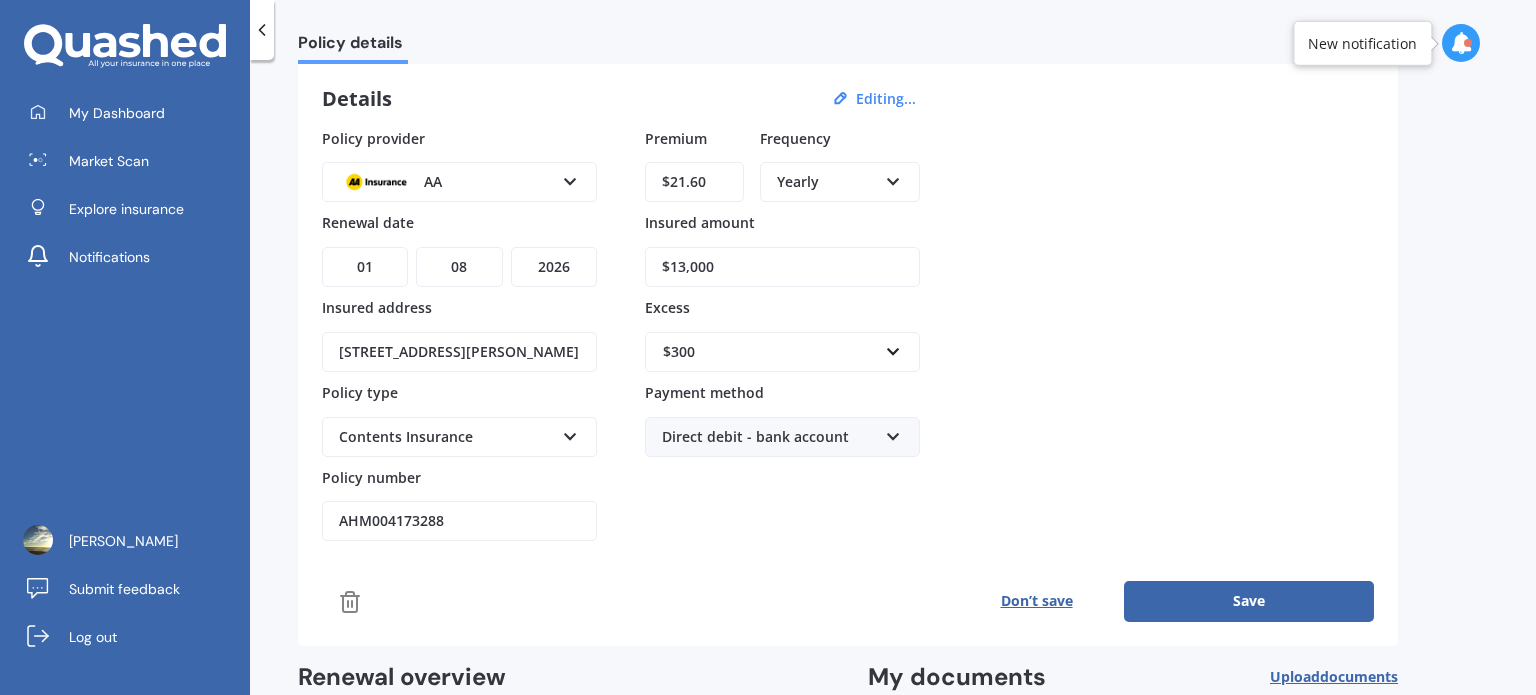 click on "Yearly Yearly Six-Monthly Quarterly Monthly Fortnightly Weekly" at bounding box center (840, 182) 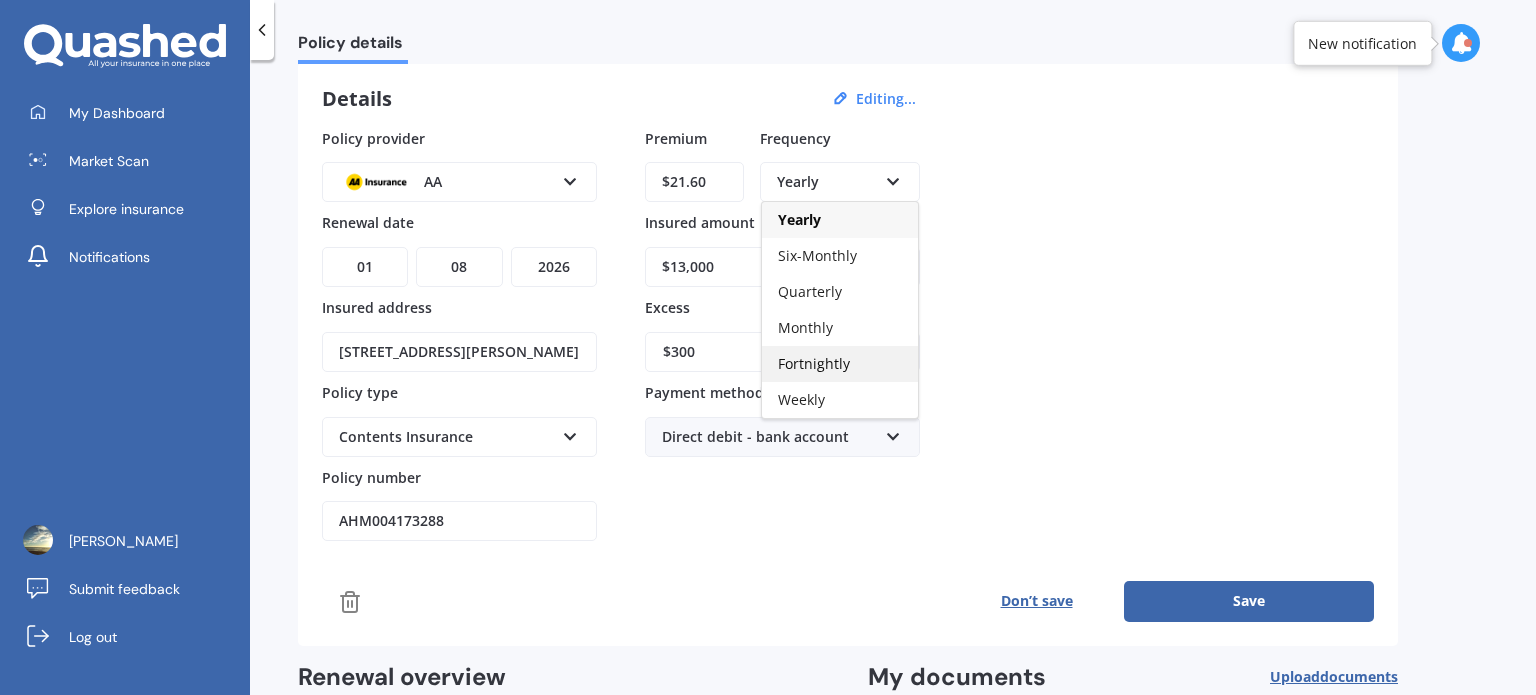 click on "Fortnightly" at bounding box center (814, 363) 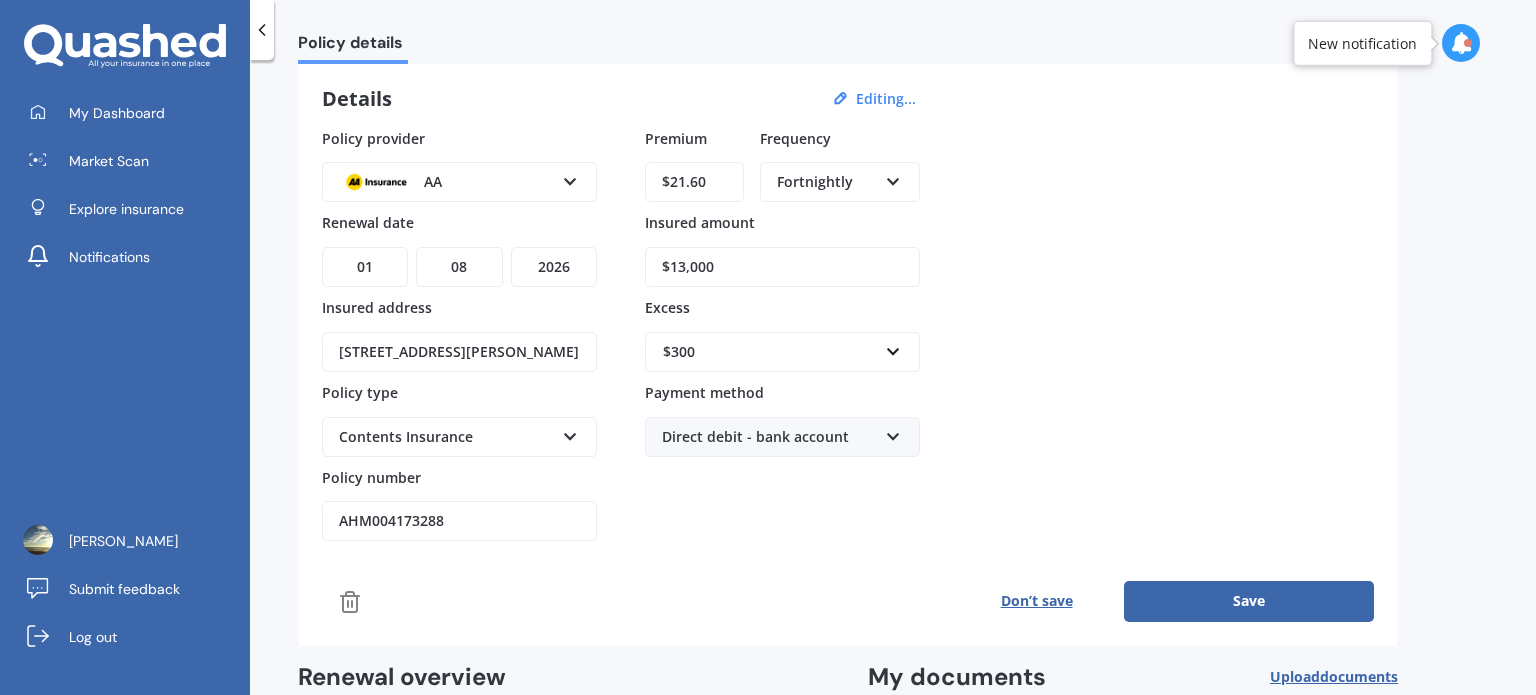 click on "Policy provider AA AA AMI AMP ANZ ASB Ando BNZ Co-Operative Bank FMG Initio Kiwibank Lantern MAS NZI Other SBS State TSB Tower Trade Me Insurance Vero Westpac YOUI Renewal date DD 01 02 03 04 05 06 07 08 09 10 11 12 13 14 15 16 17 18 19 20 21 22 23 24 25 26 27 28 29 30 31 MM 01 02 03 04 05 06 07 08 09 10 11 12 YYYY 2027 2026 2025 2024 2023 2022 2021 2020 2019 2018 2017 2016 2015 2014 2013 2012 2011 2010 2009 2008 2007 2006 2005 2004 2003 2002 2001 2000 1999 1998 1997 1996 1995 1994 1993 1992 1991 1990 1989 1988 1987 1986 1985 1984 1983 1982 1981 1980 1979 1978 1977 1976 1975 1974 1973 1972 1971 1970 1969 1968 1967 1966 1965 1964 1963 1962 1961 1960 1959 1958 1957 1956 1955 1954 1953 1952 1951 1950 1949 1948 1947 1946 1945 1944 1943 1942 1941 1940 1939 1938 1937 1936 1935 1934 1933 1932 1931 1930 1929 1928 Insured address 203B Maxwell Road, Redwoodtown, Blenheim 7201 Policy type Contents Insurance Contents Insurance Limited Contents Policy number AHM004173288 Premium $21.60 Frequency Fortnightly Yearly Monthly" at bounding box center [848, 335] 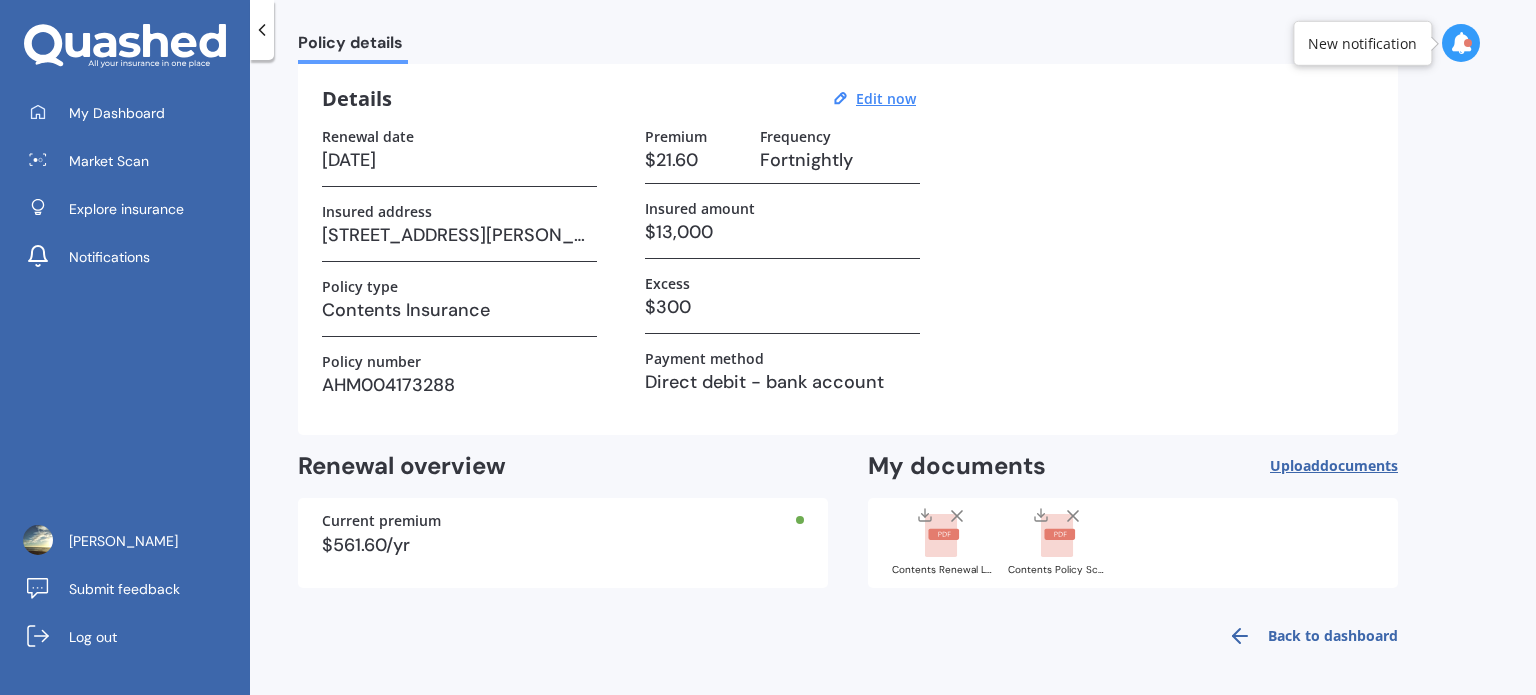 click on "Back to dashboard" at bounding box center (1307, 636) 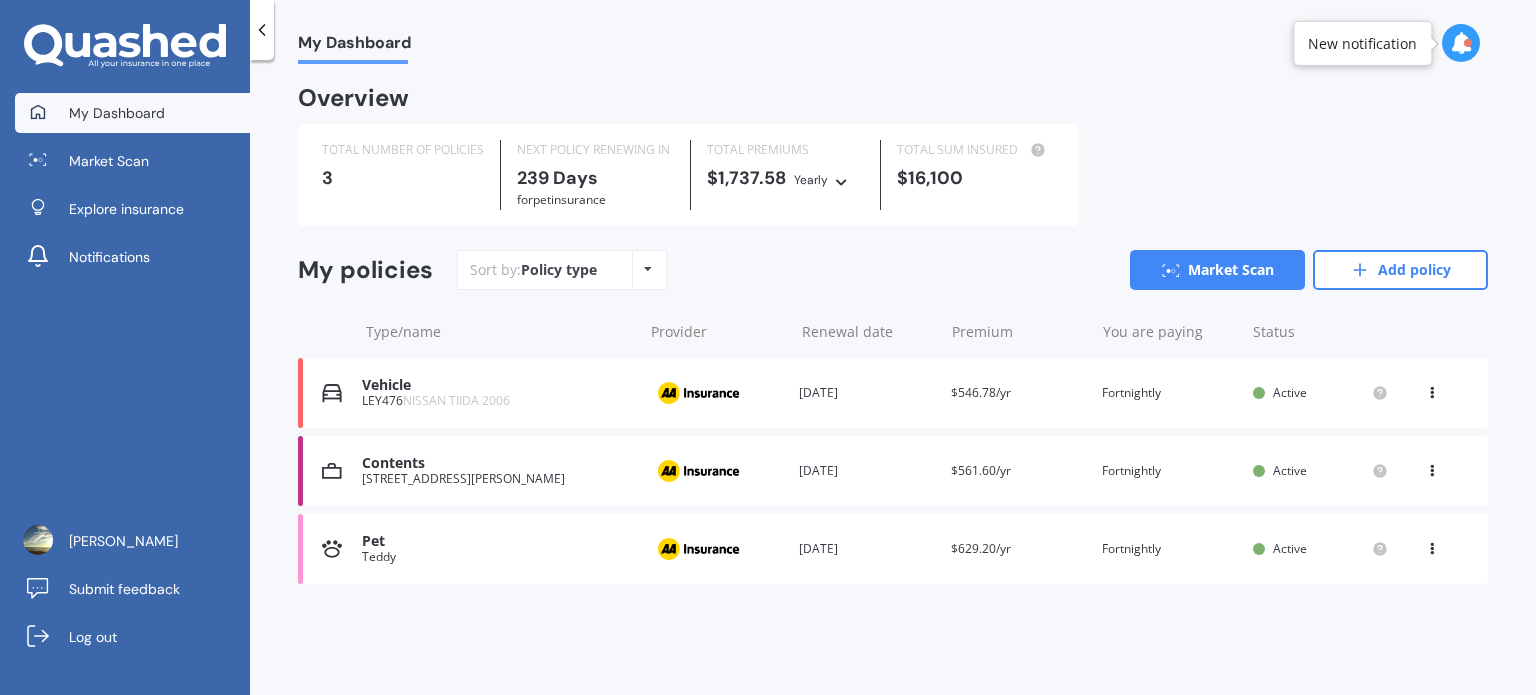 scroll, scrollTop: 0, scrollLeft: 0, axis: both 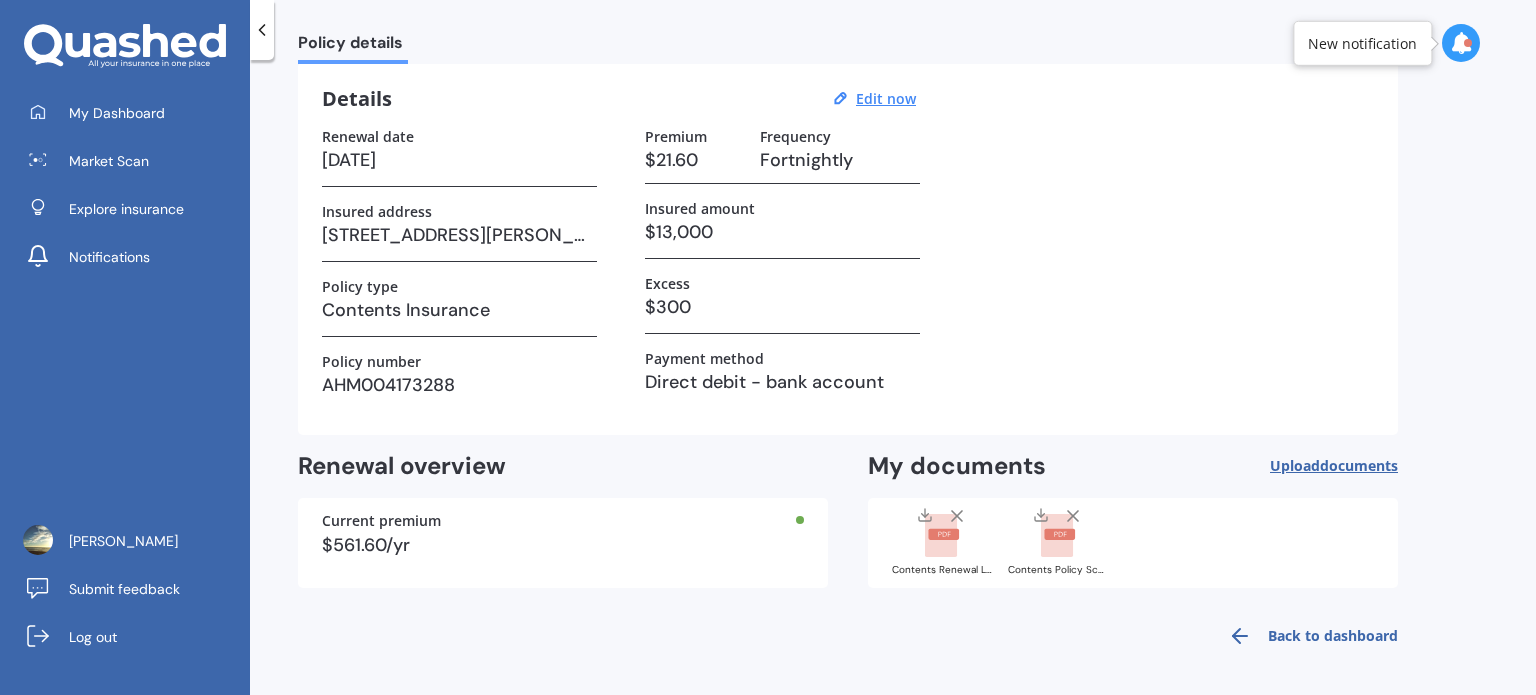click on "Back to dashboard" at bounding box center (1307, 636) 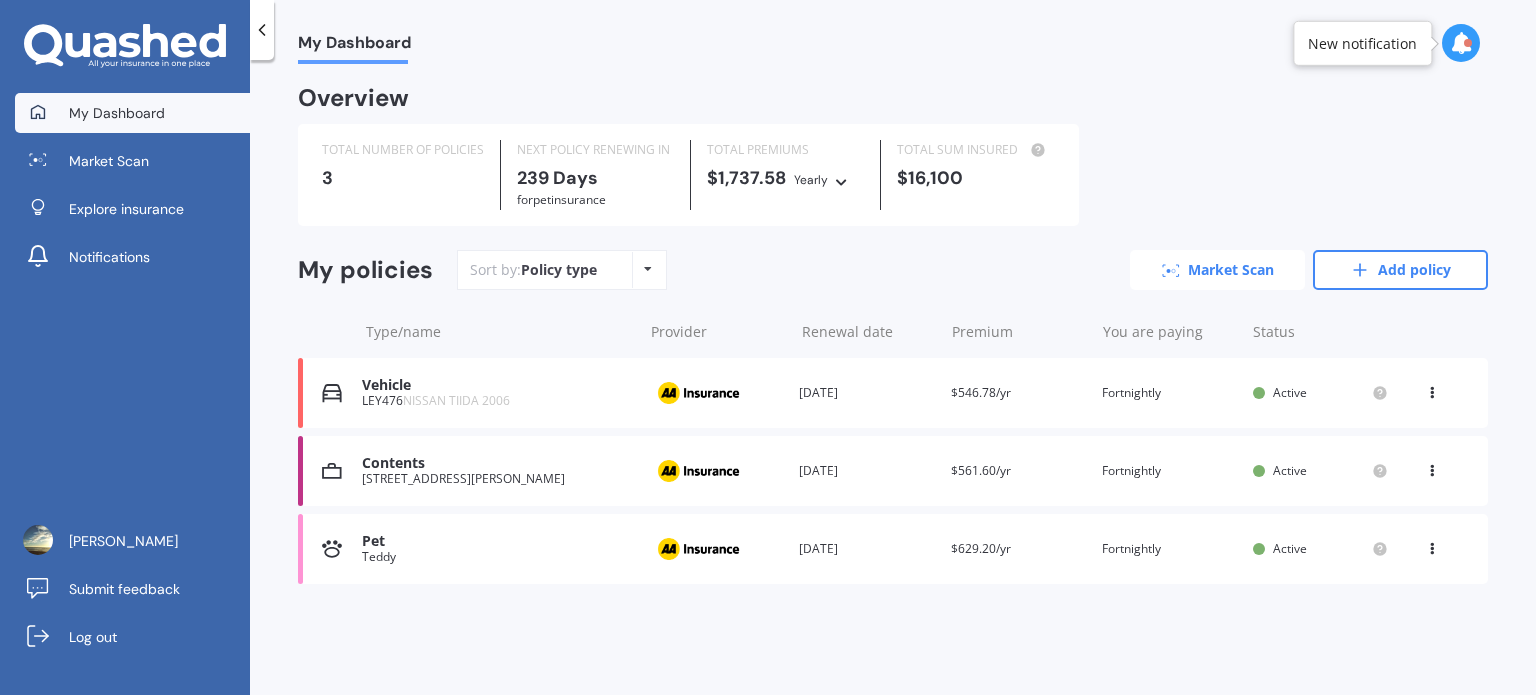 click on "Market Scan" at bounding box center (1217, 270) 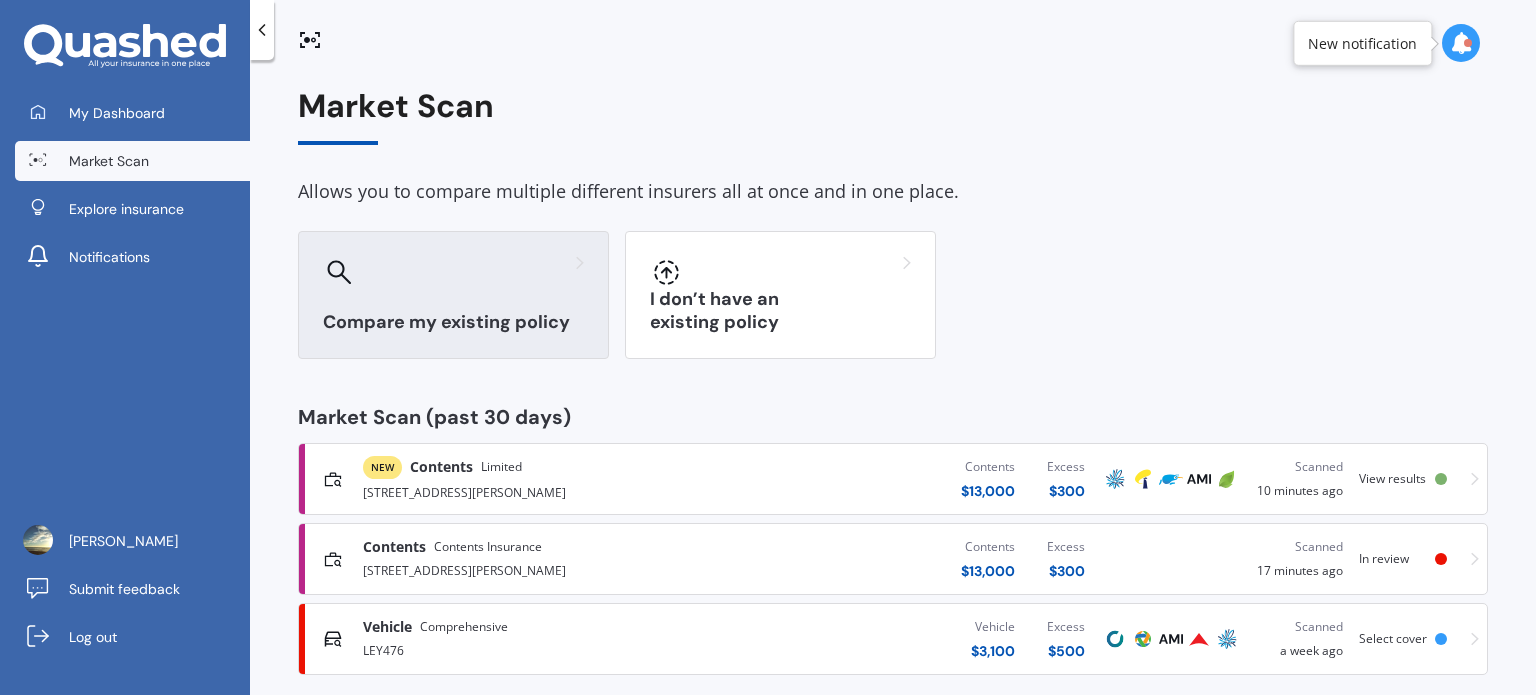 click on "Compare my existing policy" at bounding box center (453, 322) 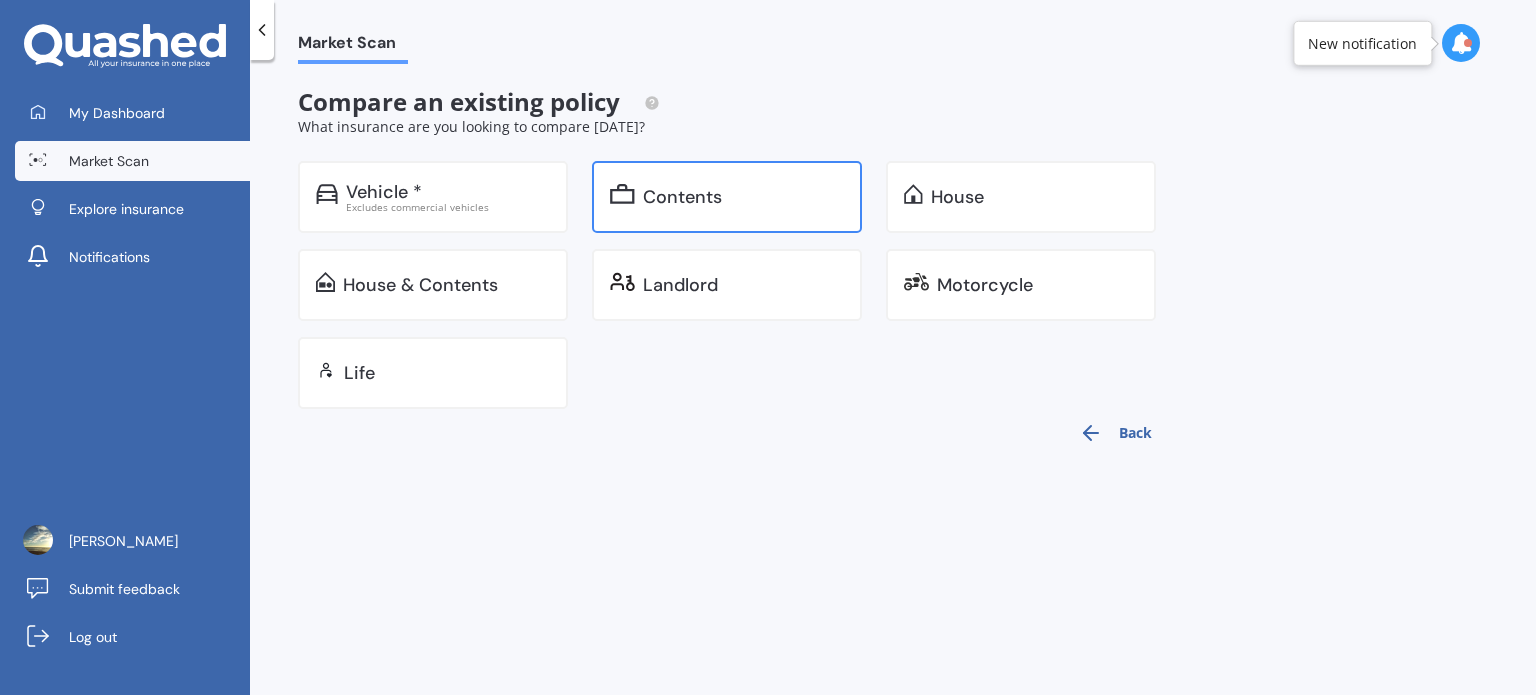 click on "Contents" at bounding box center (727, 197) 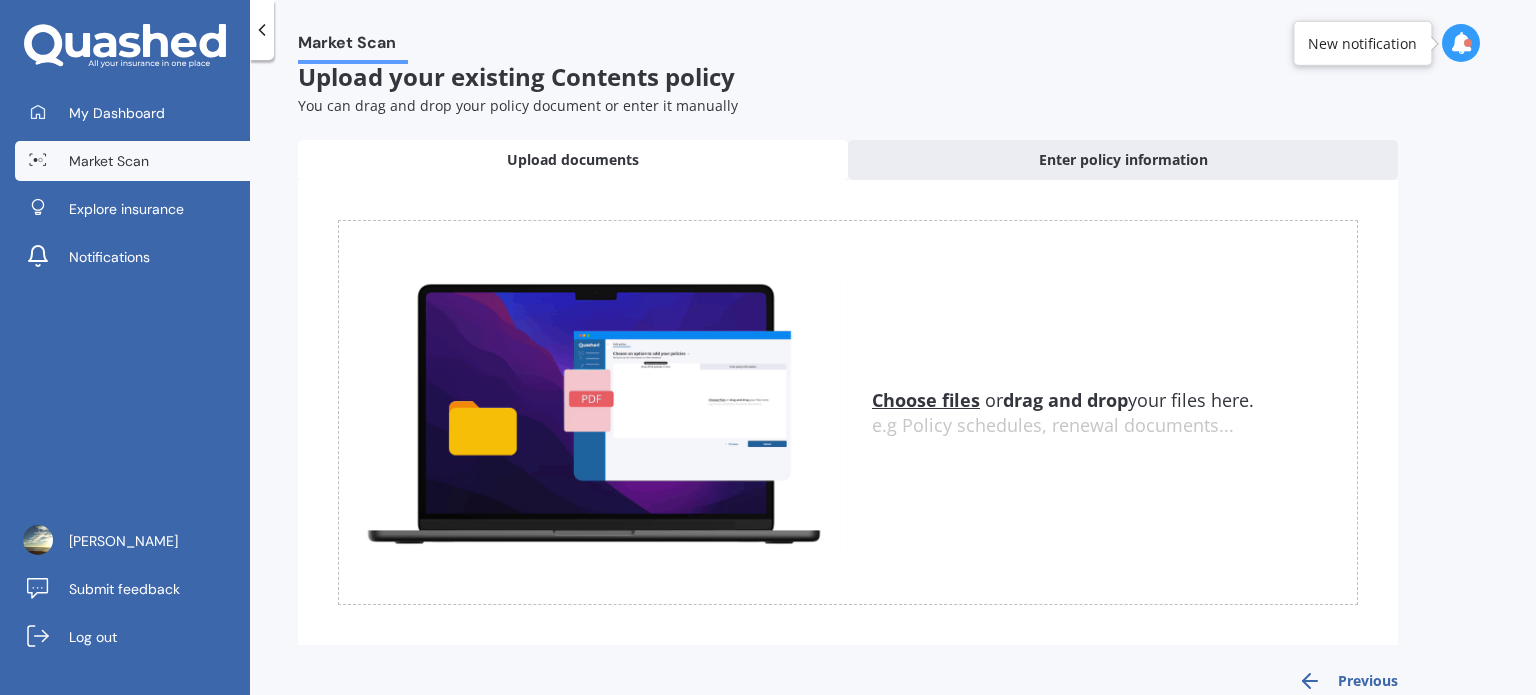 scroll, scrollTop: 58, scrollLeft: 0, axis: vertical 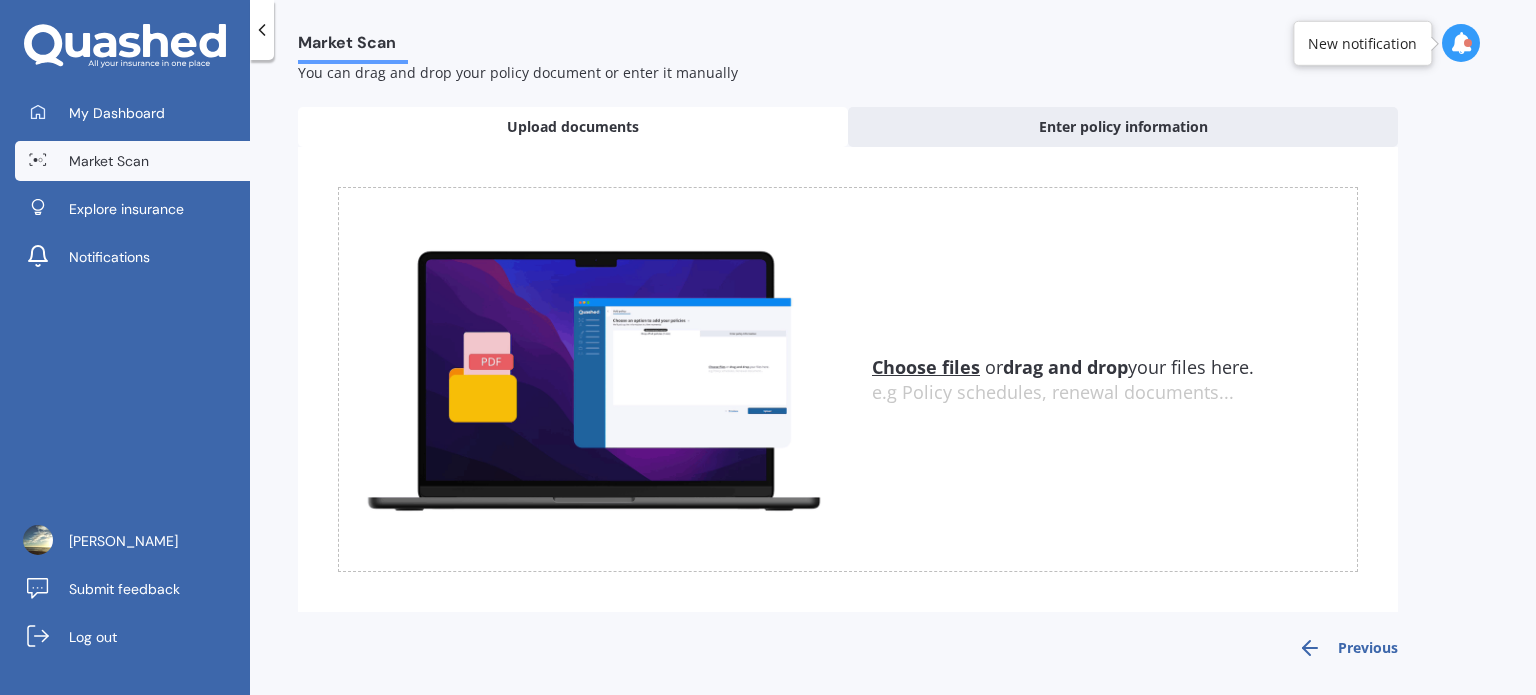 click on "Previous" at bounding box center (1348, 648) 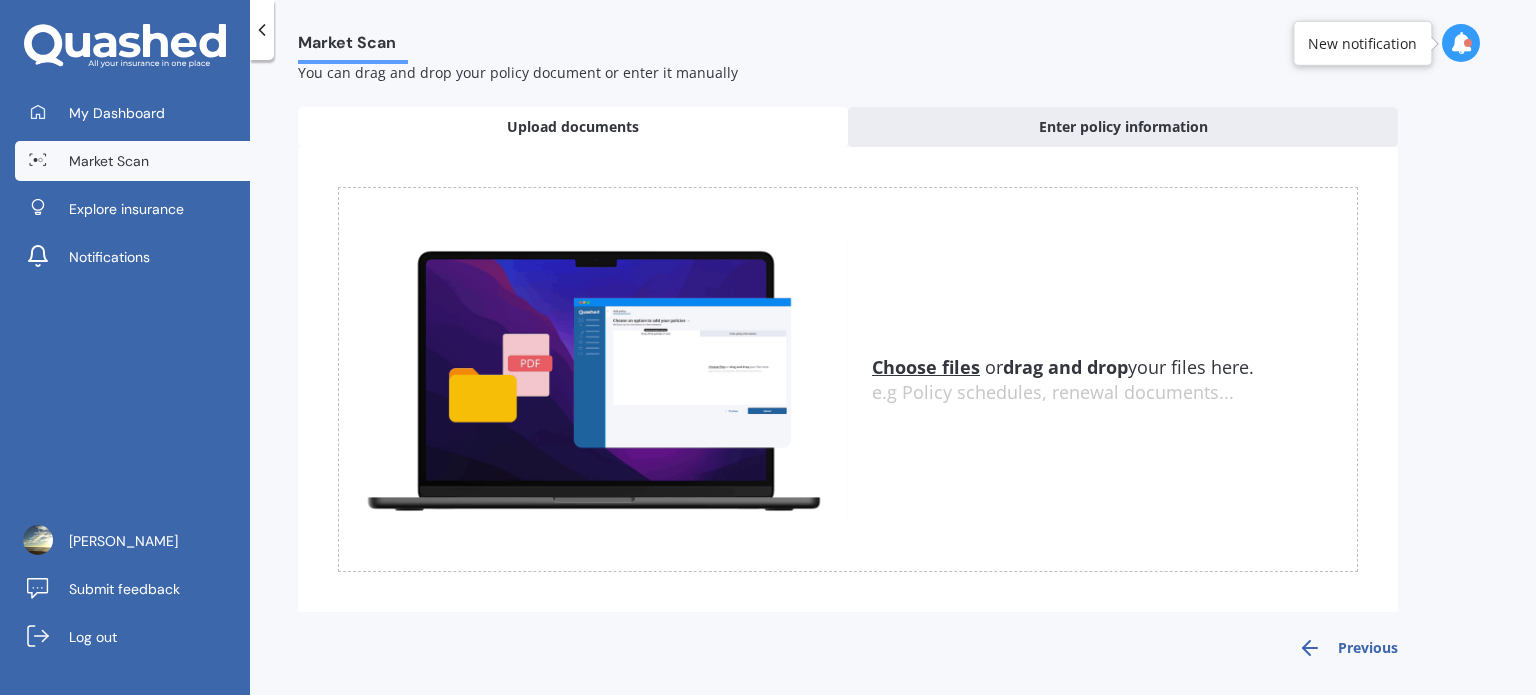 scroll, scrollTop: 0, scrollLeft: 0, axis: both 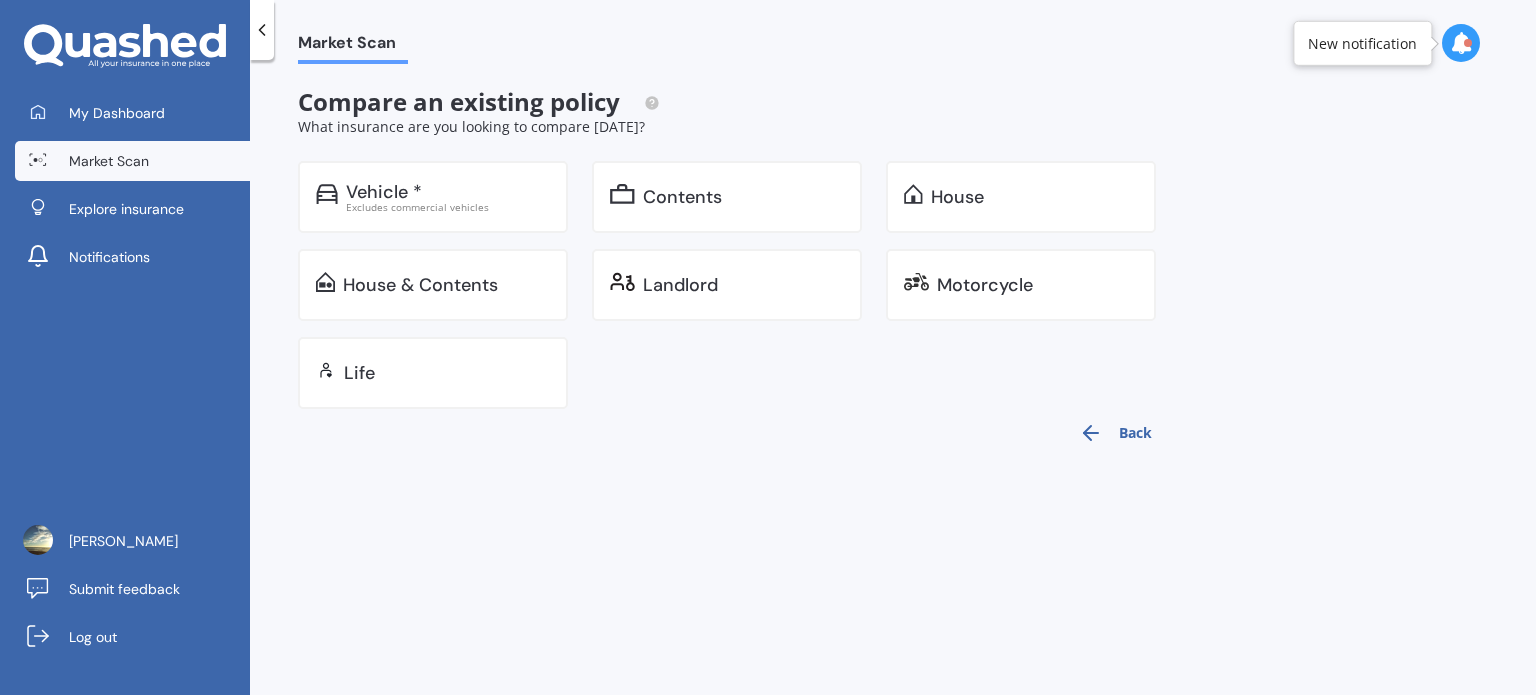 click on "Back" at bounding box center (1115, 433) 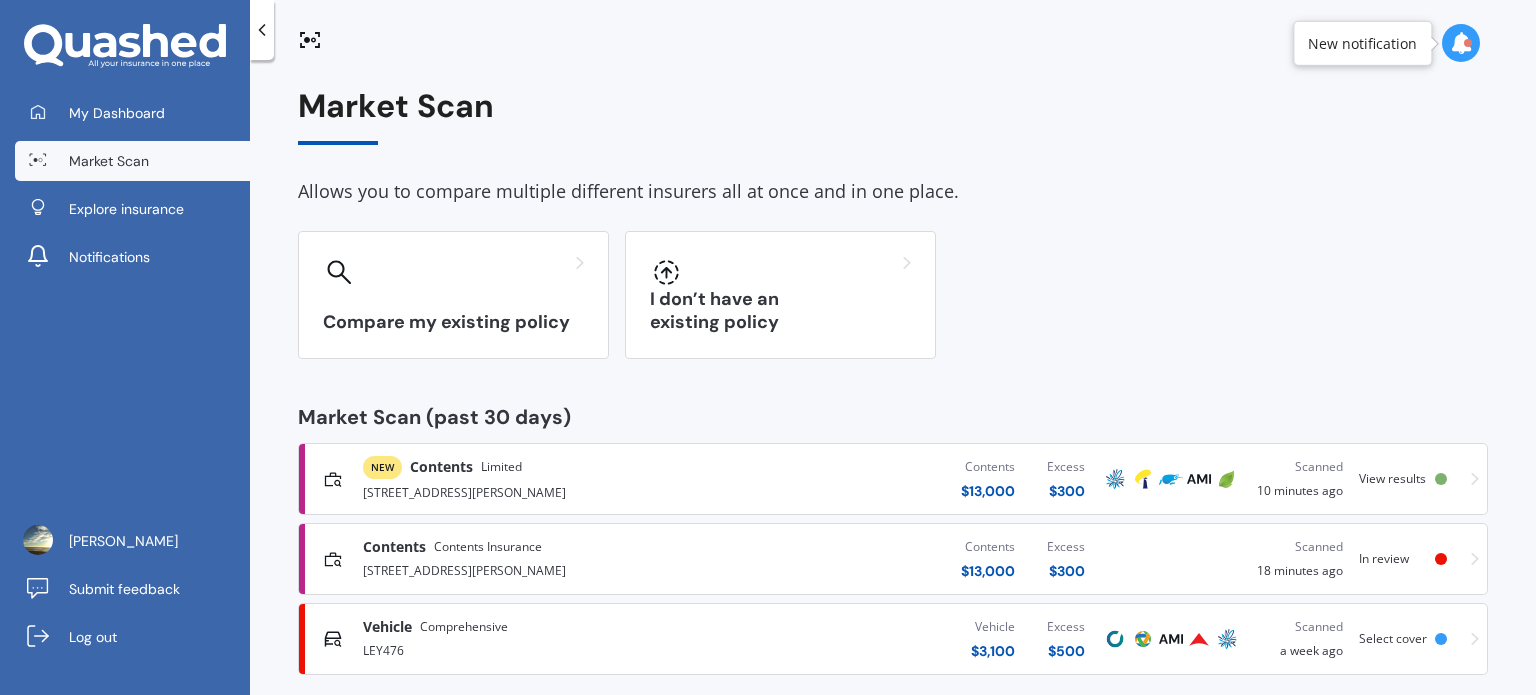 click on "Vehicle Comprehensive LEY476 Vehicle $ 3,100 Excess $ 500 Scanned a week ago Select cover" at bounding box center (893, 639) 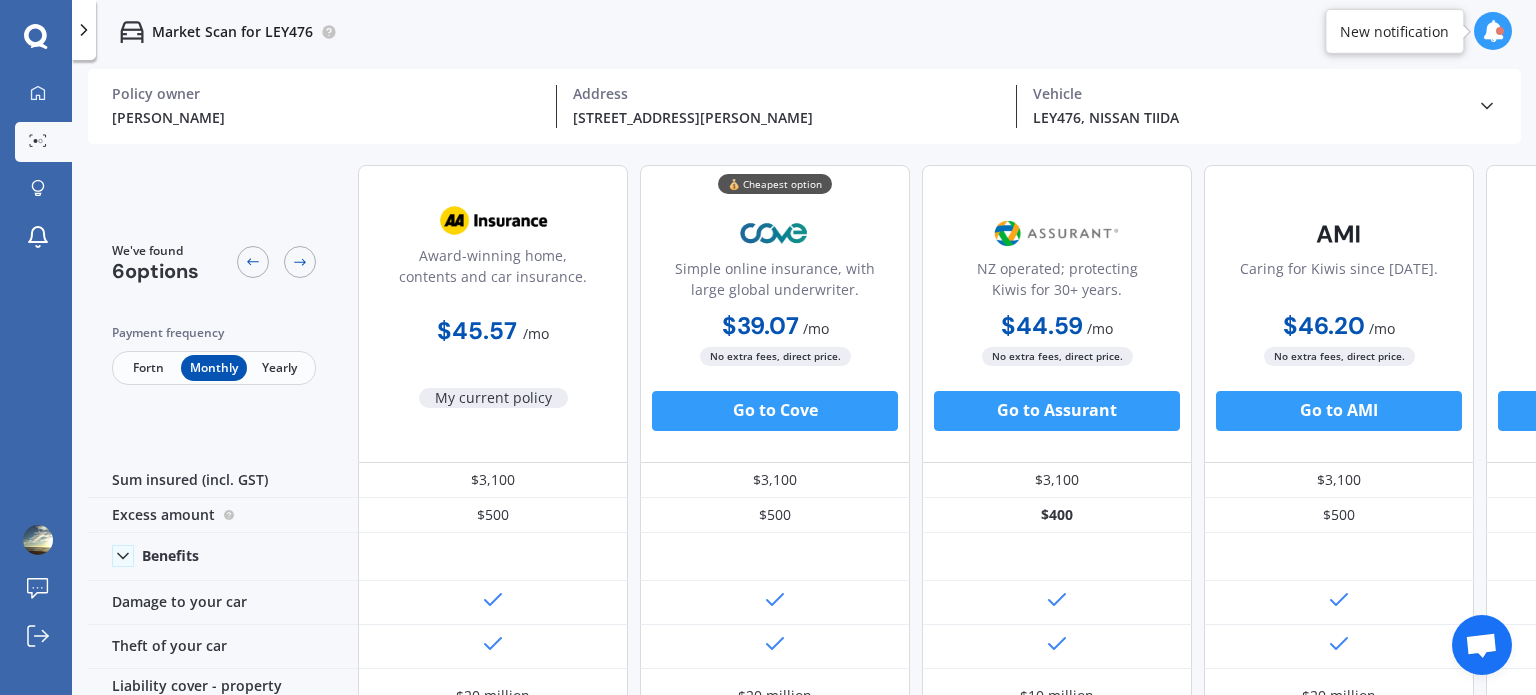 click on "Fortn" at bounding box center [148, 368] 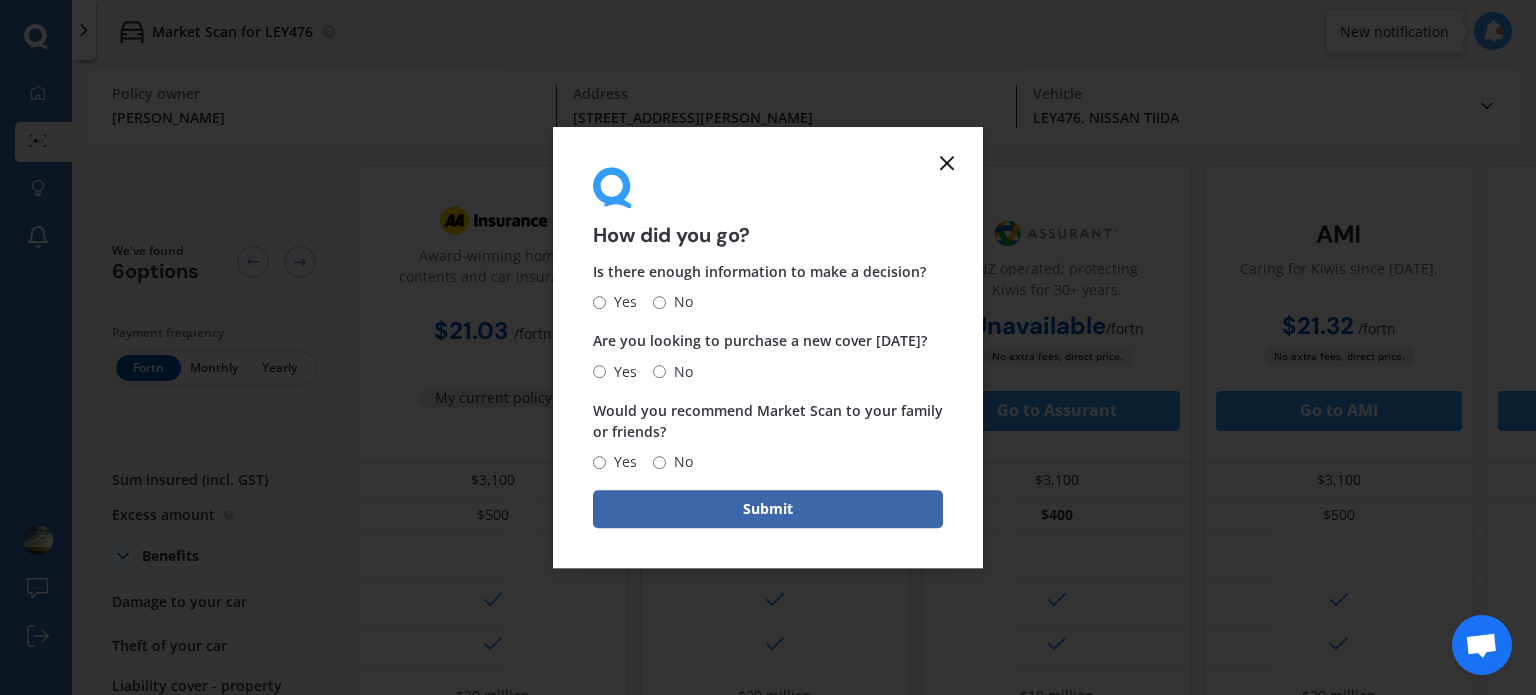 click on "How did you go?" at bounding box center [768, 206] 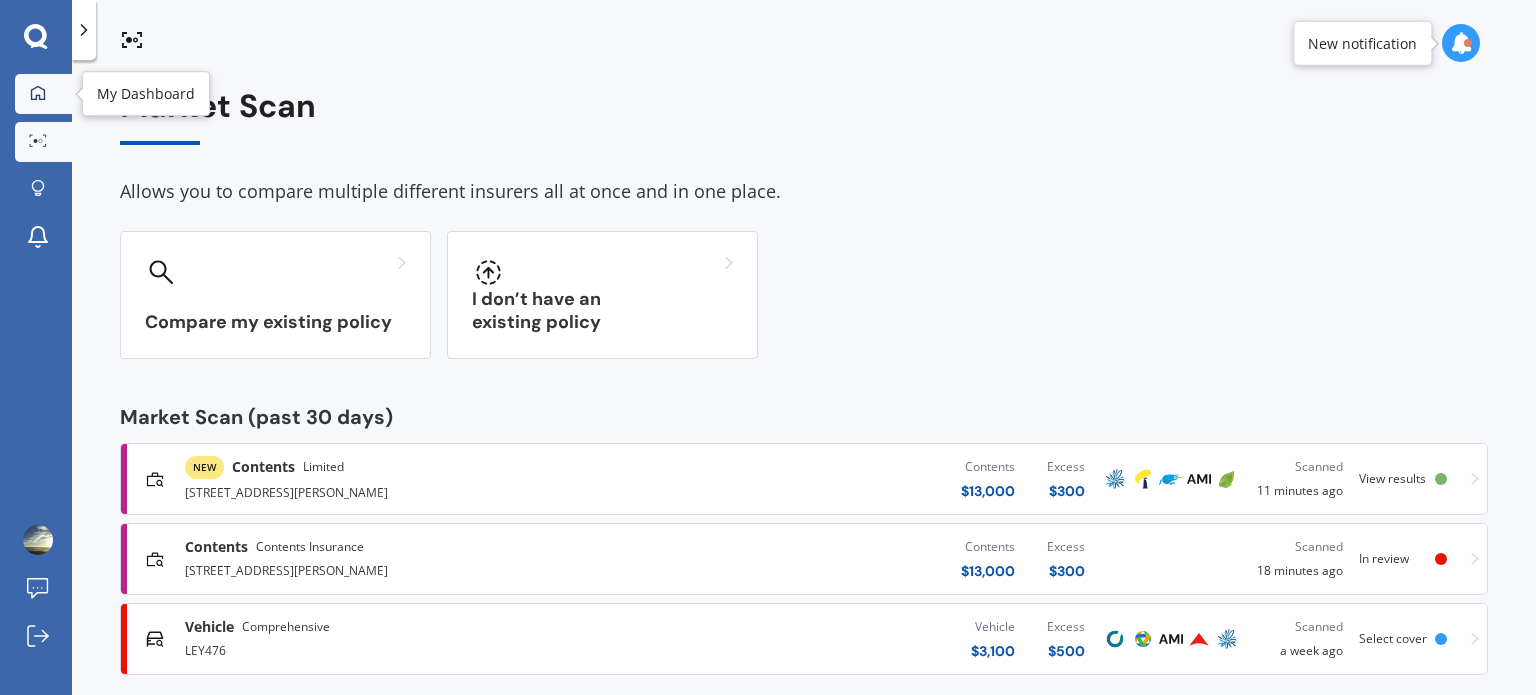 click on "My Dashboard" at bounding box center [43, 94] 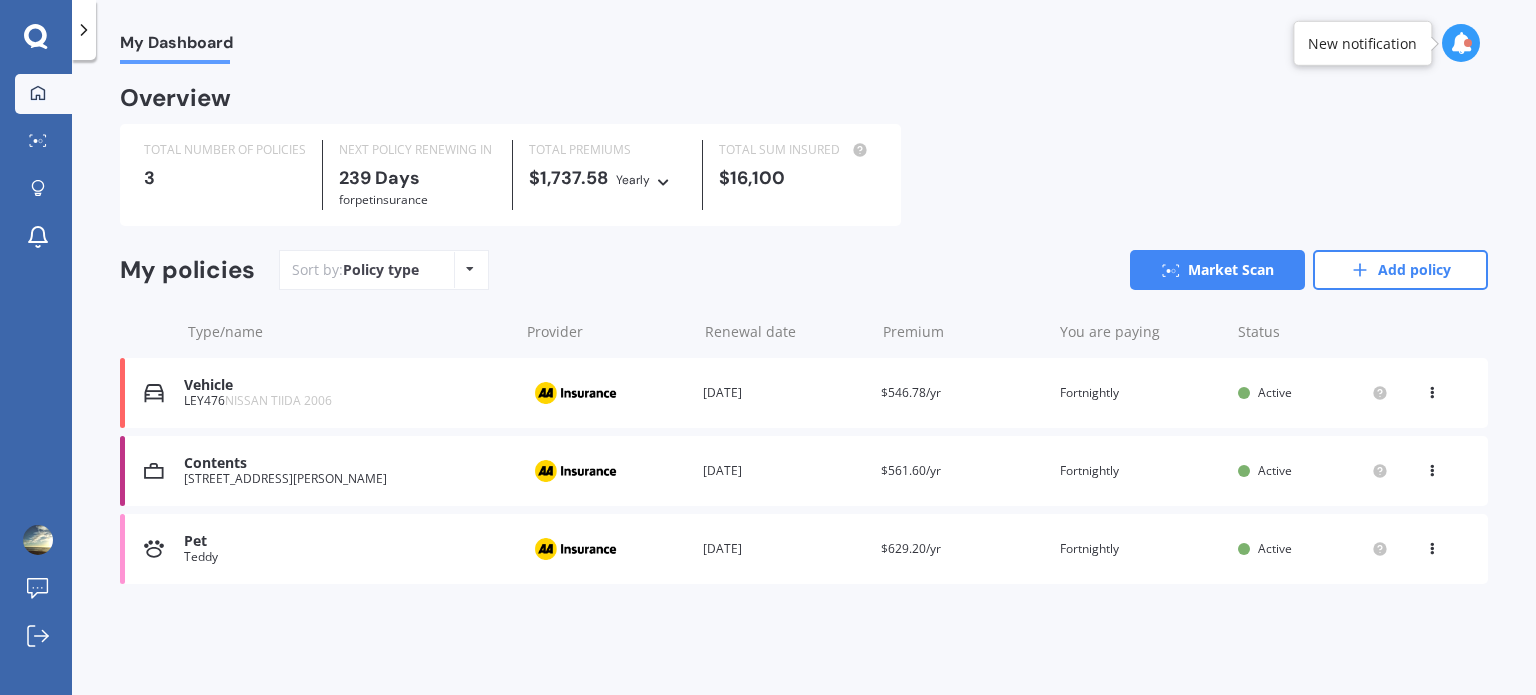 click on "Vehicle" at bounding box center (346, 385) 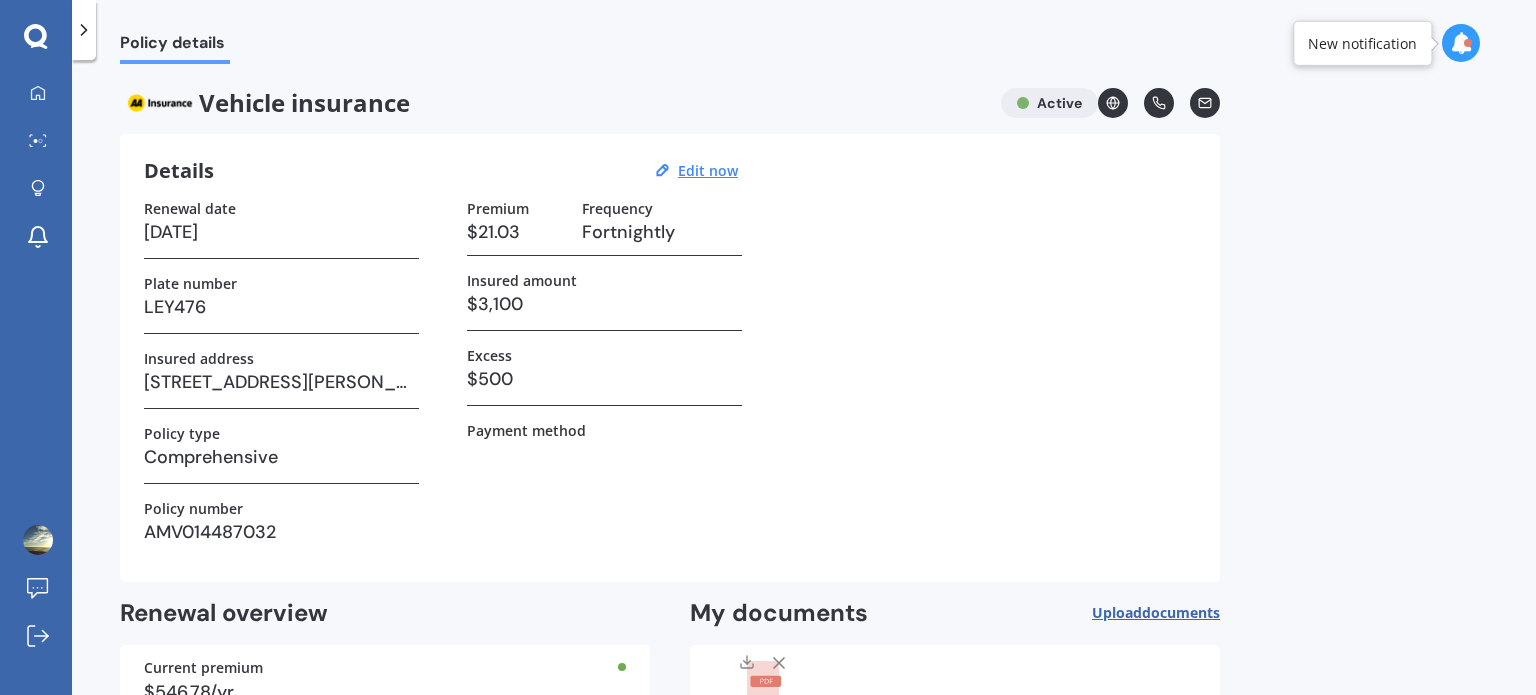 click on "Premium $21.03 Frequency Fortnightly Insured amount $3,100 Excess $500 Payment method" at bounding box center [604, 379] 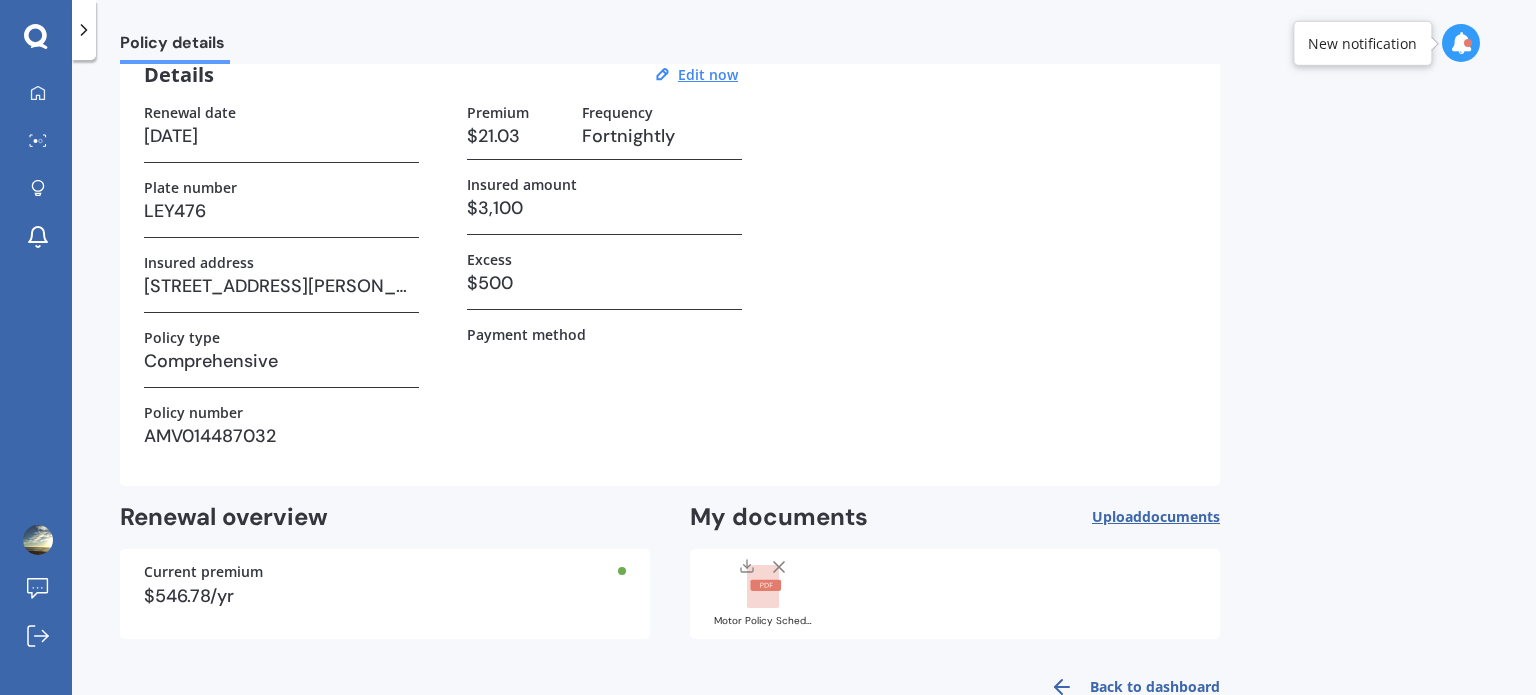 scroll, scrollTop: 146, scrollLeft: 0, axis: vertical 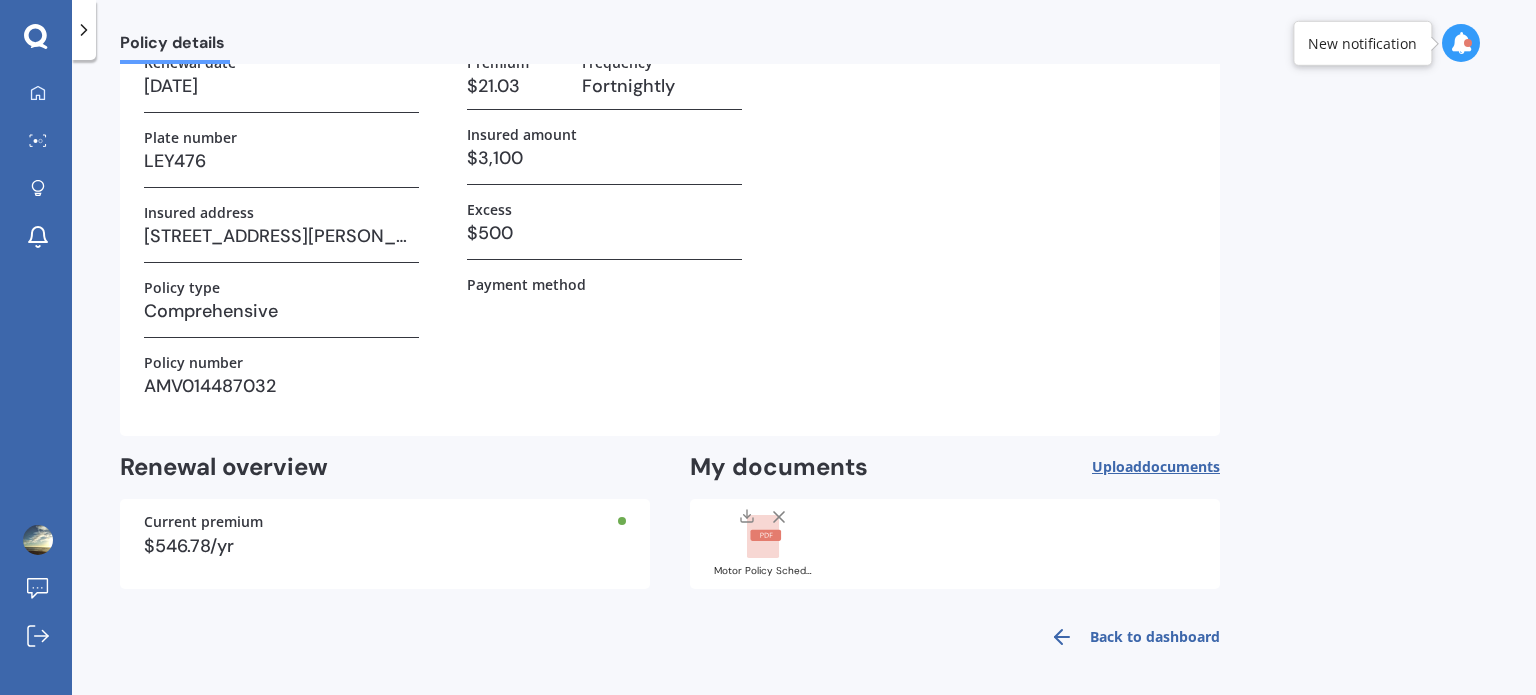 click on "Motor Policy Schedule AMV014487032.pdf" at bounding box center (764, 571) 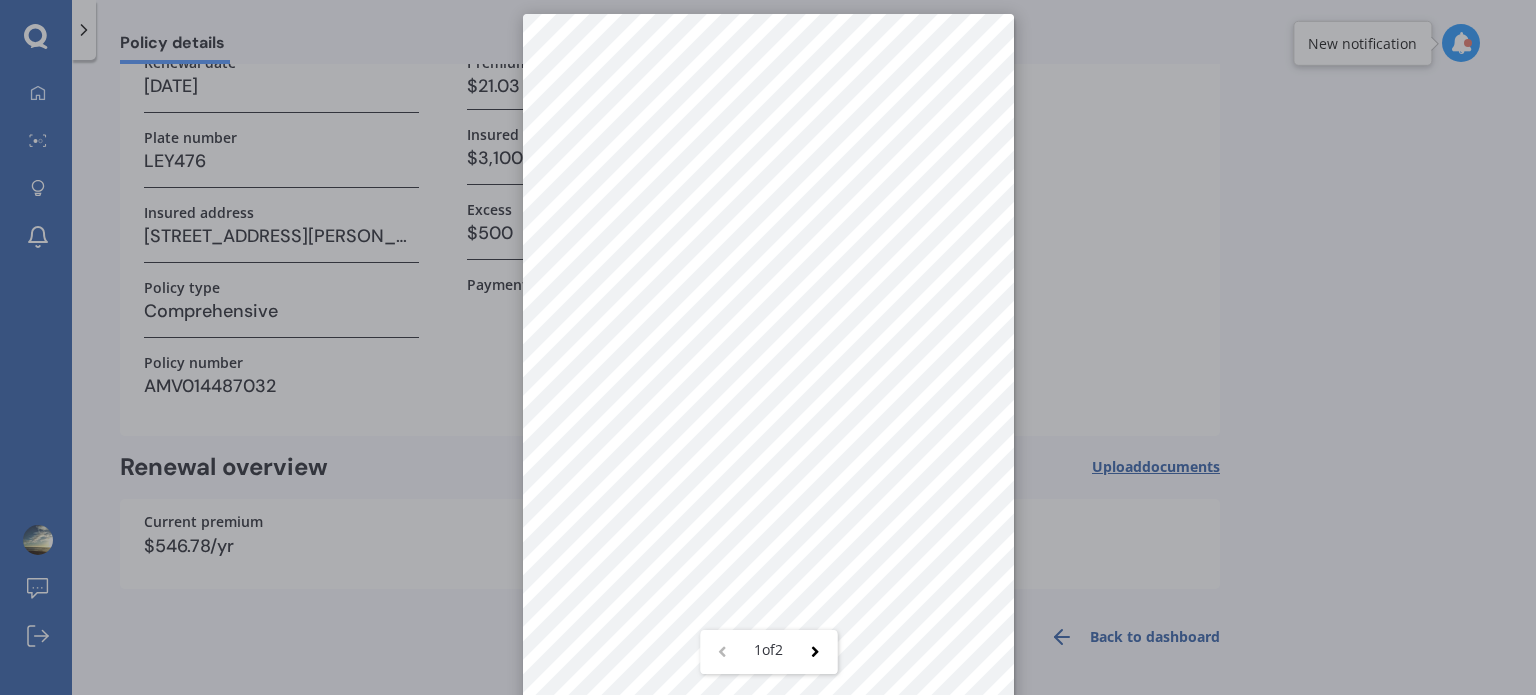 scroll, scrollTop: 28, scrollLeft: 0, axis: vertical 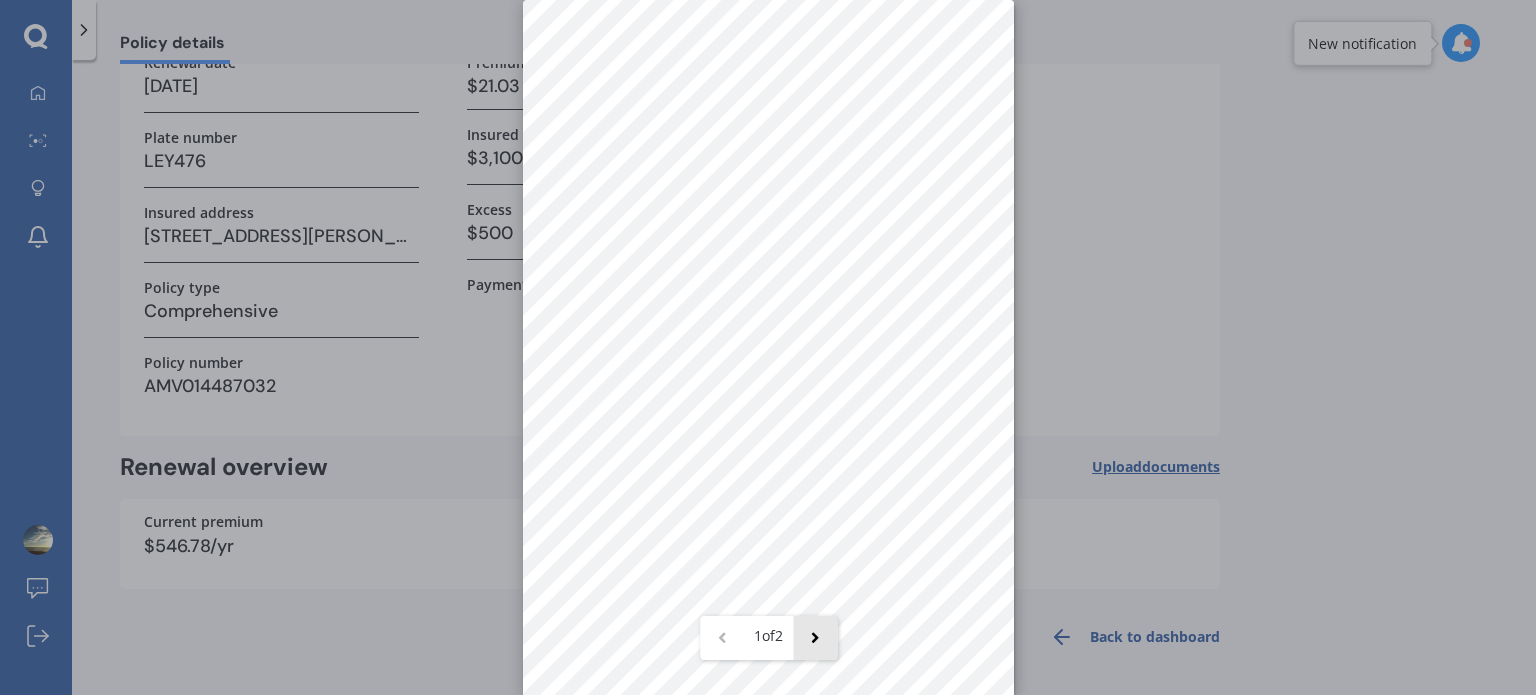 click at bounding box center (815, 638) 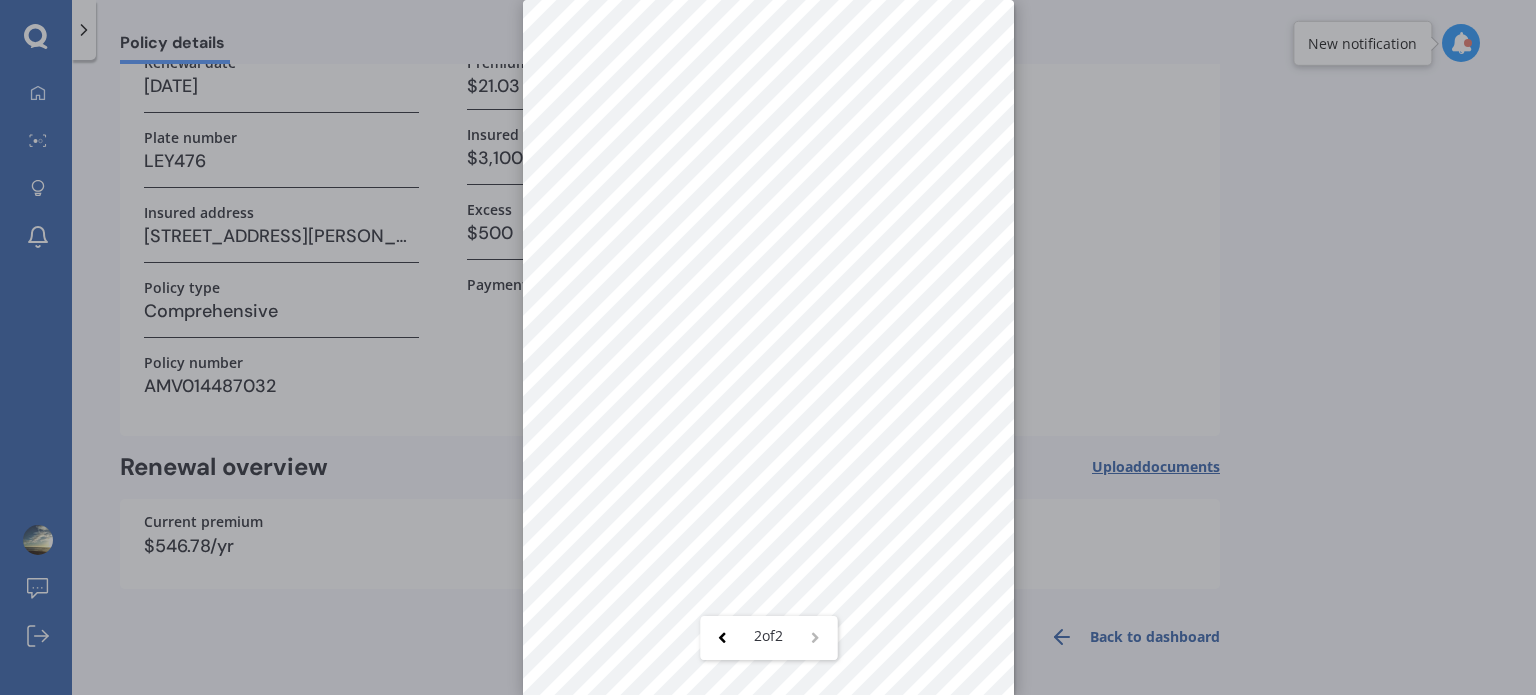 scroll, scrollTop: 0, scrollLeft: 0, axis: both 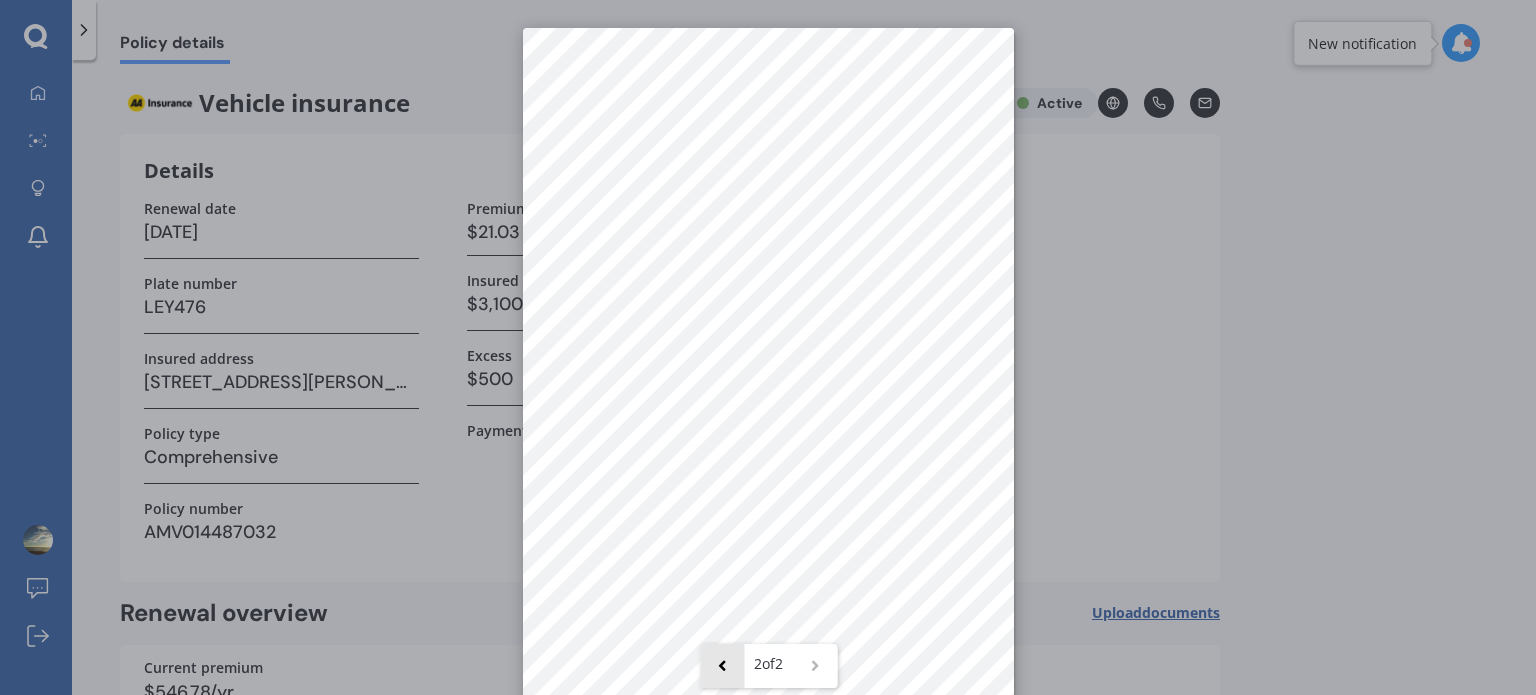 click at bounding box center [722, 666] 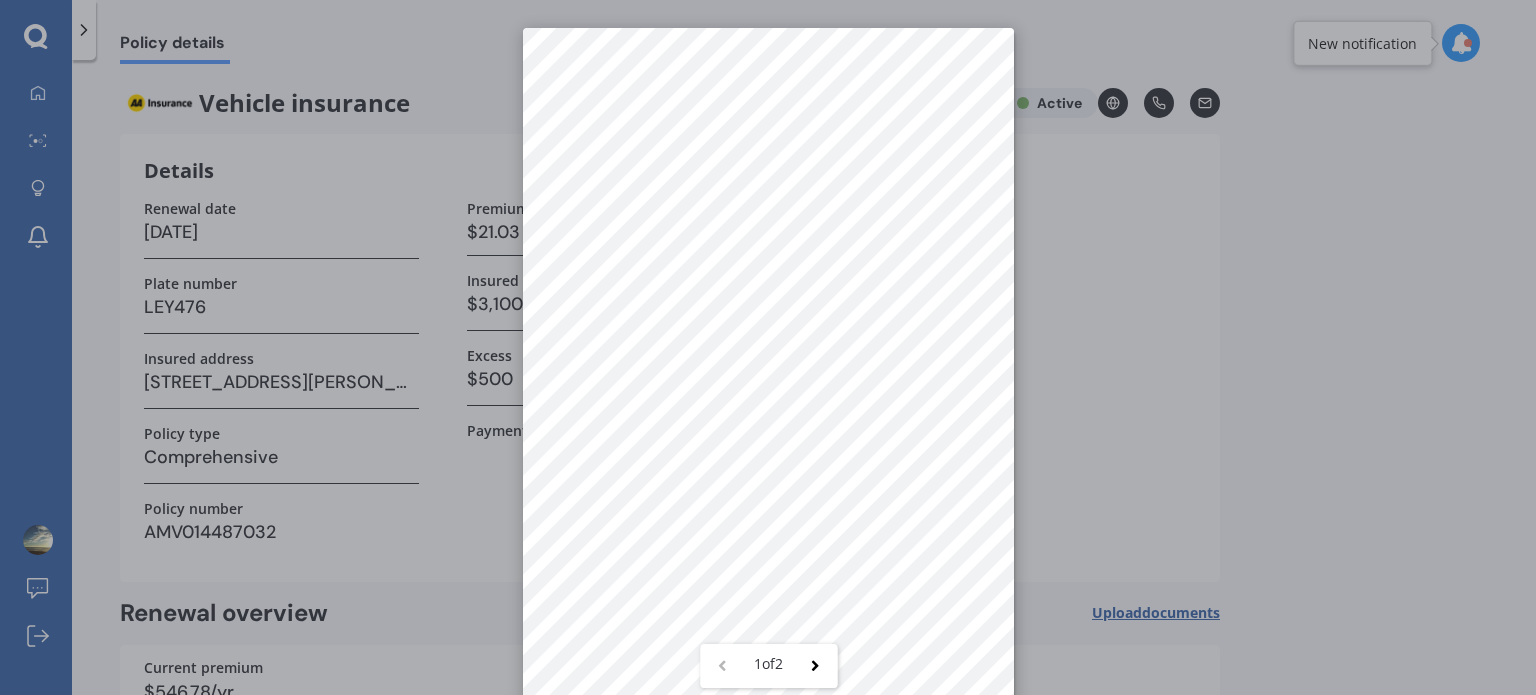 click on "1  of  2" at bounding box center [768, 347] 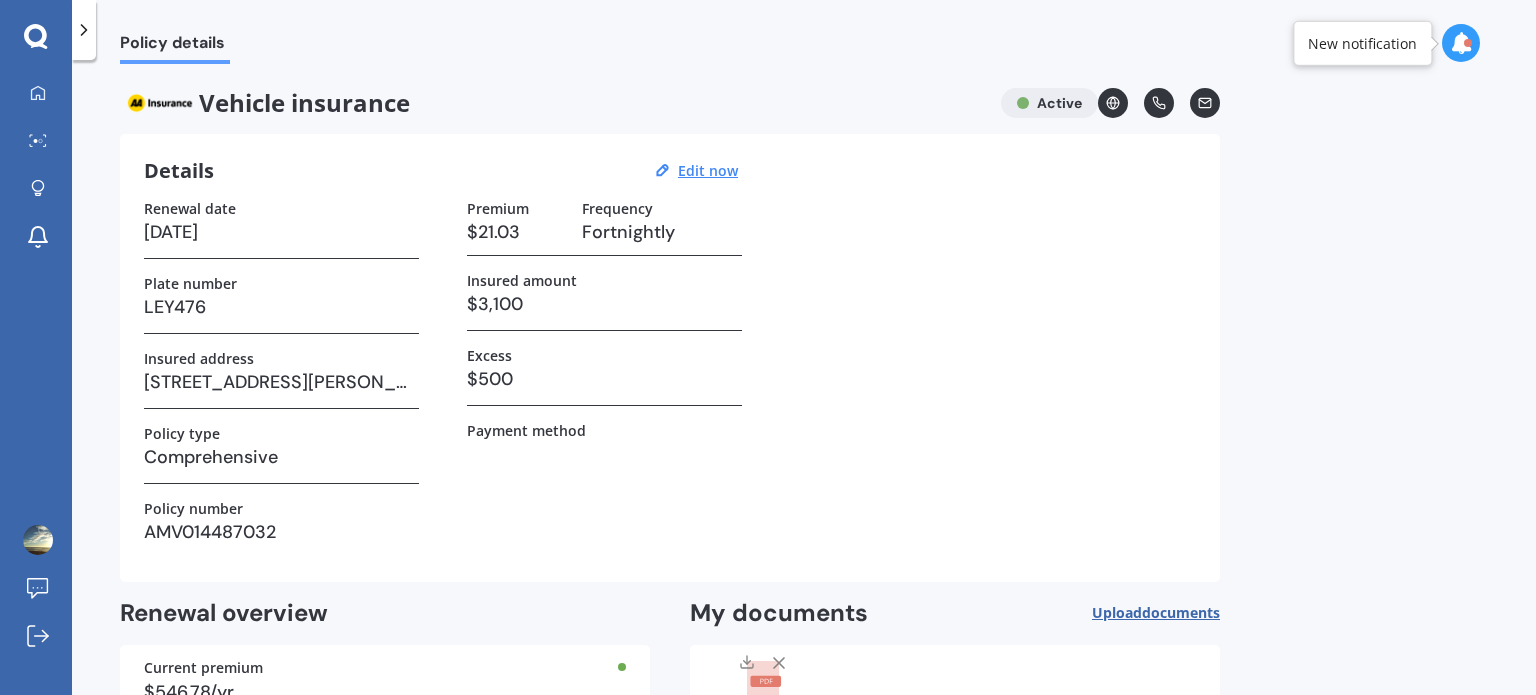 click on "Renewal date 19/03/2026 Plate number LEY476 Insured address 203B Maxwell Road, Redwoodtown, Blenheim 7201 Policy type Comprehensive Policy number AMV014487032 Premium $21.03 Frequency Fortnightly Insured amount $3,100 Excess $500 Payment method" at bounding box center (670, 379) 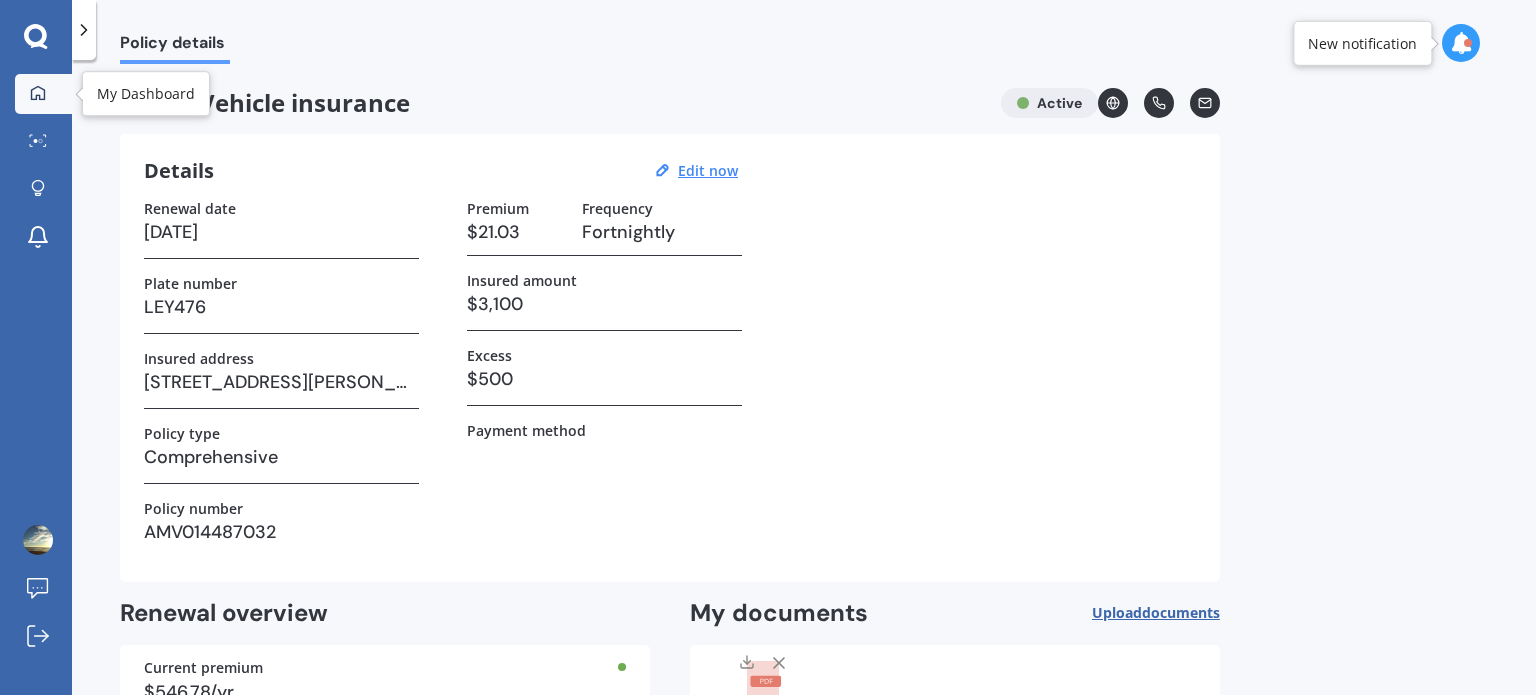 click at bounding box center (38, 94) 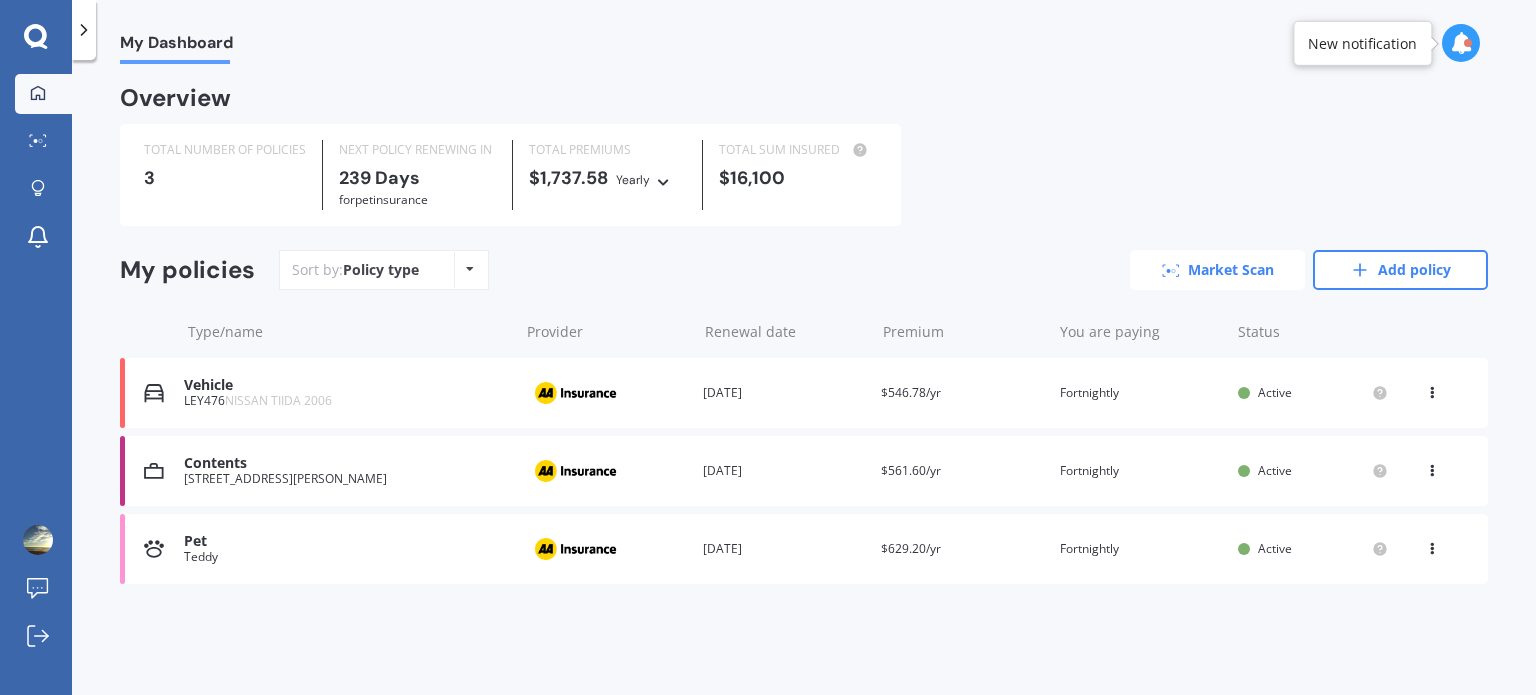 click on "Market Scan" at bounding box center (1217, 270) 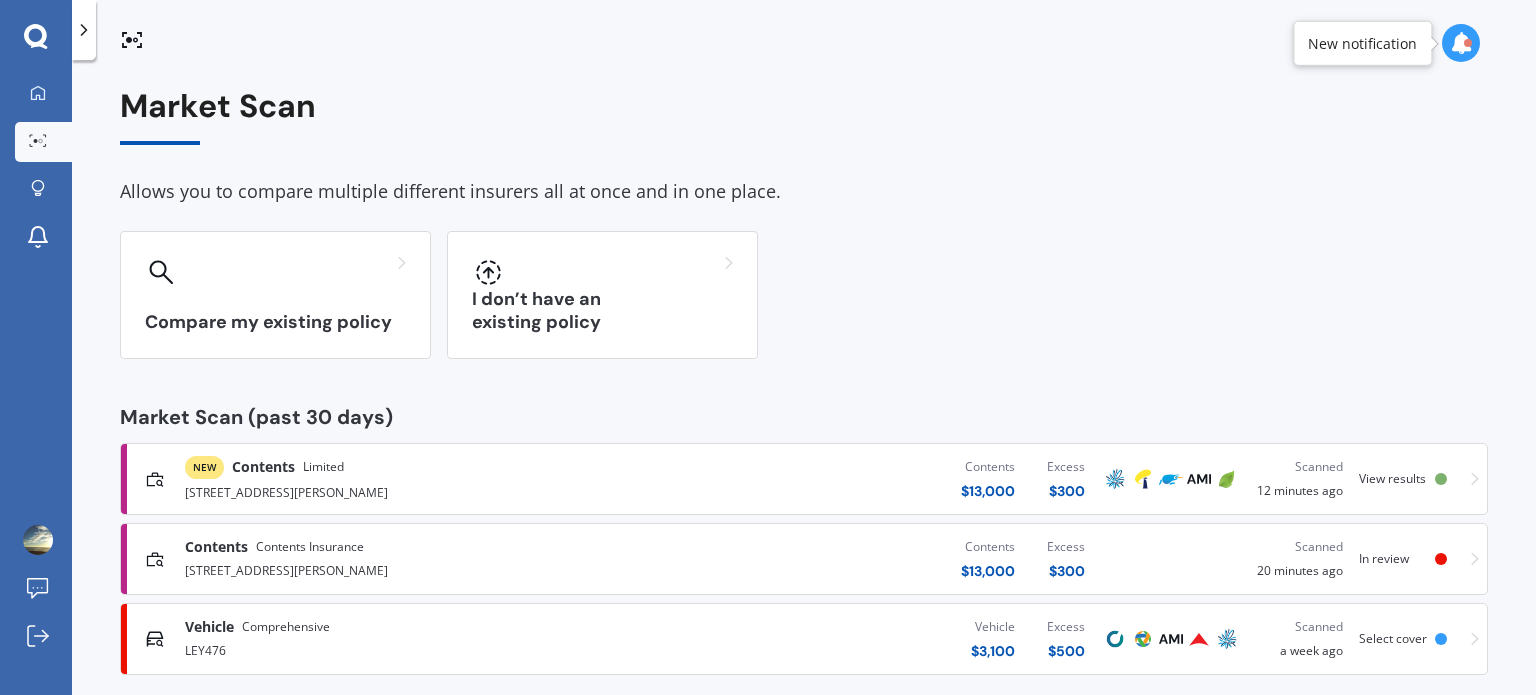 click on "Contents Contents Insurance" at bounding box center (404, 547) 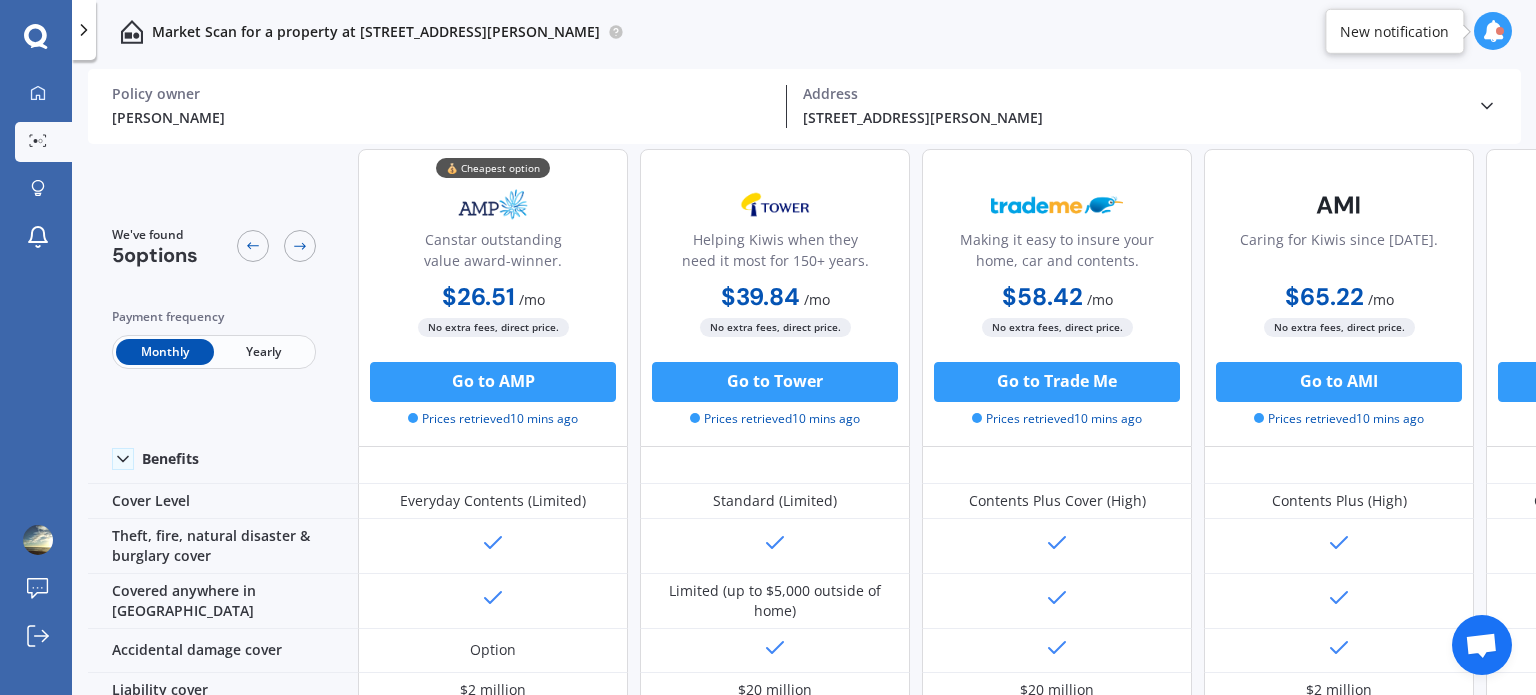 scroll, scrollTop: 100, scrollLeft: 0, axis: vertical 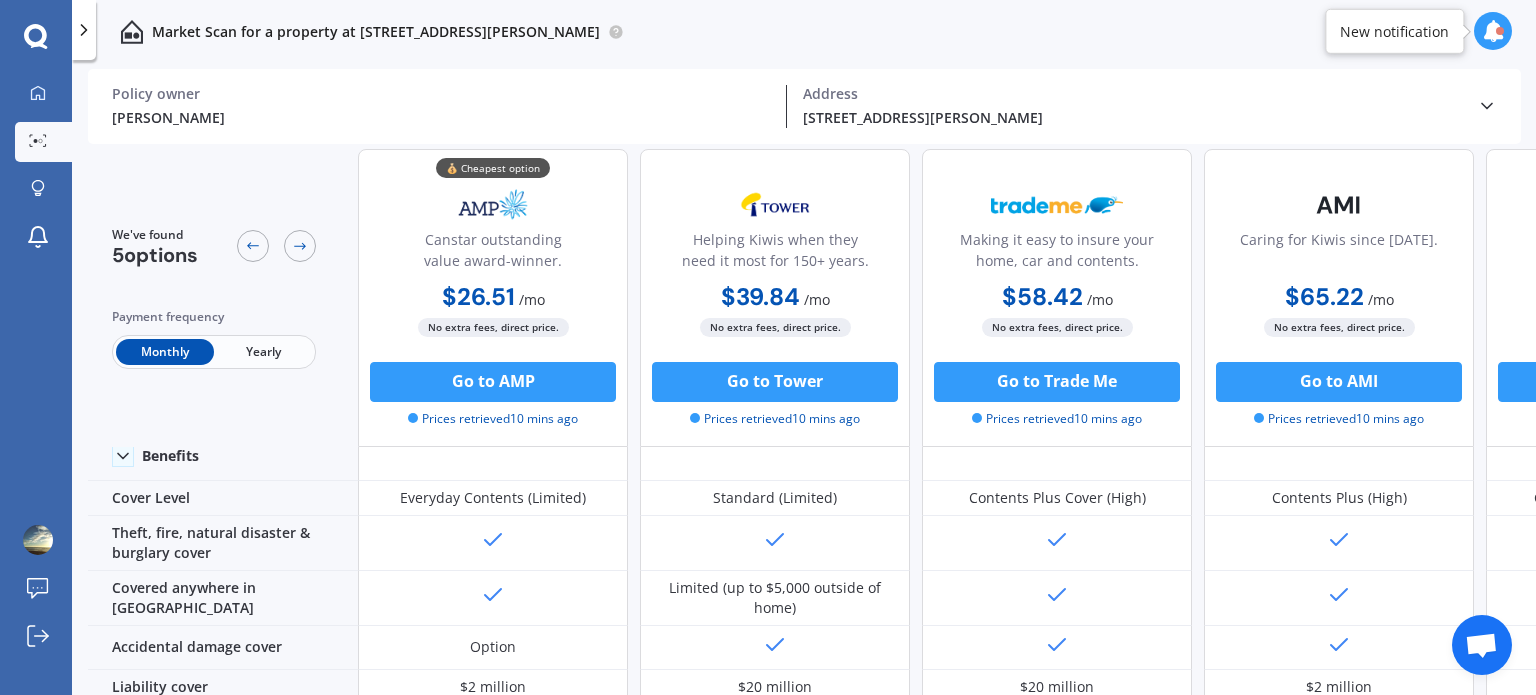 click on "Yearly" at bounding box center [263, 352] 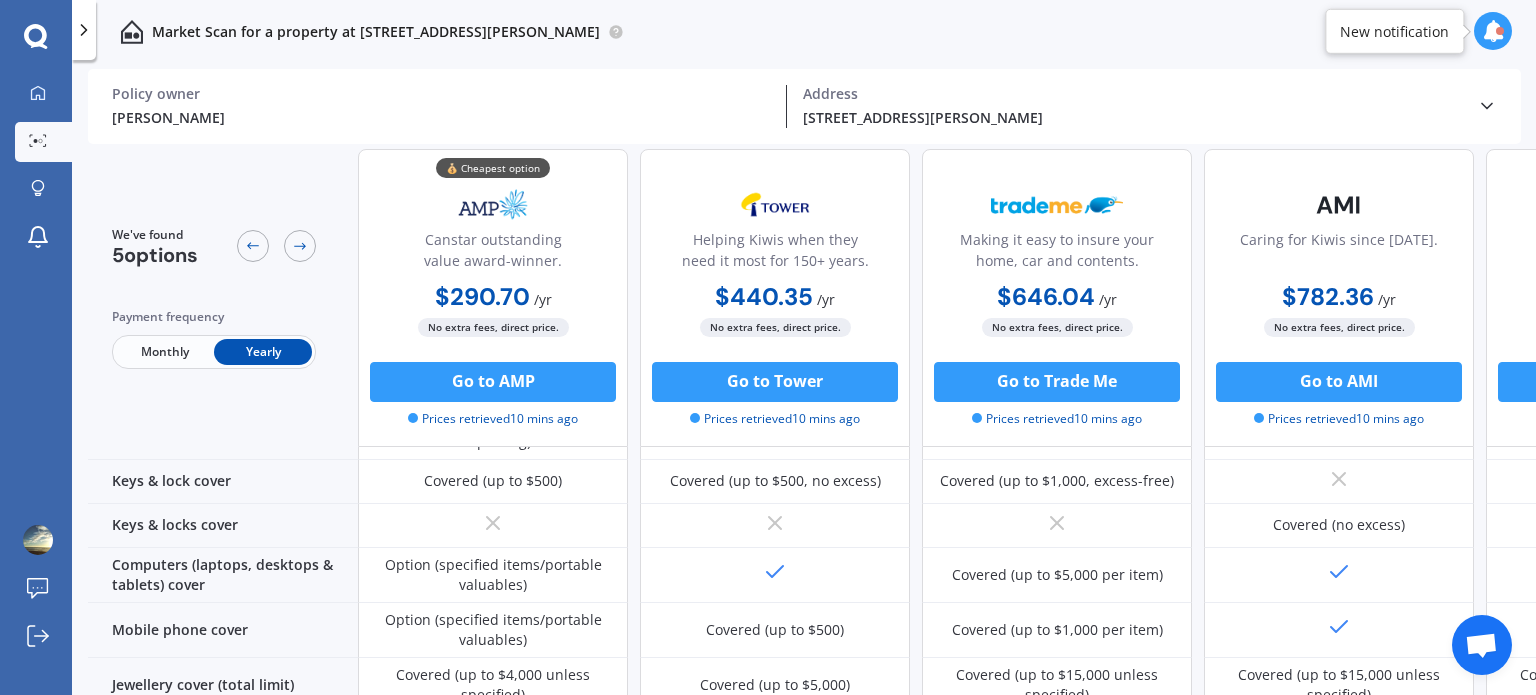 scroll, scrollTop: 0, scrollLeft: 0, axis: both 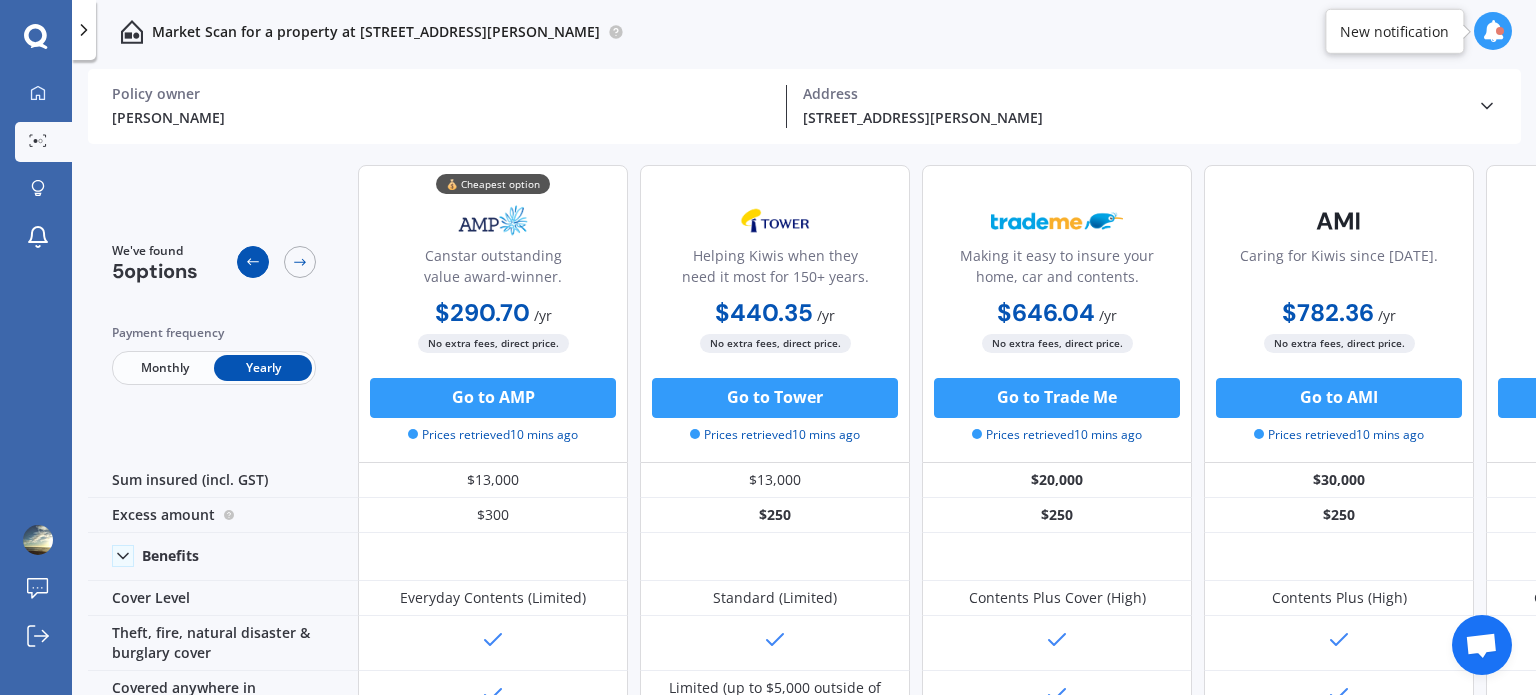 click 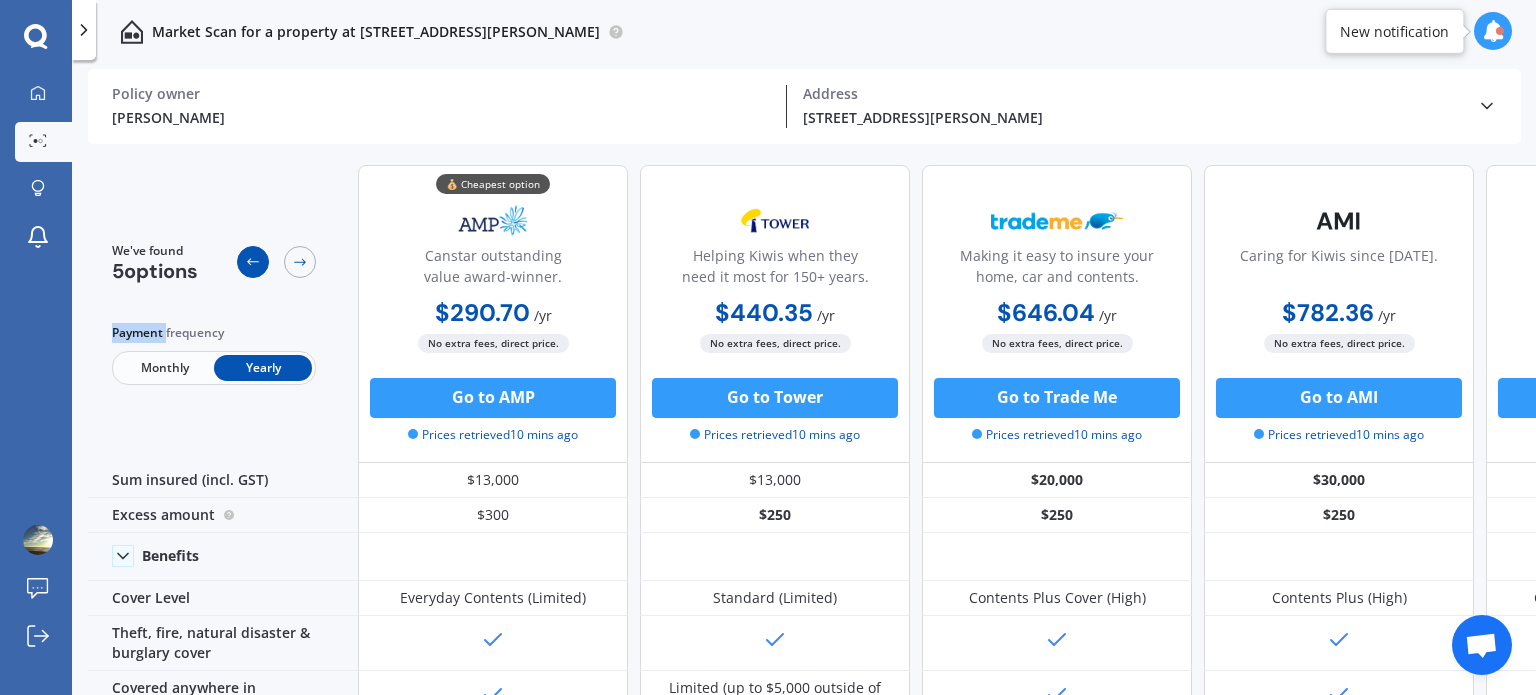 click 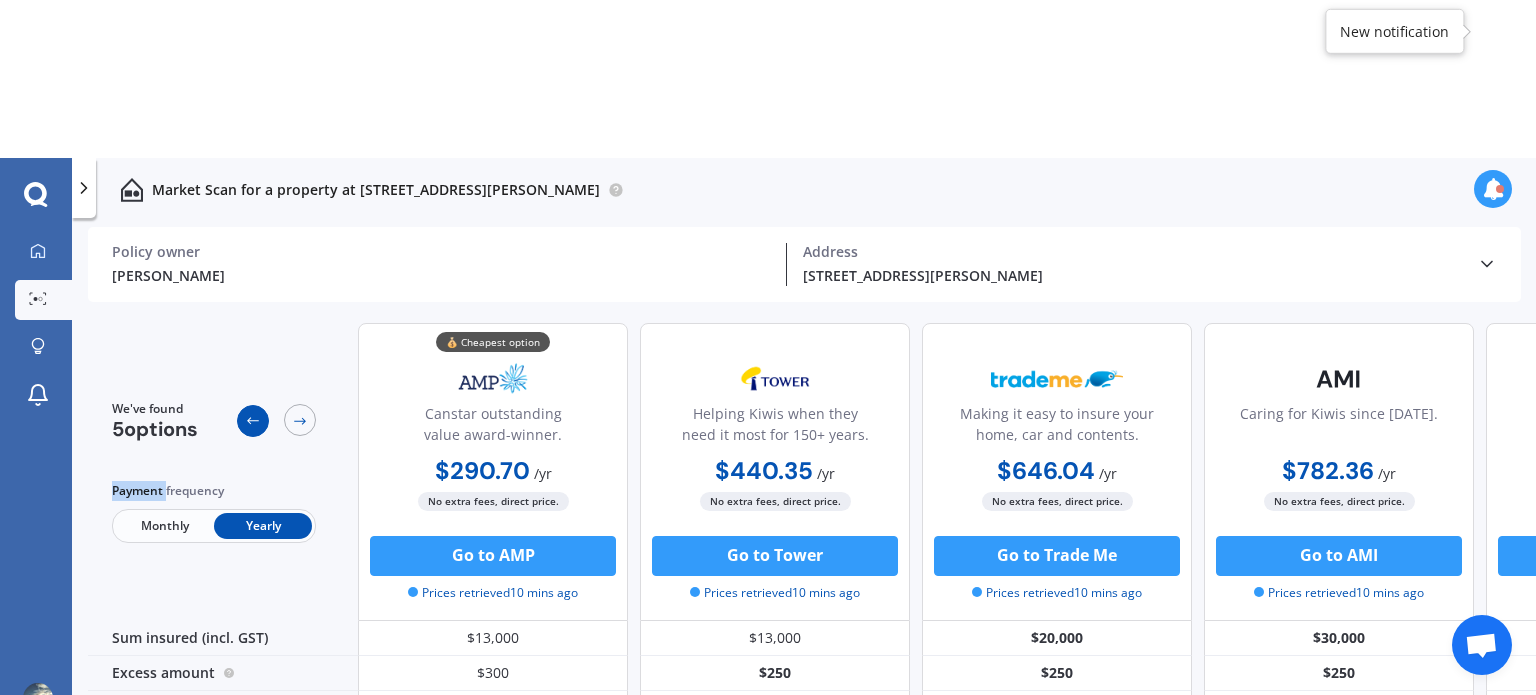 click 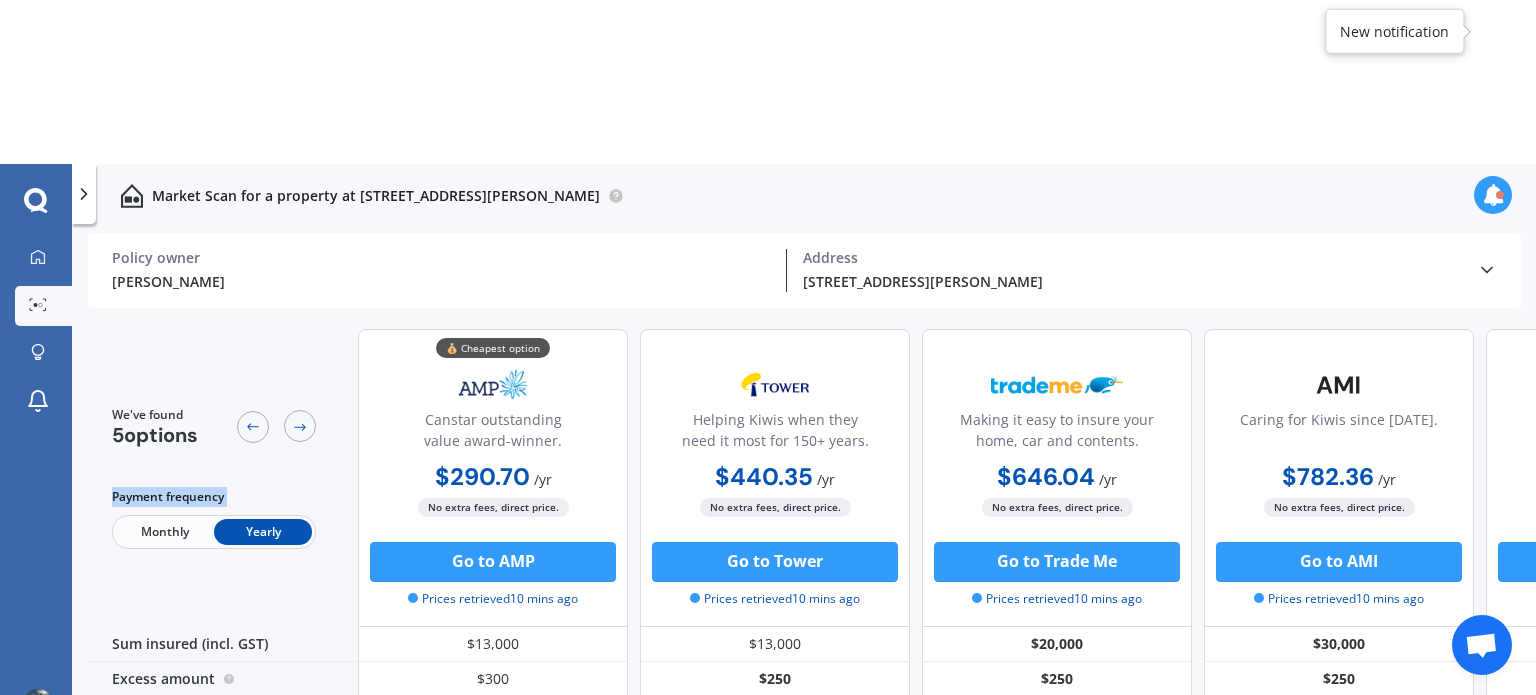 click on "We've found 5  options Payment frequency Monthly Yearly" at bounding box center [214, 477] 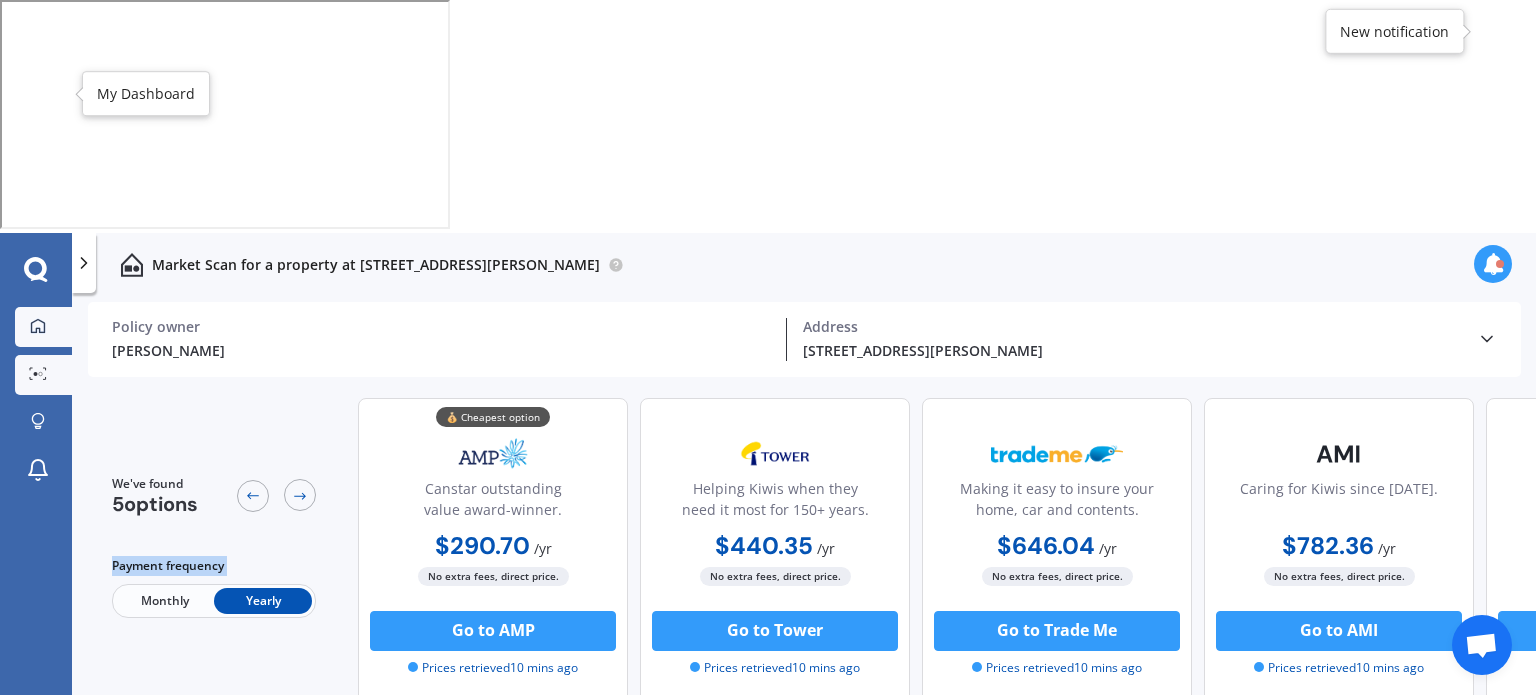 click at bounding box center (38, 327) 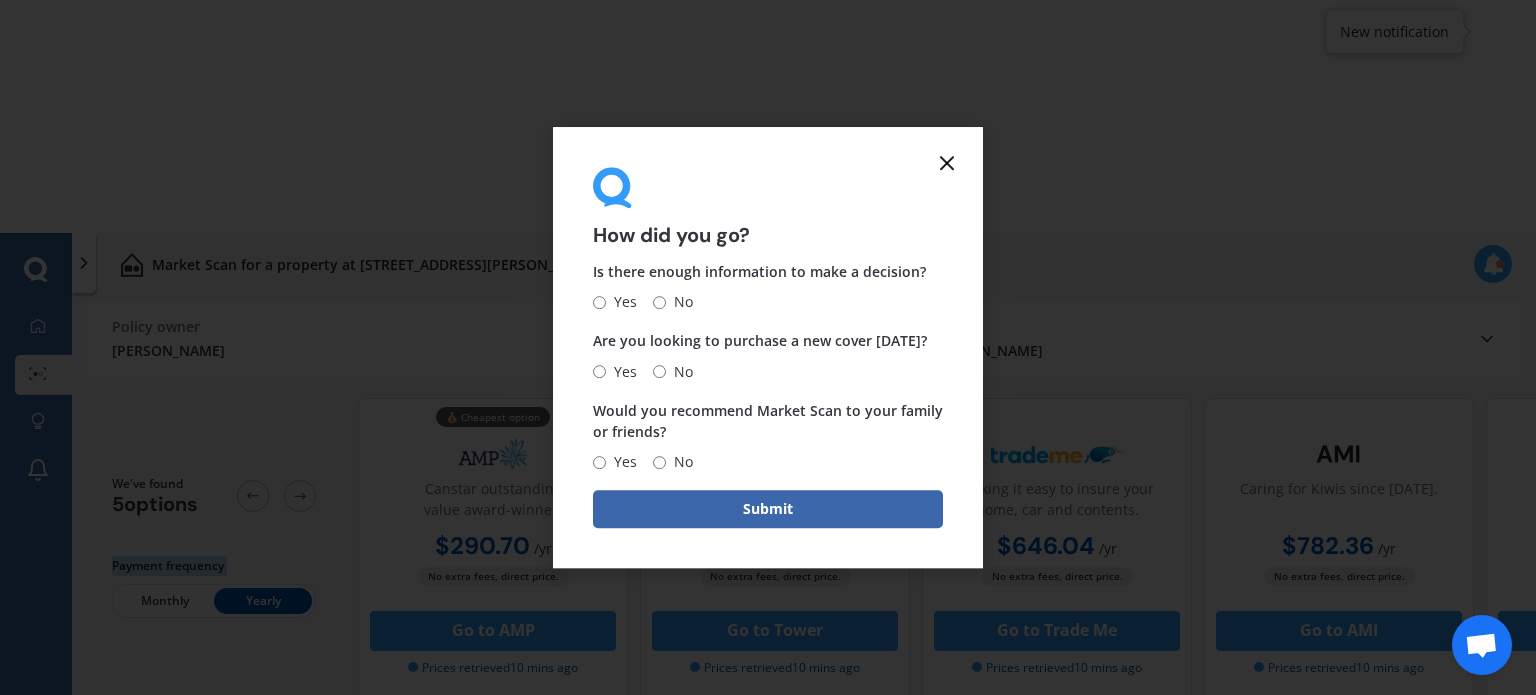 click on "Yes" at bounding box center (599, 302) 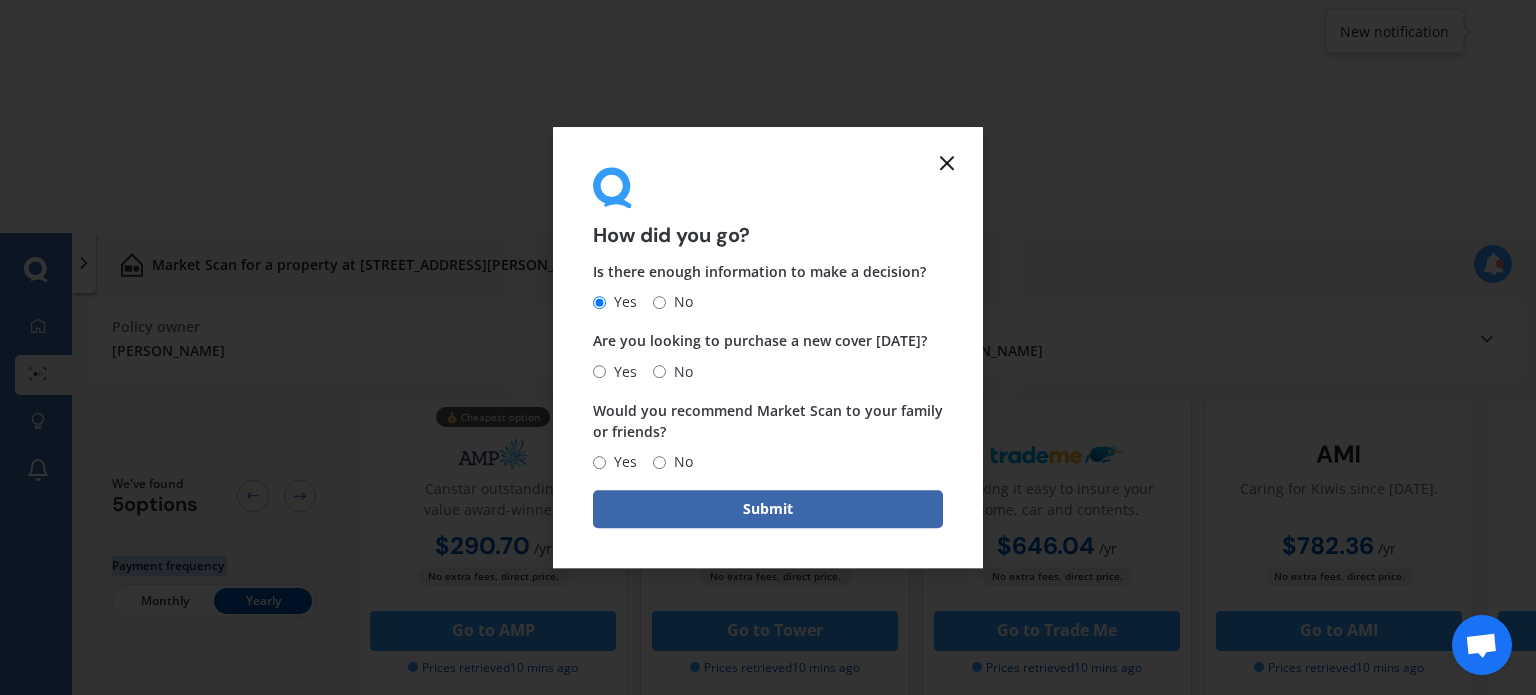 click on "Yes" at bounding box center [599, 371] 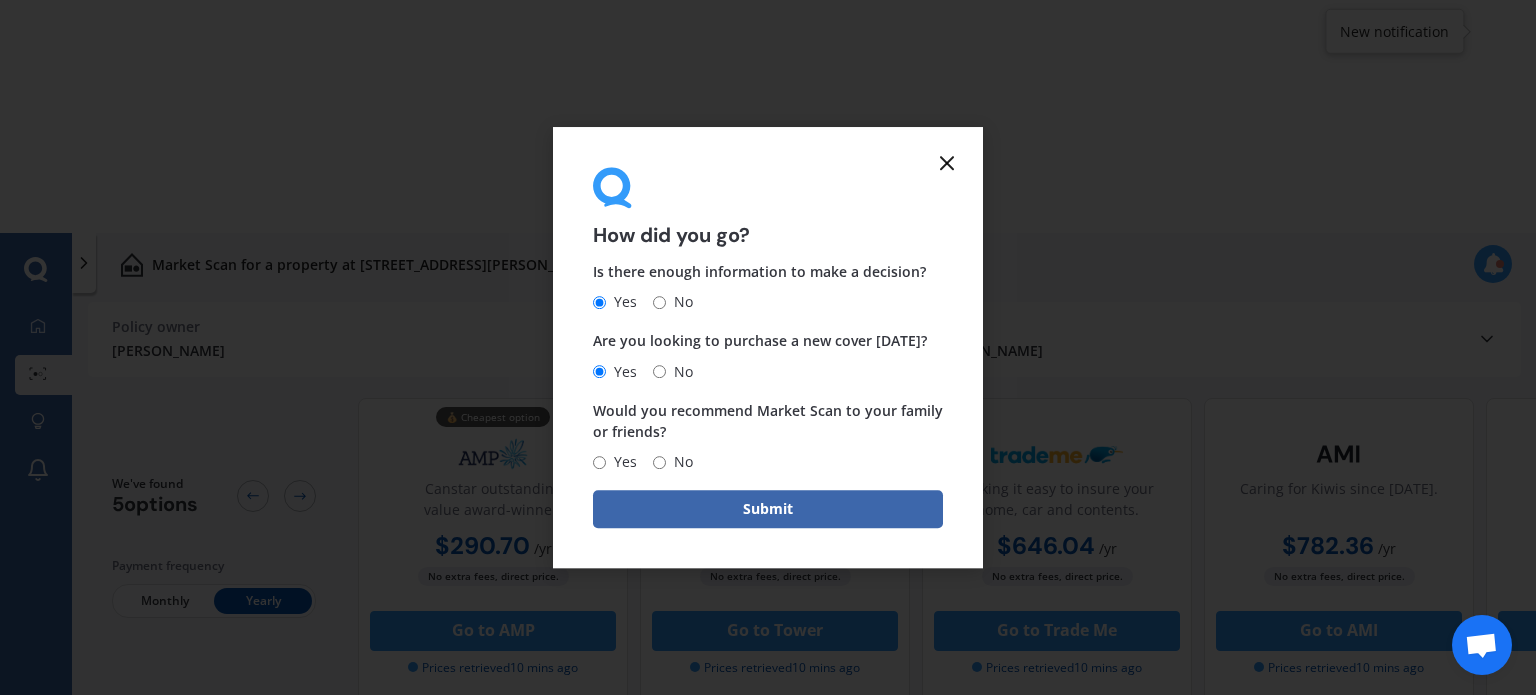 click on "Yes" at bounding box center (621, 462) 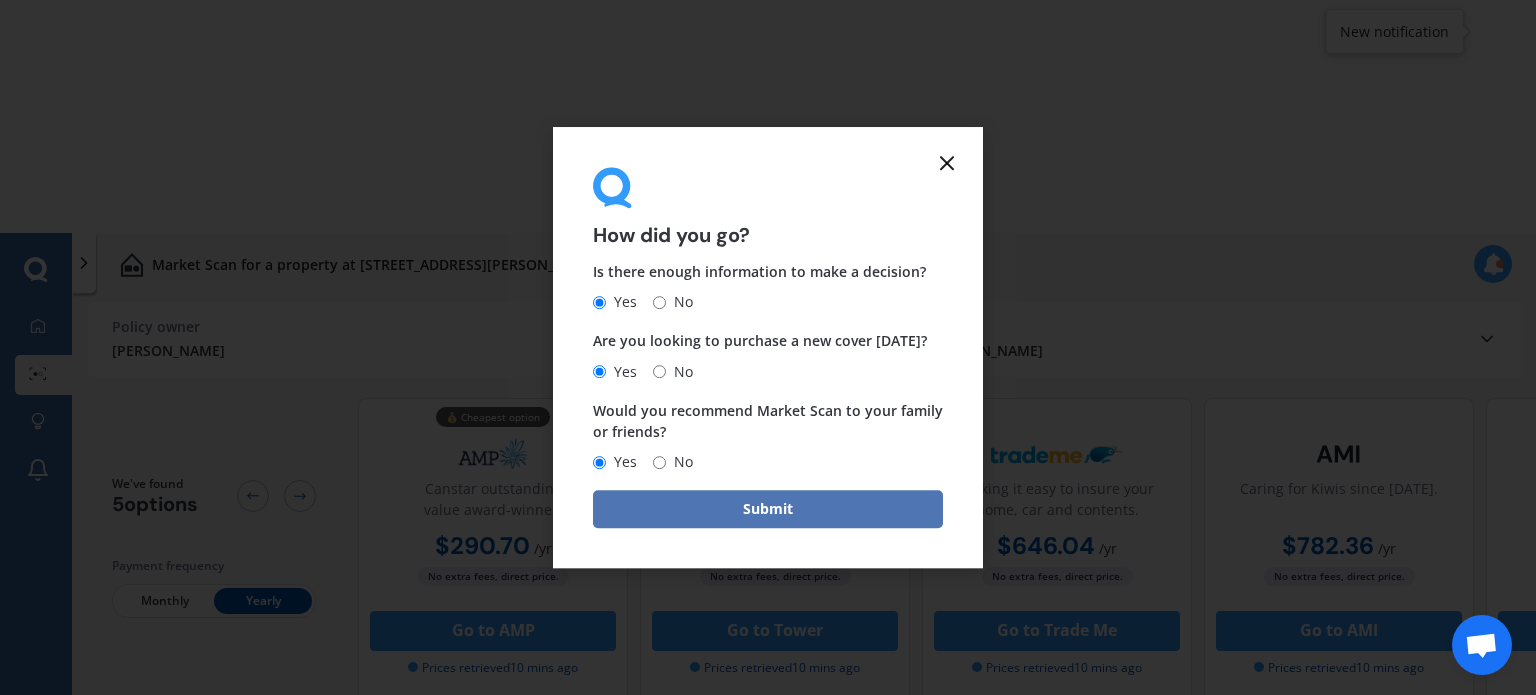 click on "Submit" at bounding box center [768, 509] 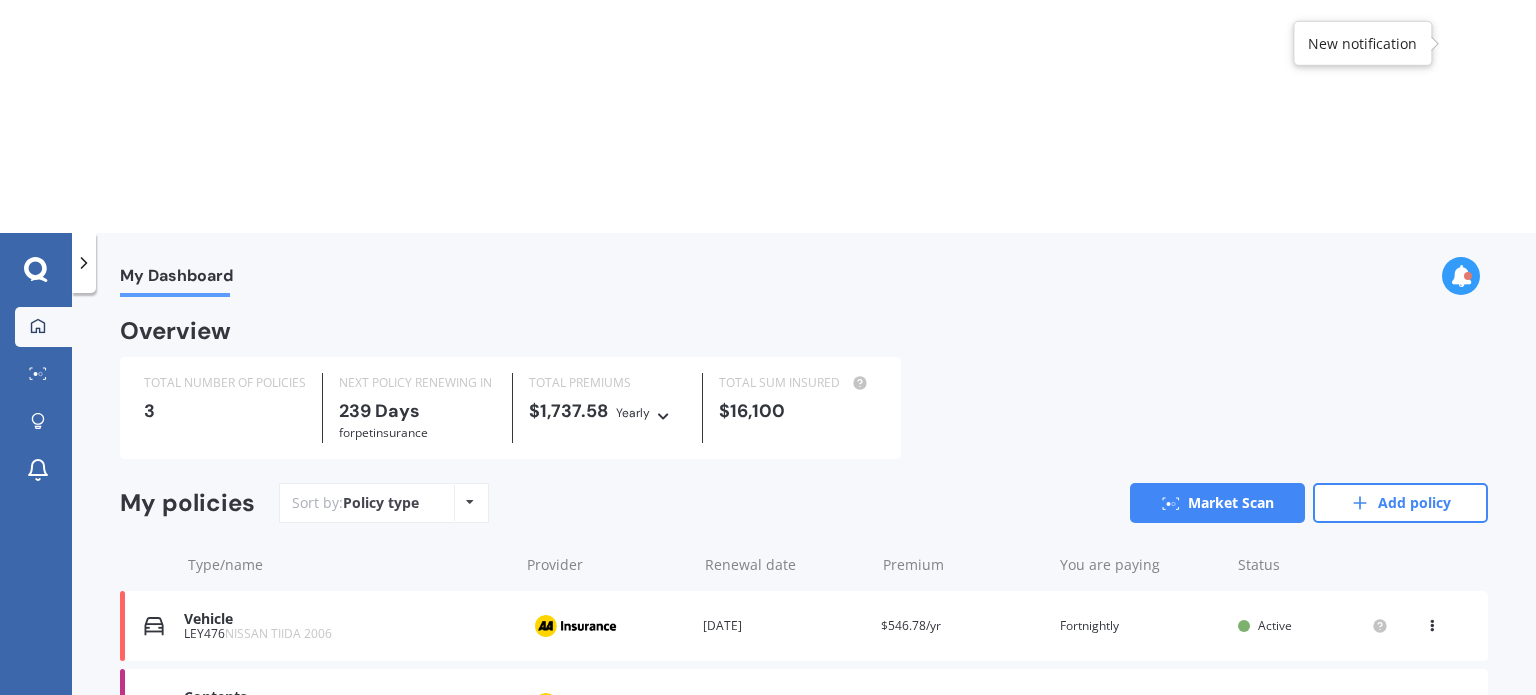 click on "Contents" at bounding box center [346, 697] 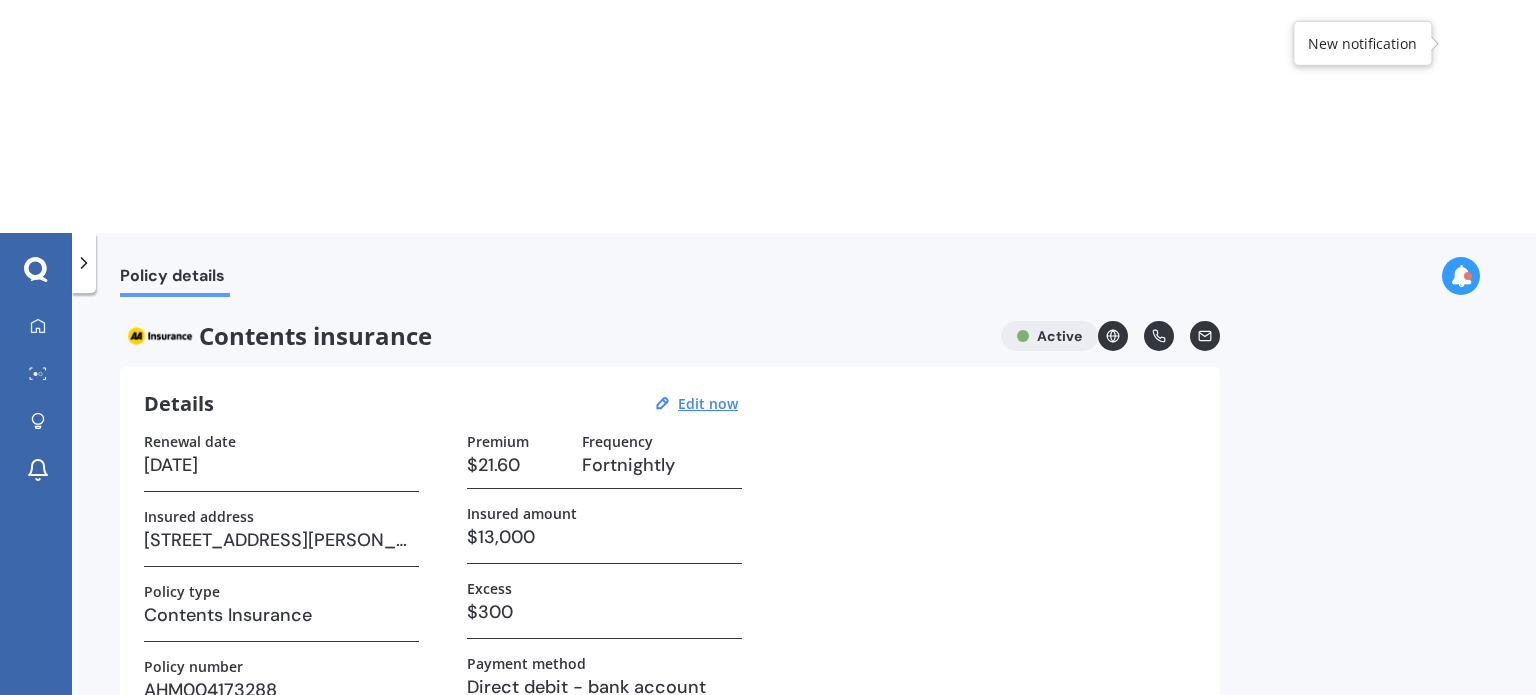 click 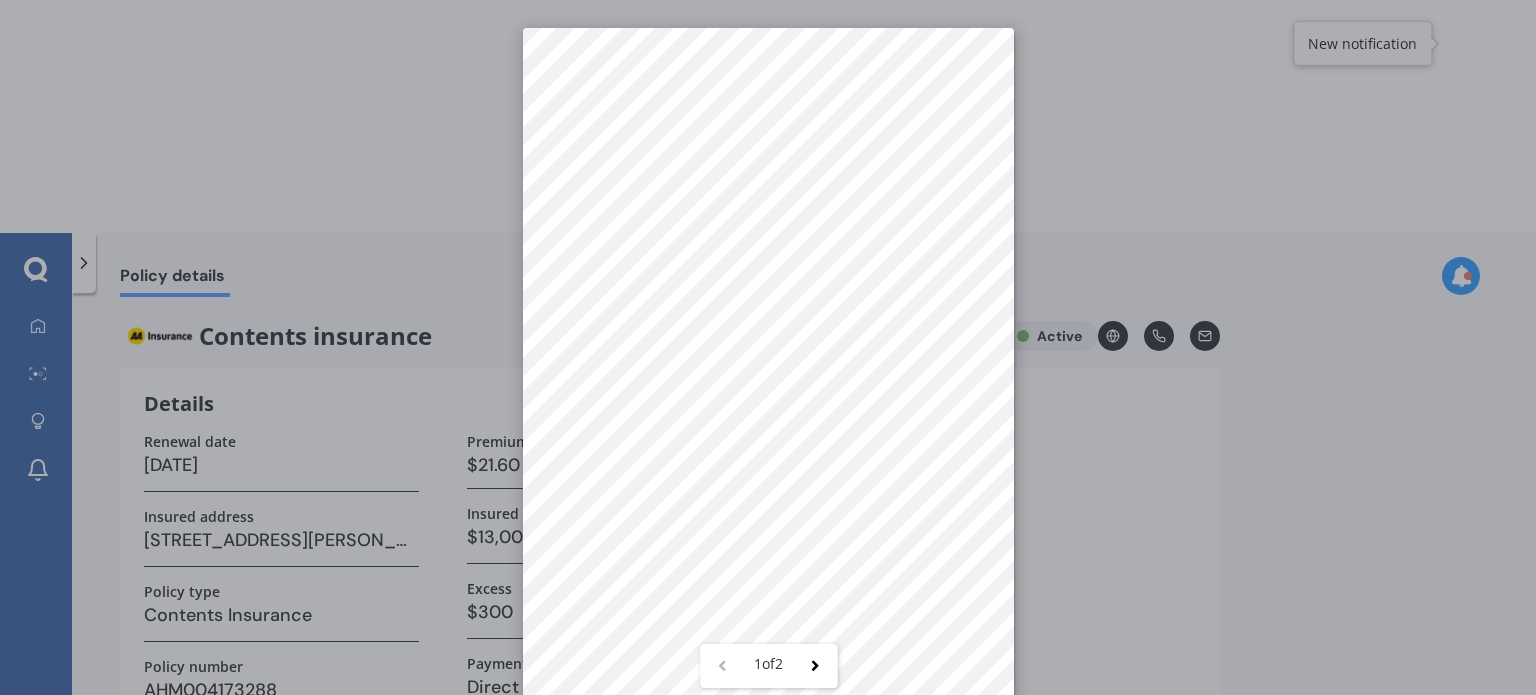 scroll, scrollTop: 28, scrollLeft: 0, axis: vertical 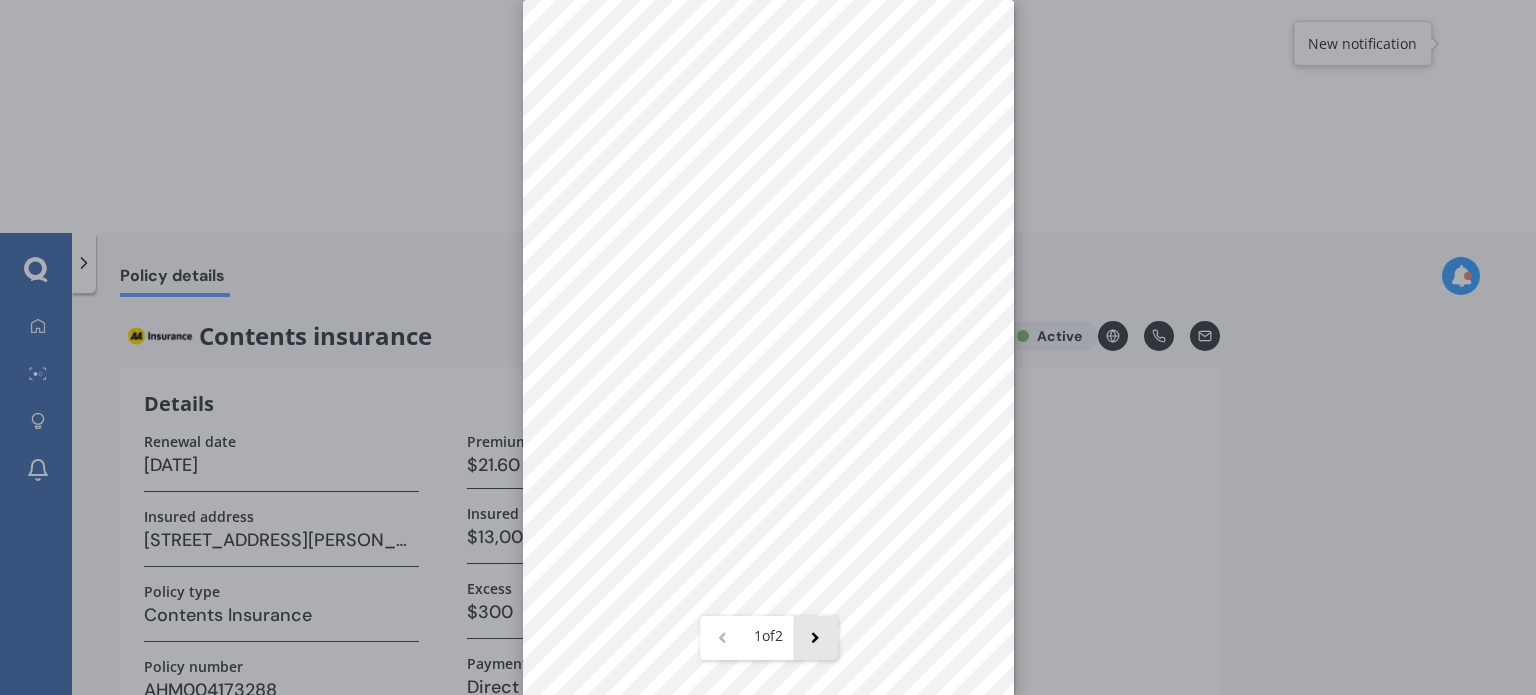 click at bounding box center (815, 638) 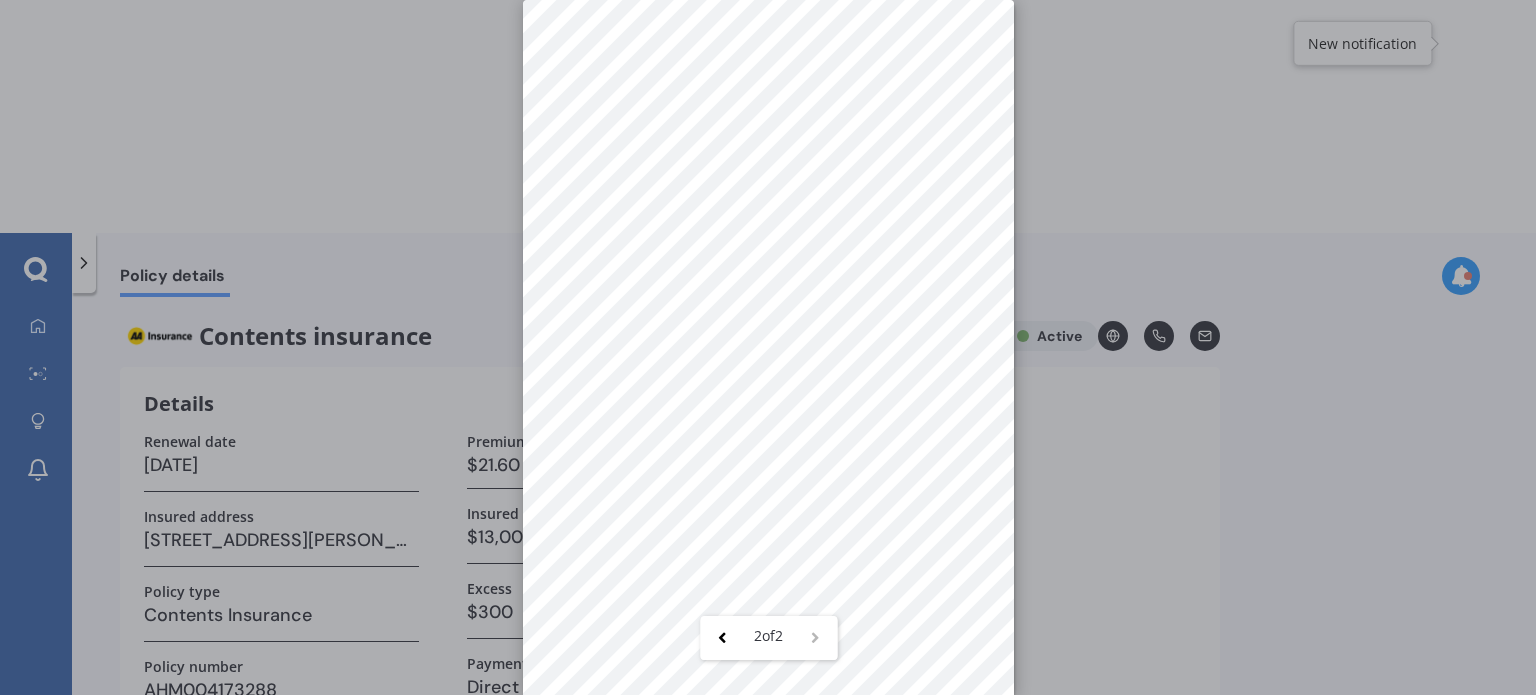 scroll, scrollTop: 0, scrollLeft: 0, axis: both 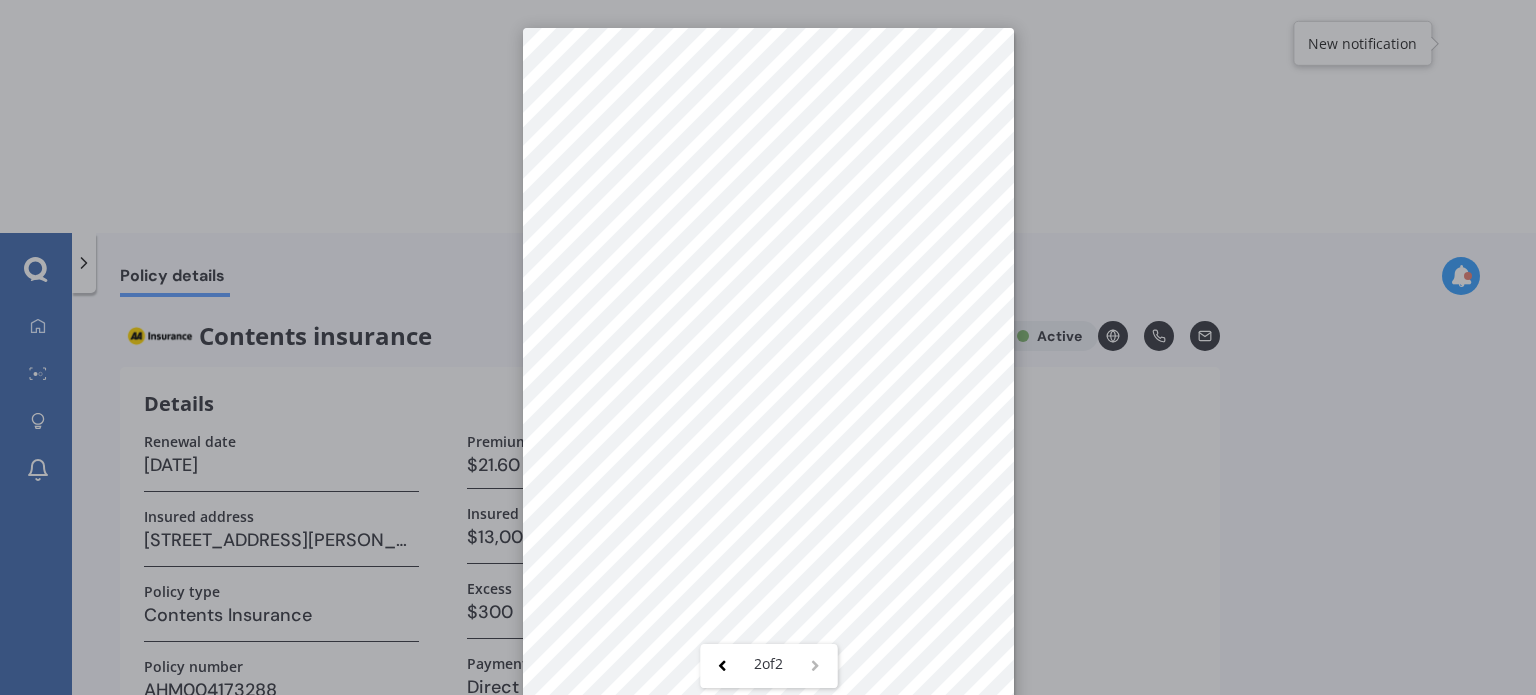 click on "2  of  2" at bounding box center (768, 347) 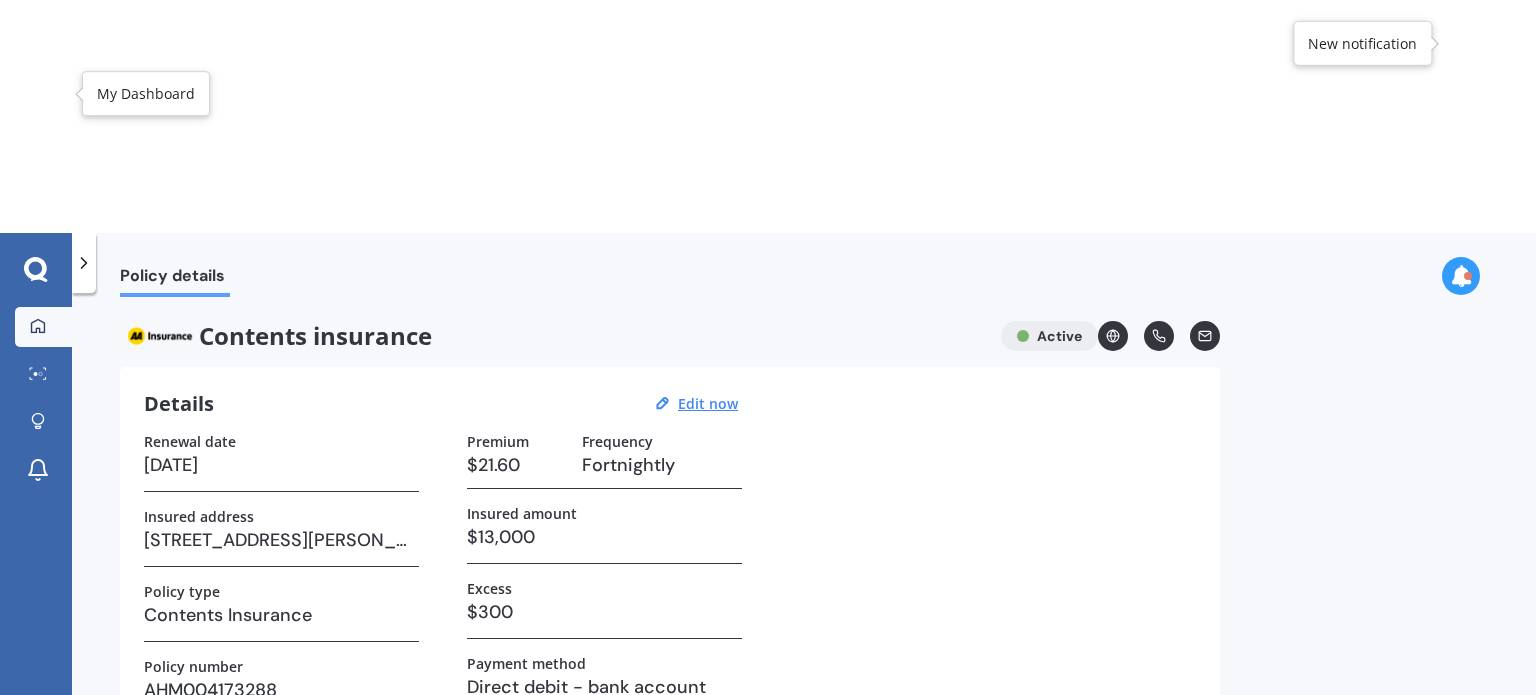 click at bounding box center [38, 327] 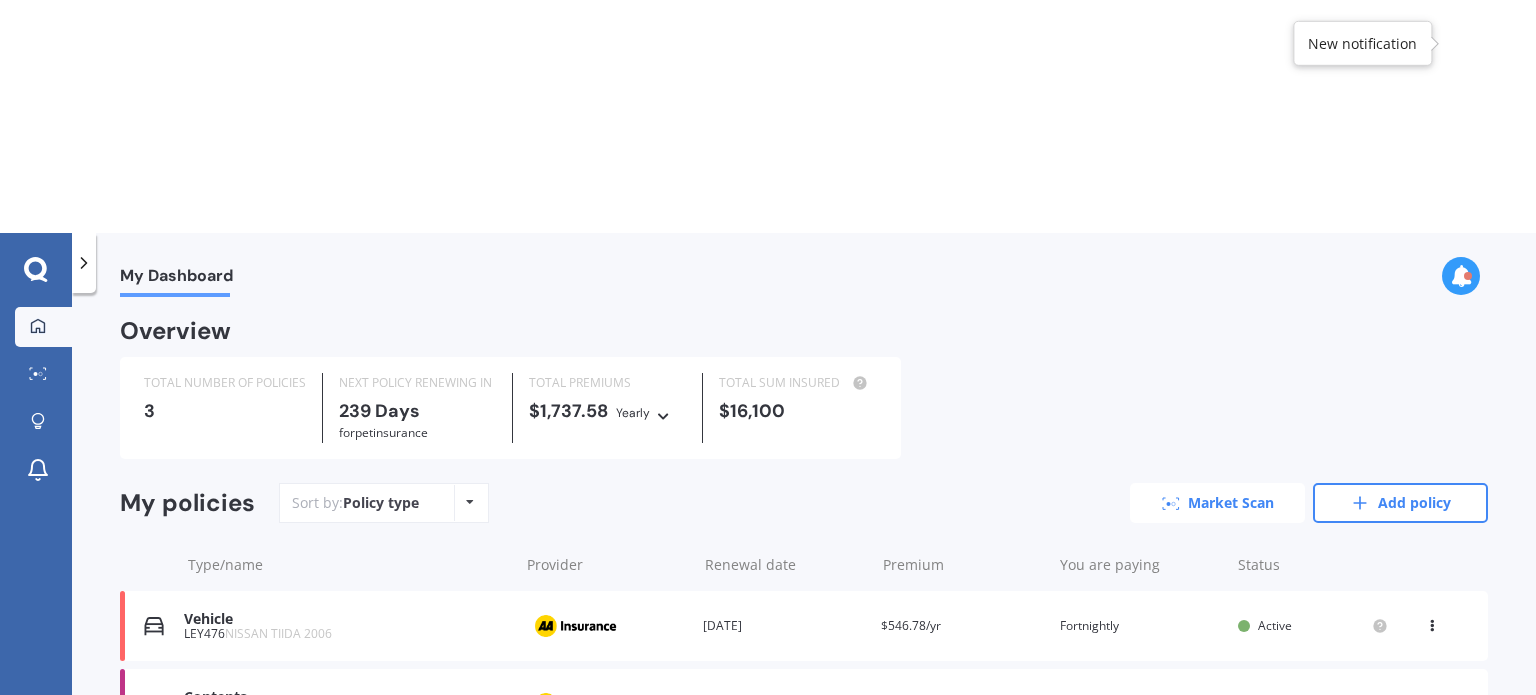 click on "Market Scan" at bounding box center (1217, 503) 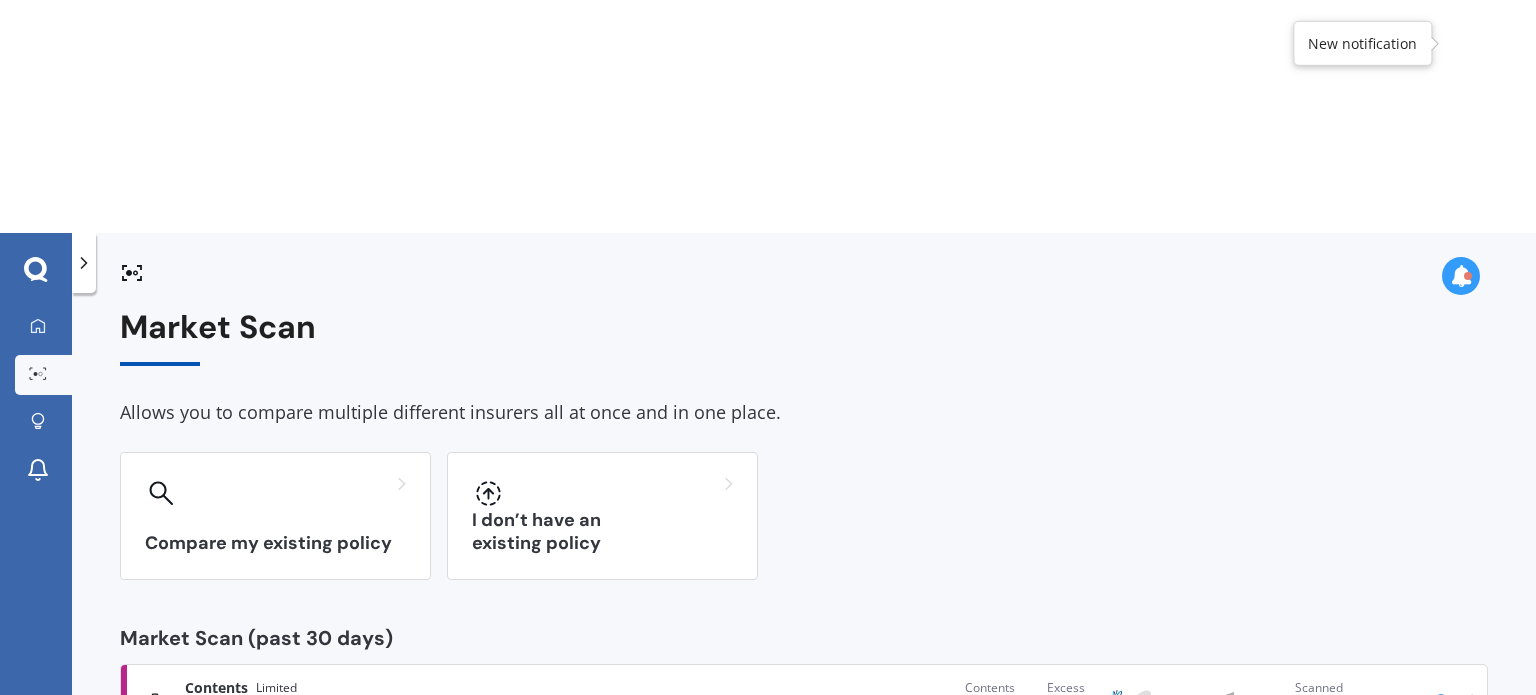 scroll, scrollTop: 24, scrollLeft: 0, axis: vertical 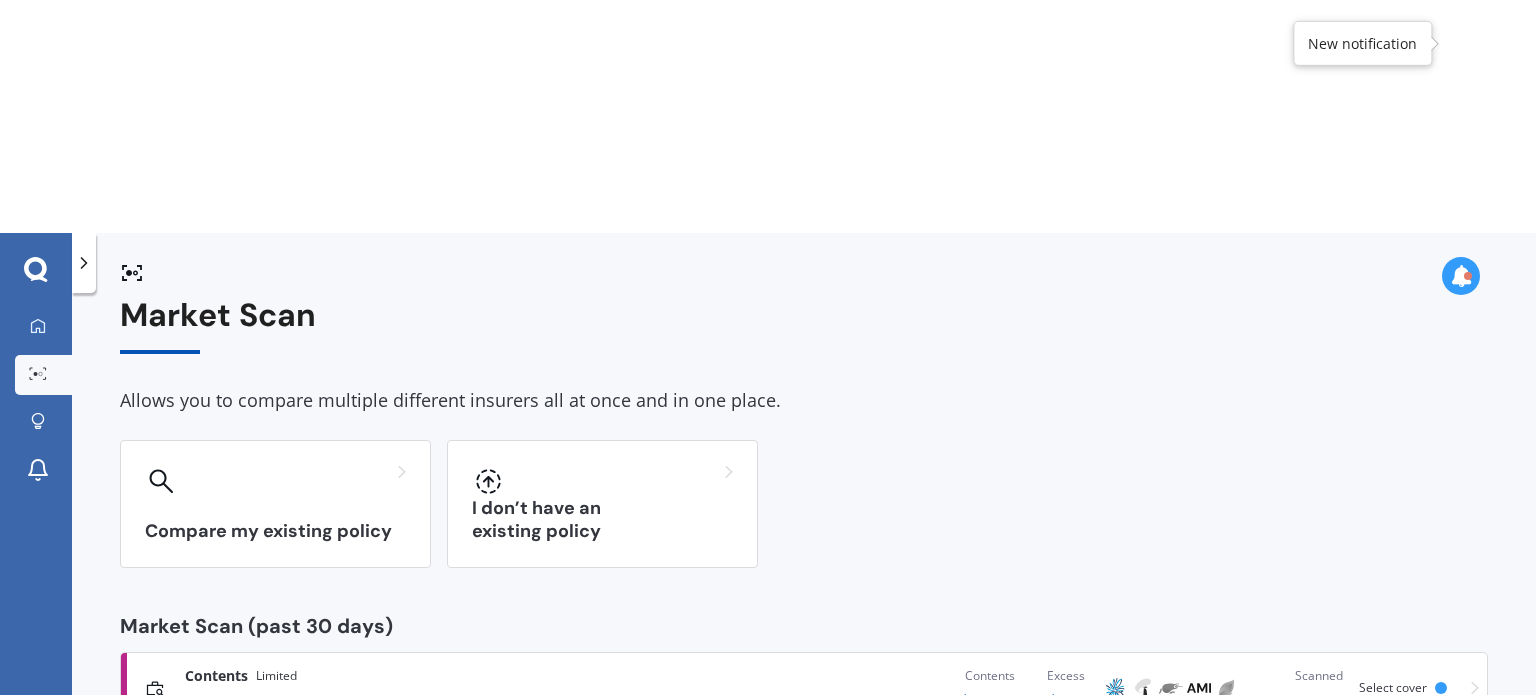click on "Select cover" at bounding box center (1397, 848) 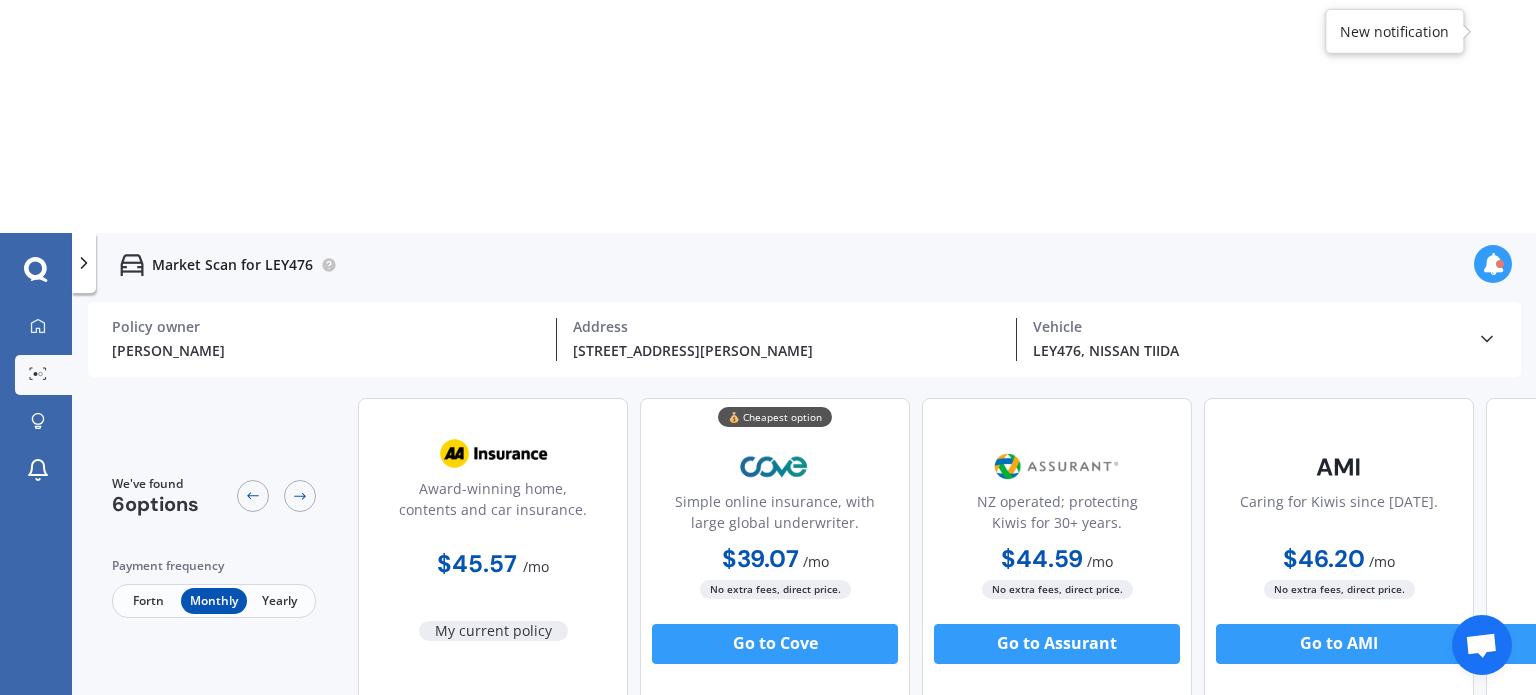 click on "We've found 6  options Payment frequency Fortn Monthly Yearly" at bounding box center (223, 547) 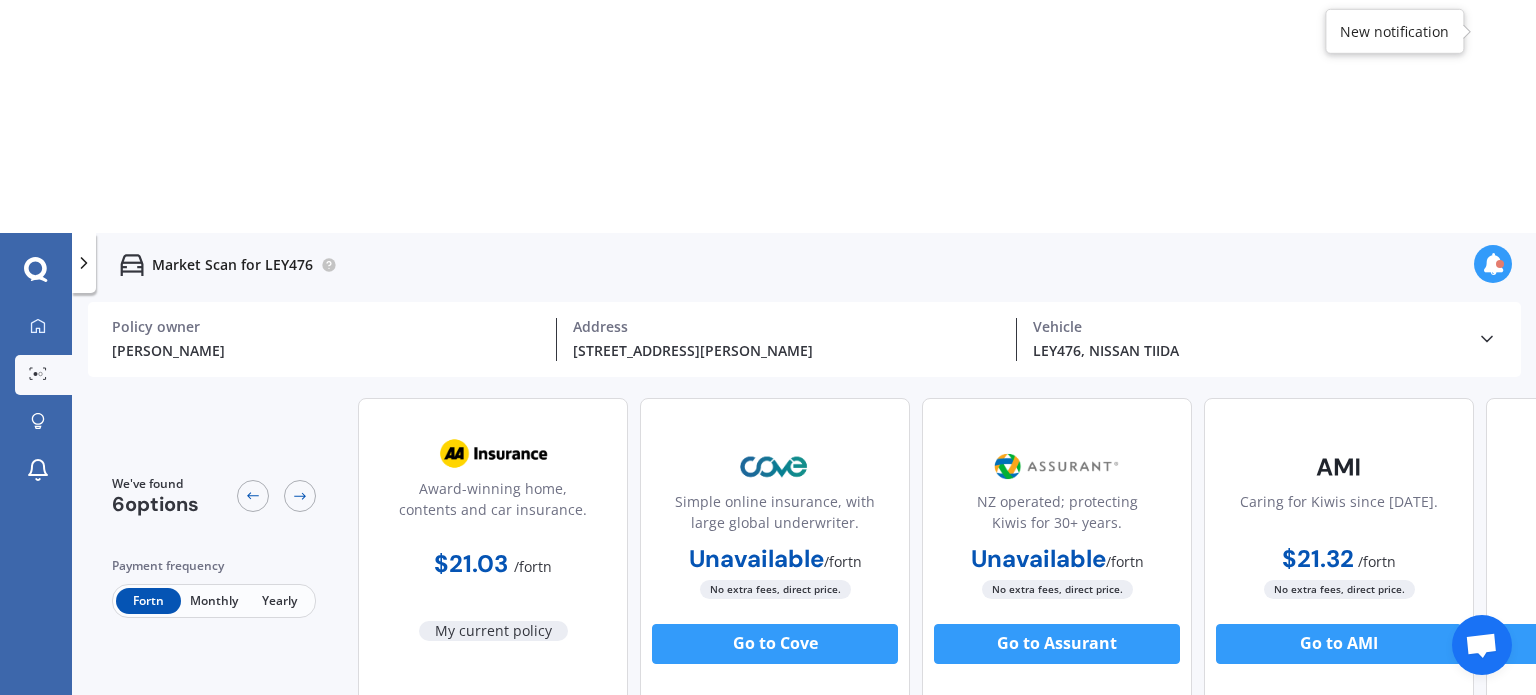 click on "Monthly" at bounding box center (213, 601) 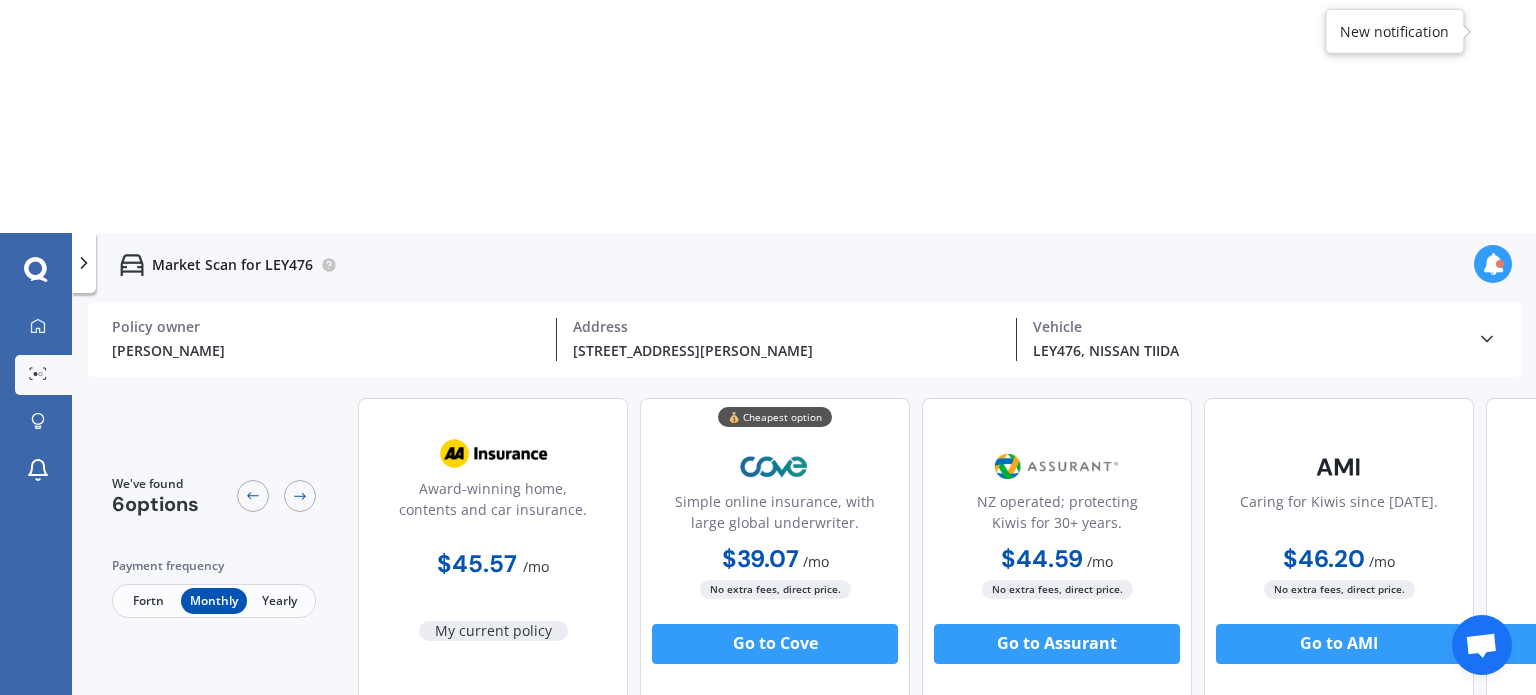 click on "Yearly" at bounding box center [279, 601] 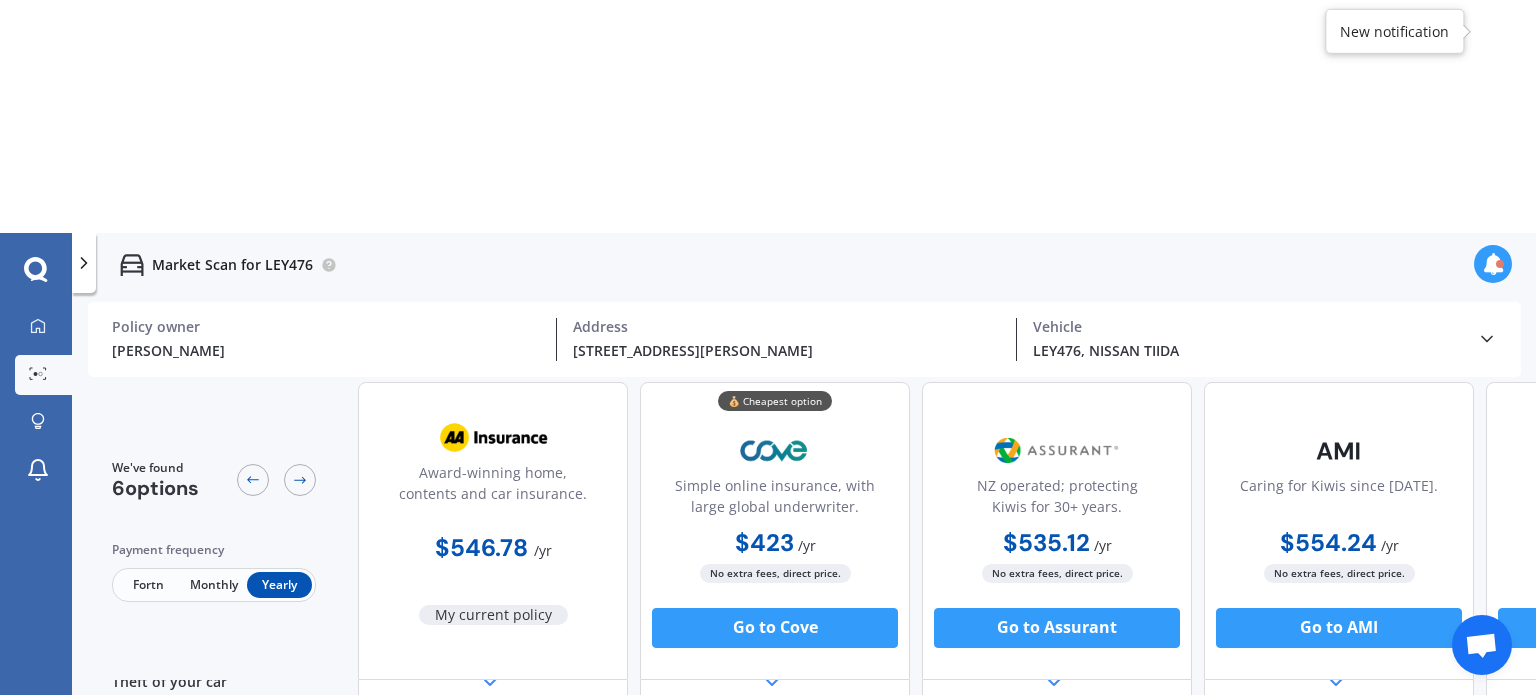 scroll, scrollTop: 200, scrollLeft: 0, axis: vertical 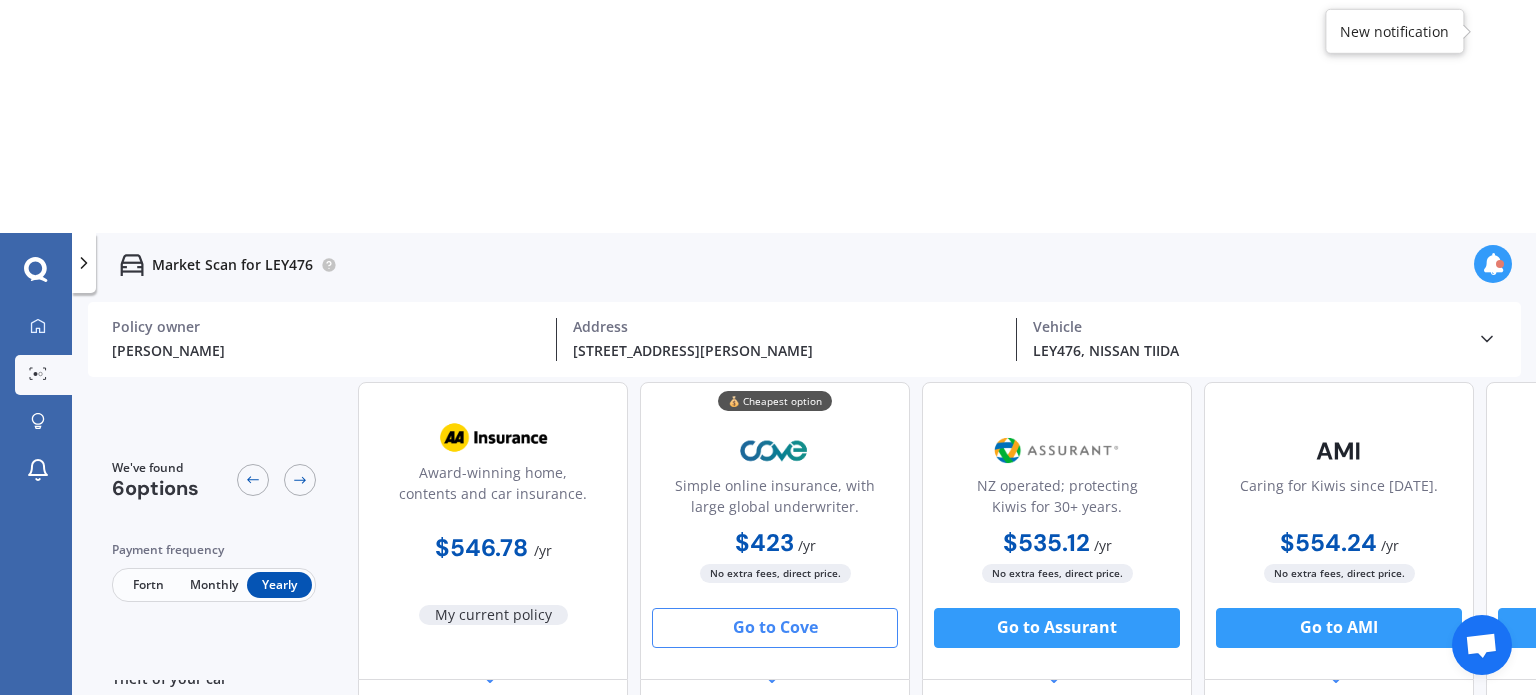 click on "Go to Cove" at bounding box center [775, 628] 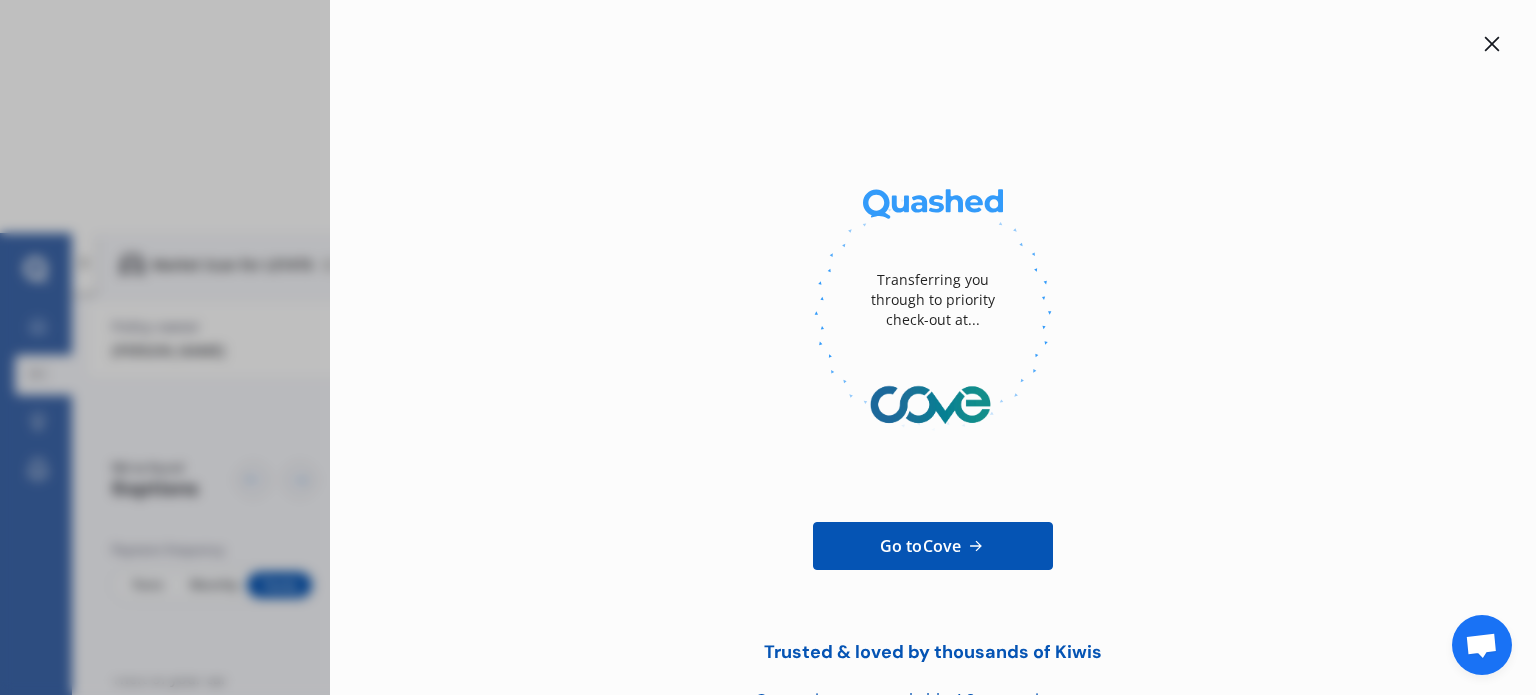 click on "Go to  Cove" at bounding box center [933, 546] 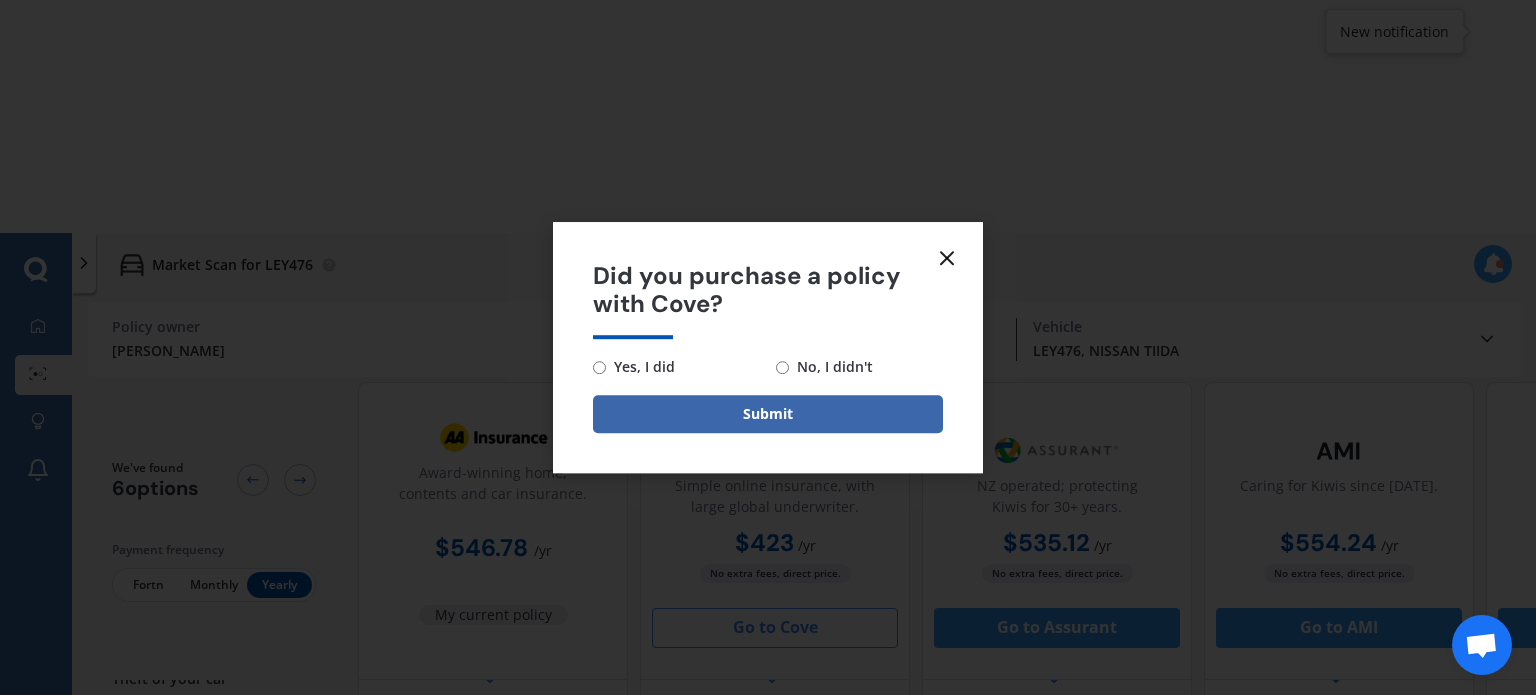 click 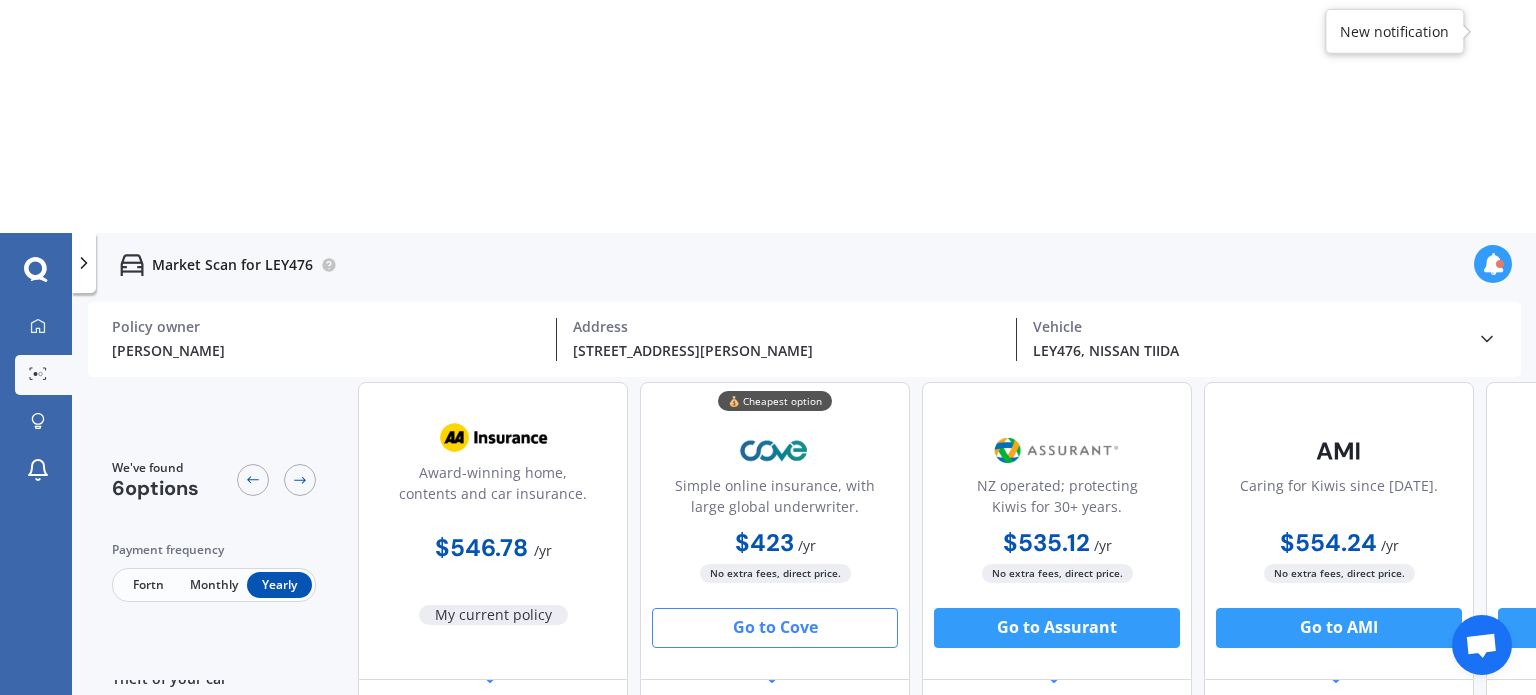 click on "Go to Cove" at bounding box center (775, 628) 